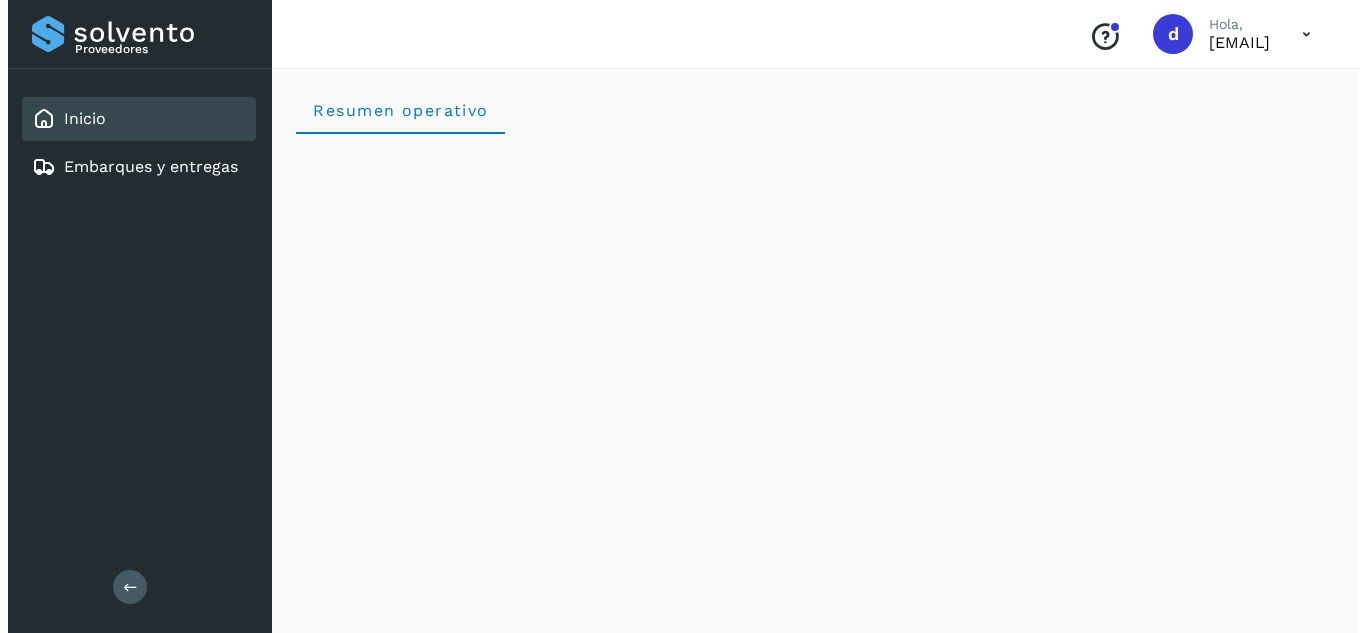 scroll, scrollTop: 0, scrollLeft: 0, axis: both 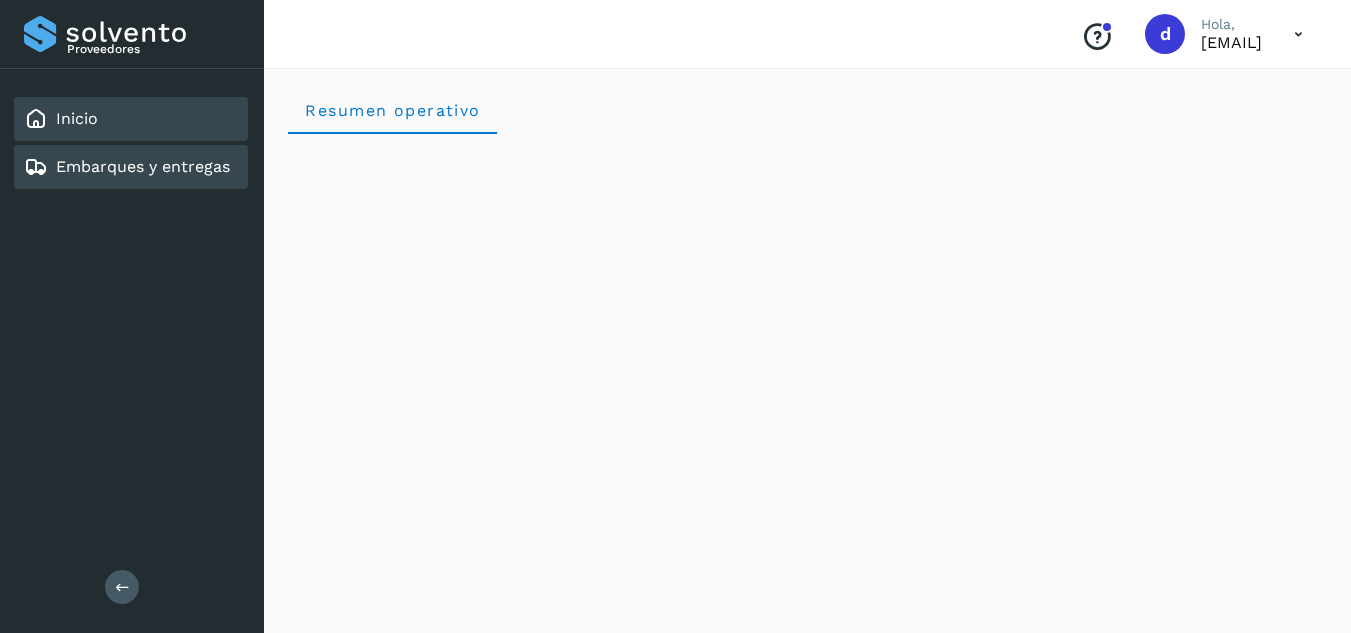 drag, startPoint x: 0, startPoint y: 0, endPoint x: 143, endPoint y: 178, distance: 228.32652 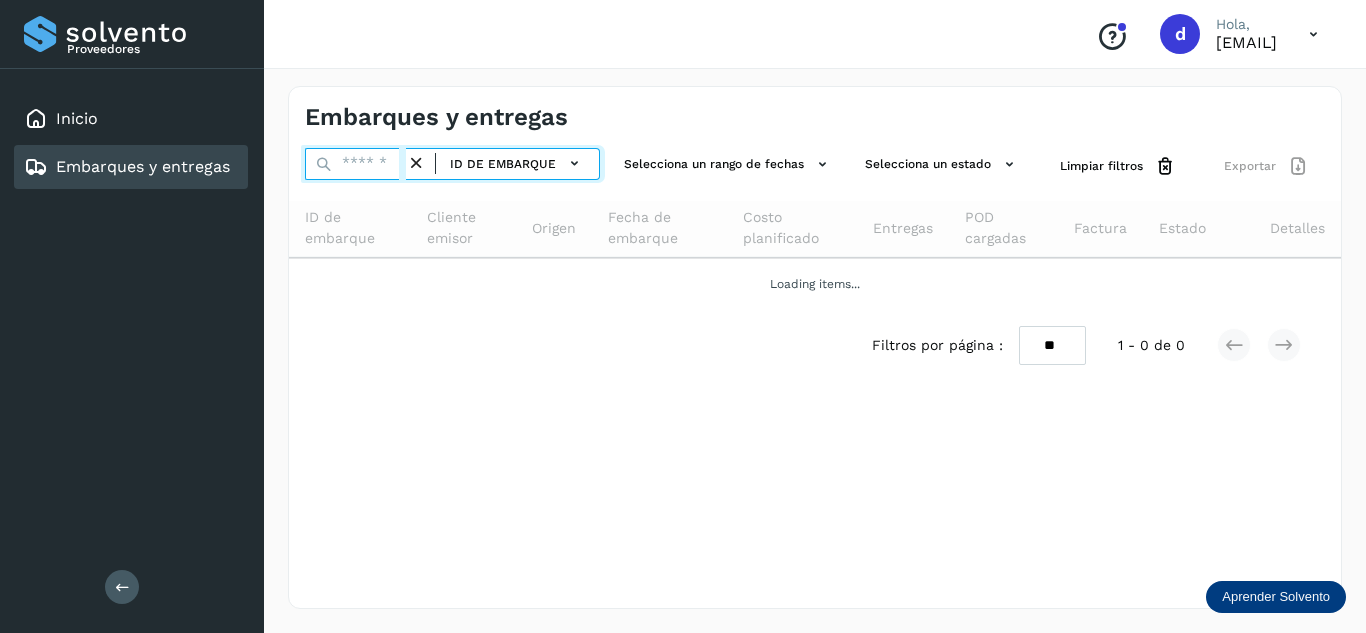 click at bounding box center (355, 164) 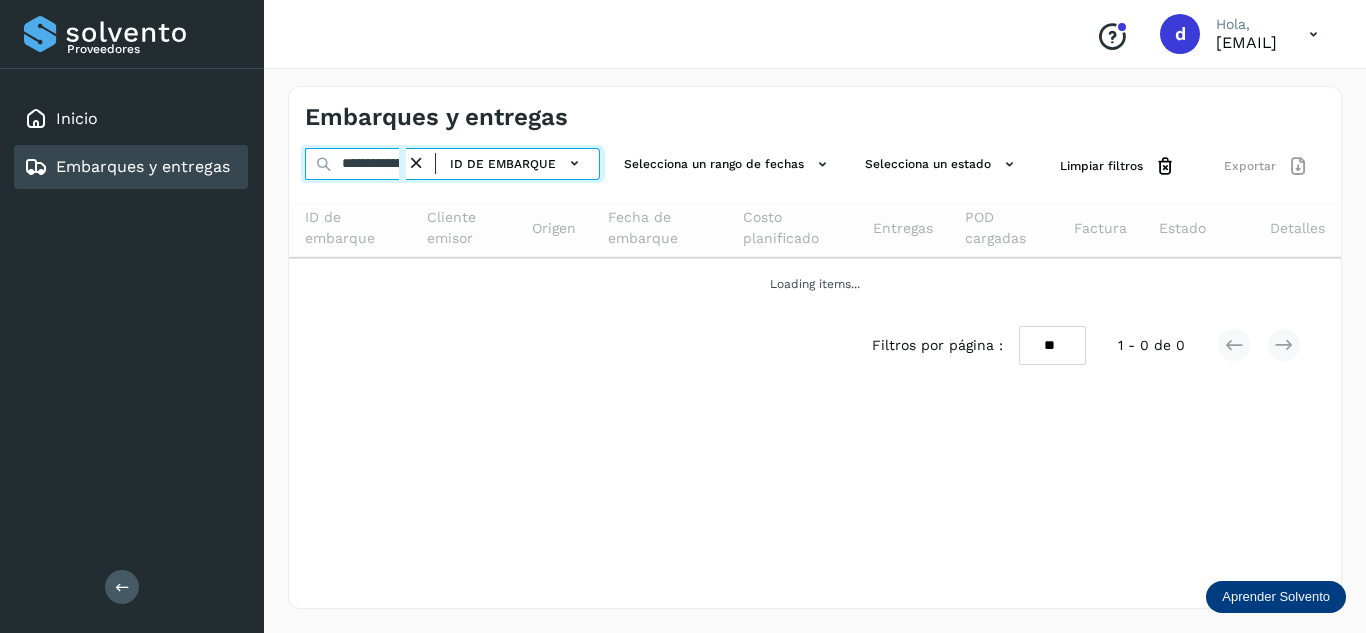 scroll, scrollTop: 0, scrollLeft: 75, axis: horizontal 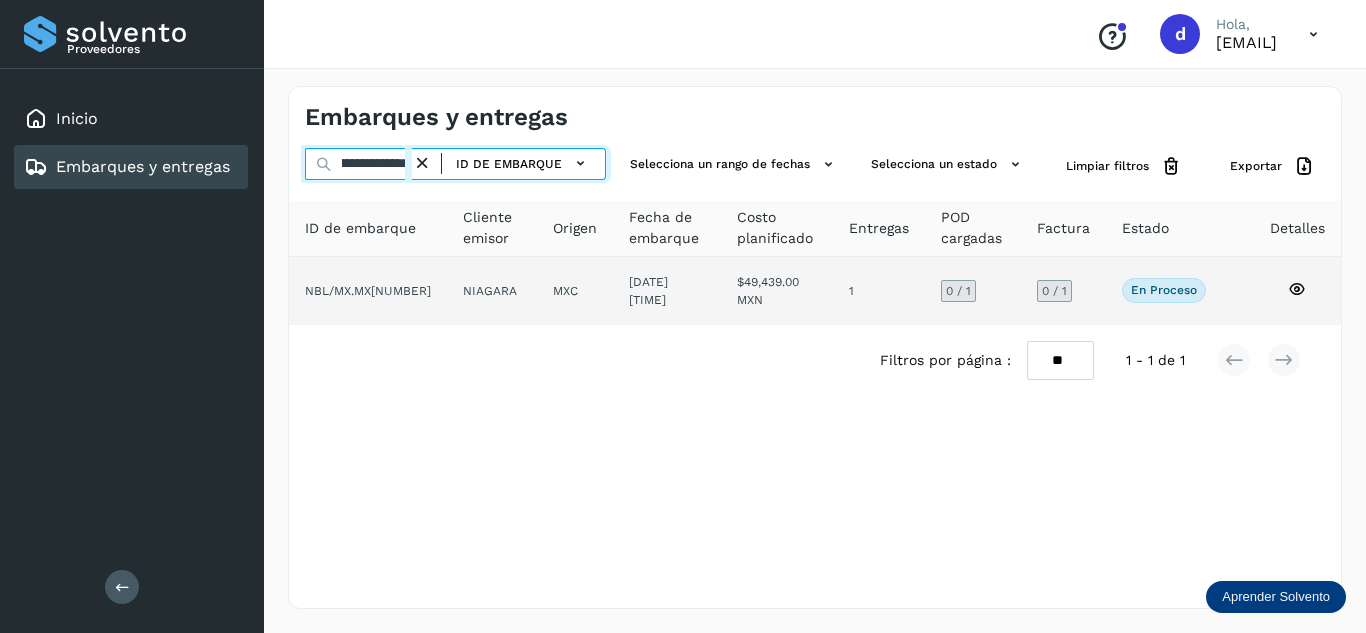 type on "**********" 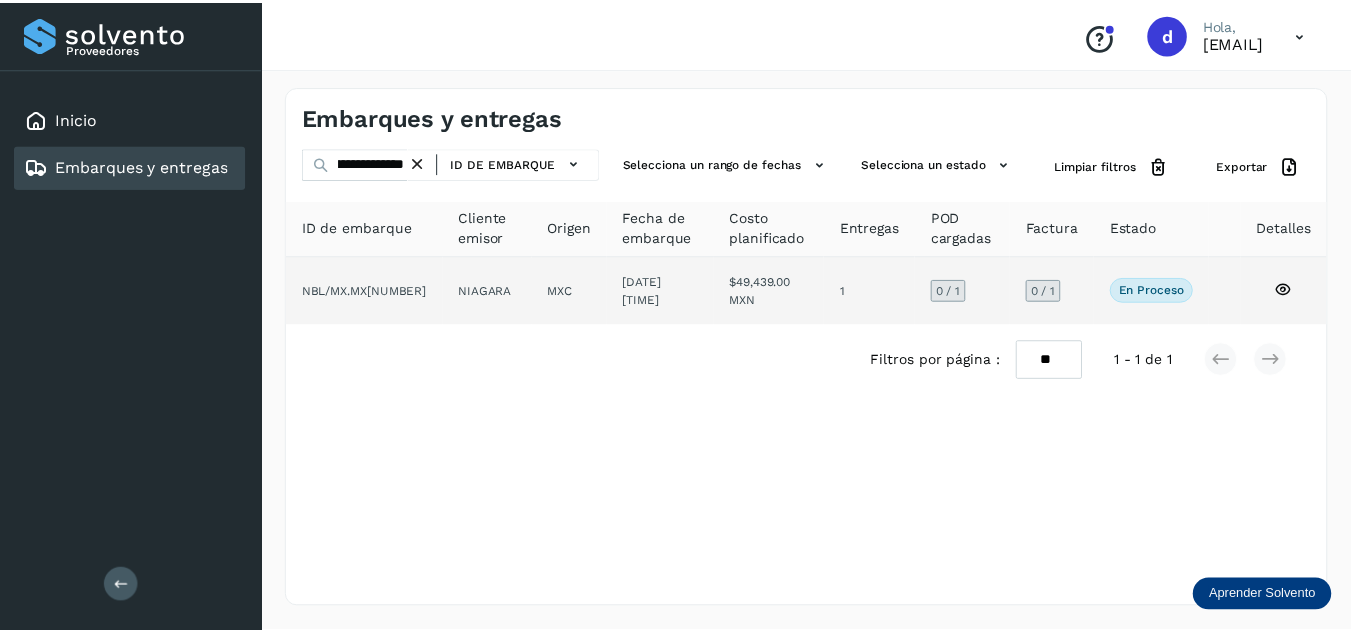 scroll, scrollTop: 0, scrollLeft: 0, axis: both 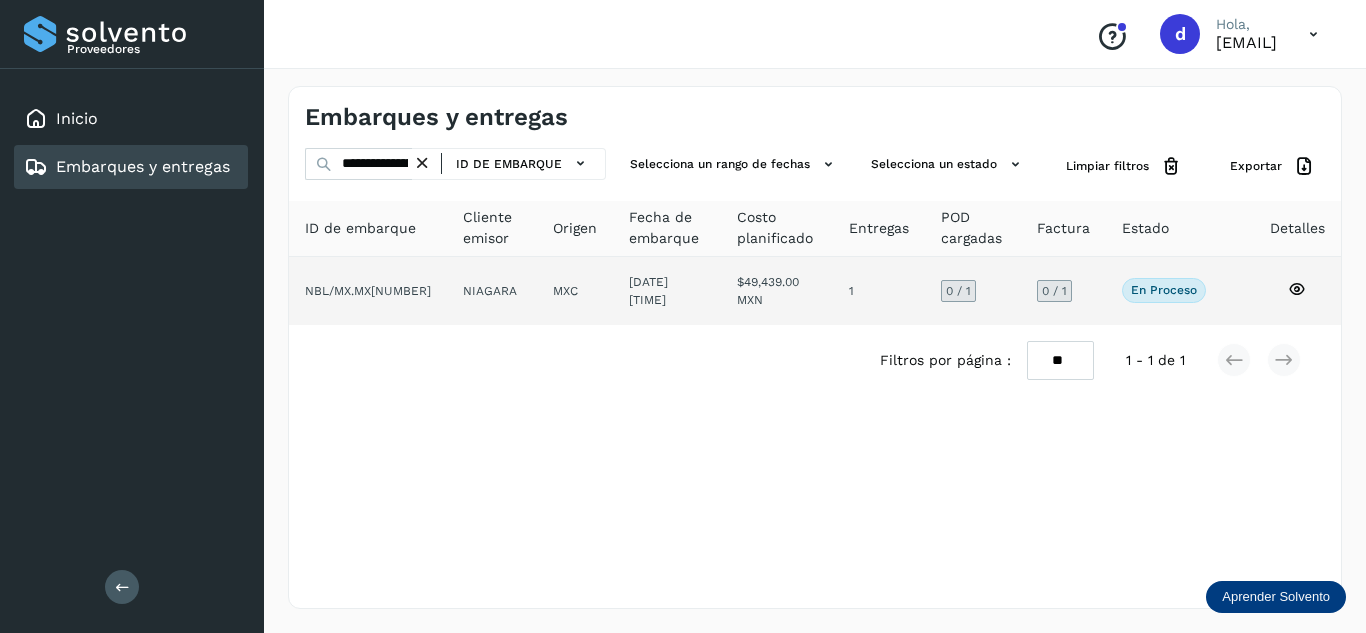 click 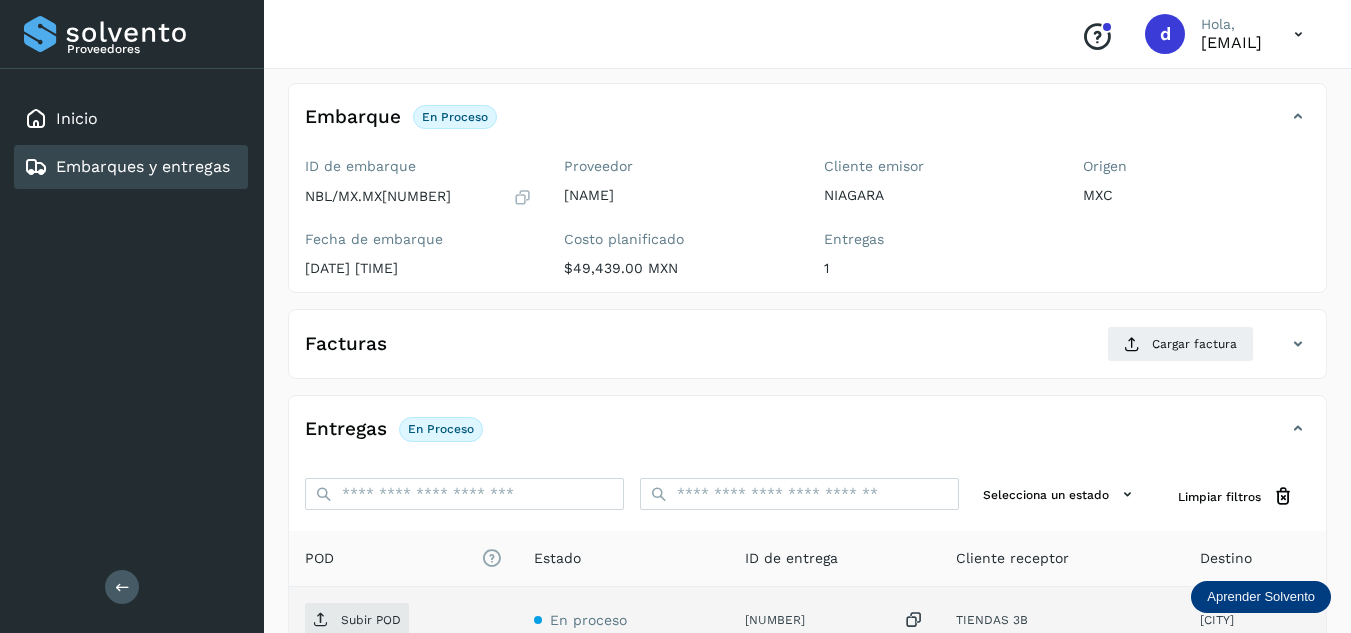 scroll, scrollTop: 300, scrollLeft: 0, axis: vertical 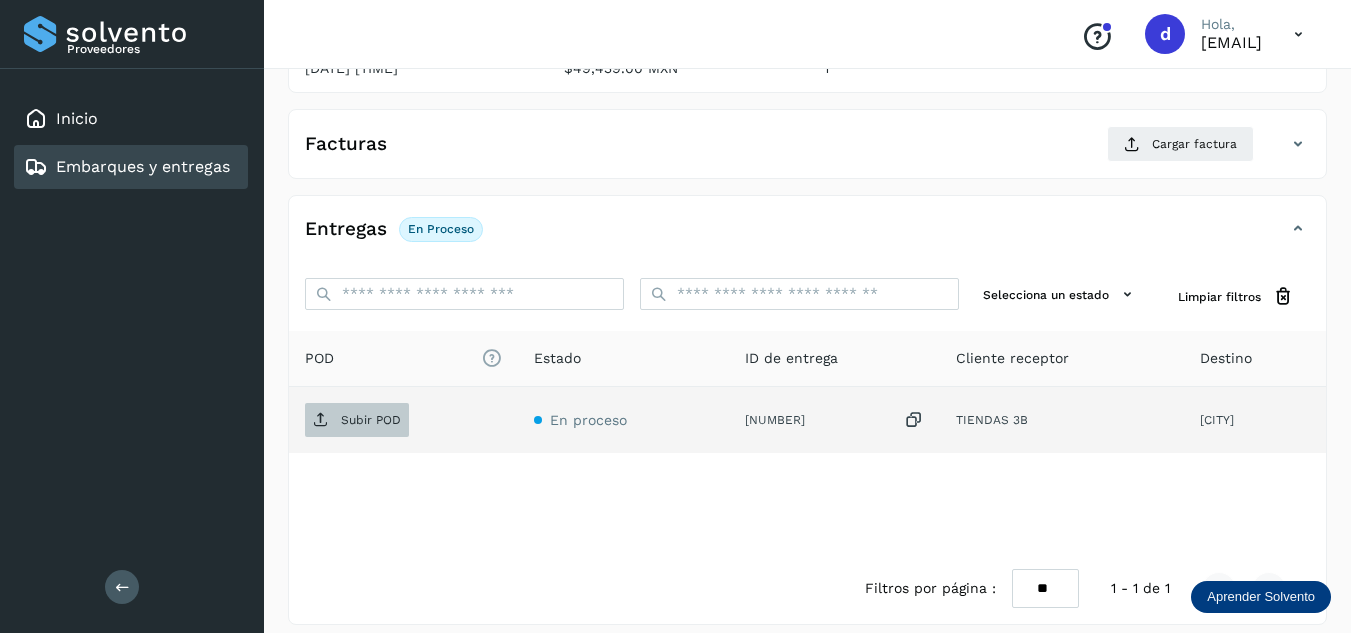 click on "Subir POD" at bounding box center [371, 420] 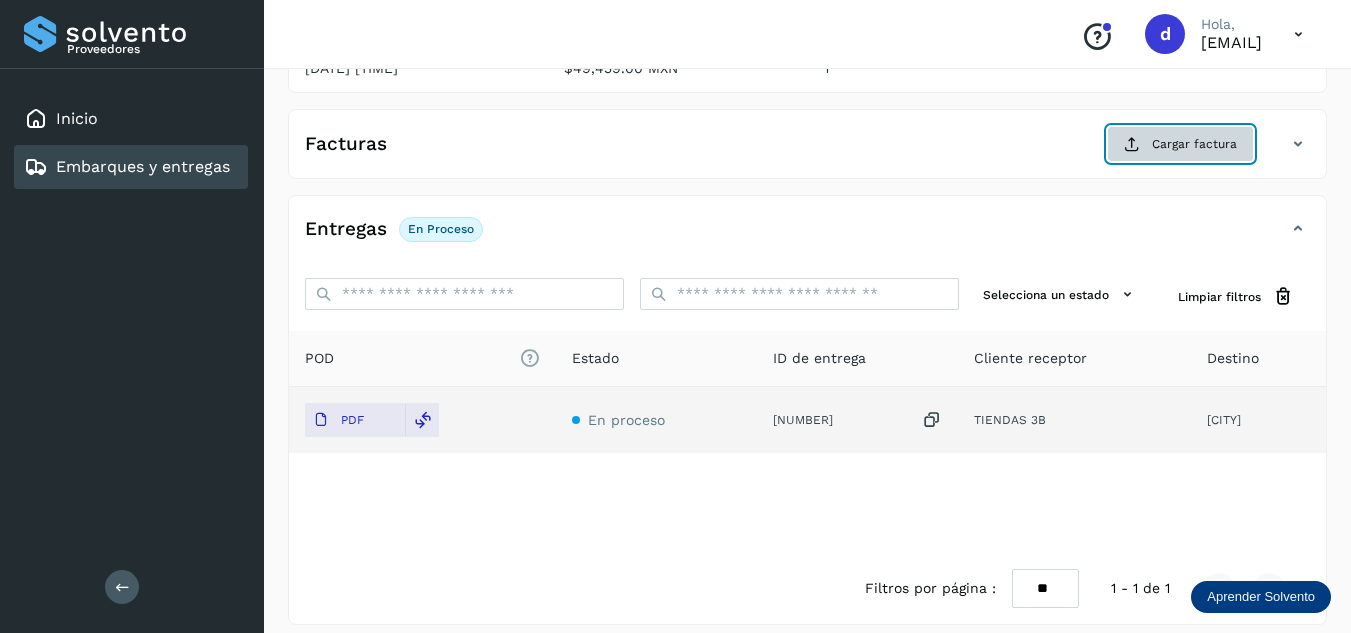 click on "Cargar factura" 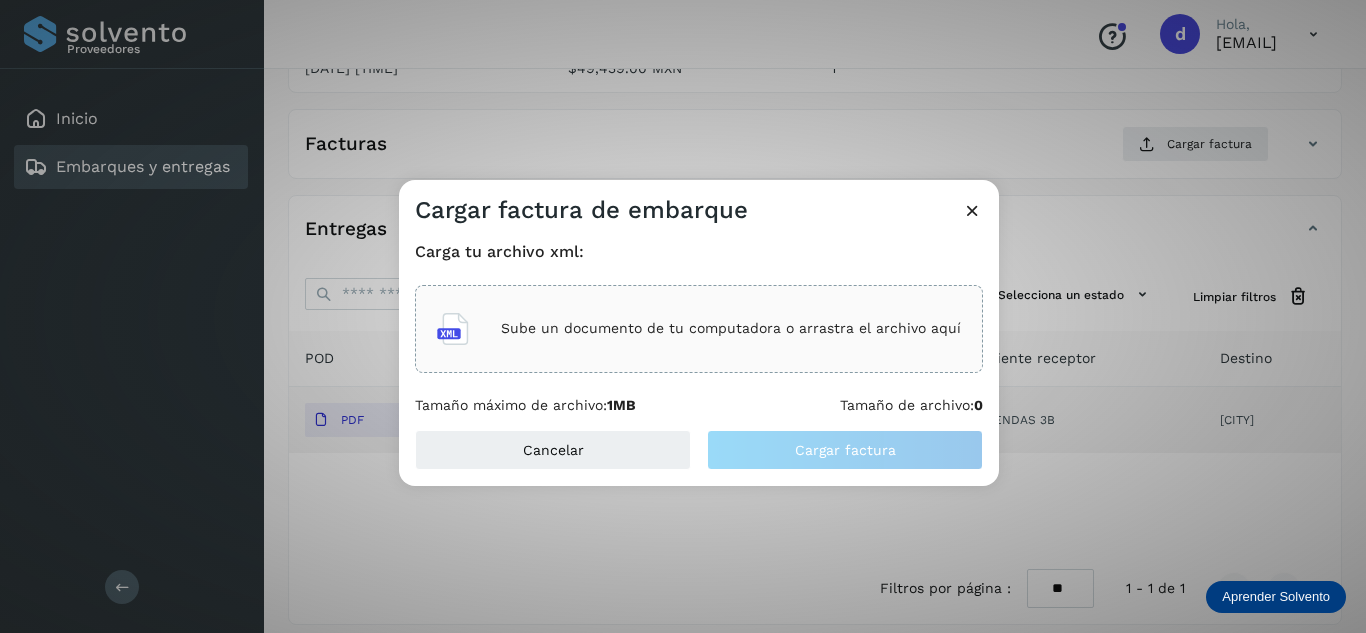 click on "Sube un documento de tu computadora o arrastra el archivo aquí" at bounding box center (699, 329) 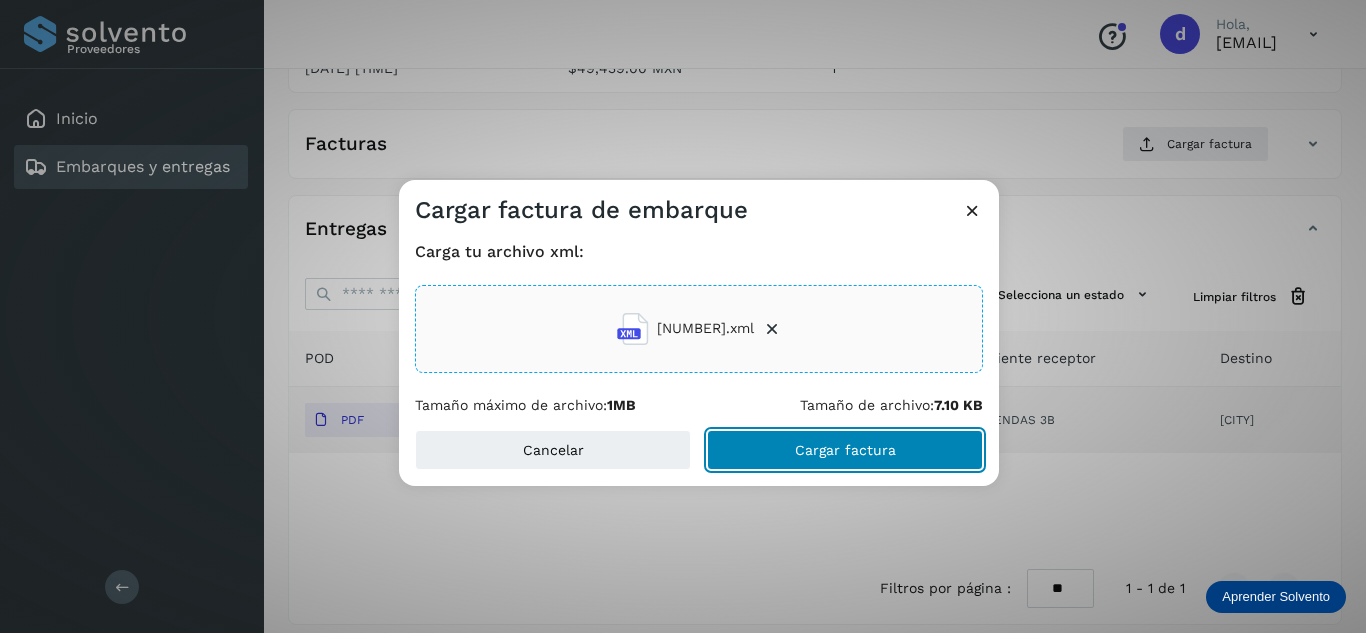click on "Cargar factura" 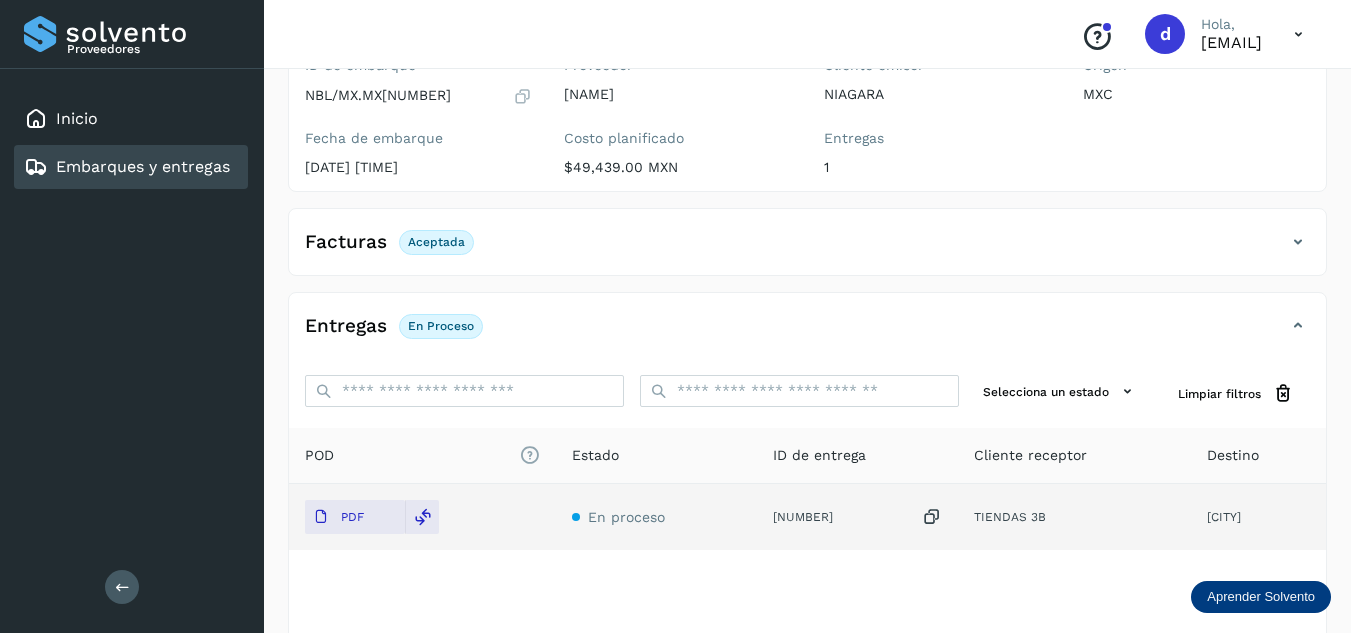 scroll, scrollTop: 0, scrollLeft: 0, axis: both 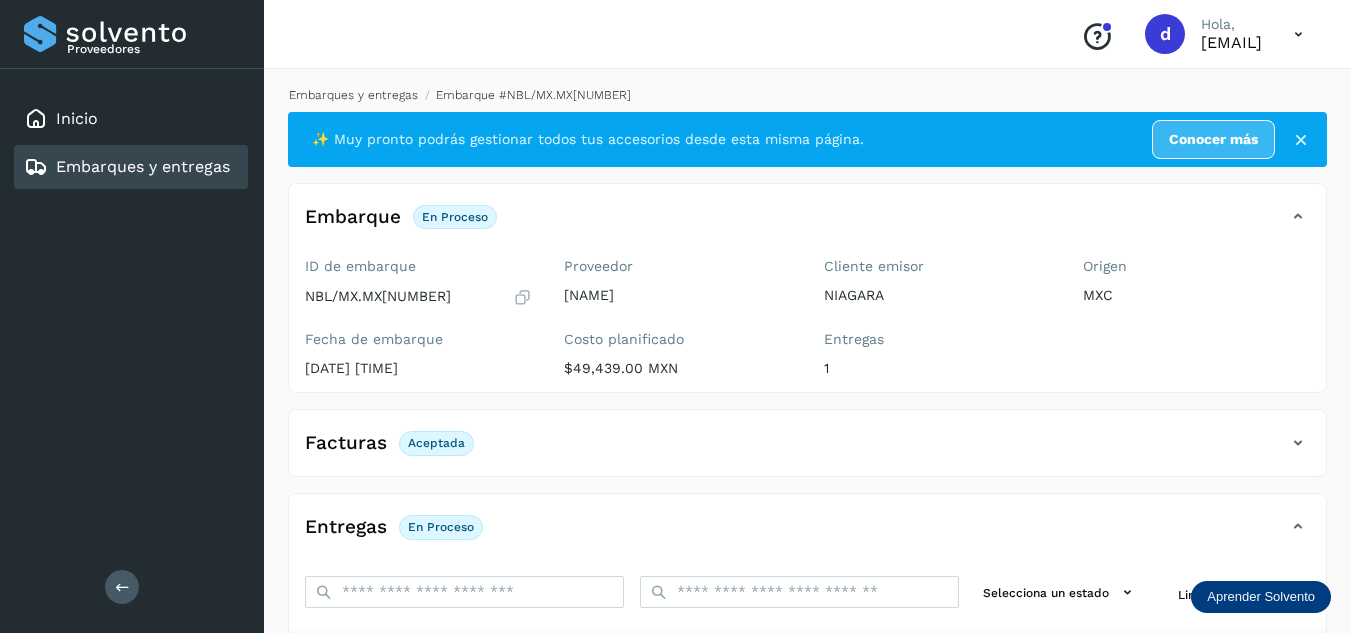 click on "Embarques y entregas" at bounding box center [353, 95] 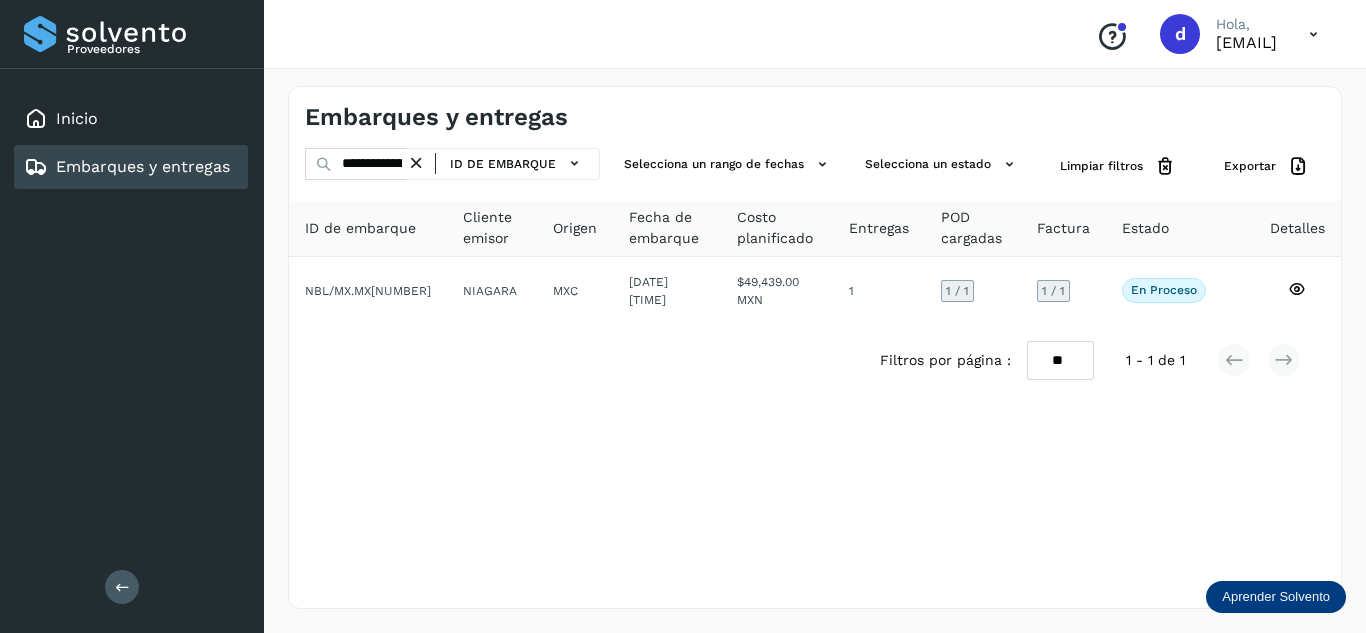 click at bounding box center (416, 163) 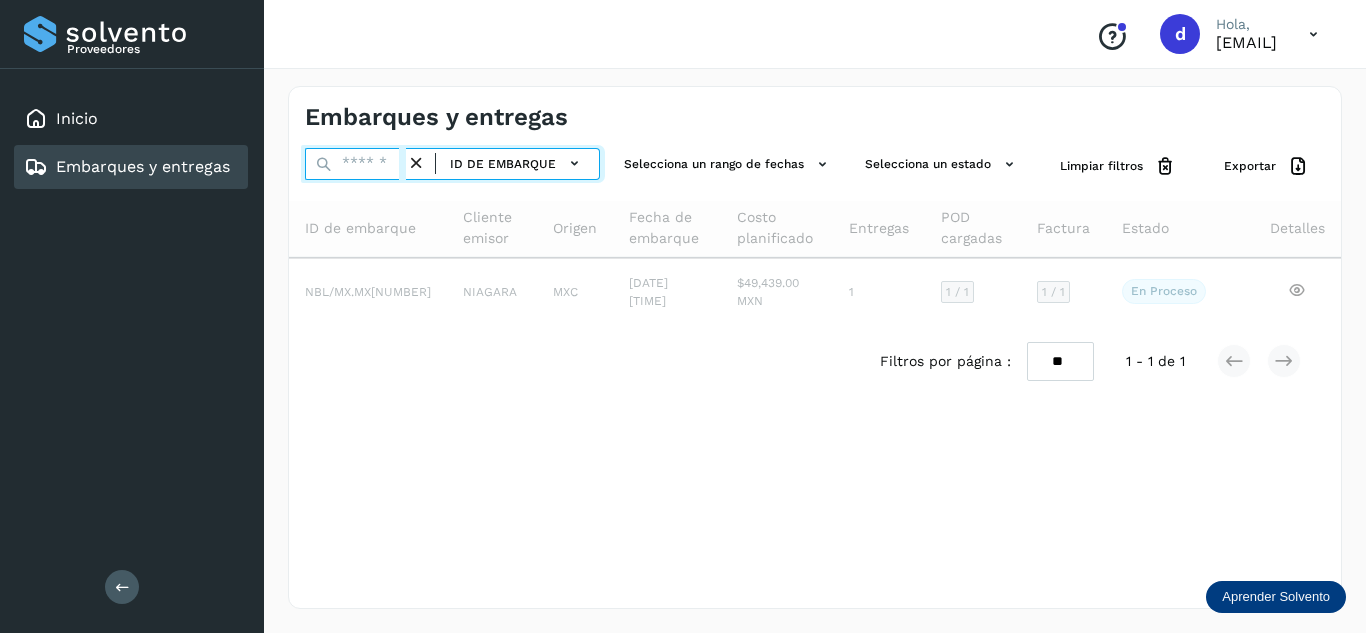 click at bounding box center [355, 164] 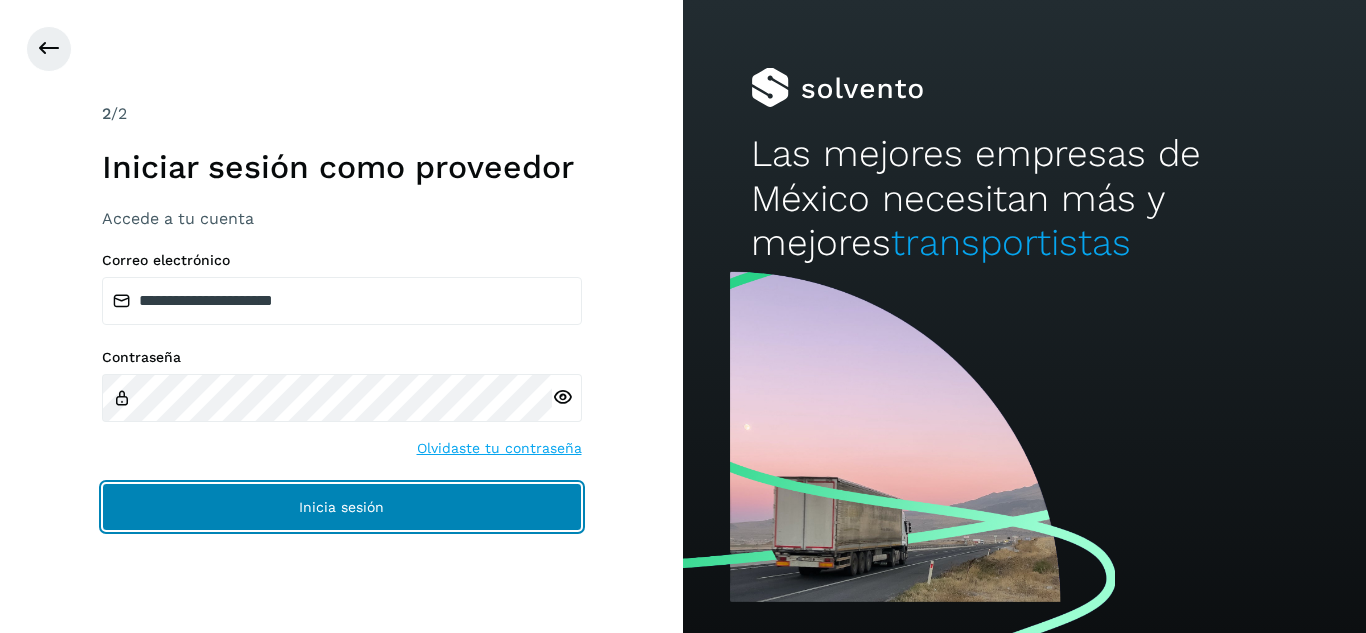 click on "Inicia sesión" at bounding box center [342, 507] 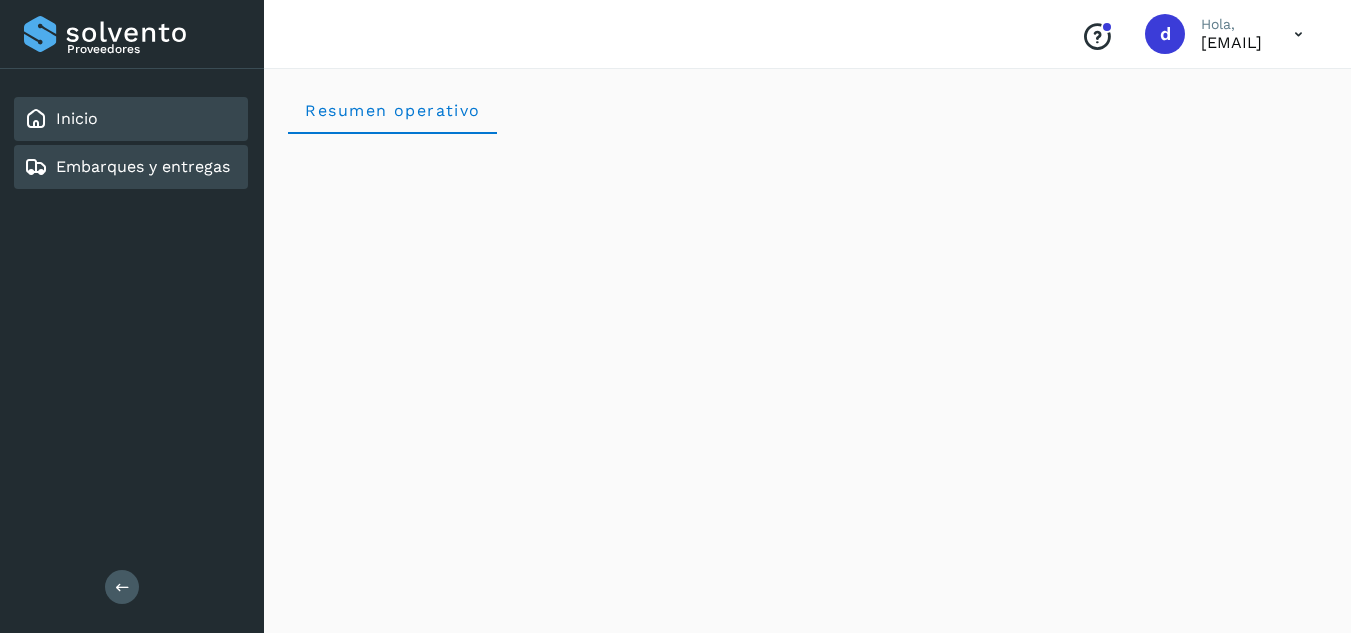 click on "Embarques y entregas" at bounding box center (143, 166) 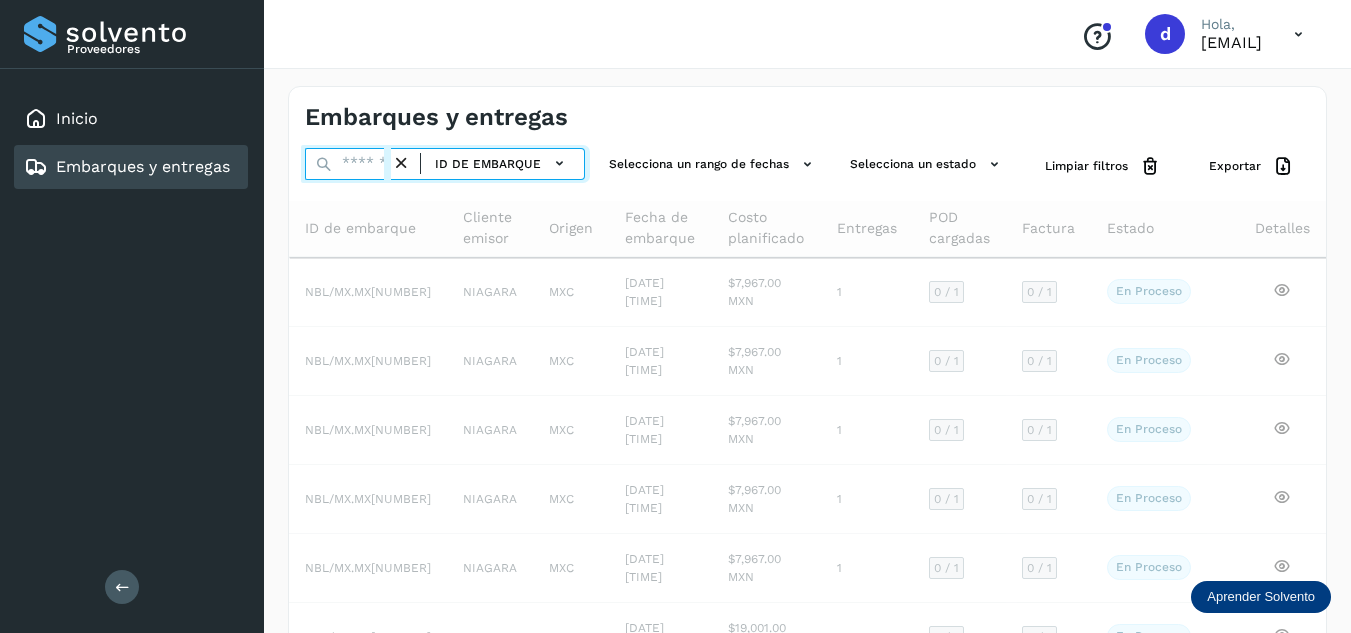 click at bounding box center [348, 164] 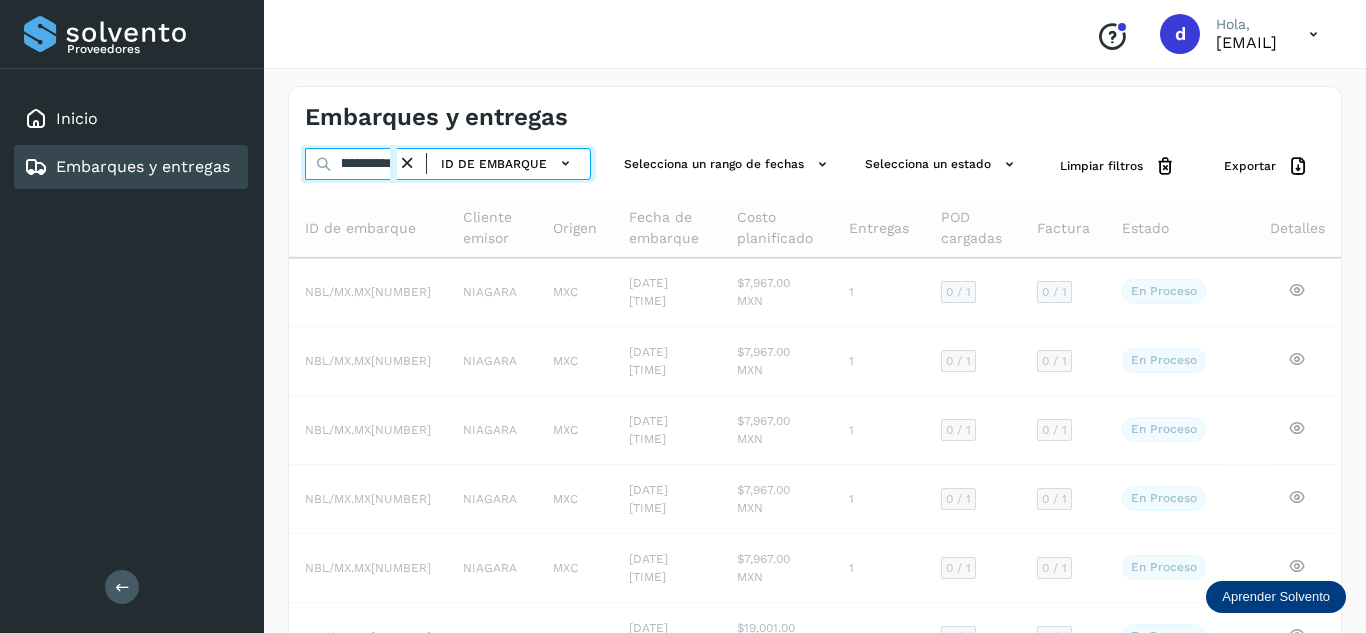scroll, scrollTop: 0, scrollLeft: 75, axis: horizontal 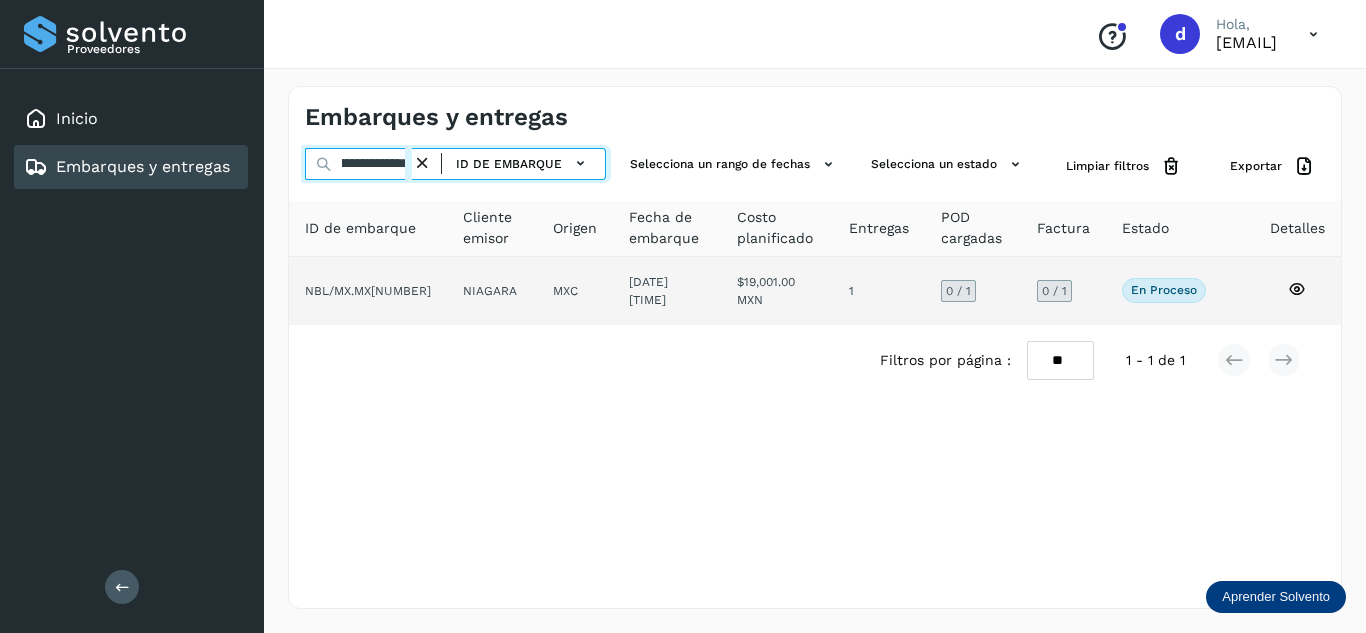 type on "**********" 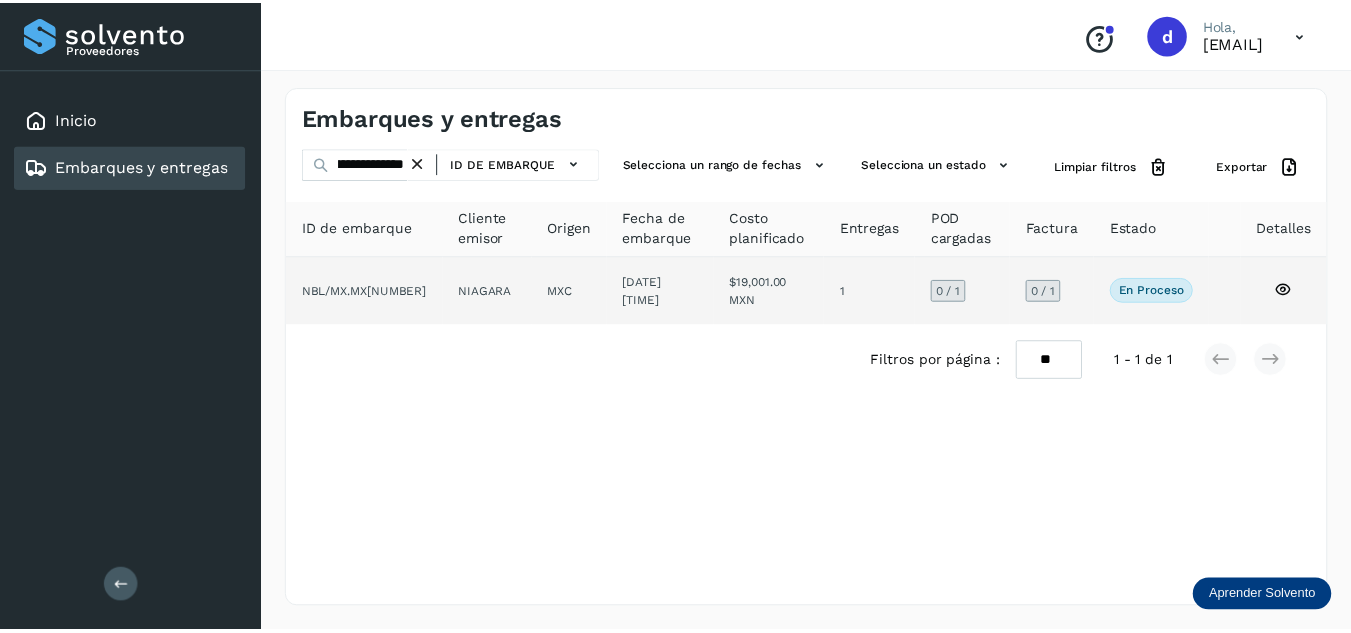 scroll, scrollTop: 0, scrollLeft: 0, axis: both 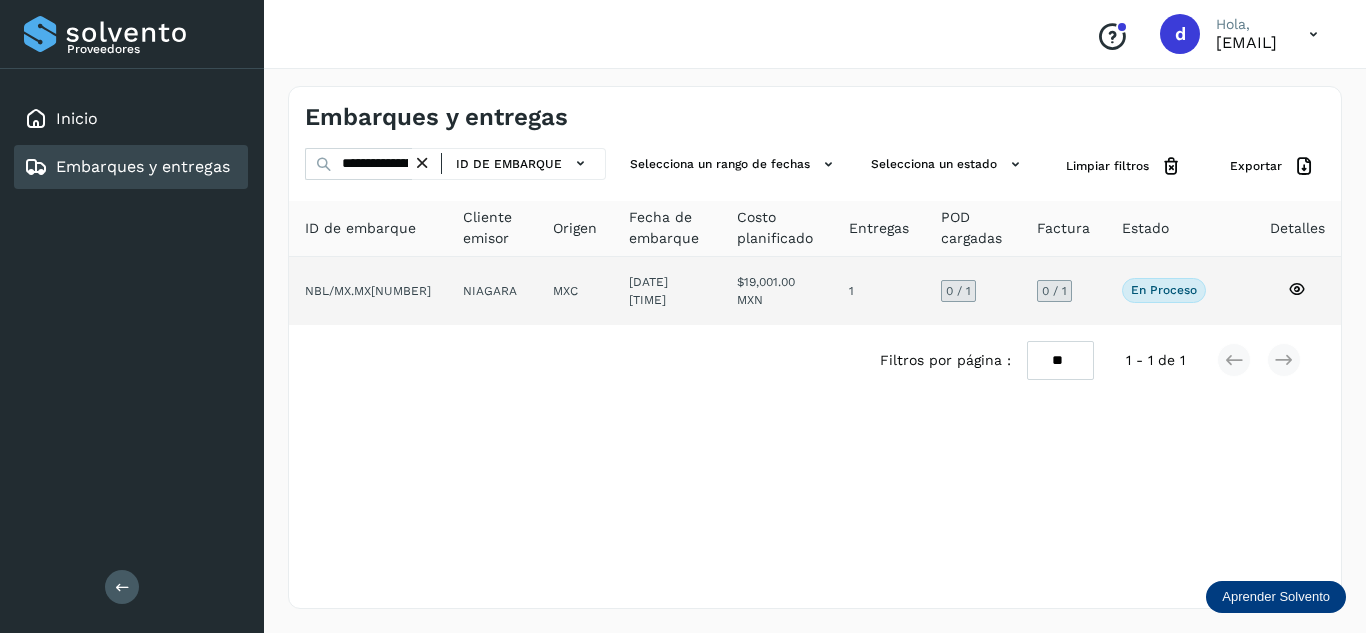 click 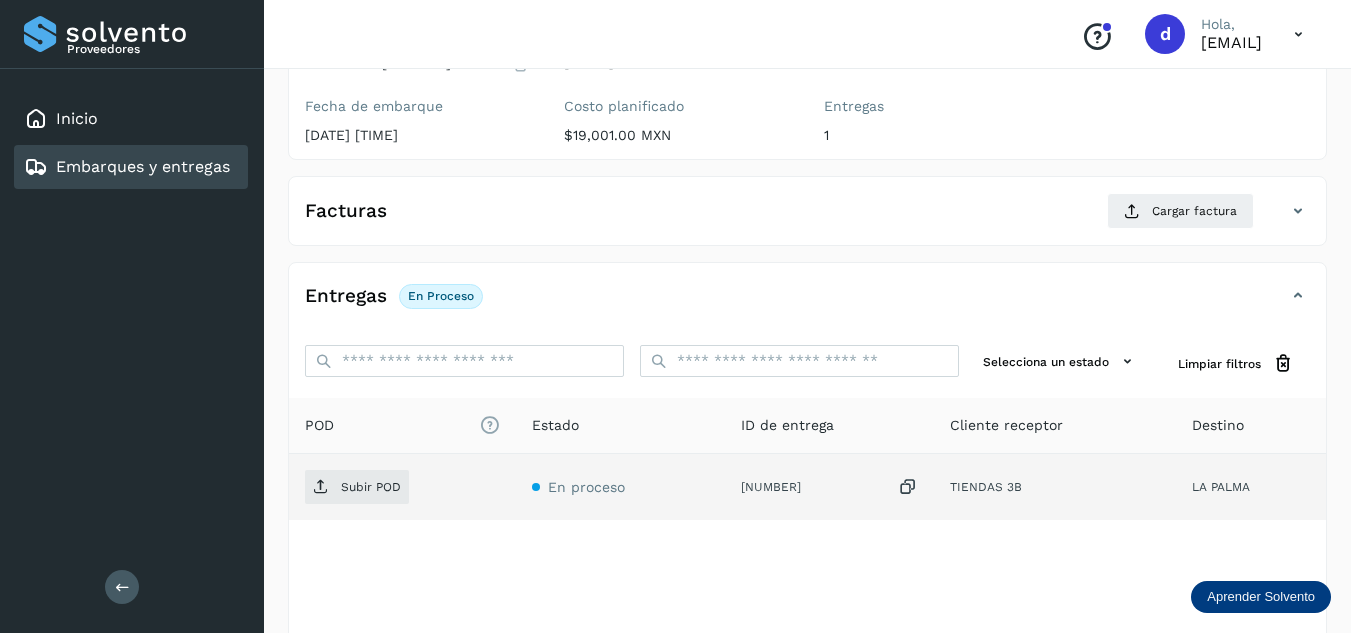 scroll, scrollTop: 300, scrollLeft: 0, axis: vertical 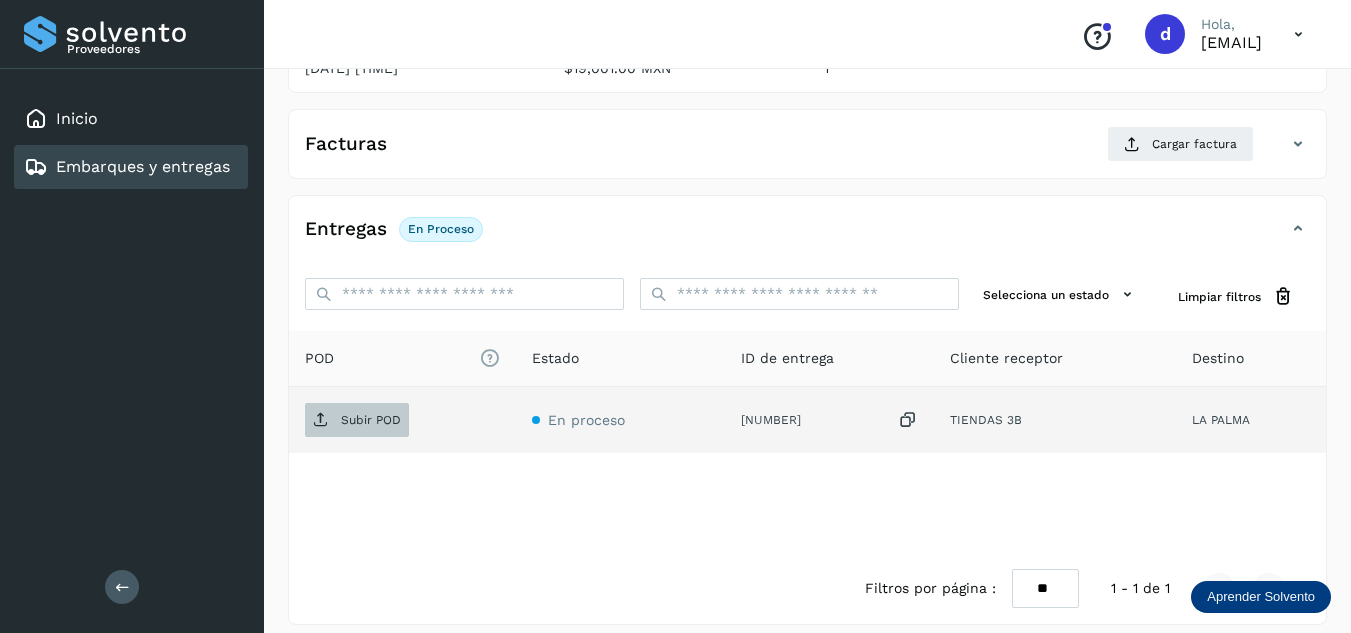 click on "Subir POD" at bounding box center [357, 420] 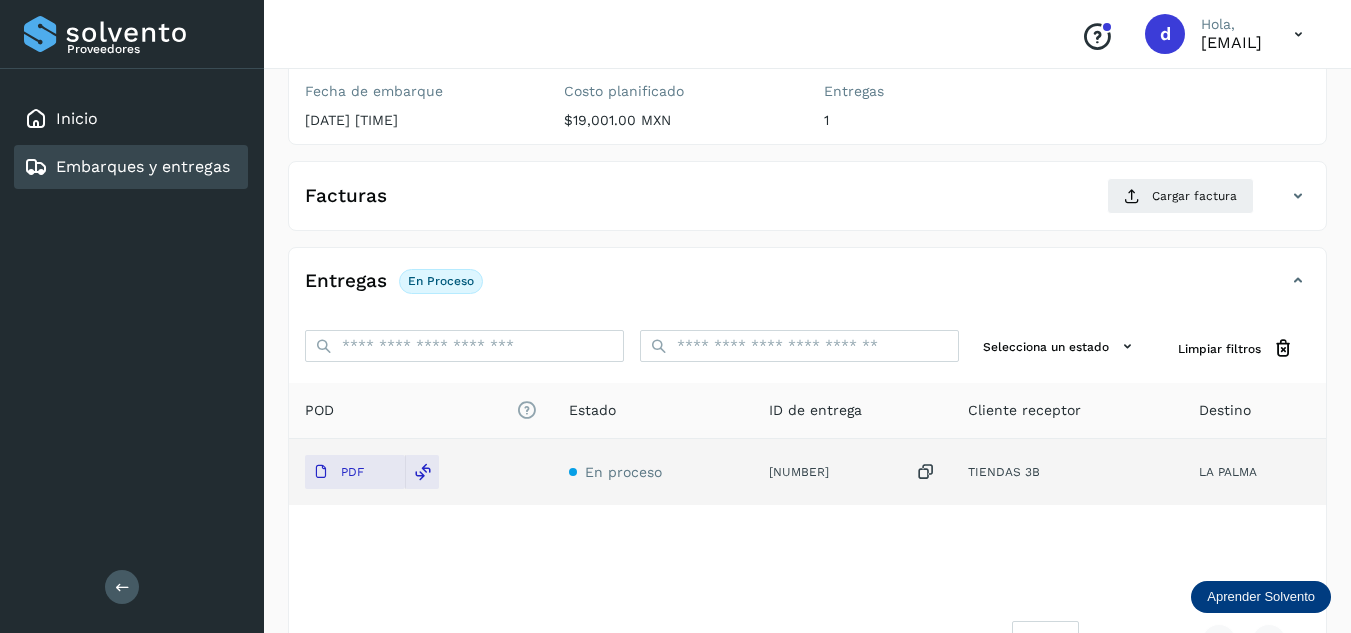 scroll, scrollTop: 200, scrollLeft: 0, axis: vertical 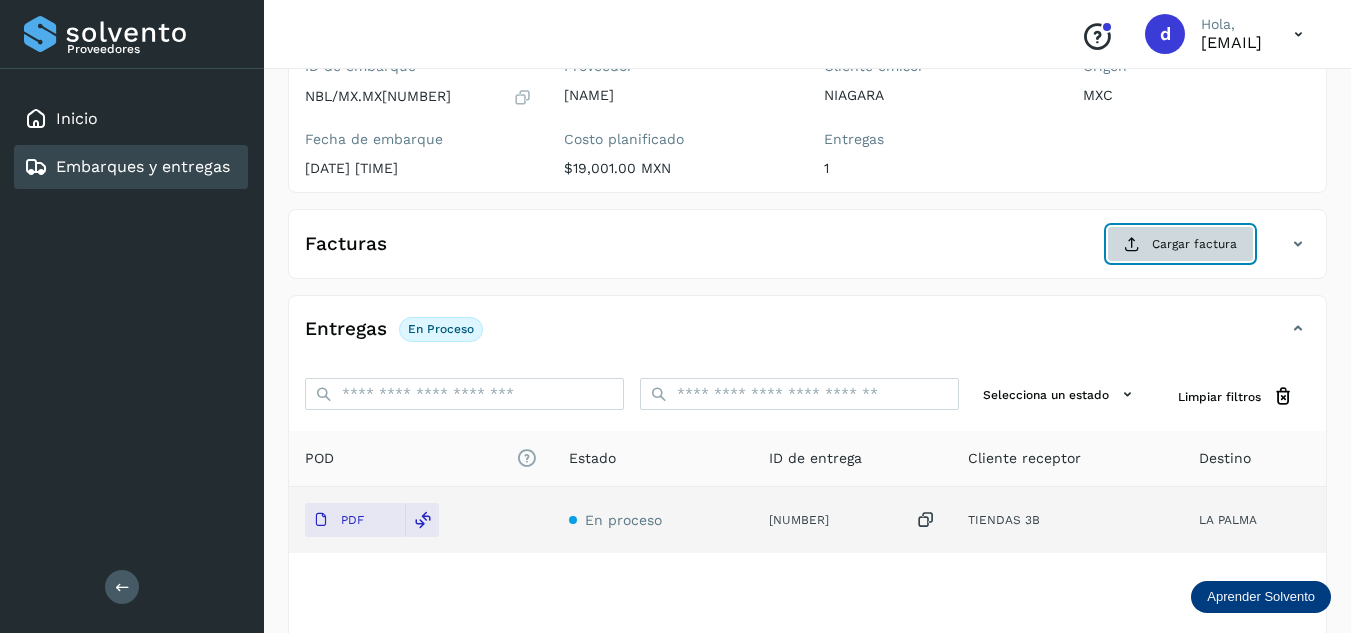 click on "Cargar factura" 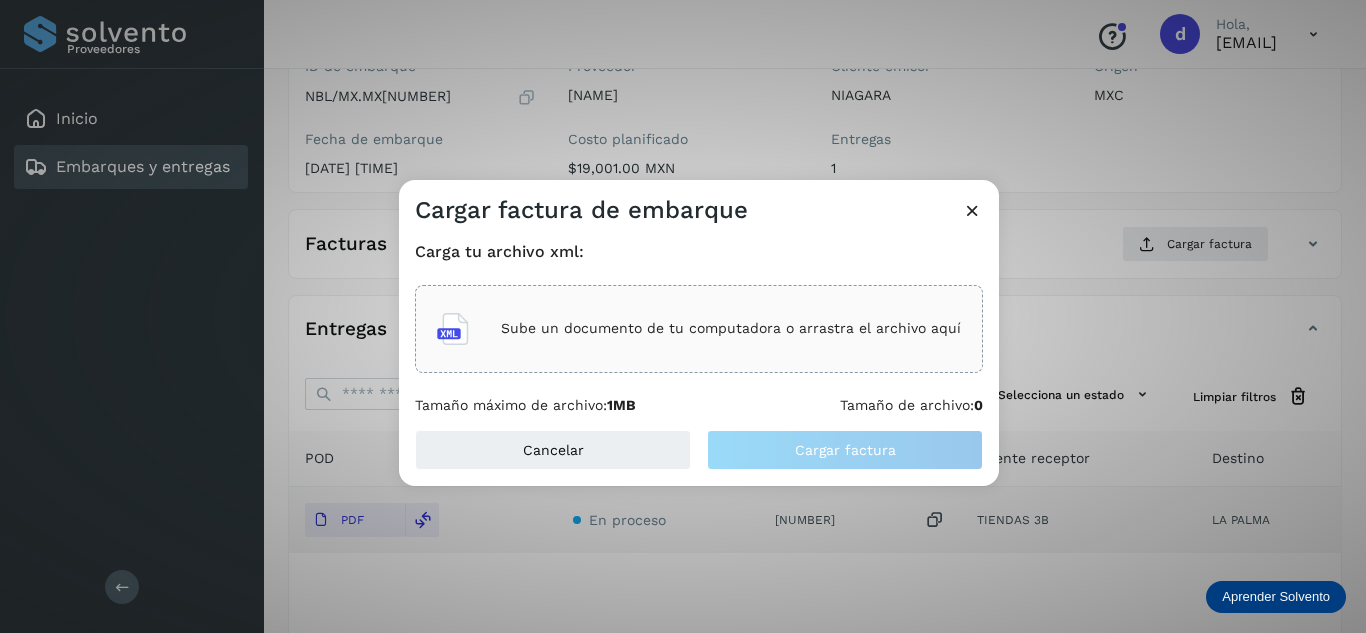 click on "Sube un documento de tu computadora o arrastra el archivo aquí" at bounding box center [731, 328] 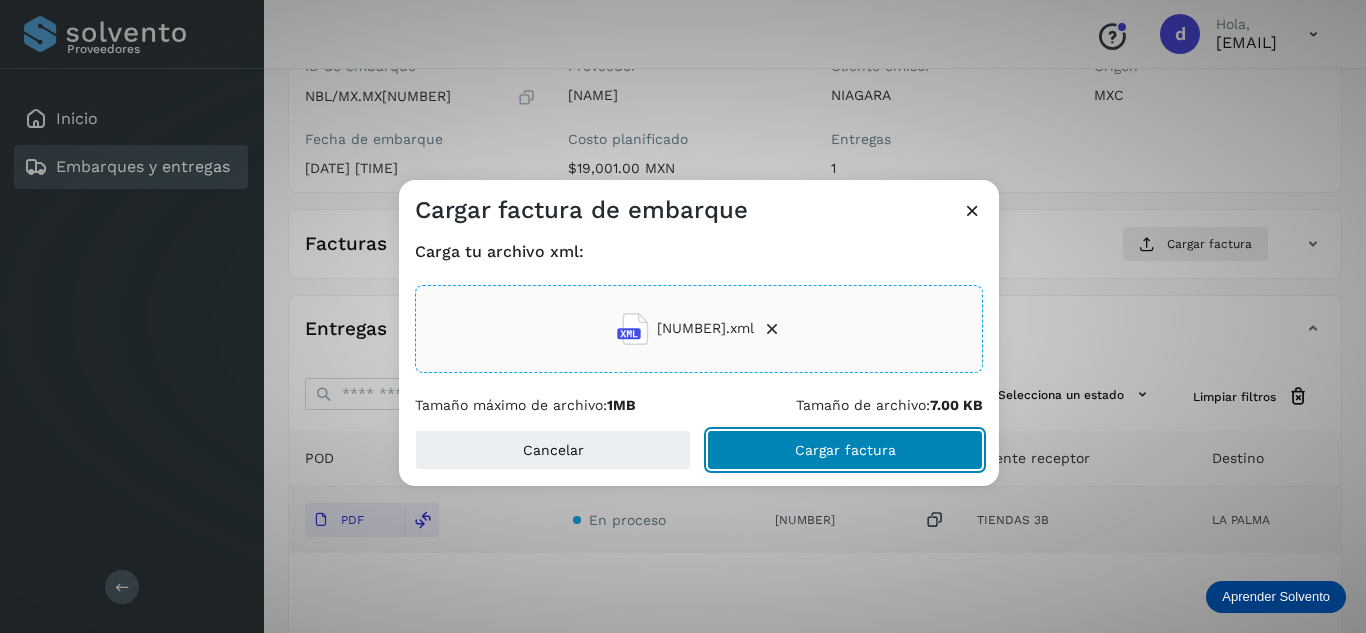 click on "Cargar factura" 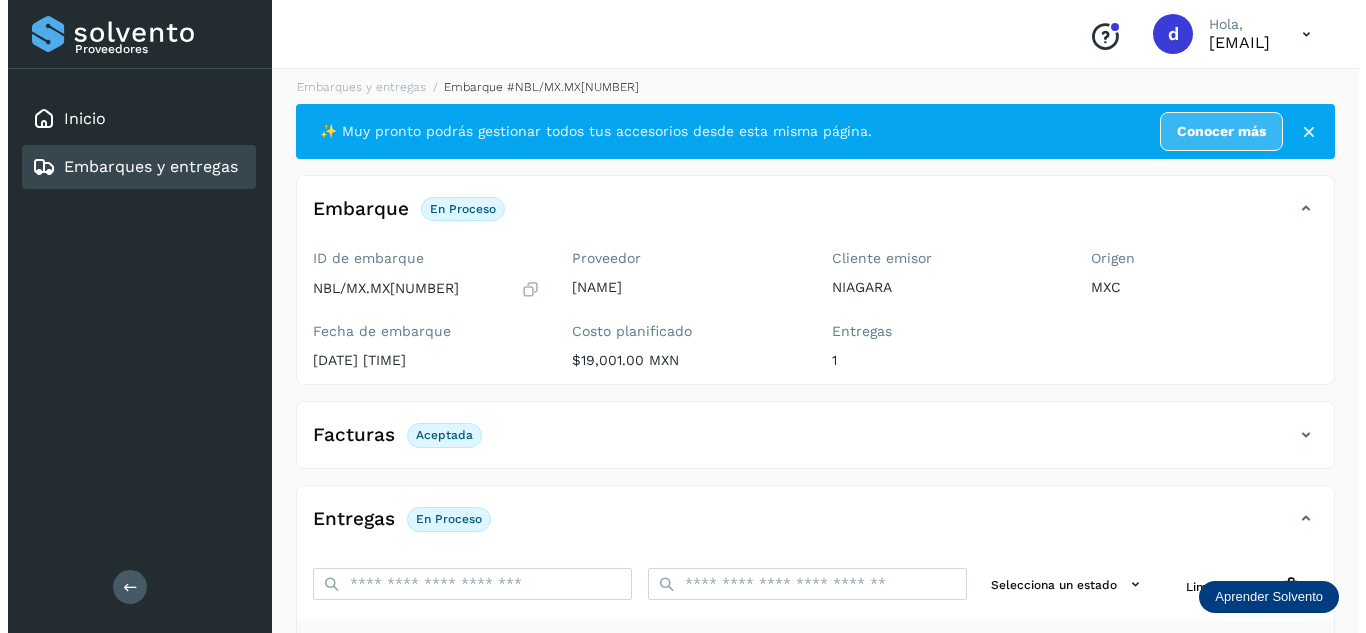 scroll, scrollTop: 0, scrollLeft: 0, axis: both 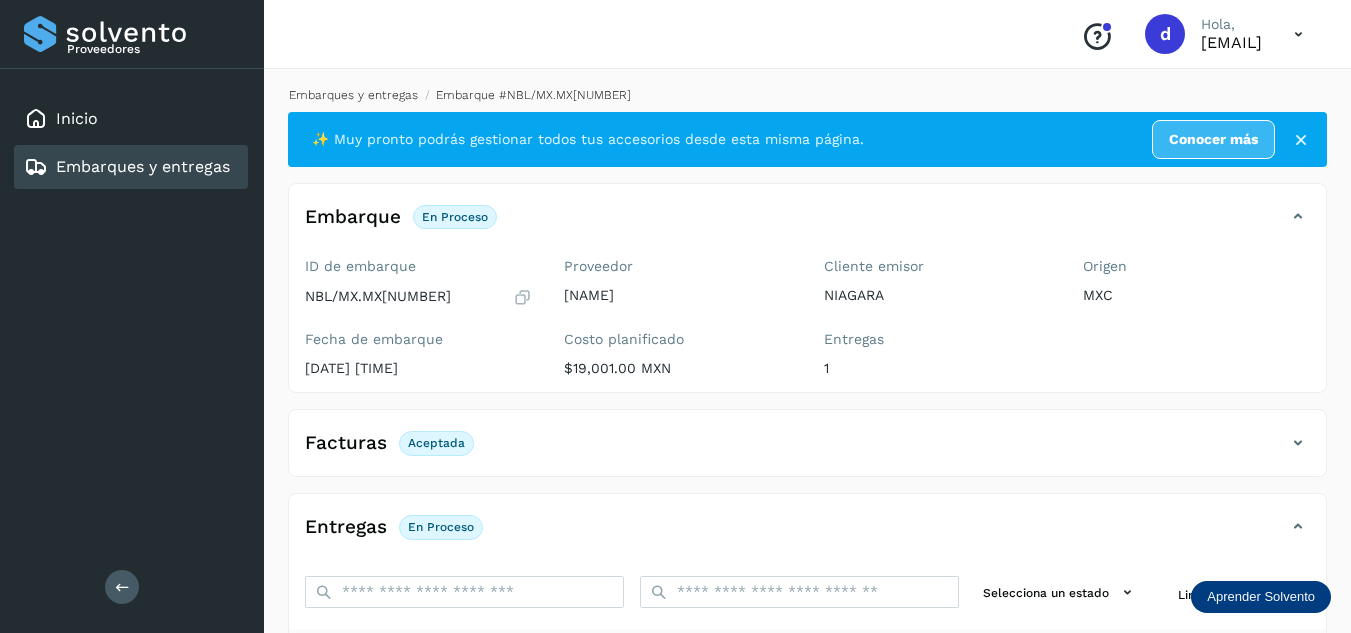 click on "Embarques y entregas" at bounding box center [353, 95] 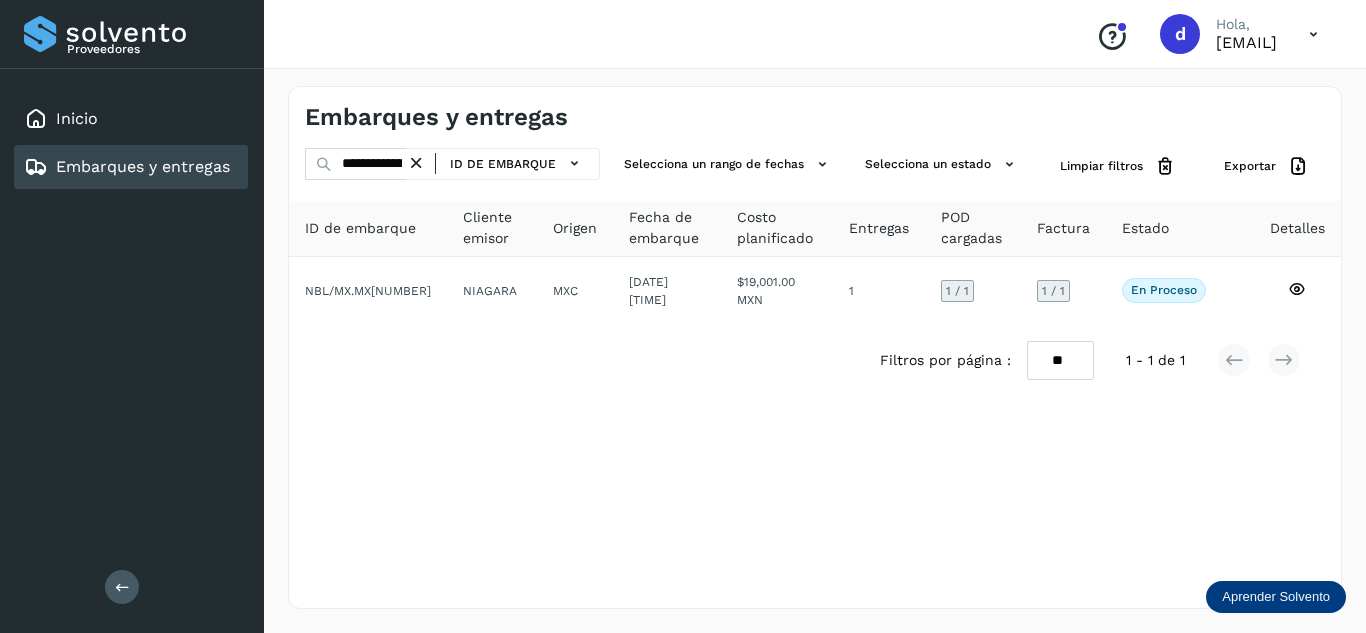 click at bounding box center (416, 163) 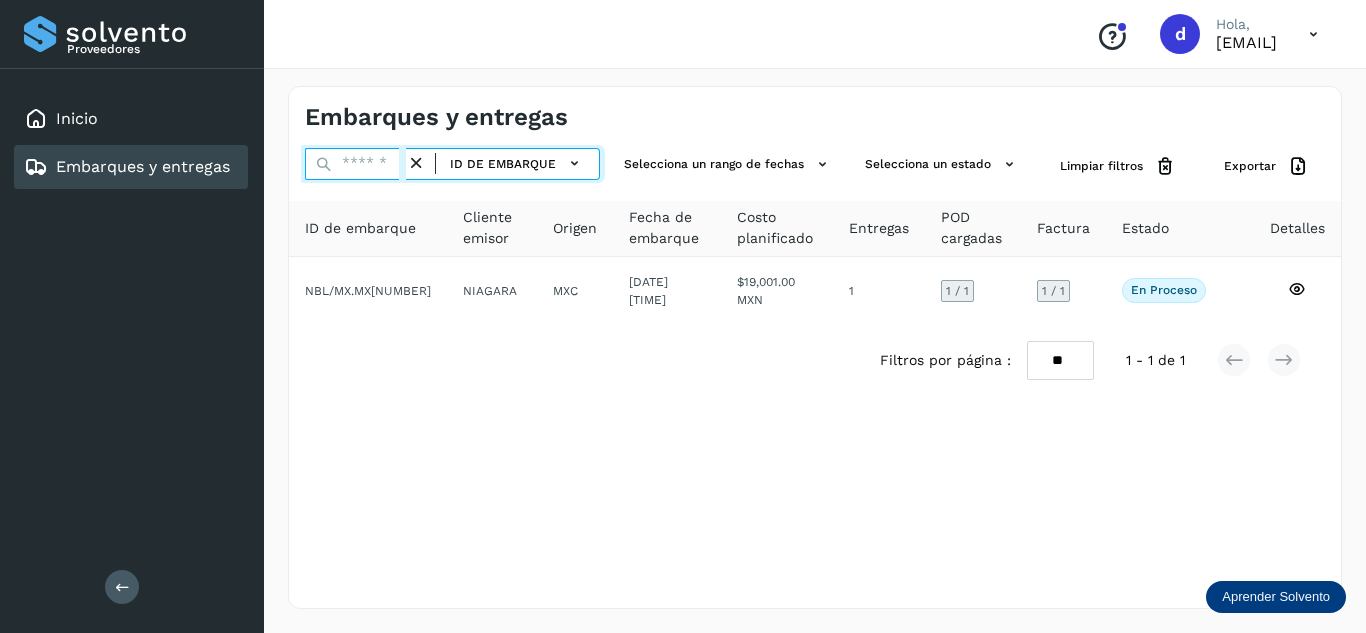 click at bounding box center (355, 164) 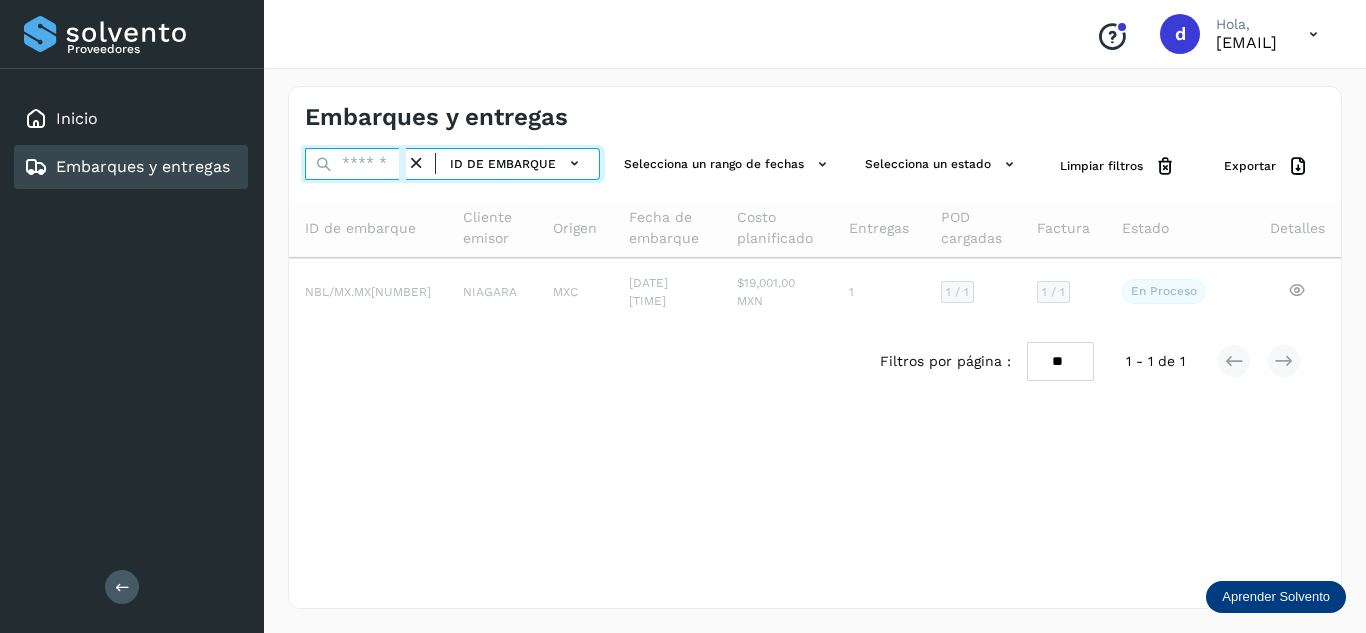 paste on "**********" 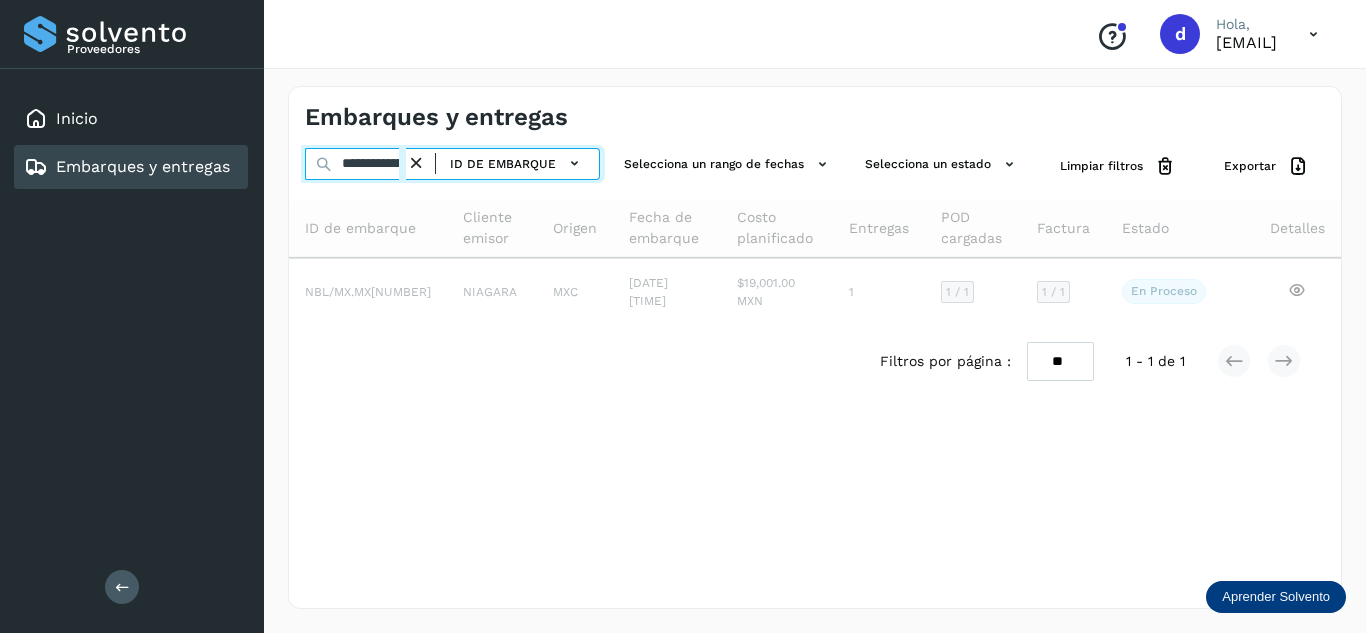 scroll, scrollTop: 0, scrollLeft: 77, axis: horizontal 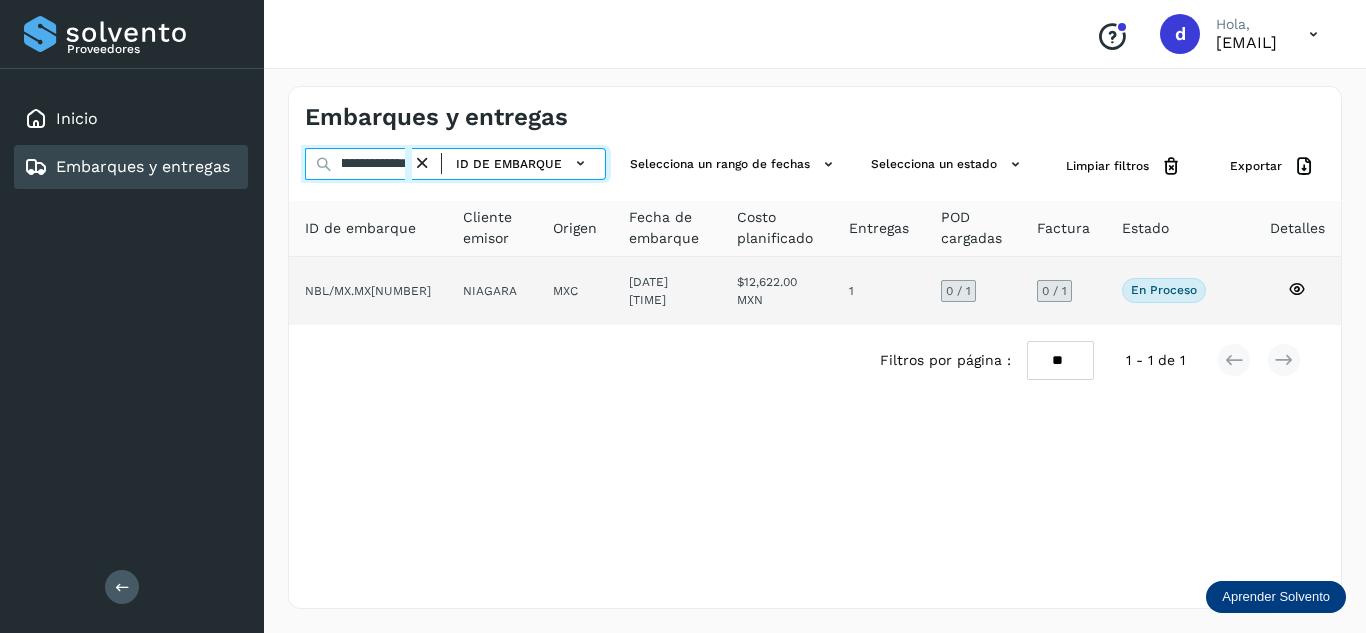 type on "**********" 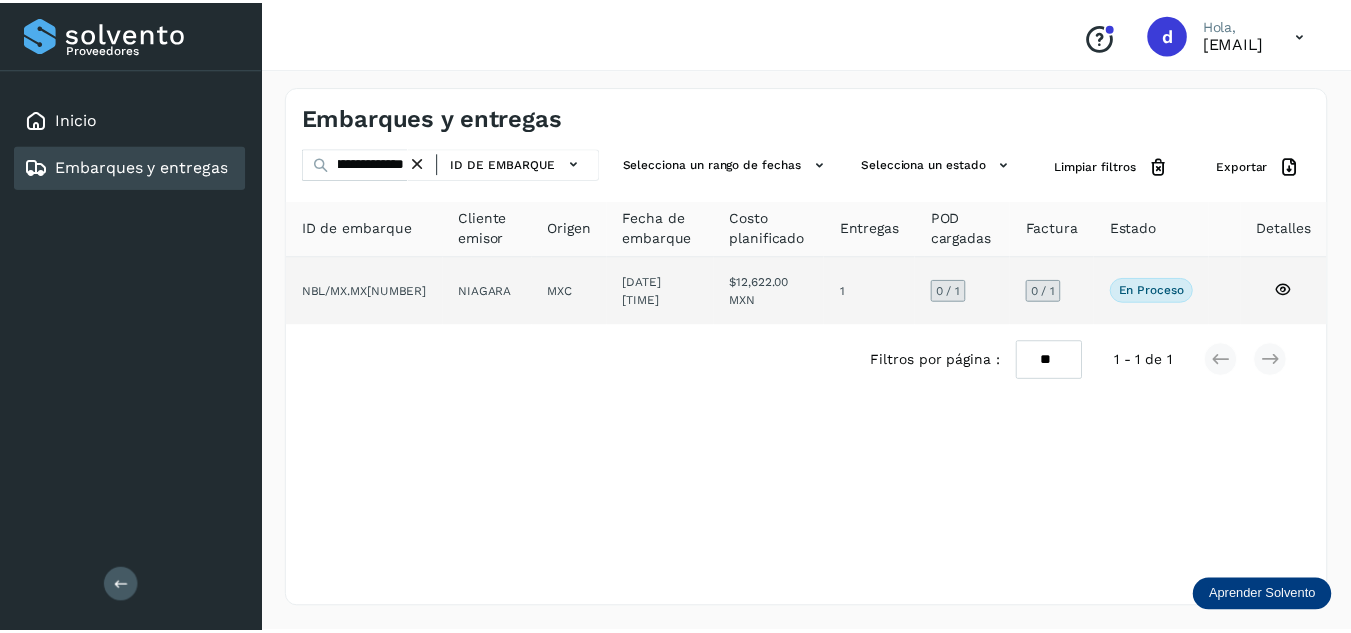 scroll, scrollTop: 0, scrollLeft: 0, axis: both 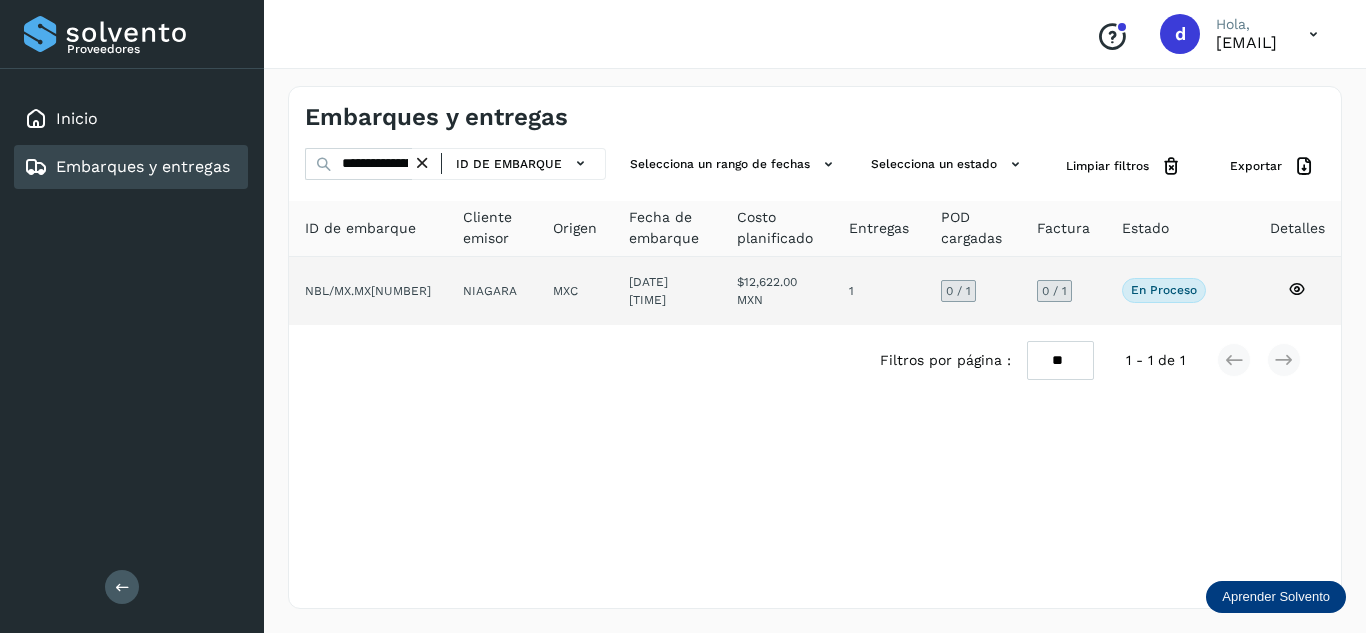click 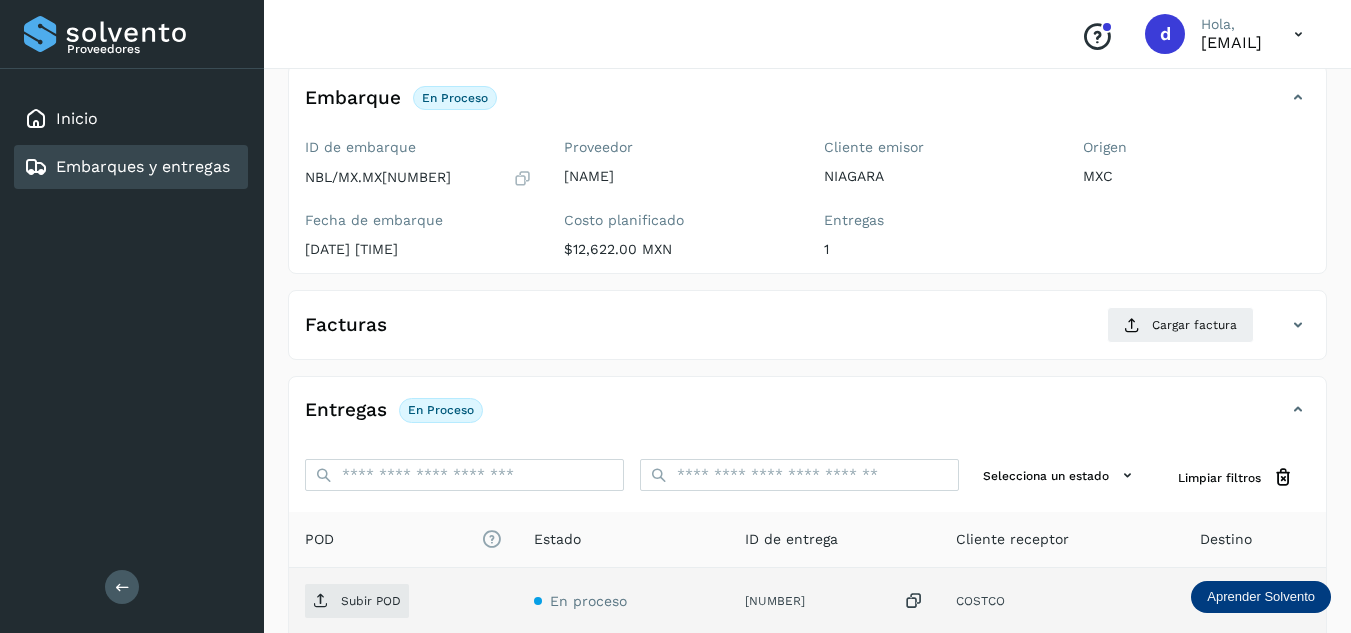 scroll, scrollTop: 300, scrollLeft: 0, axis: vertical 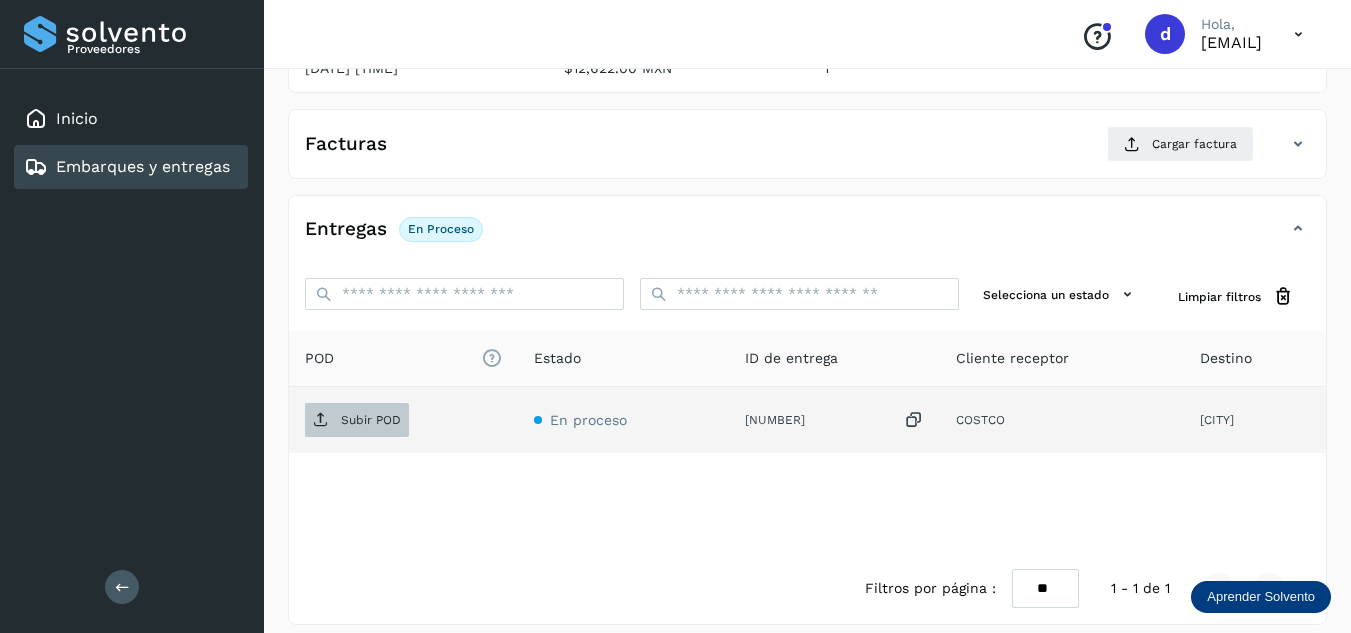 click on "Subir POD" at bounding box center (371, 420) 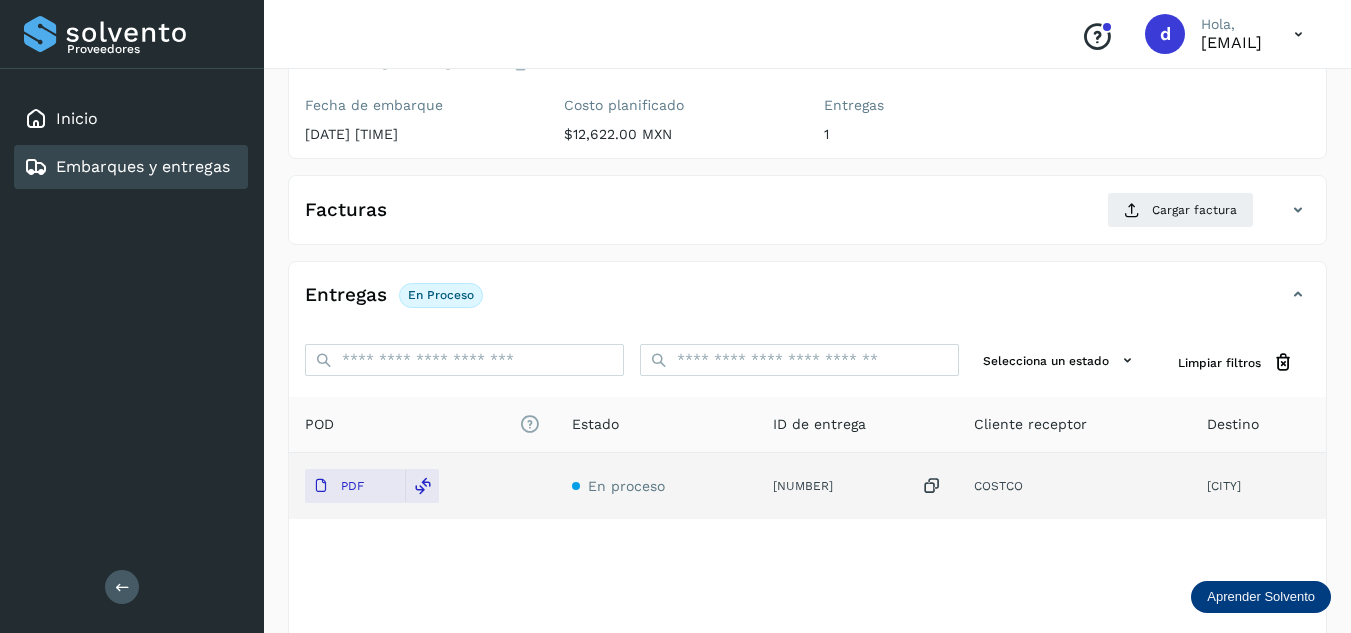 scroll, scrollTop: 200, scrollLeft: 0, axis: vertical 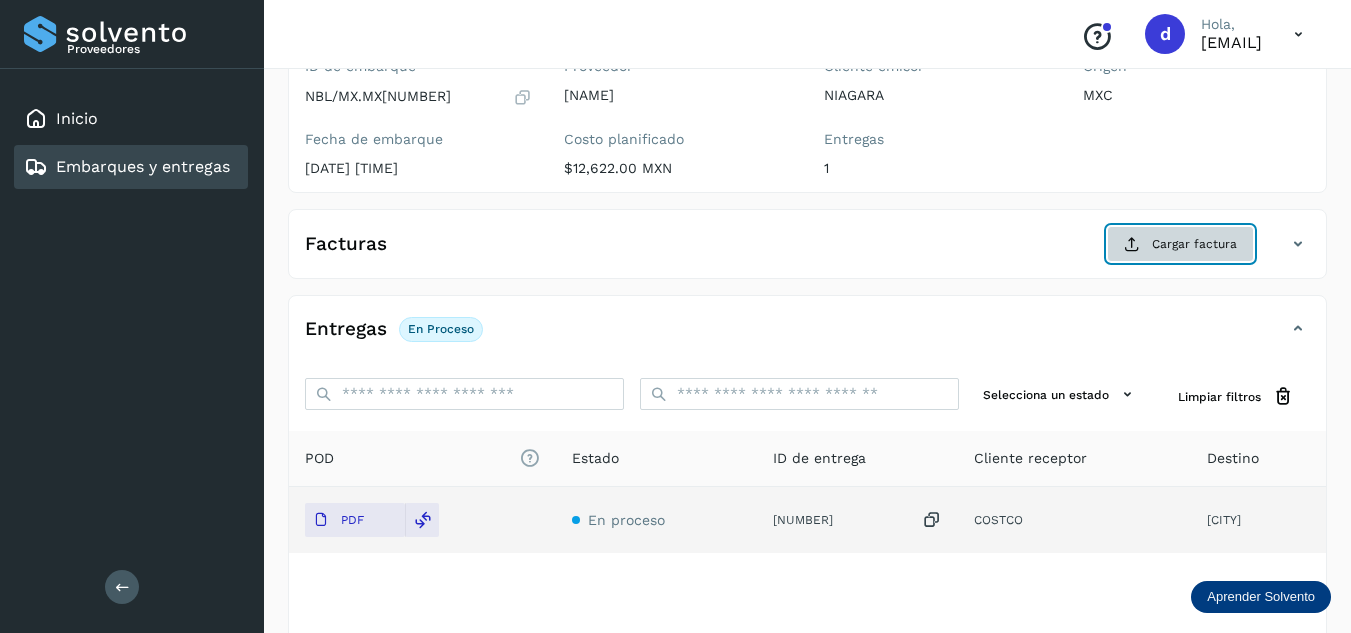 click on "Cargar factura" at bounding box center (1180, 244) 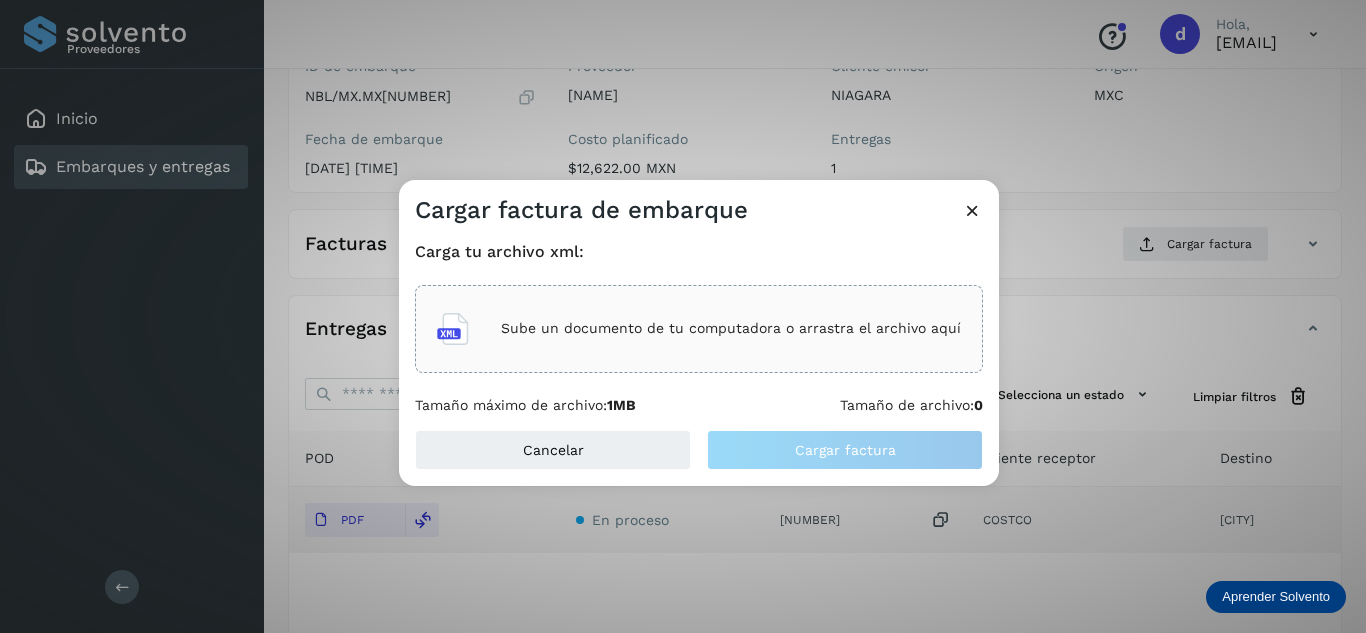 click on "Sube un documento de tu computadora o arrastra el archivo aquí" 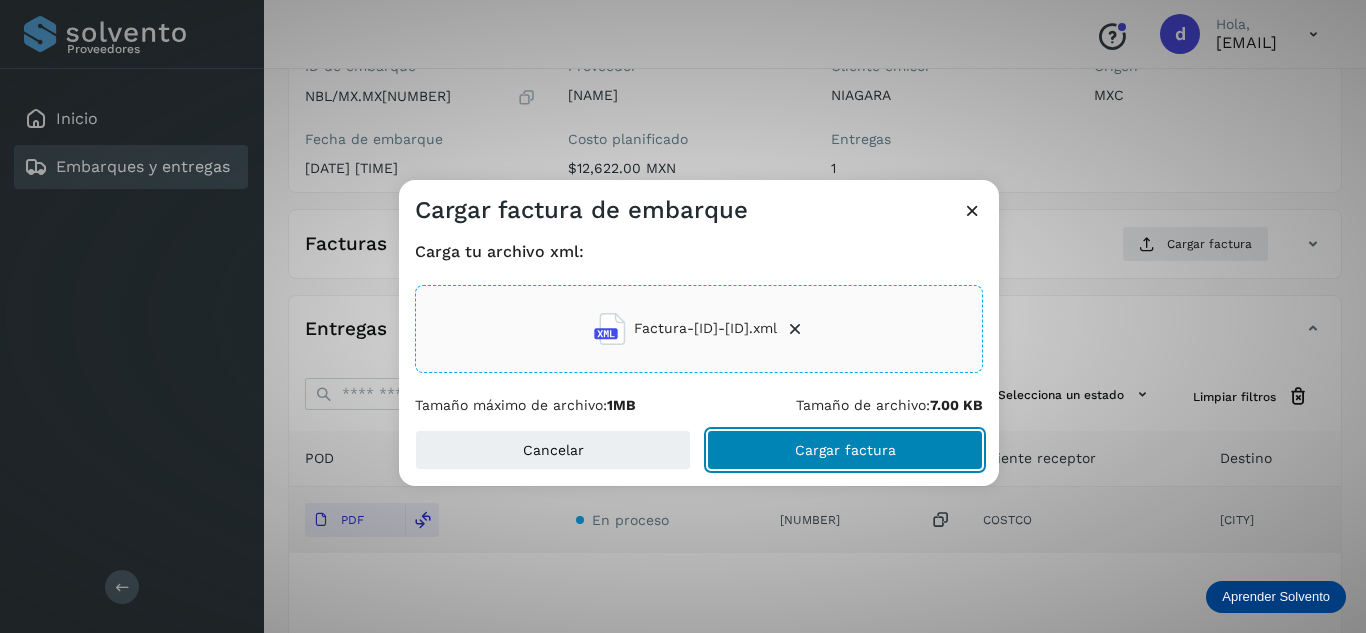 click on "Cargar factura" 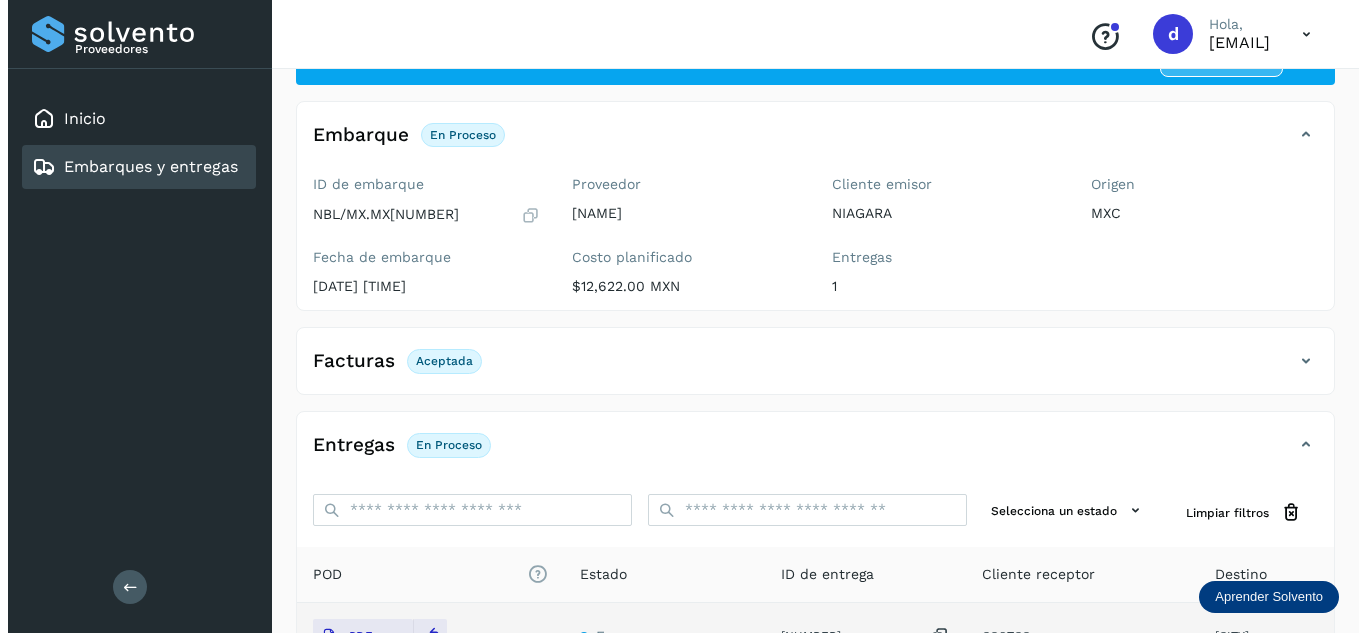 scroll, scrollTop: 0, scrollLeft: 0, axis: both 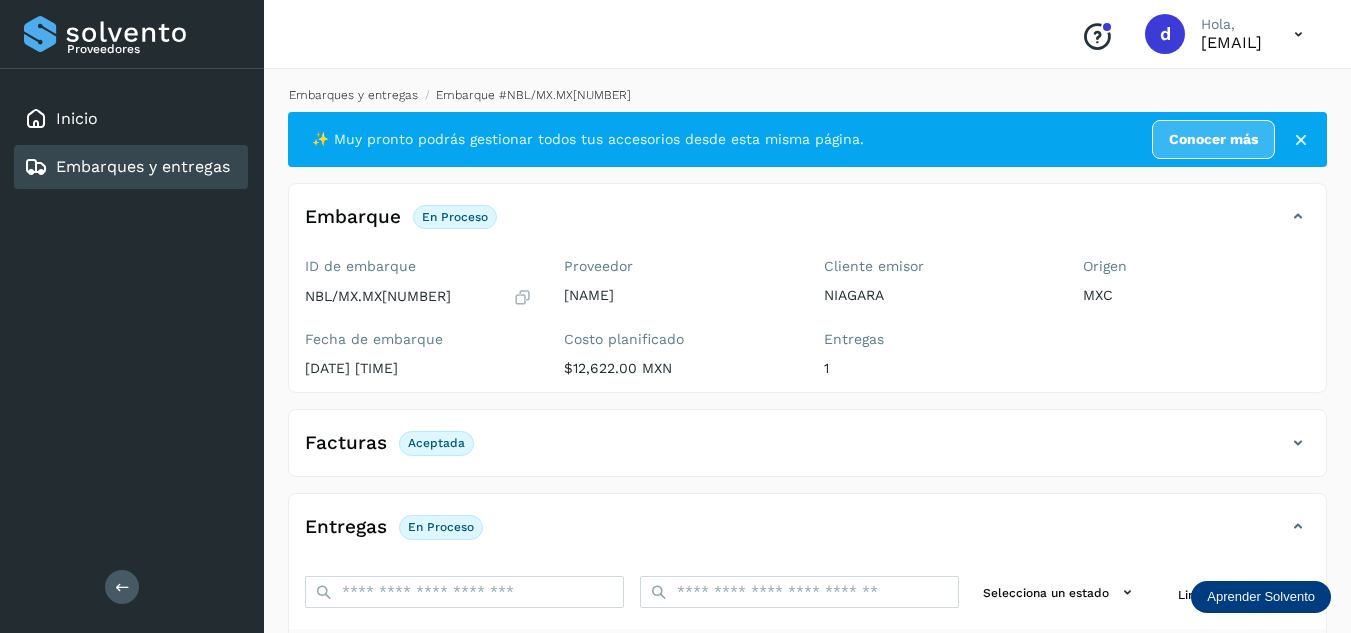 click on "Embarques y entregas" at bounding box center [353, 95] 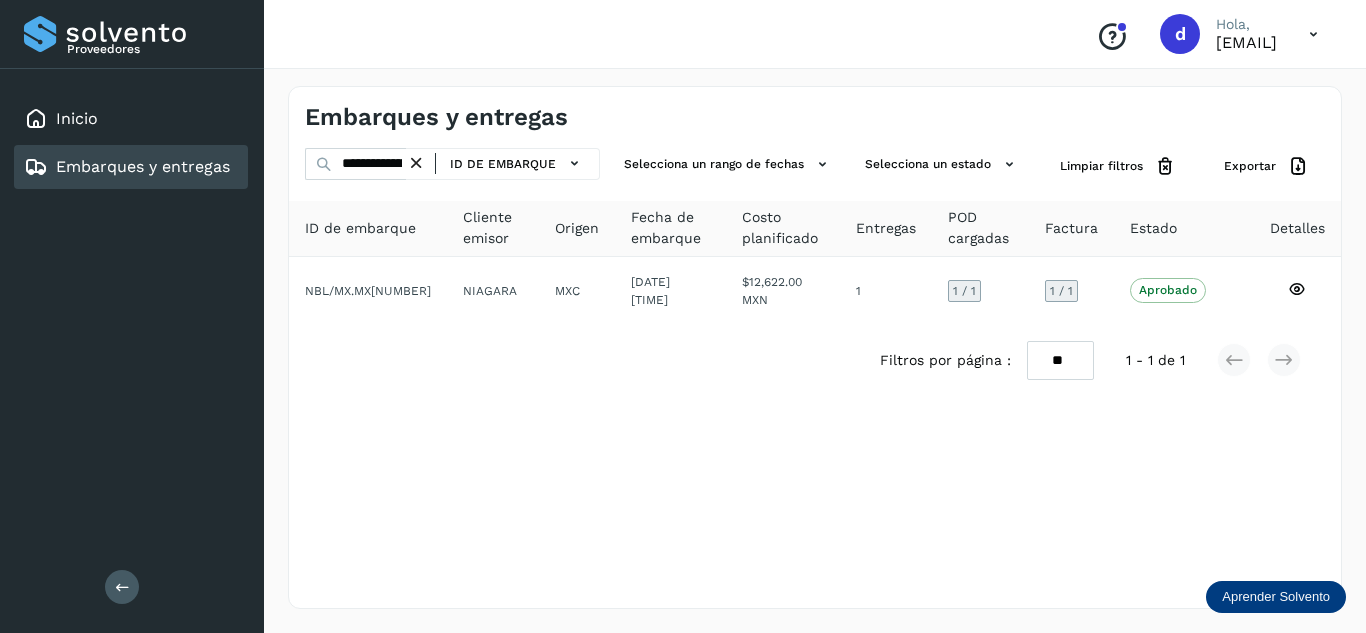 click at bounding box center (416, 163) 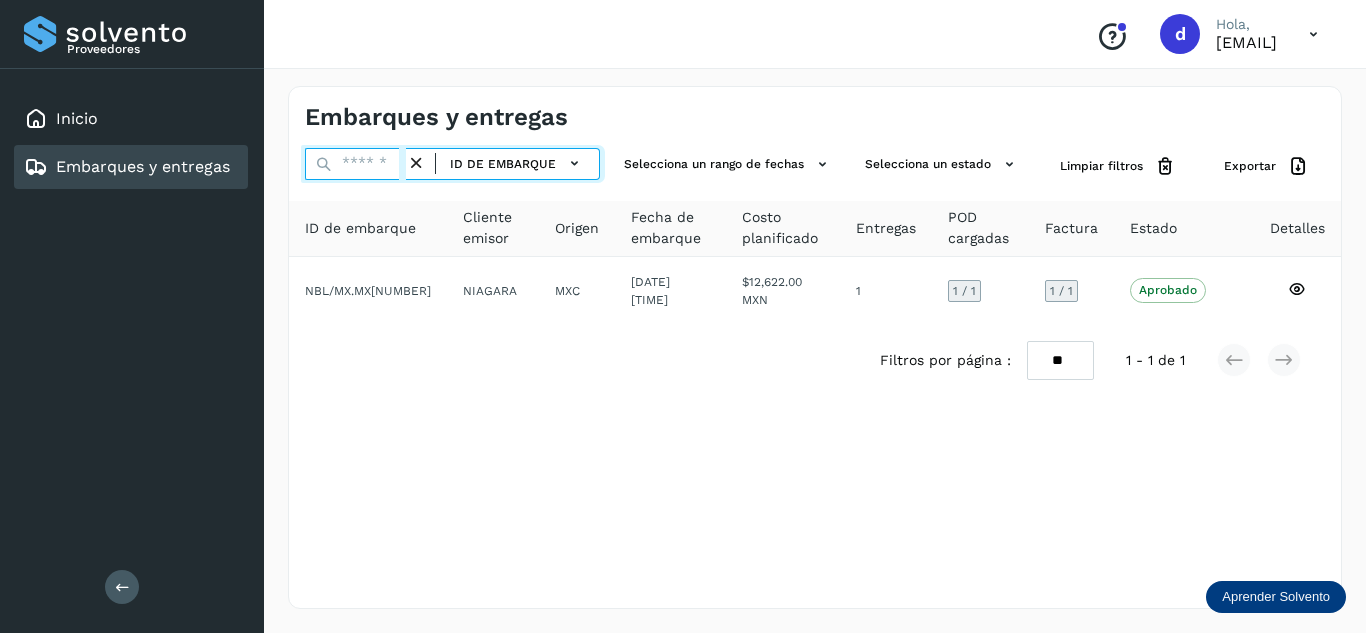 click at bounding box center (355, 164) 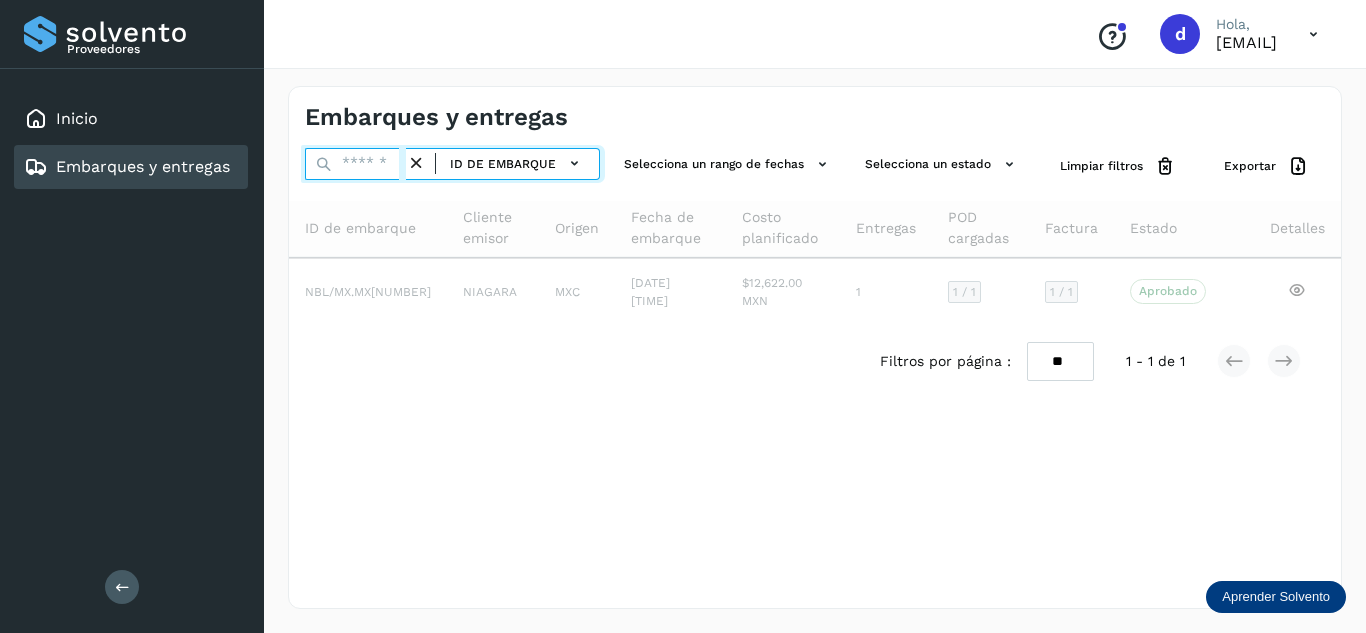 paste on "**********" 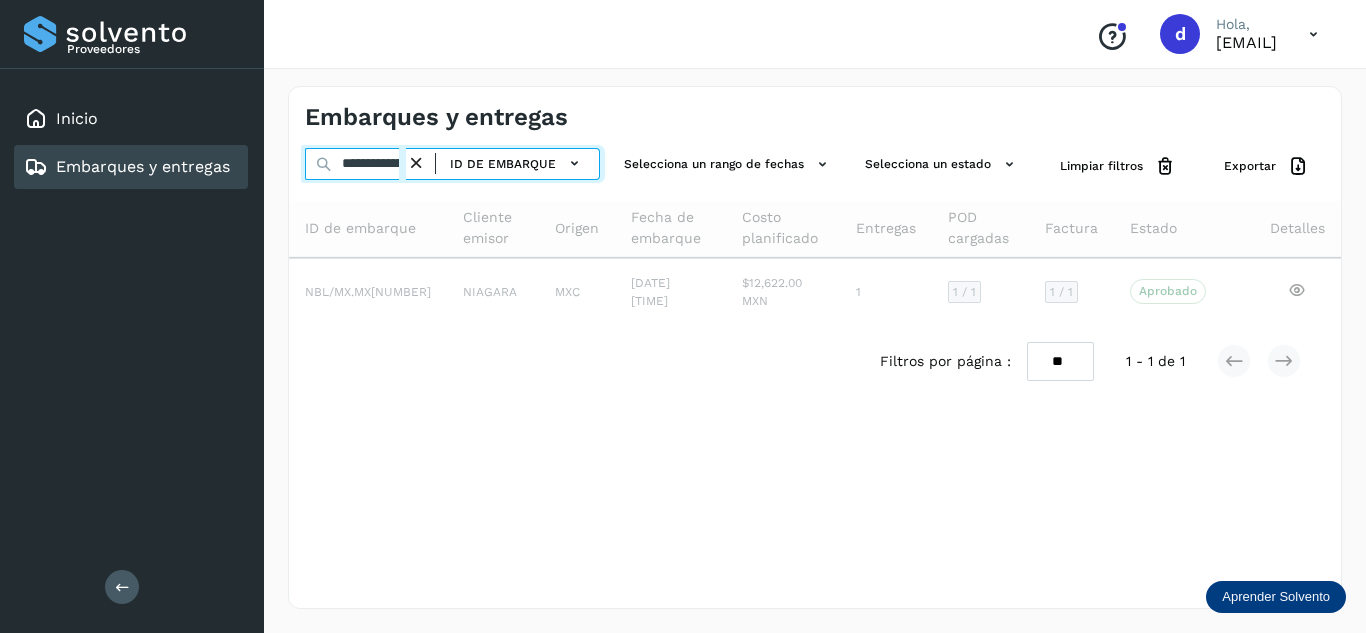 scroll, scrollTop: 0, scrollLeft: 71, axis: horizontal 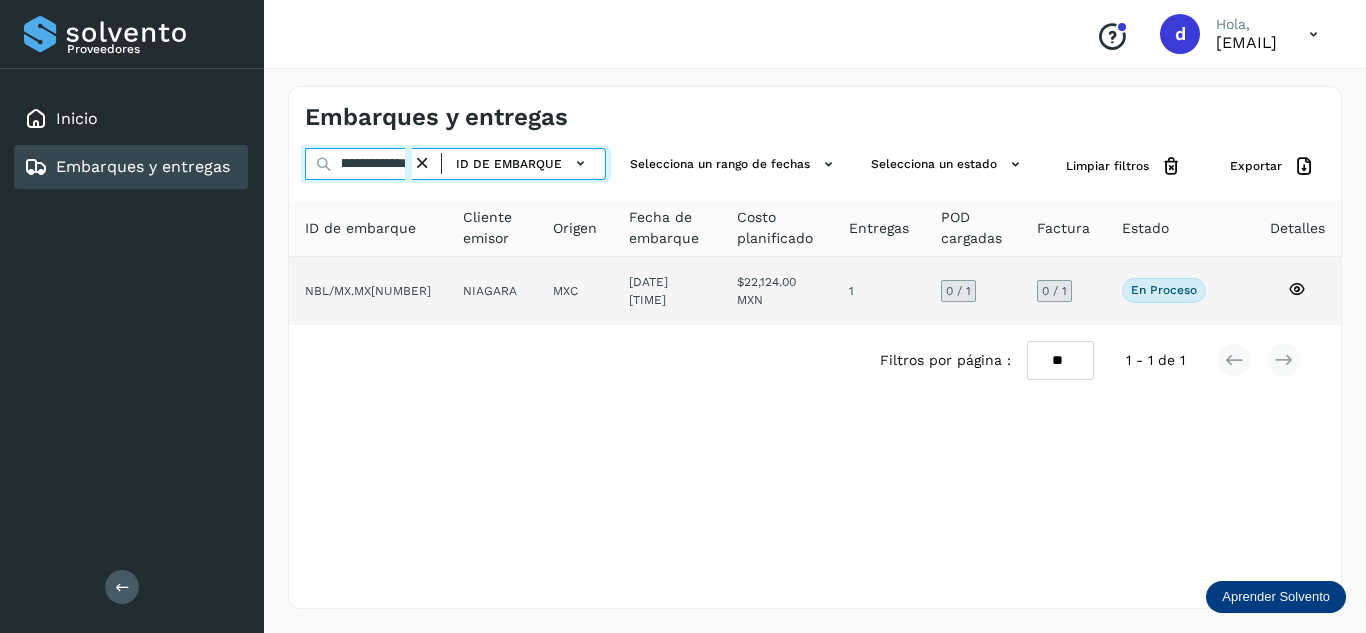 type on "**********" 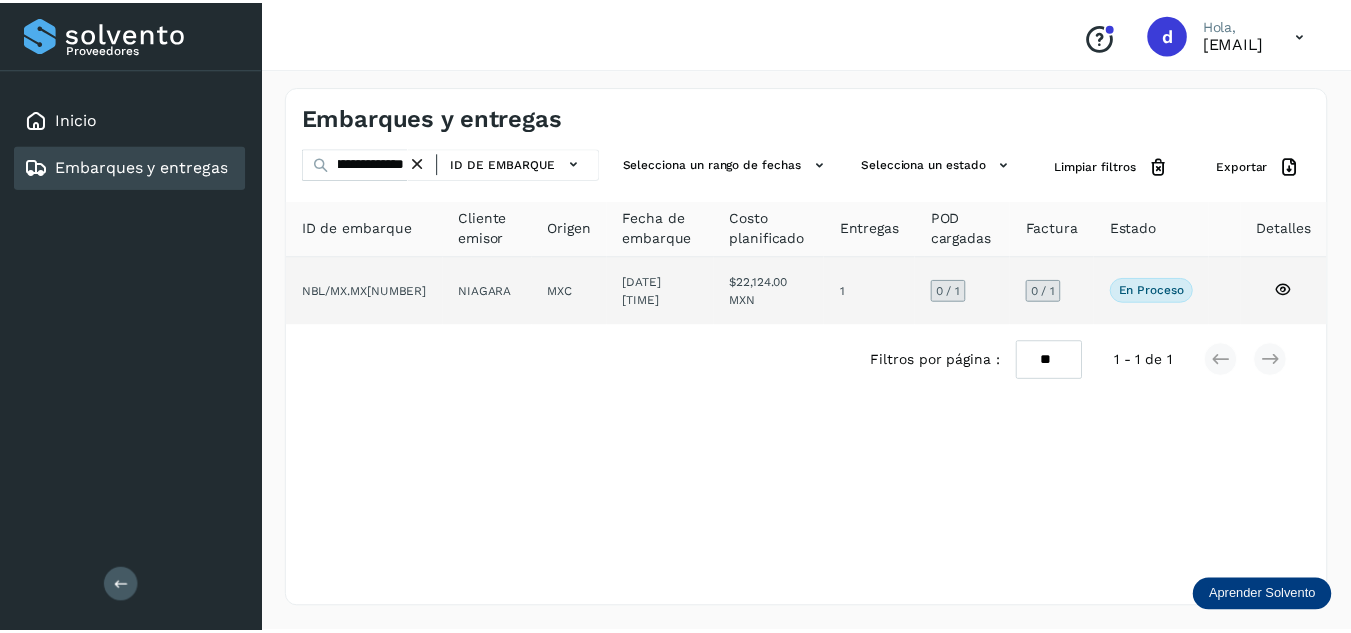 scroll, scrollTop: 0, scrollLeft: 0, axis: both 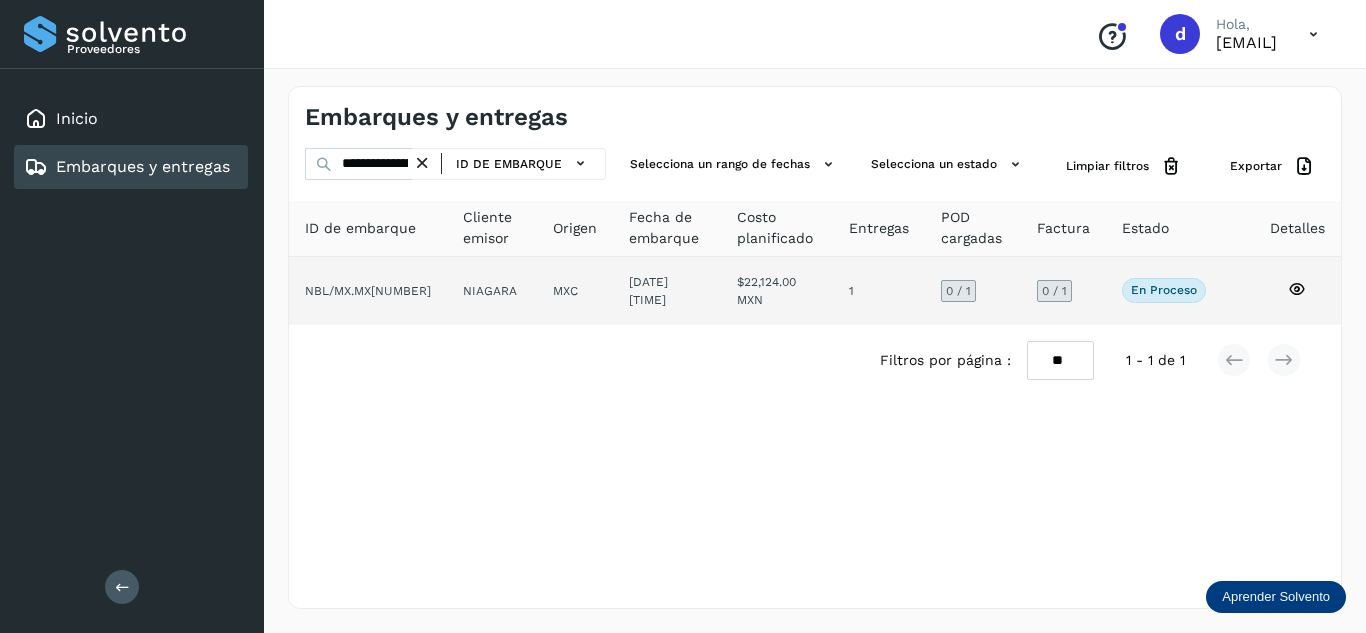 click 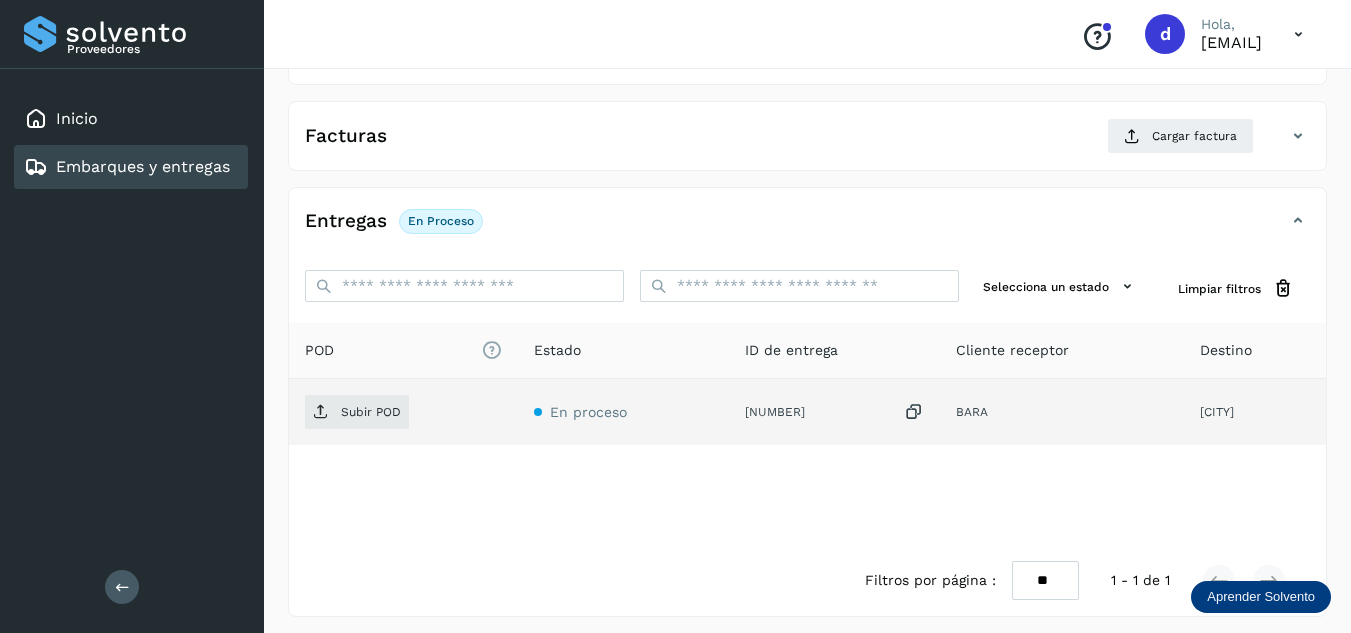 scroll, scrollTop: 316, scrollLeft: 0, axis: vertical 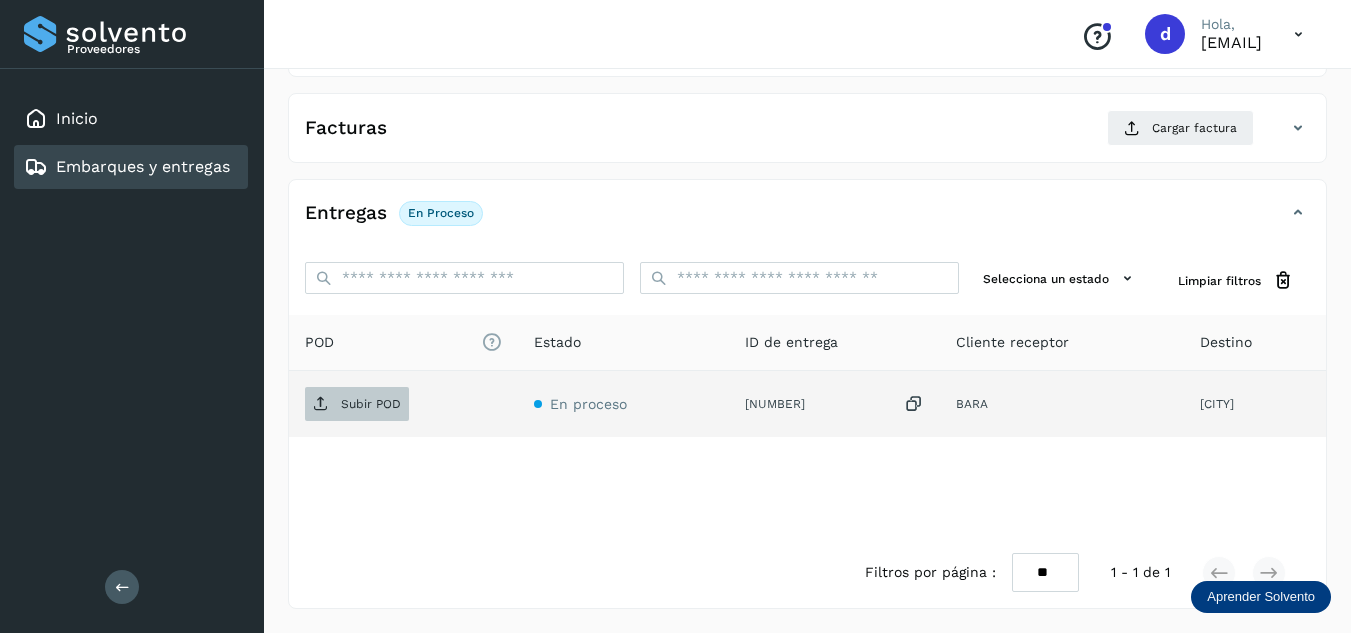 click on "Subir POD" at bounding box center [357, 404] 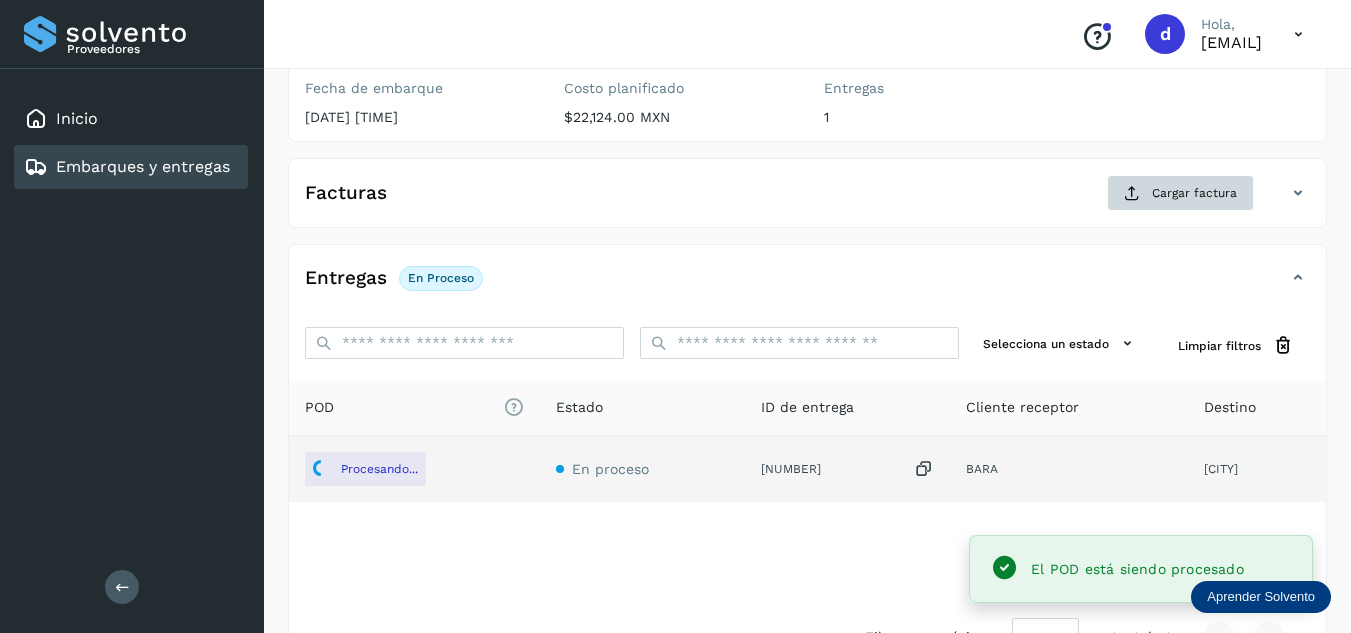 scroll, scrollTop: 216, scrollLeft: 0, axis: vertical 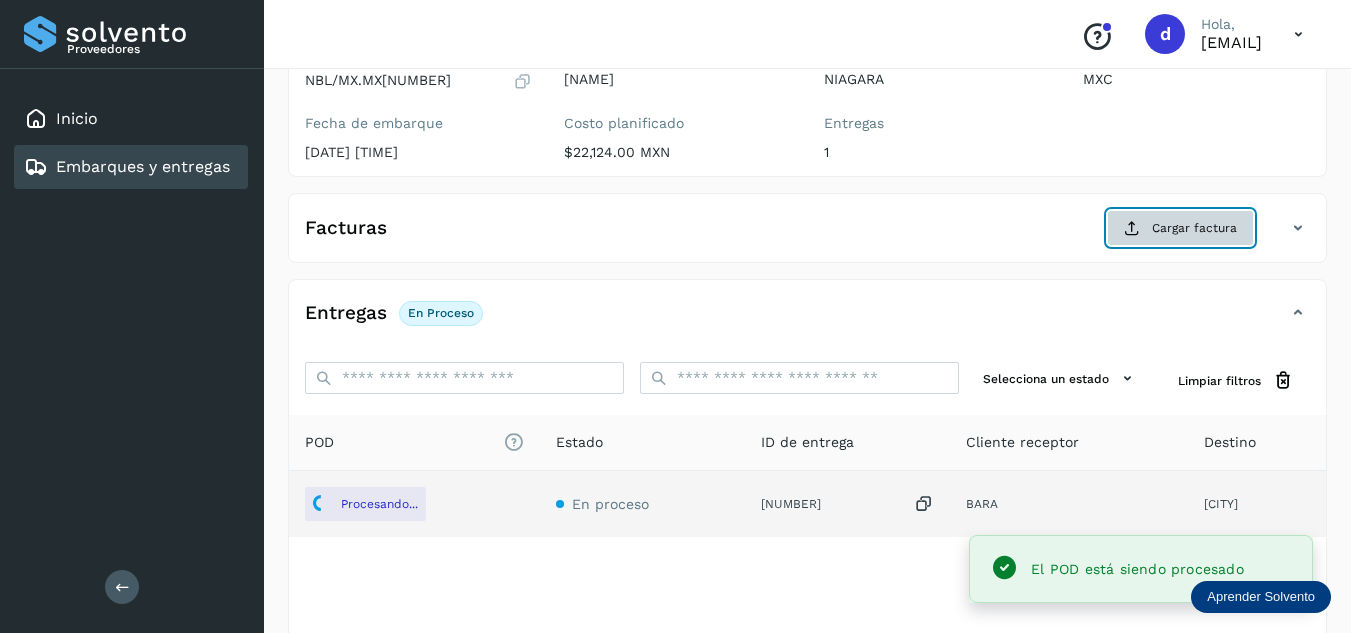 click at bounding box center [1132, 228] 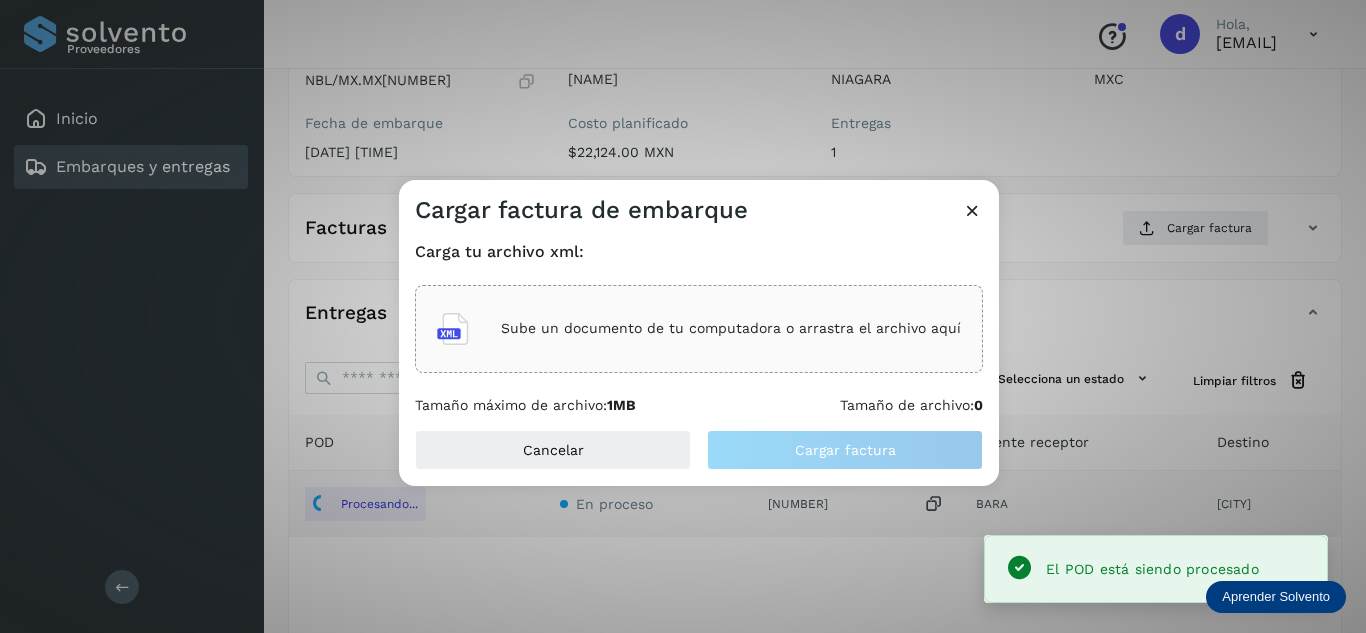 click on "Sube un documento de tu computadora o arrastra el archivo aquí" at bounding box center [699, 329] 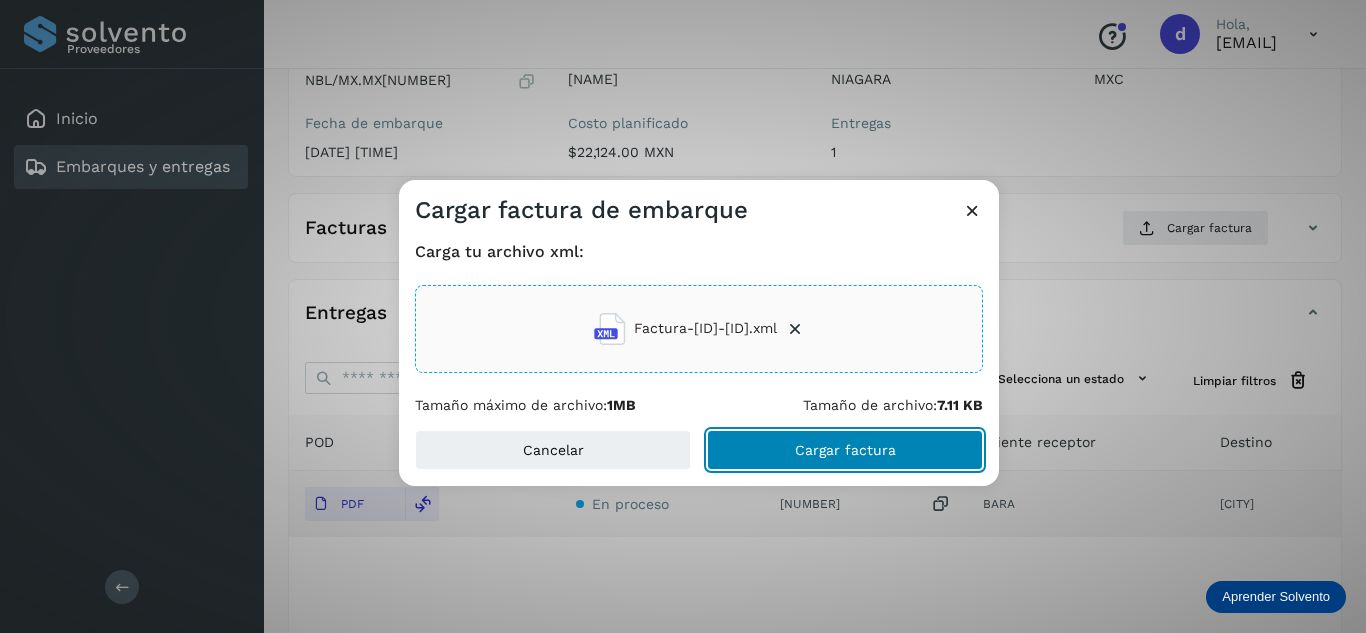click on "Cargar factura" 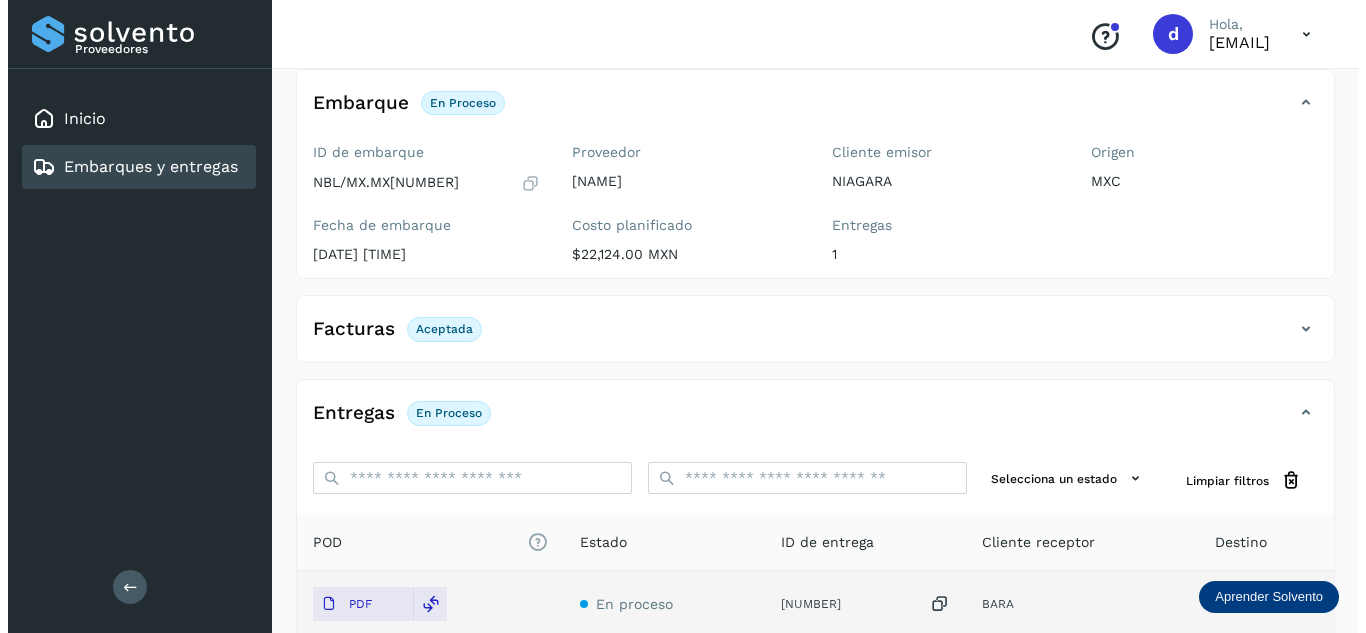 scroll, scrollTop: 0, scrollLeft: 0, axis: both 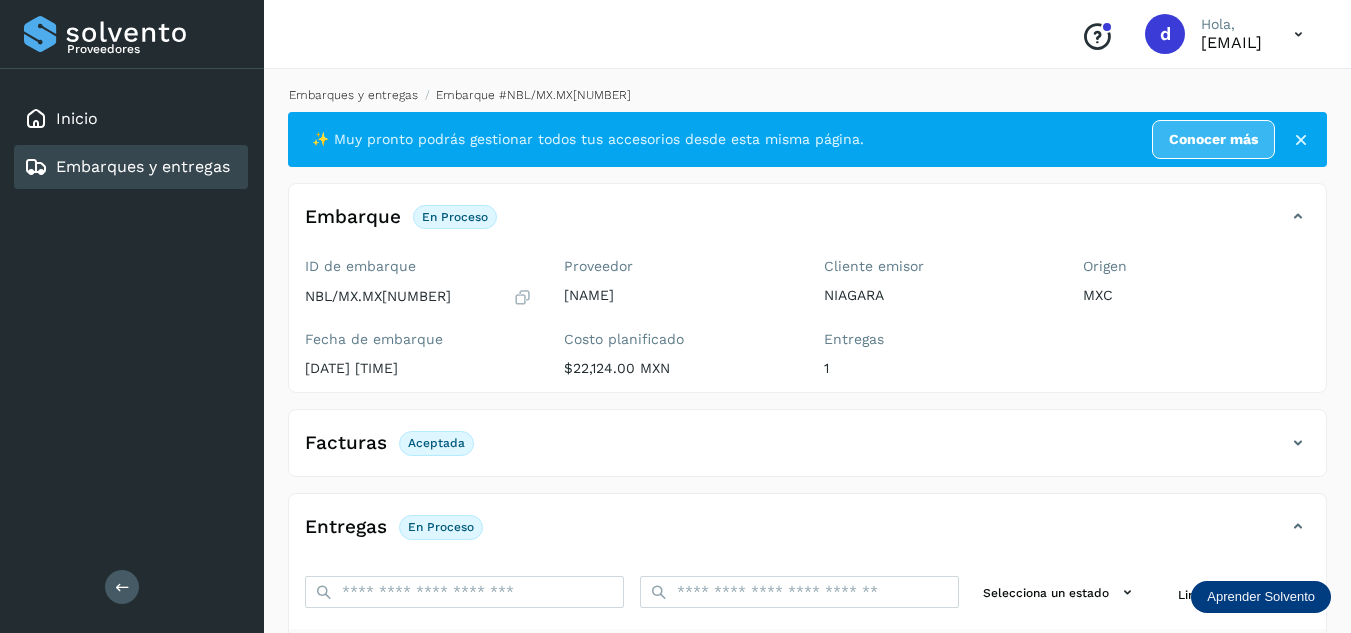click on "Embarques y entregas" at bounding box center [353, 95] 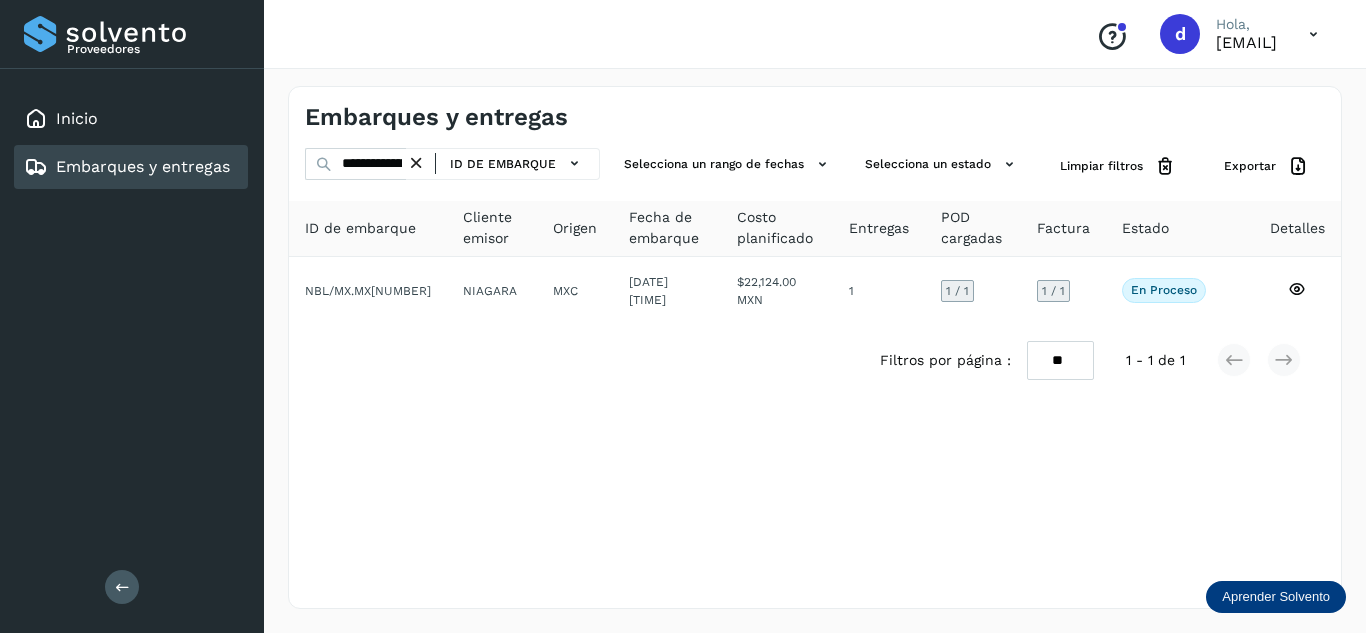 click at bounding box center [416, 163] 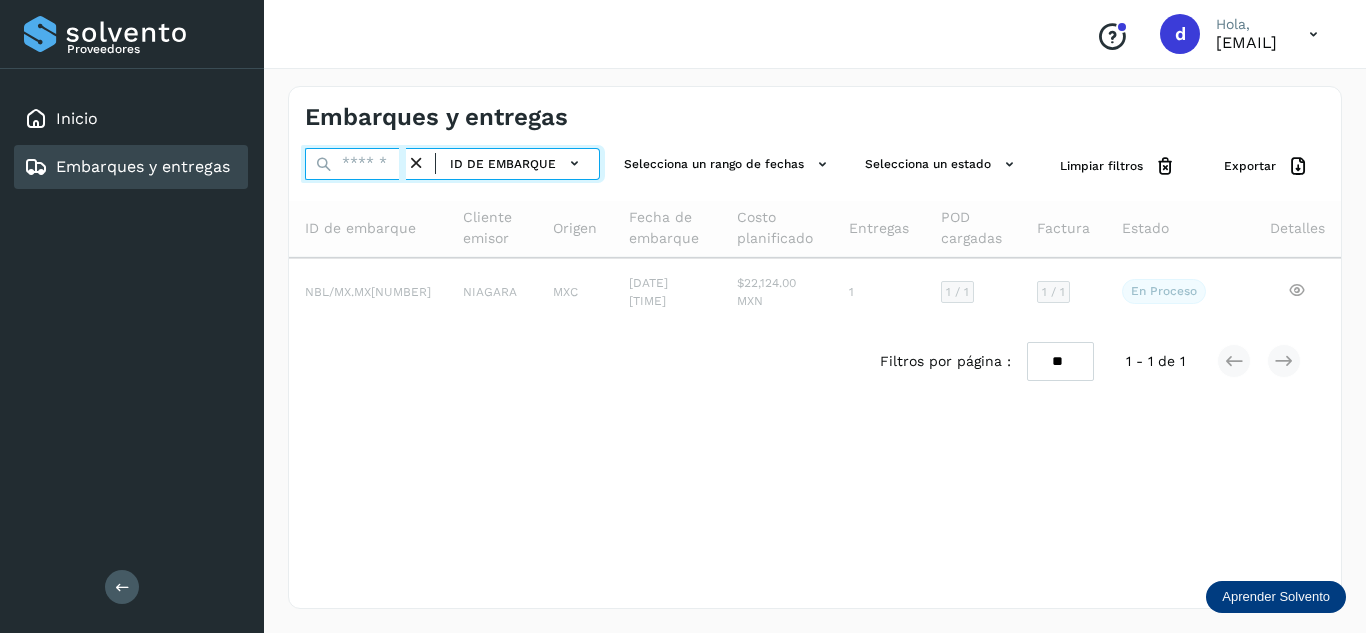 click at bounding box center (355, 164) 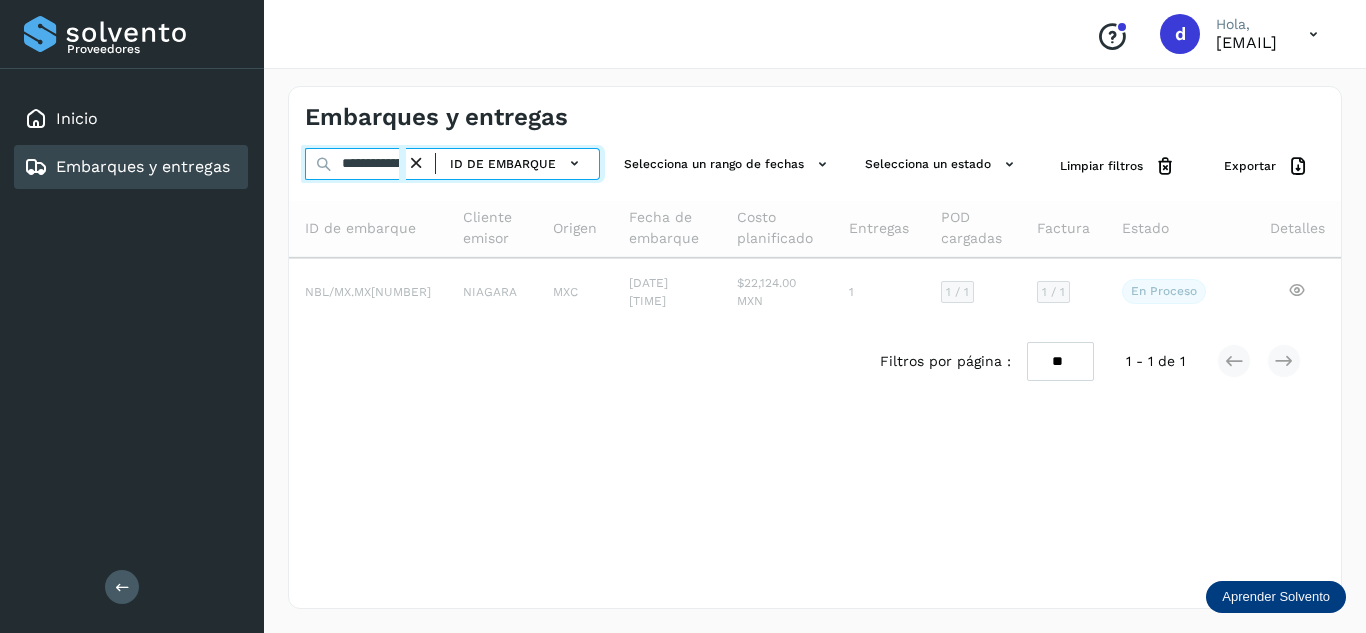 scroll, scrollTop: 0, scrollLeft: 77, axis: horizontal 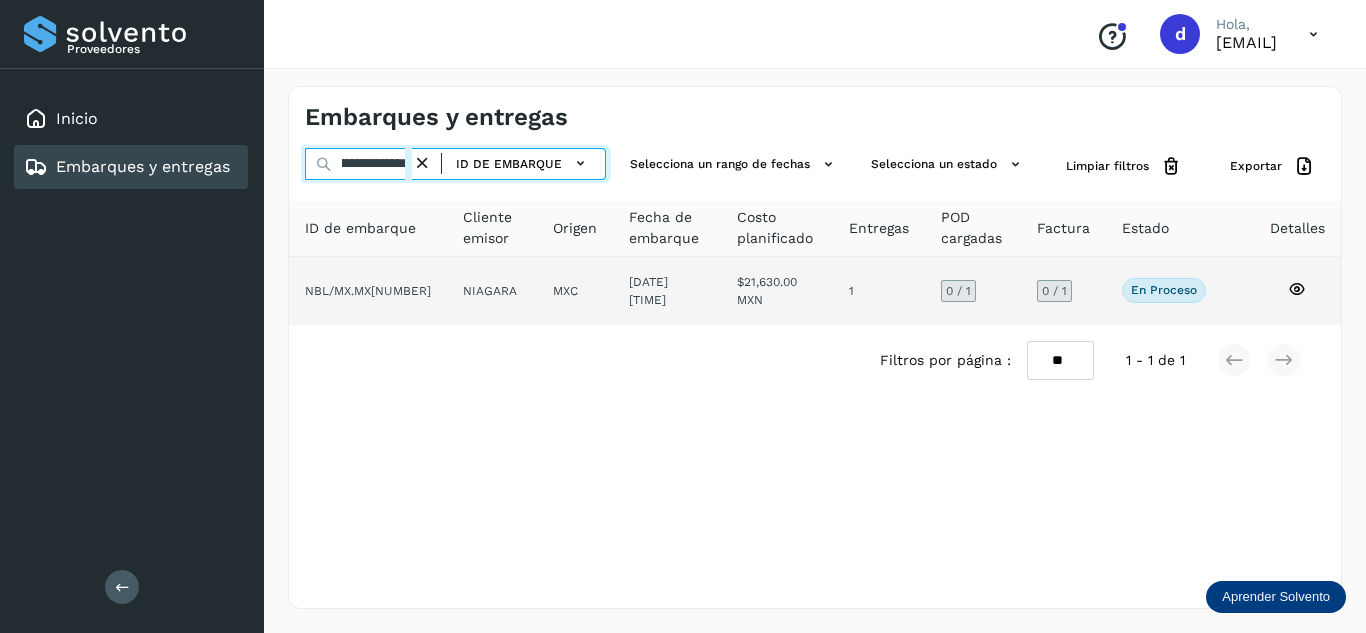 type on "**********" 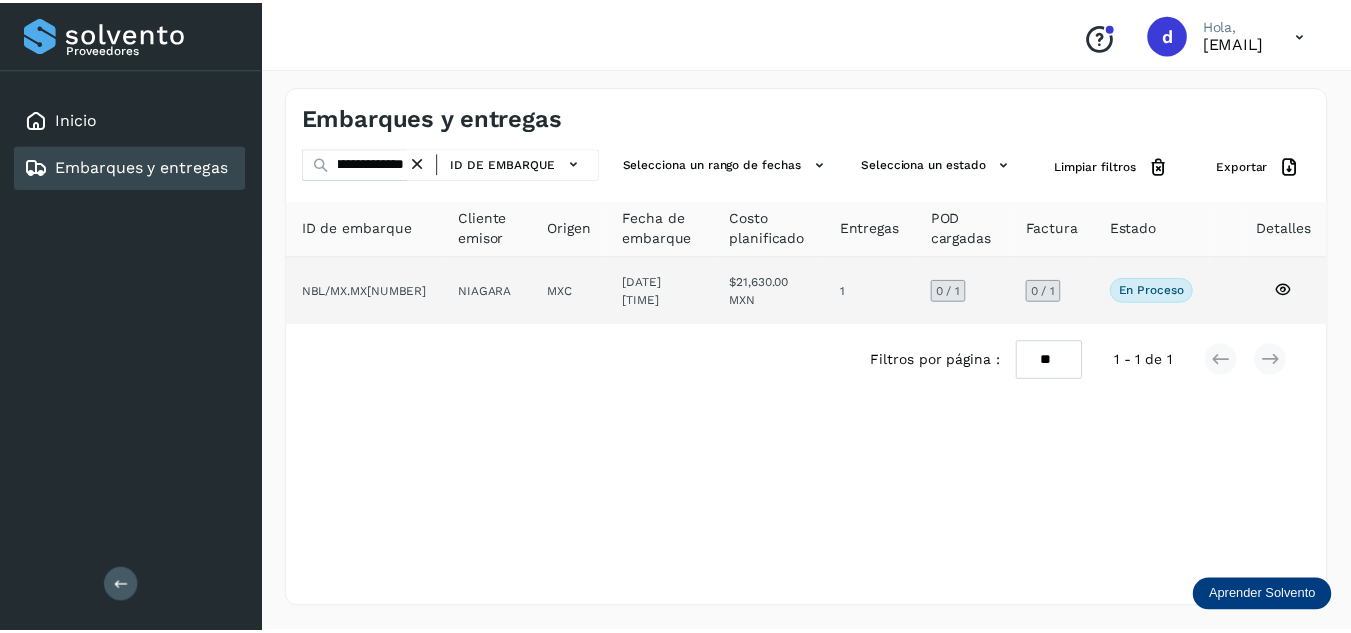 scroll, scrollTop: 0, scrollLeft: 0, axis: both 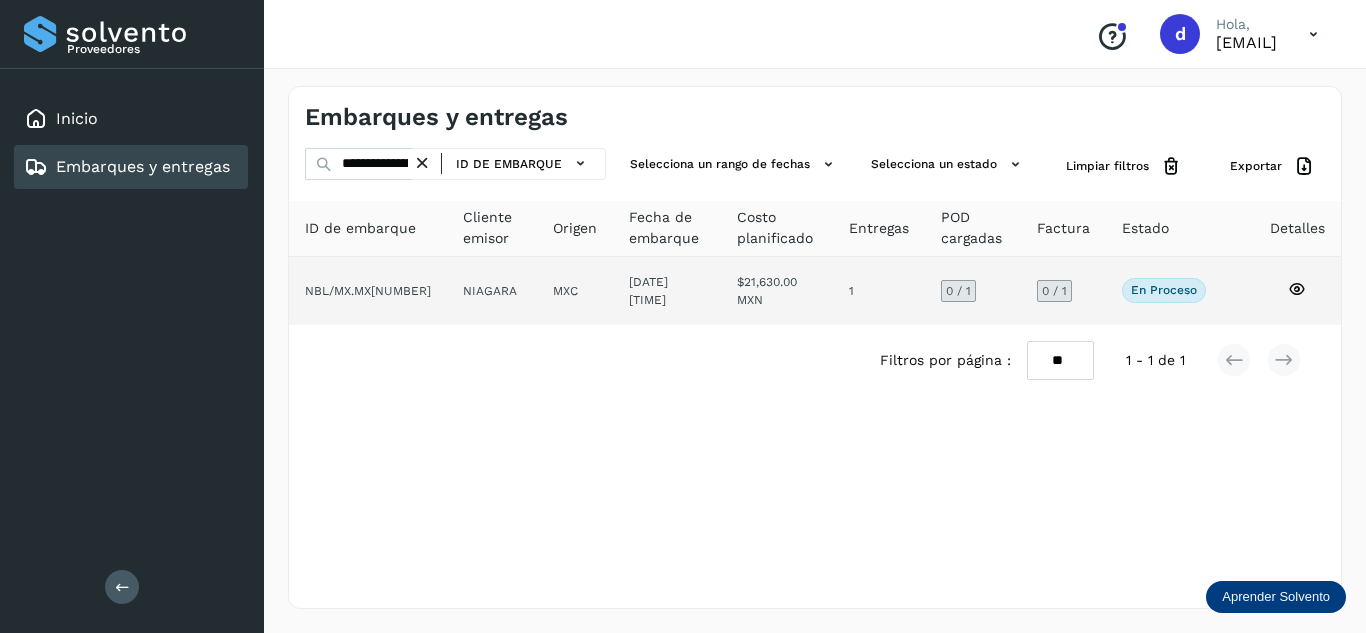 click 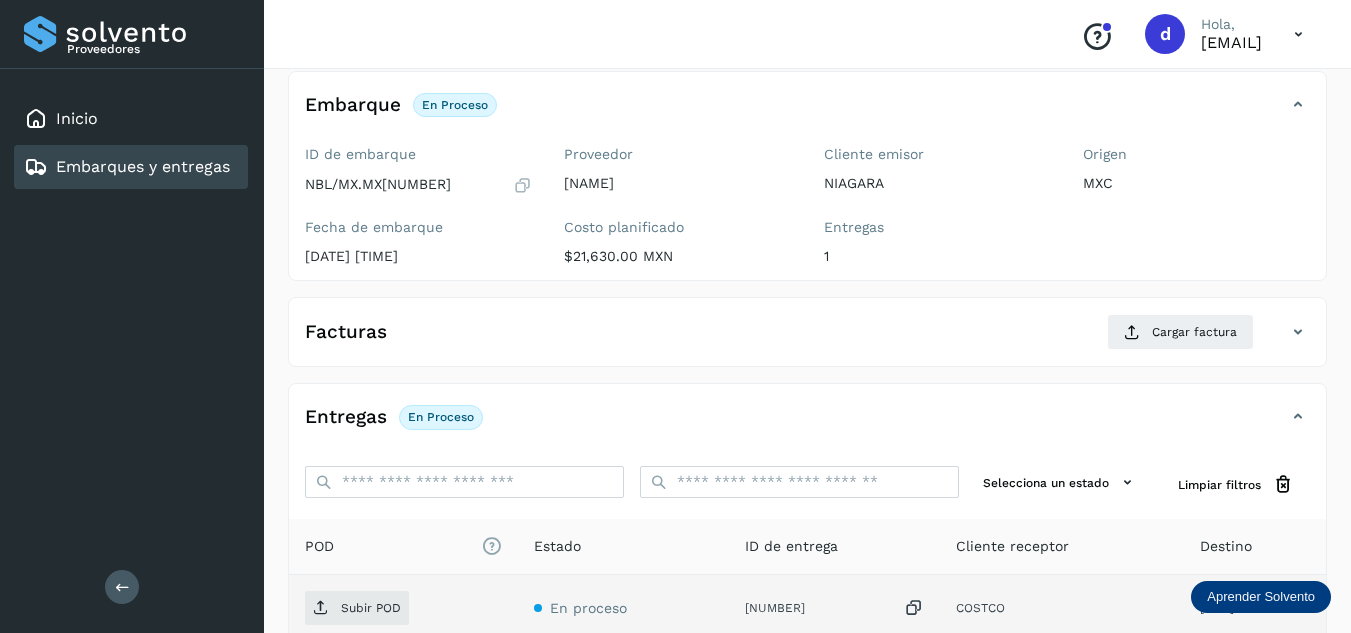 scroll, scrollTop: 300, scrollLeft: 0, axis: vertical 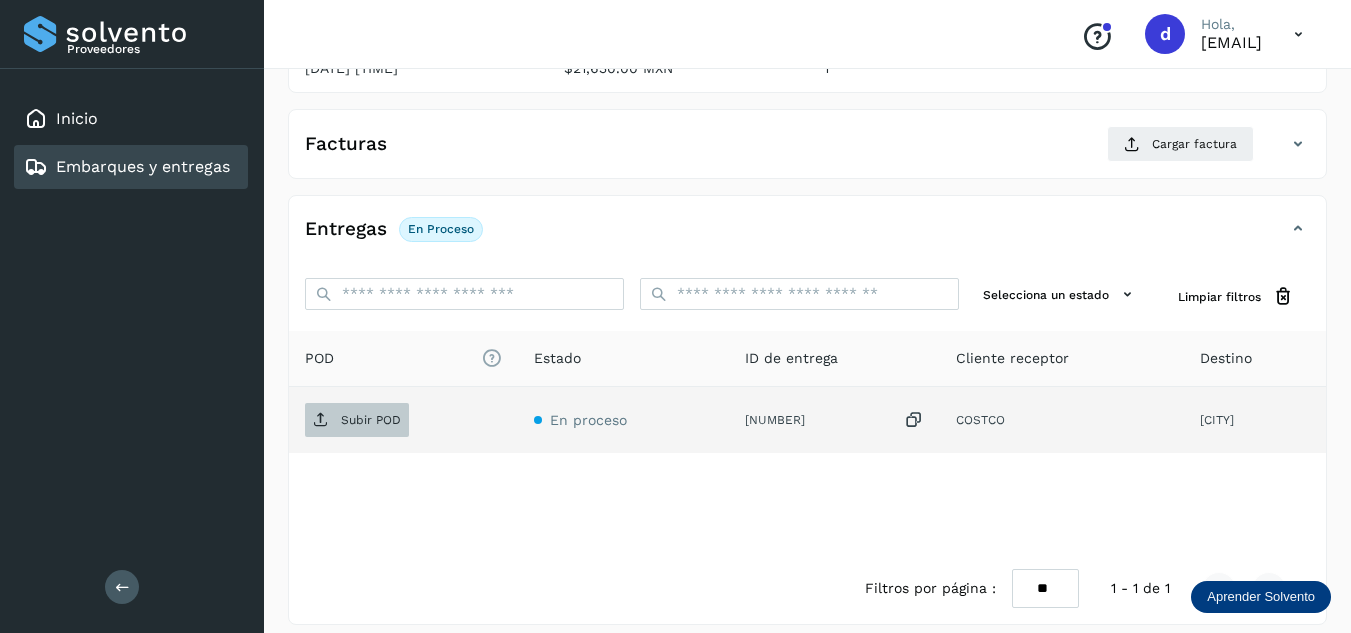 click on "Subir POD" at bounding box center (357, 420) 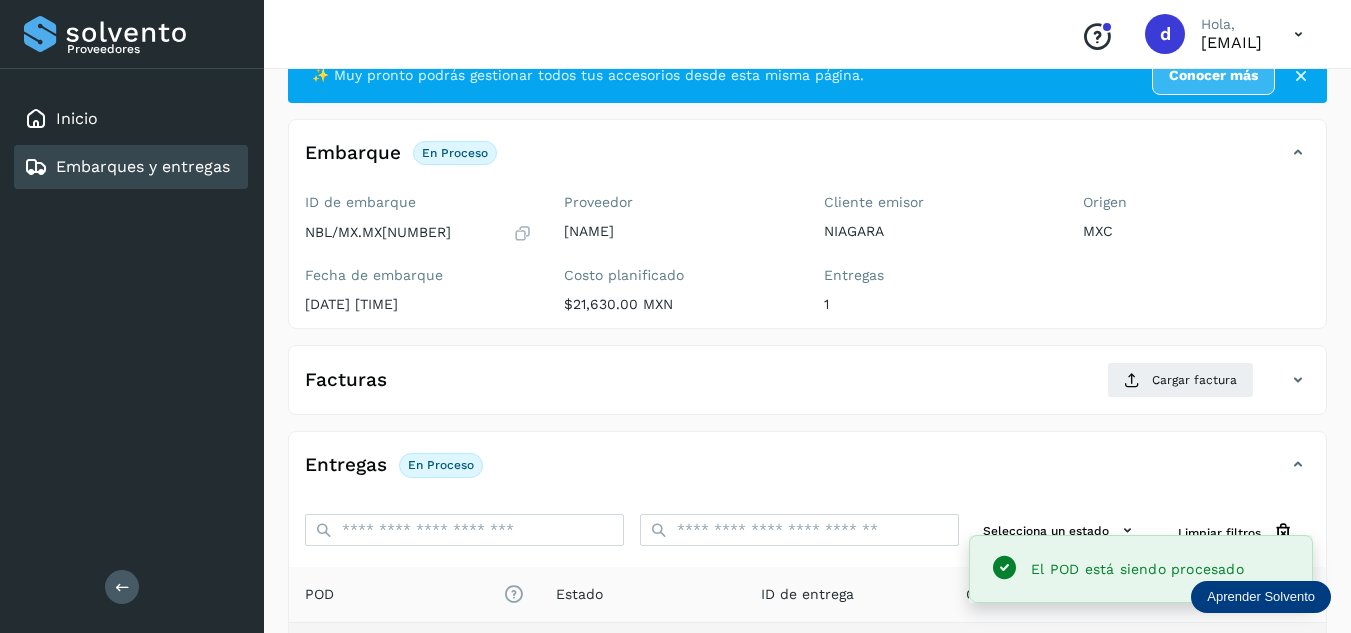 scroll, scrollTop: 100, scrollLeft: 0, axis: vertical 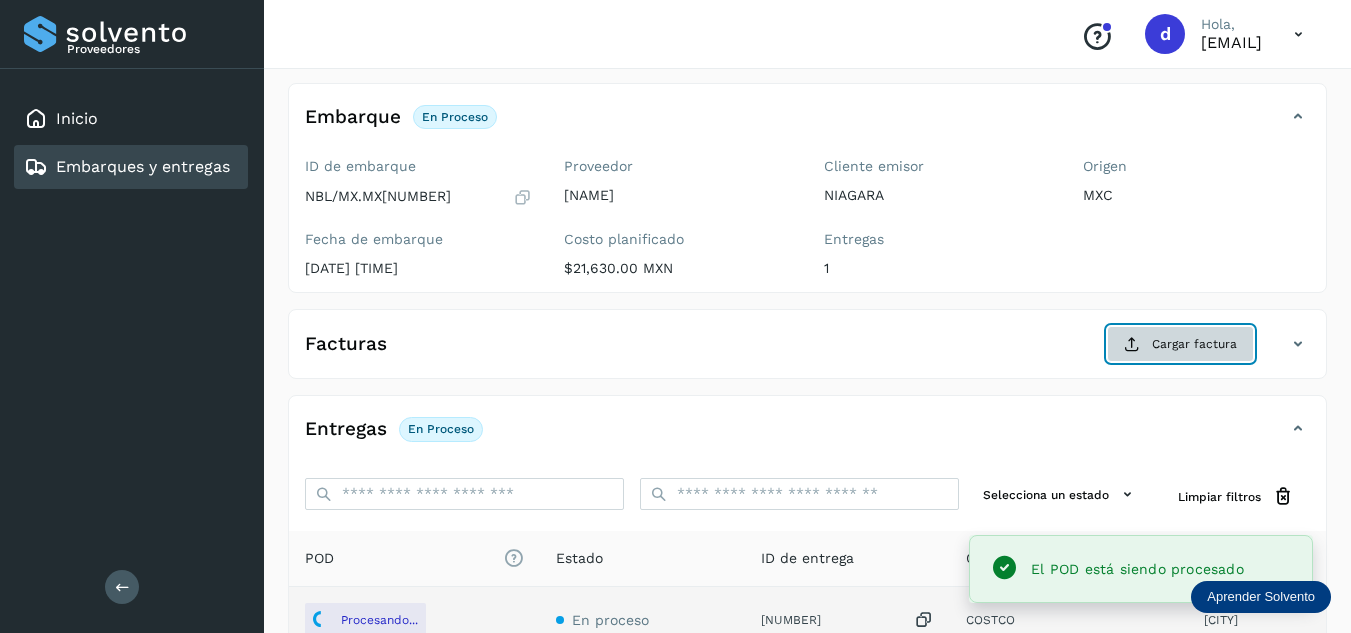 click on "Cargar factura" 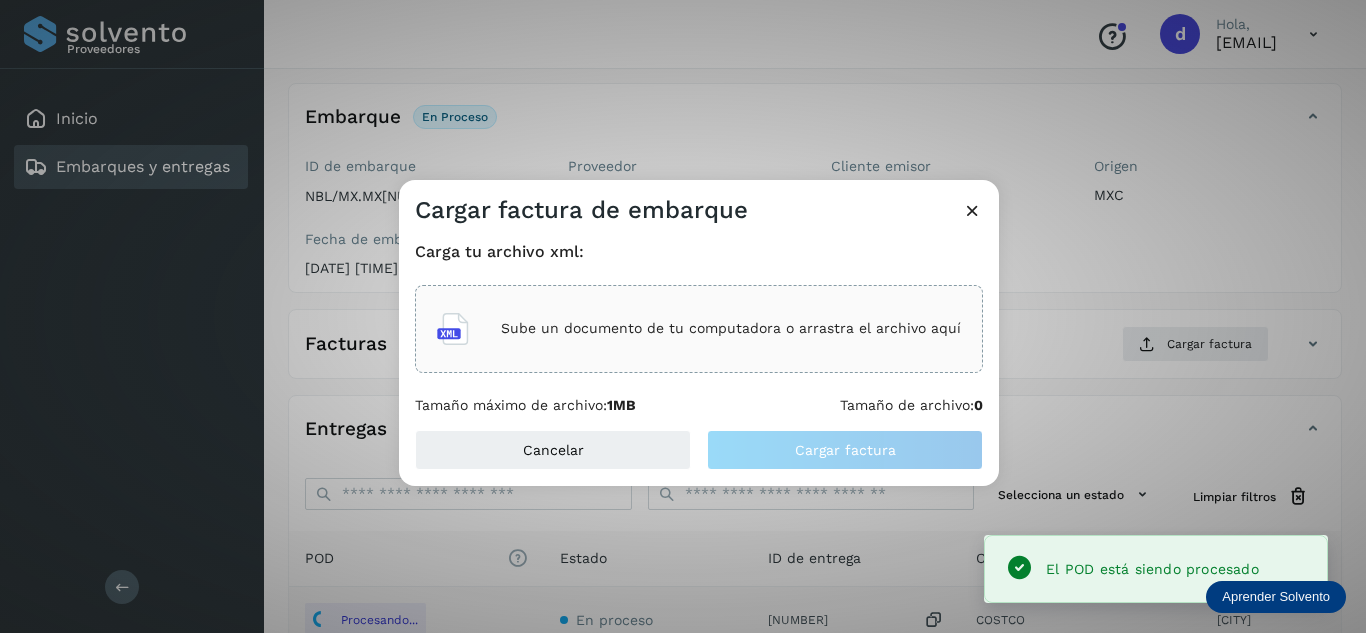 click on "Sube un documento de tu computadora o arrastra el archivo aquí" at bounding box center [731, 328] 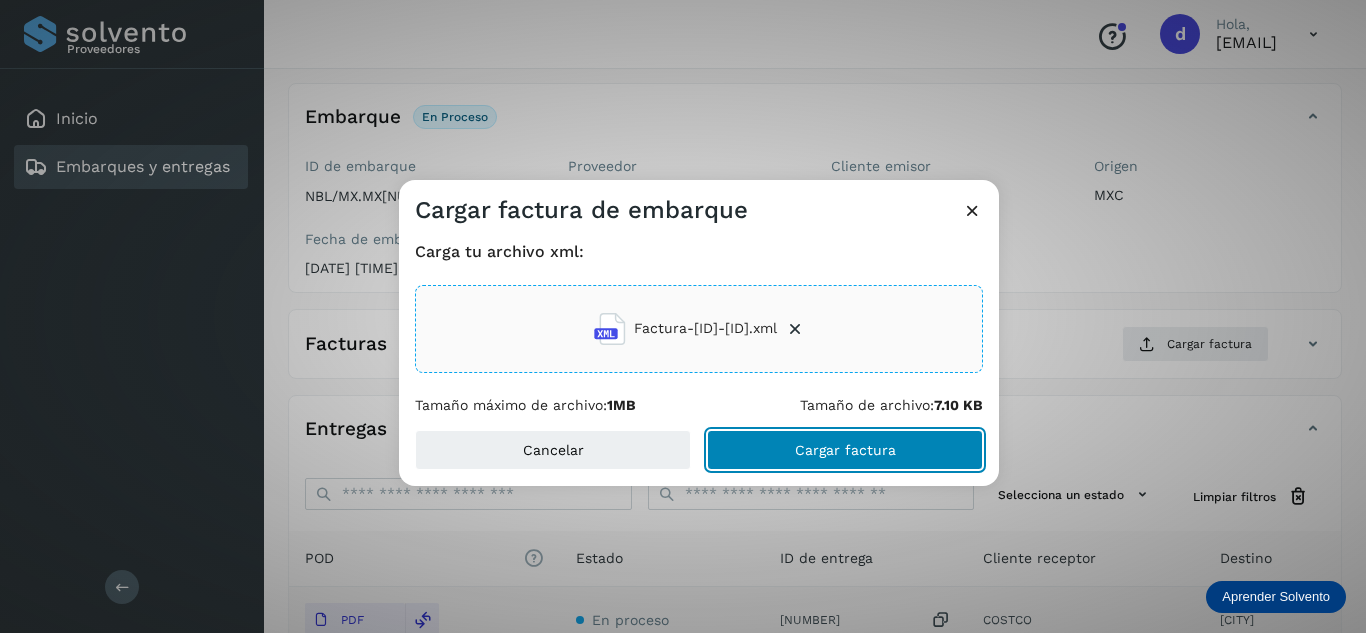 click on "Cargar factura" 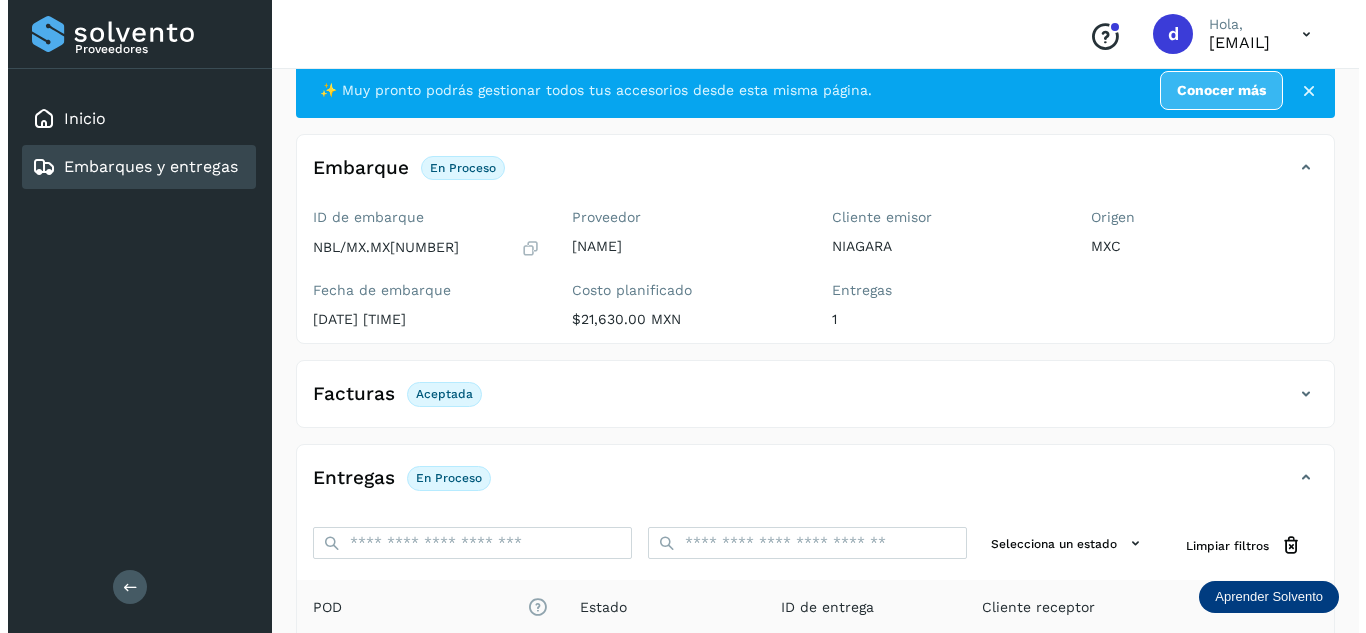 scroll, scrollTop: 0, scrollLeft: 0, axis: both 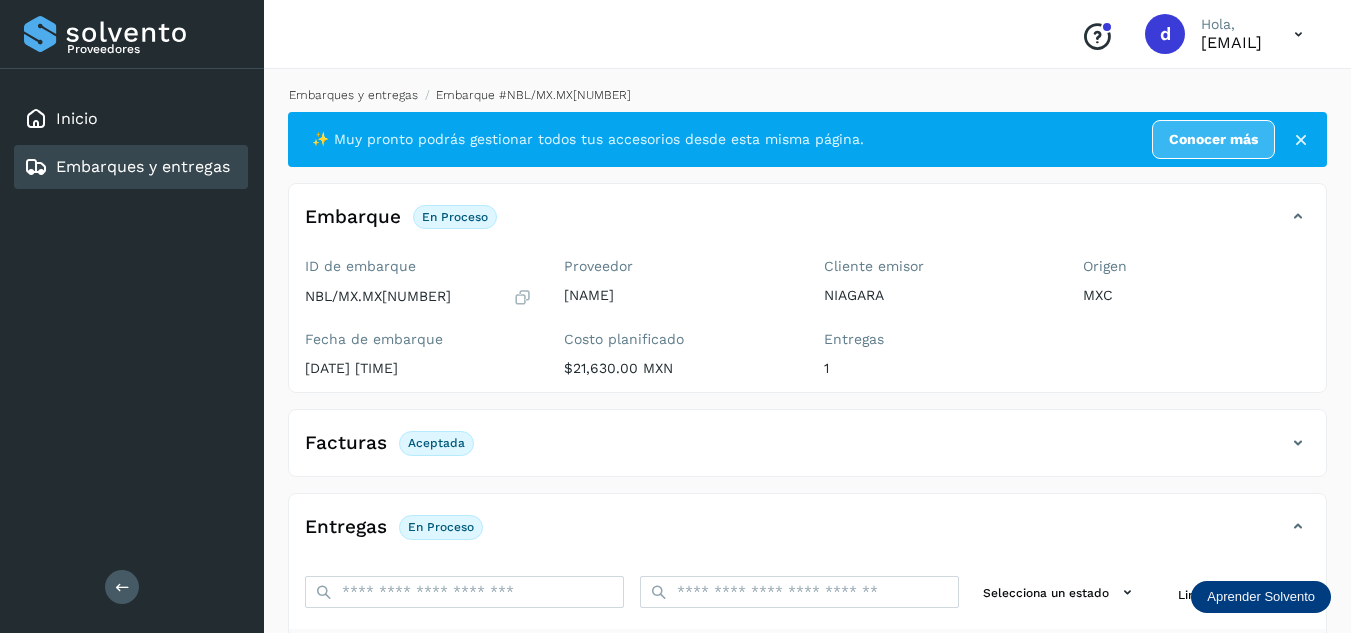 click on "Embarques y entregas" at bounding box center [353, 95] 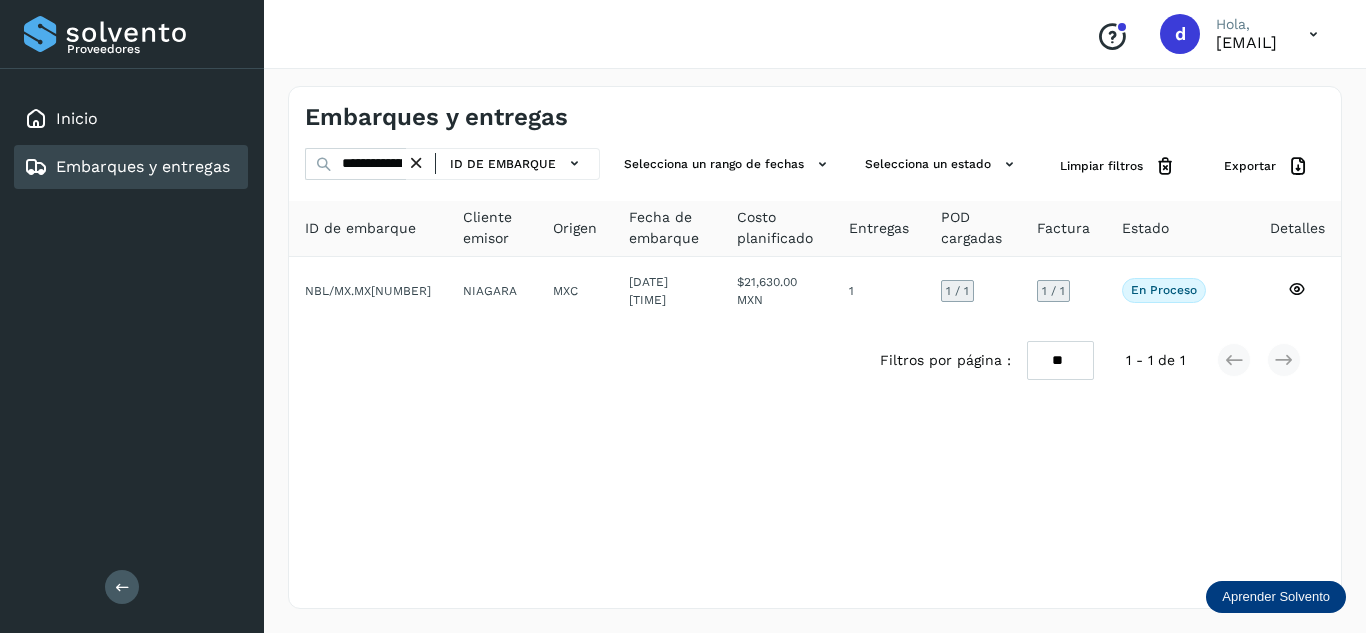 click at bounding box center (416, 163) 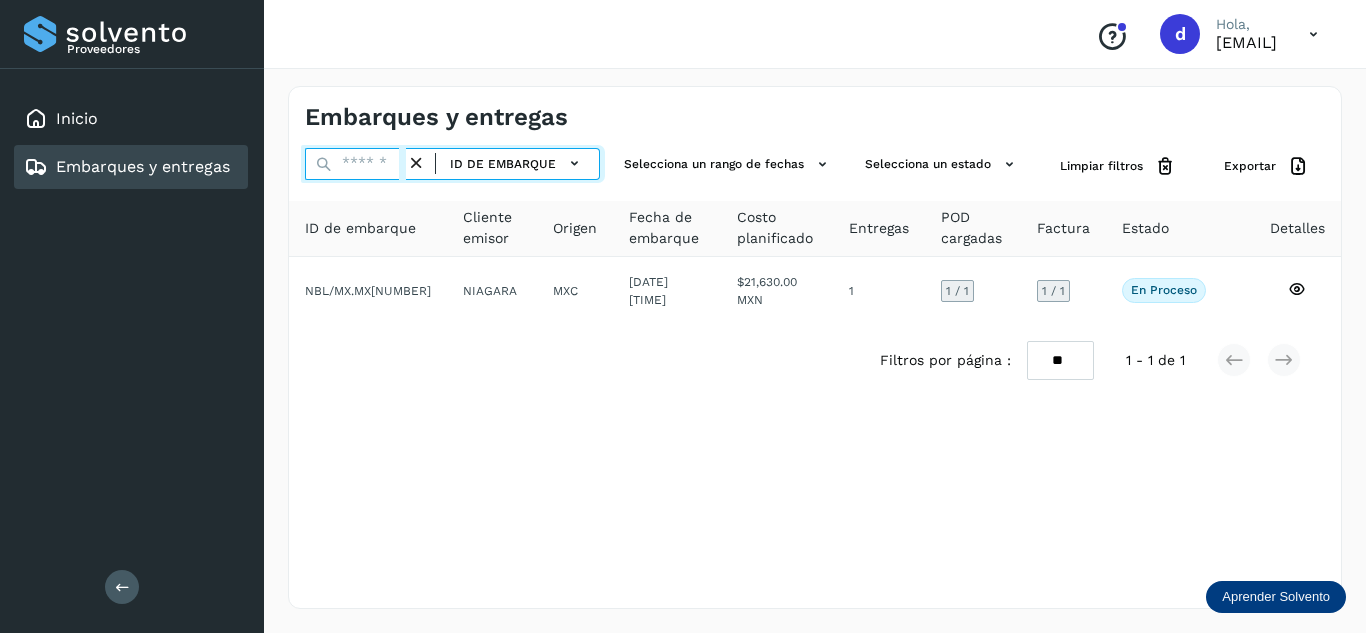 click at bounding box center [355, 164] 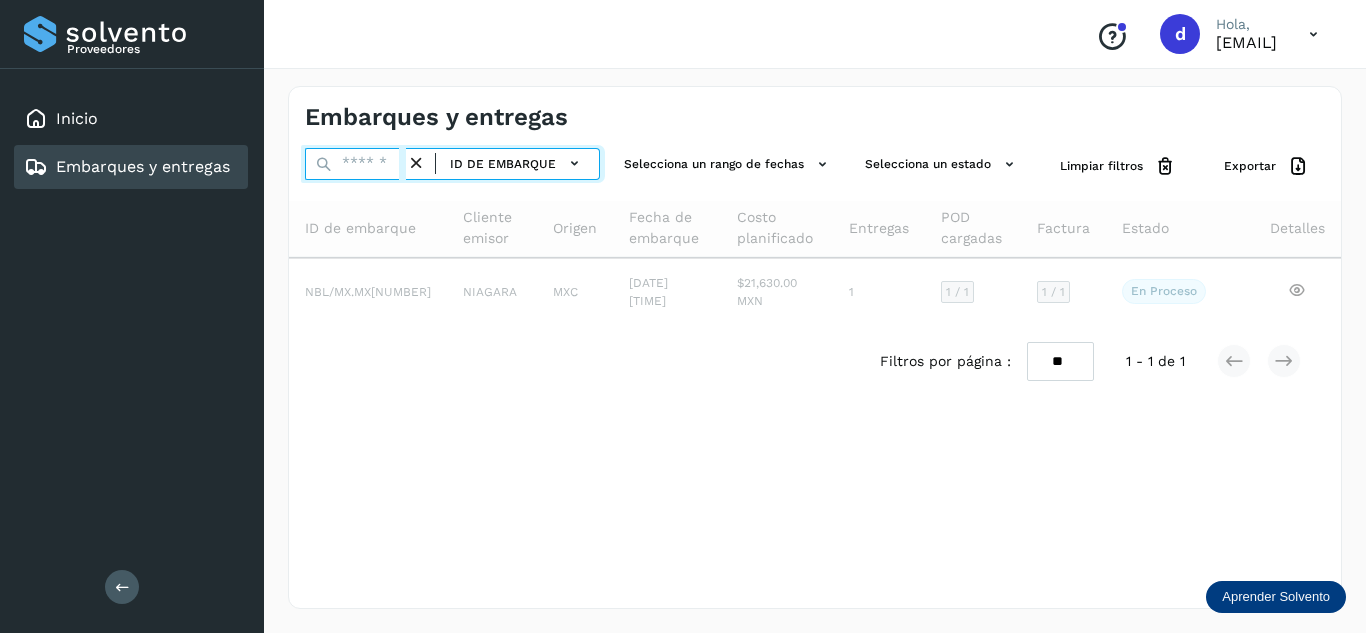 paste on "**********" 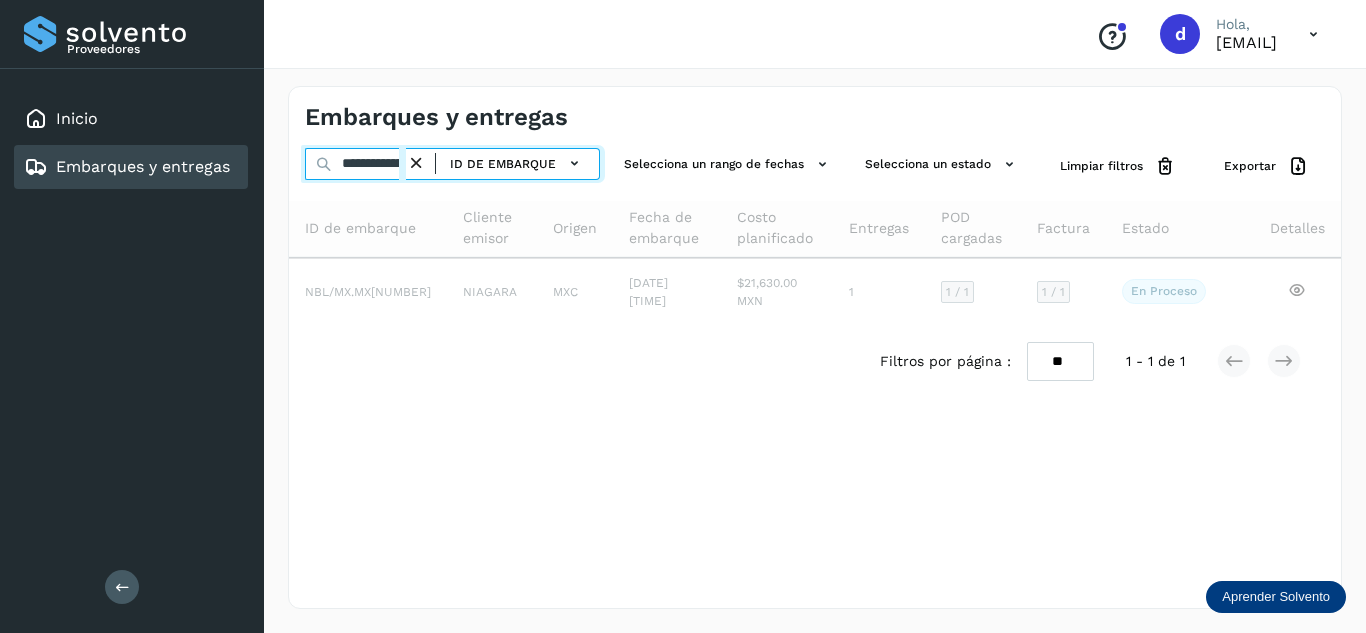 scroll, scrollTop: 0, scrollLeft: 74, axis: horizontal 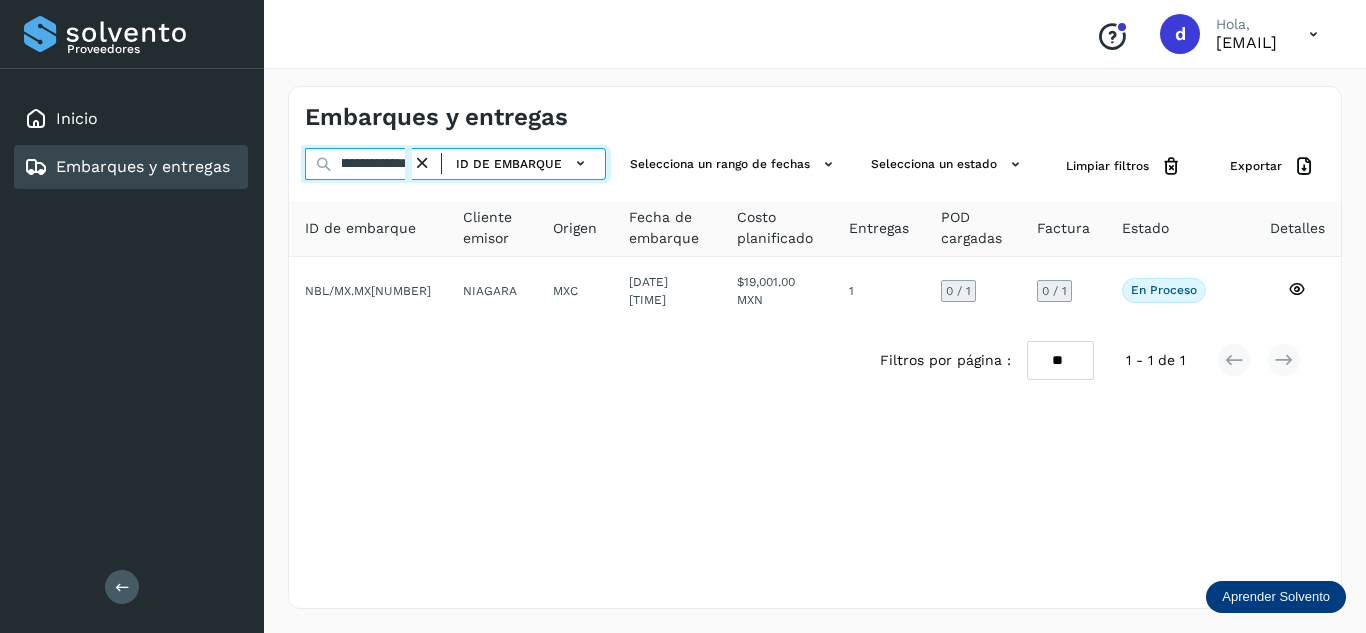 type on "**********" 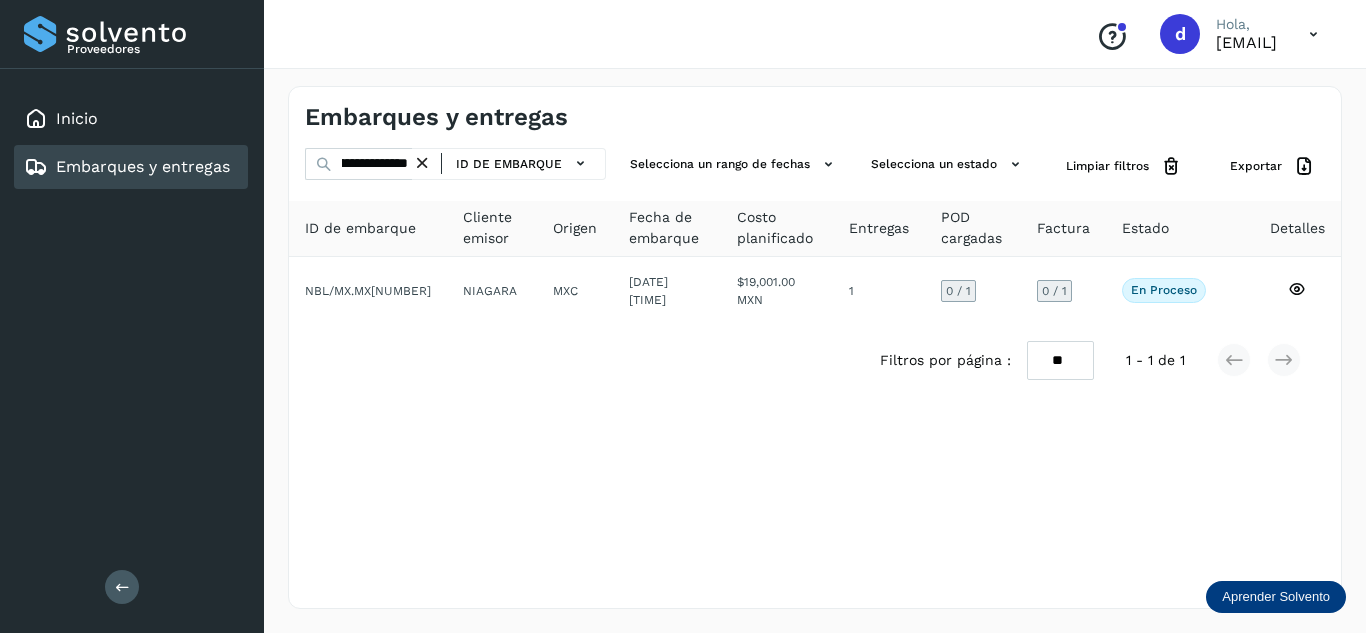 scroll, scrollTop: 0, scrollLeft: 0, axis: both 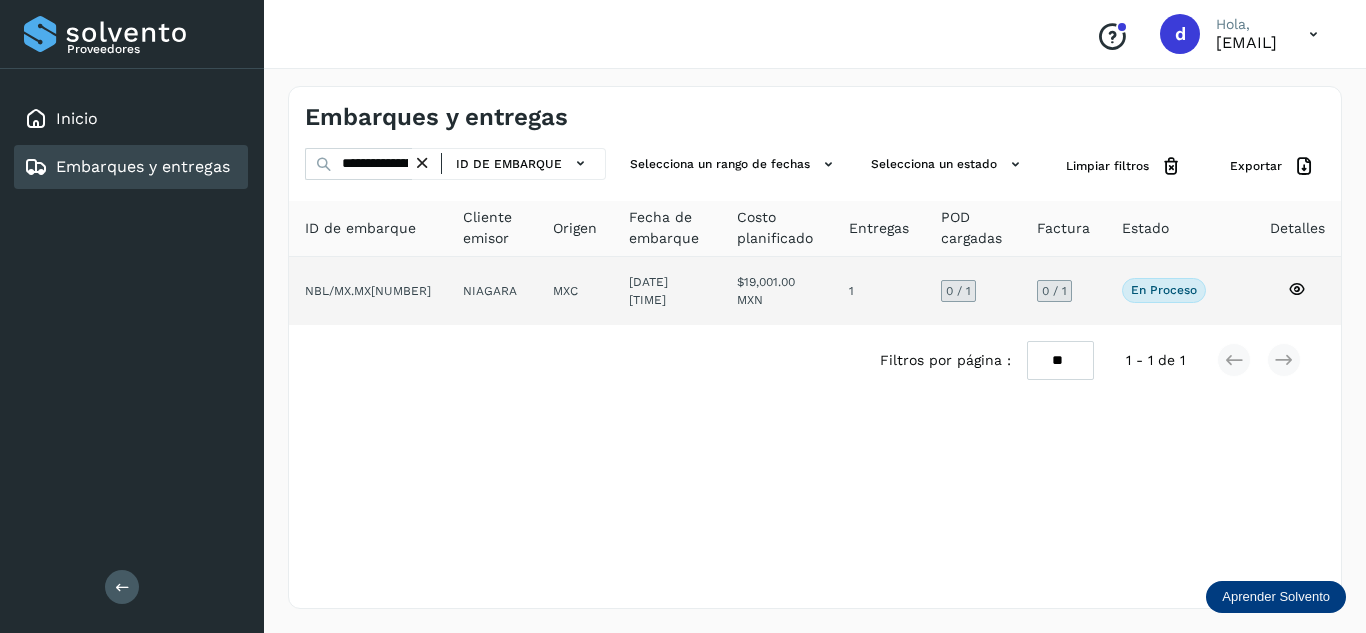 click 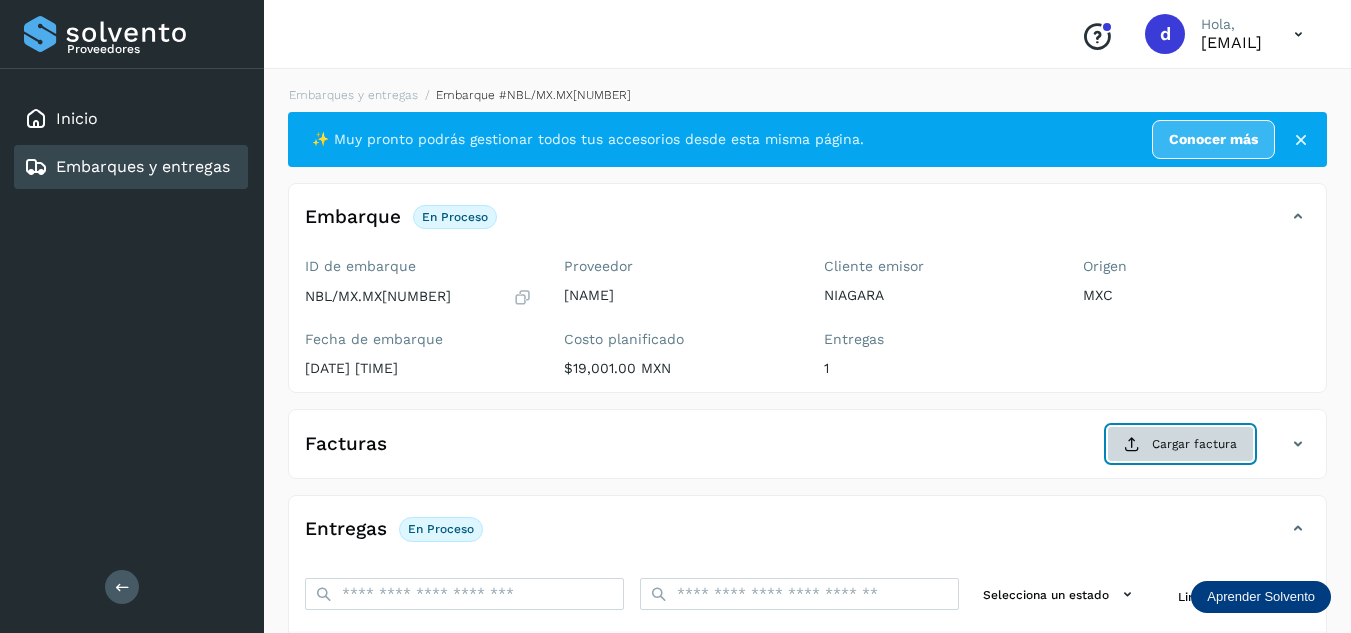 click on "Cargar factura" 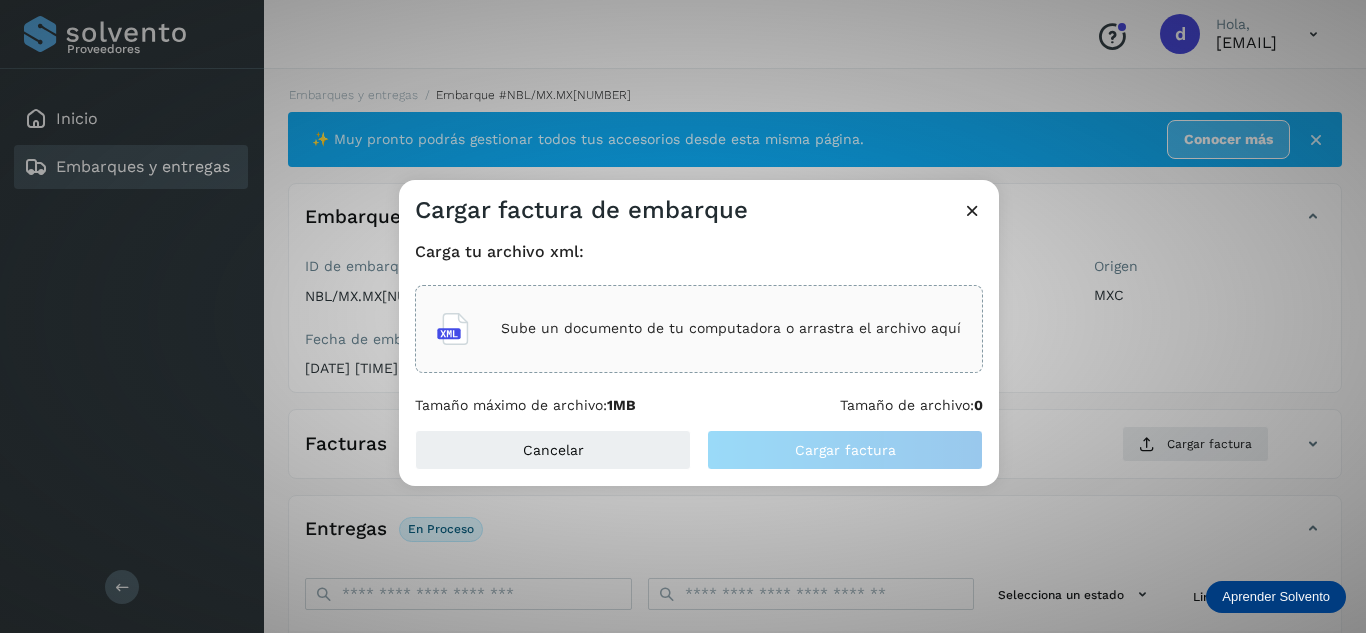 click on "Sube un documento de tu computadora o arrastra el archivo aquí" at bounding box center [731, 328] 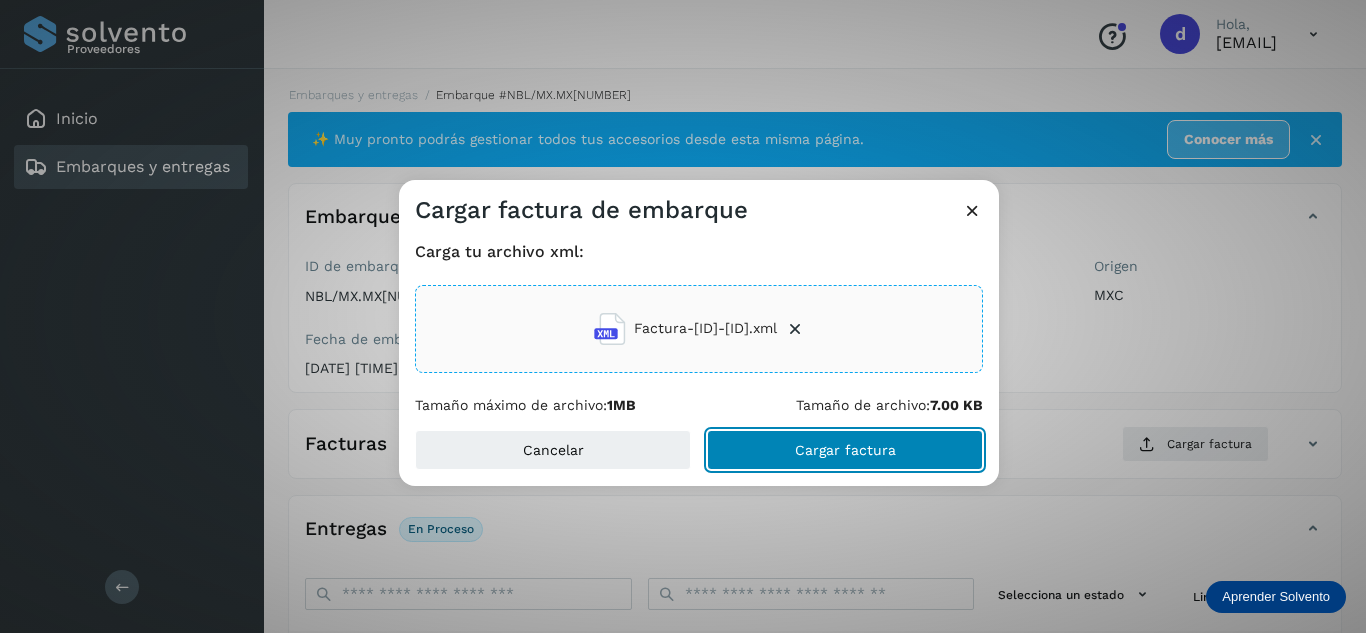 click on "Cargar factura" 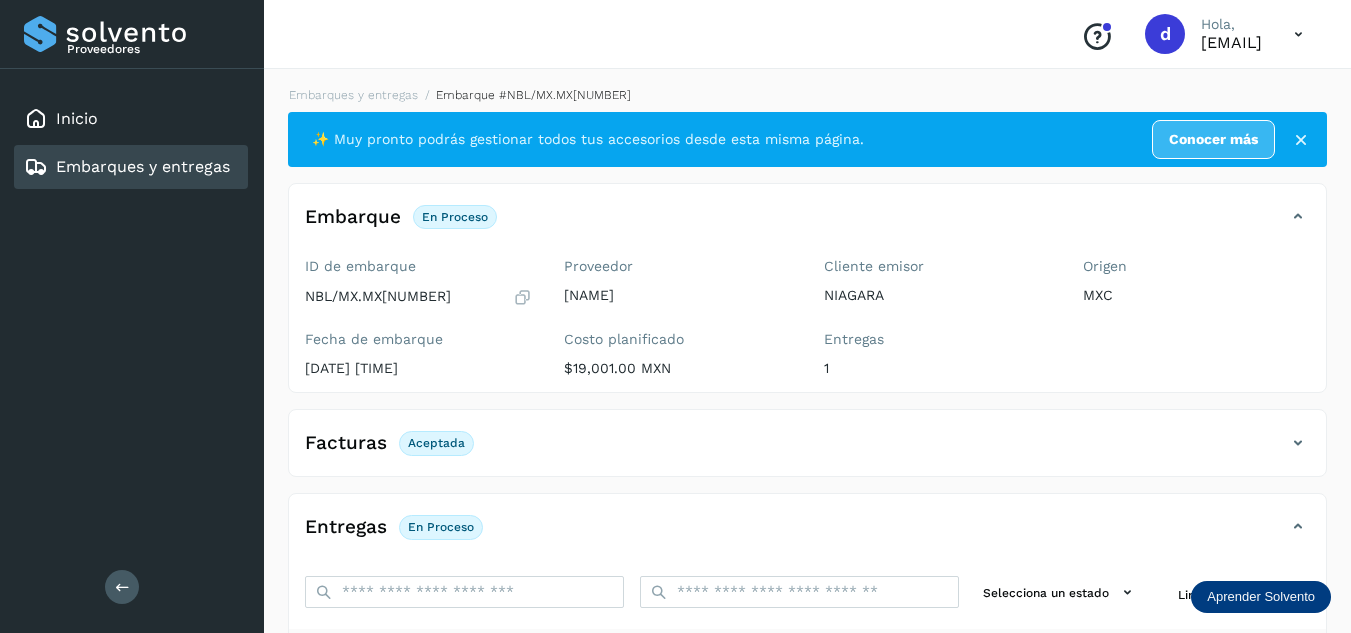 click on "Embarques y entregas" 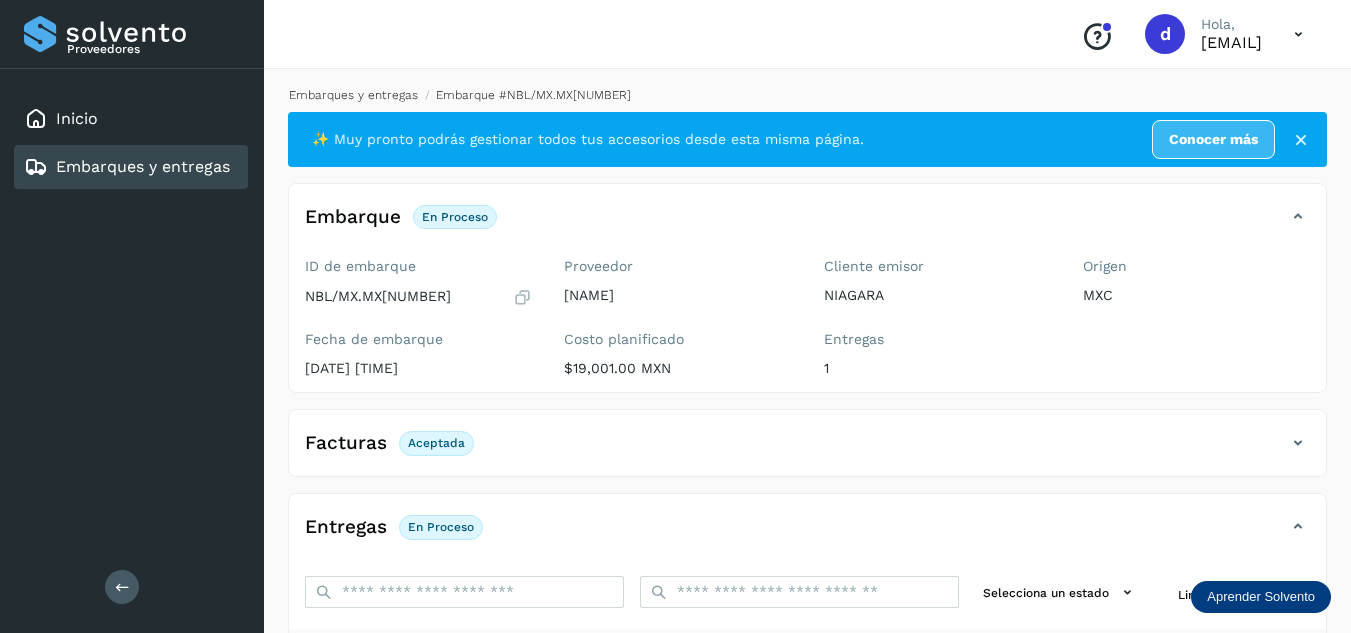 click on "Embarques y entregas" at bounding box center [353, 95] 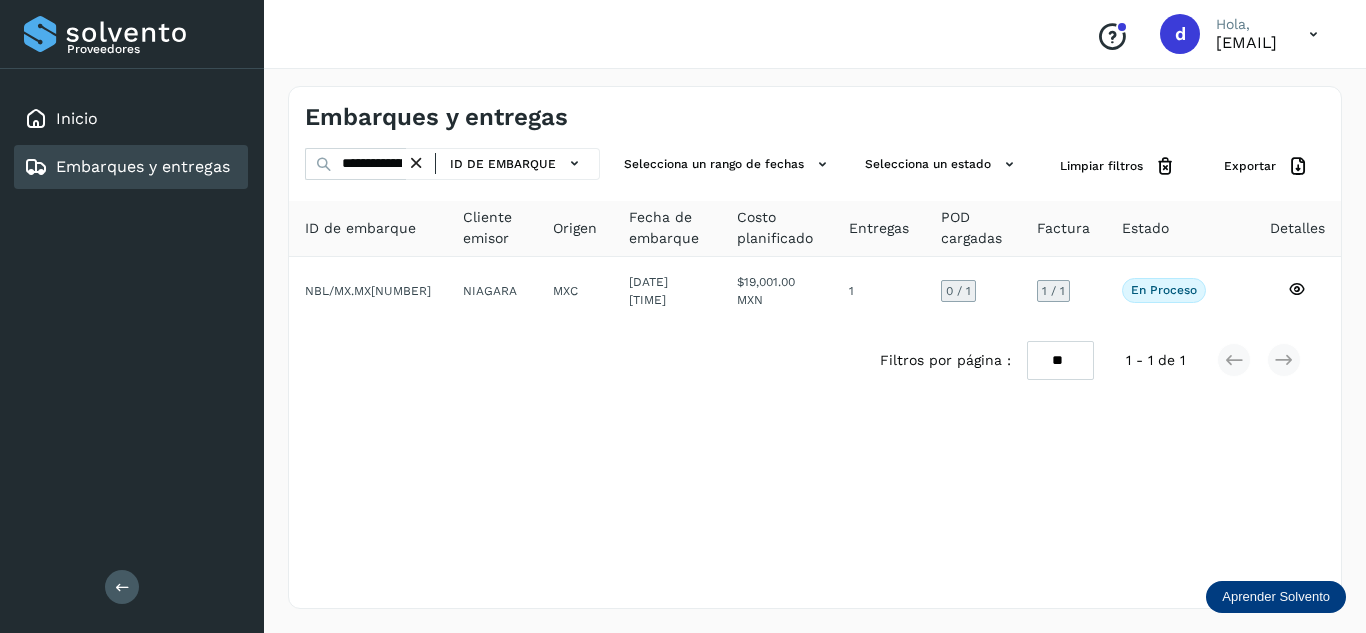 click at bounding box center [416, 163] 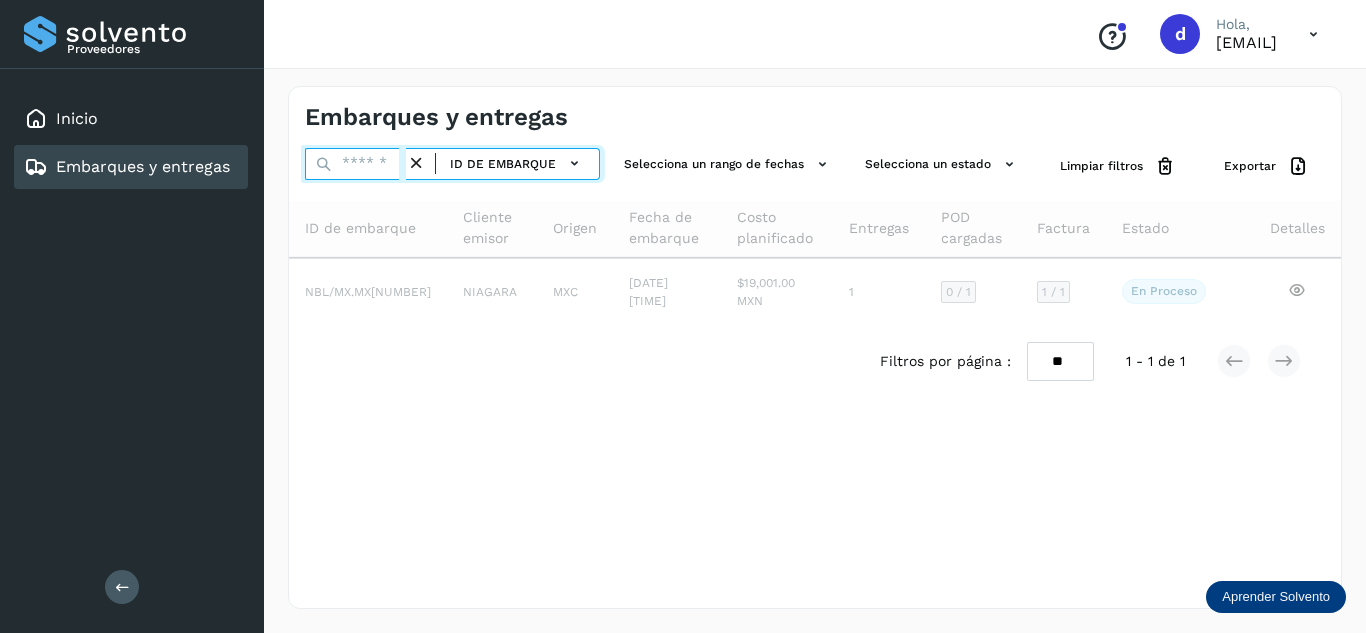 click at bounding box center (355, 164) 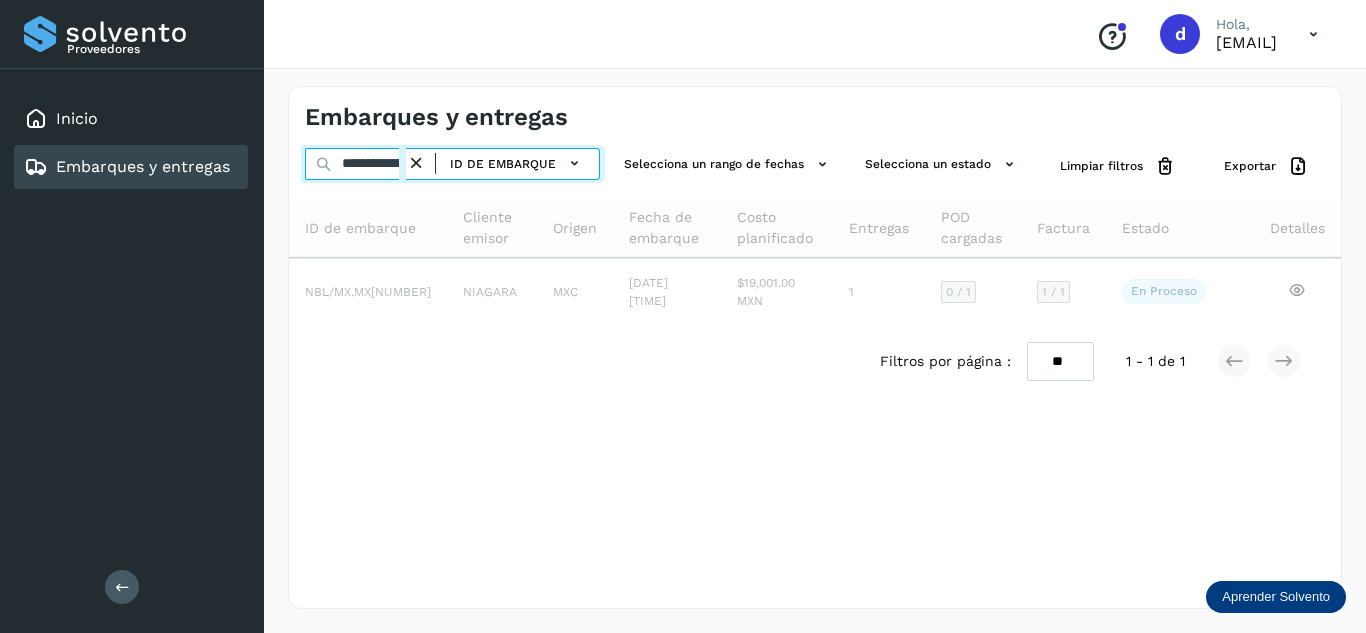 scroll, scrollTop: 0, scrollLeft: 73, axis: horizontal 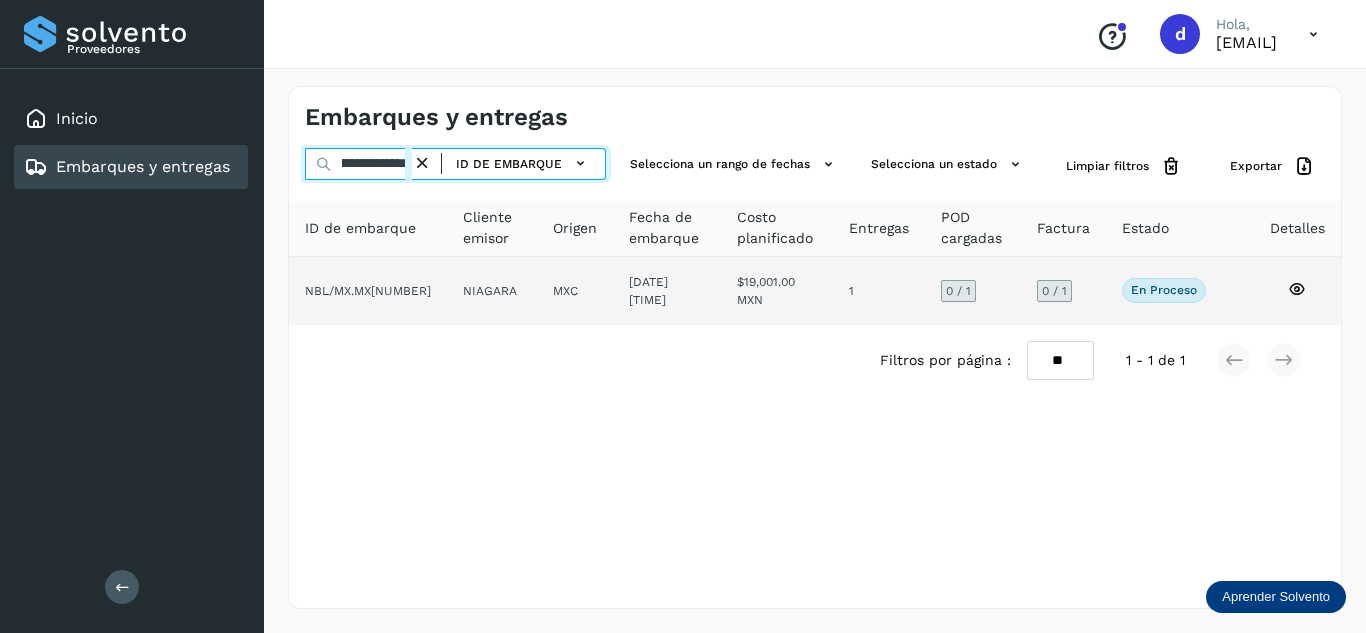type on "**********" 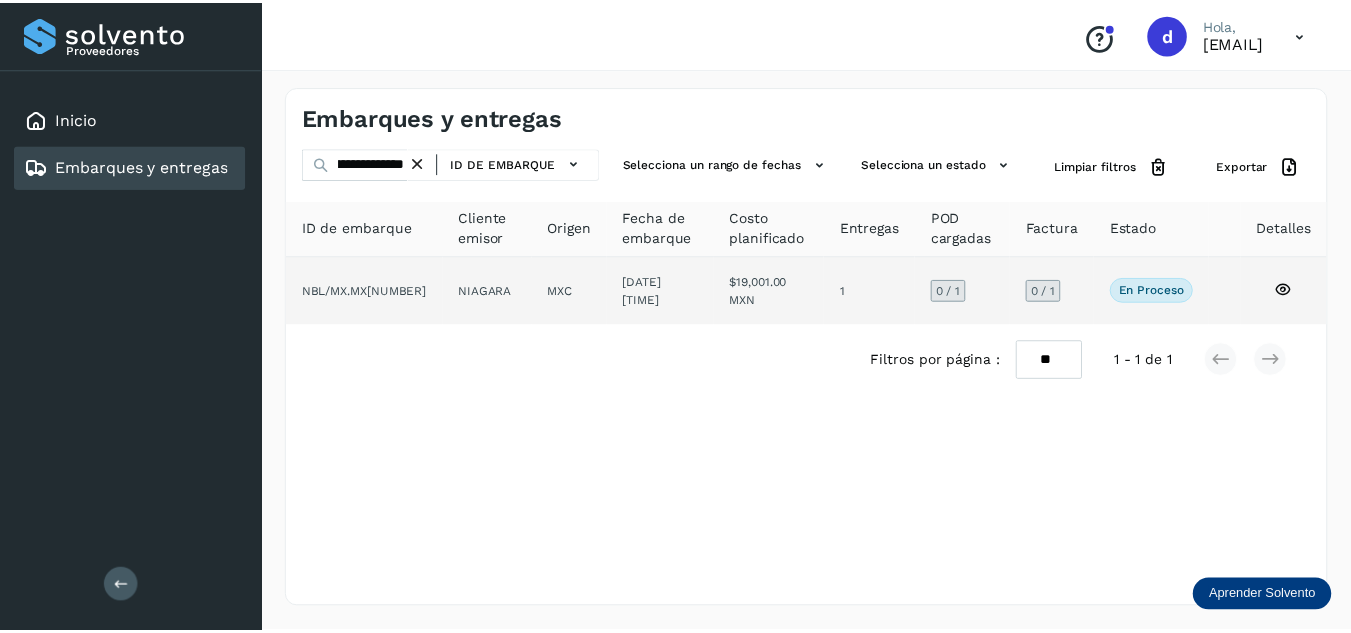 scroll, scrollTop: 0, scrollLeft: 0, axis: both 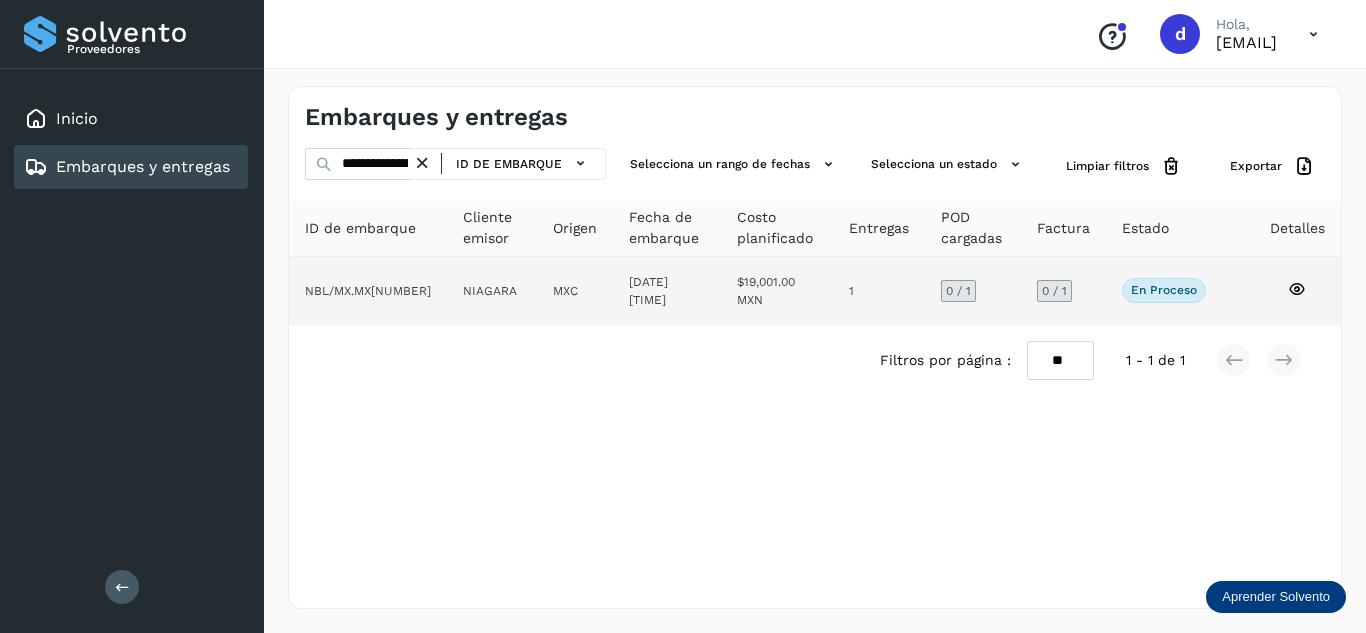 click 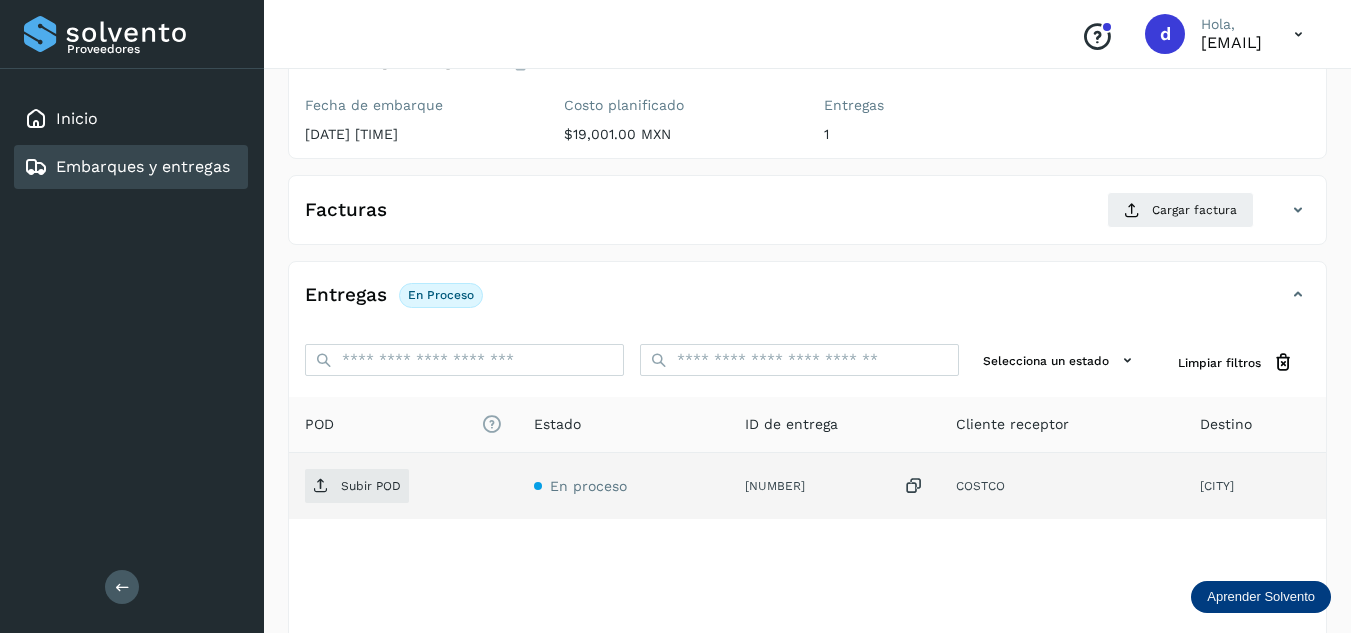 scroll, scrollTop: 300, scrollLeft: 0, axis: vertical 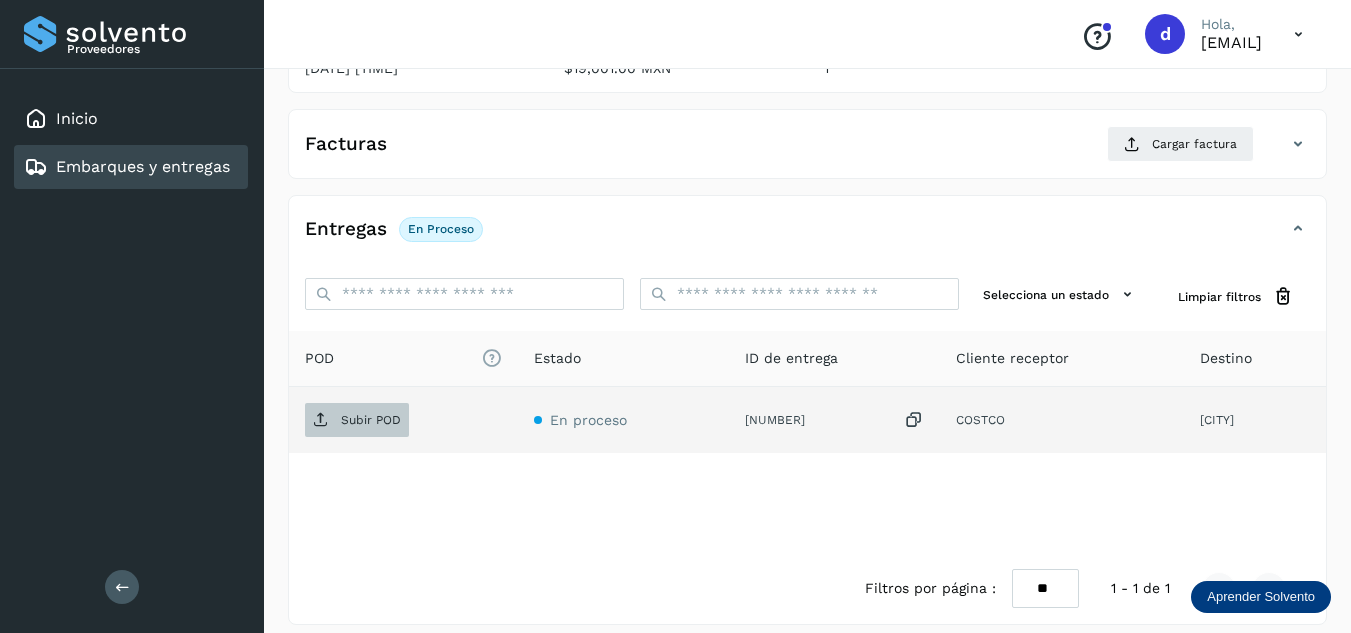 click on "Subir POD" at bounding box center [371, 420] 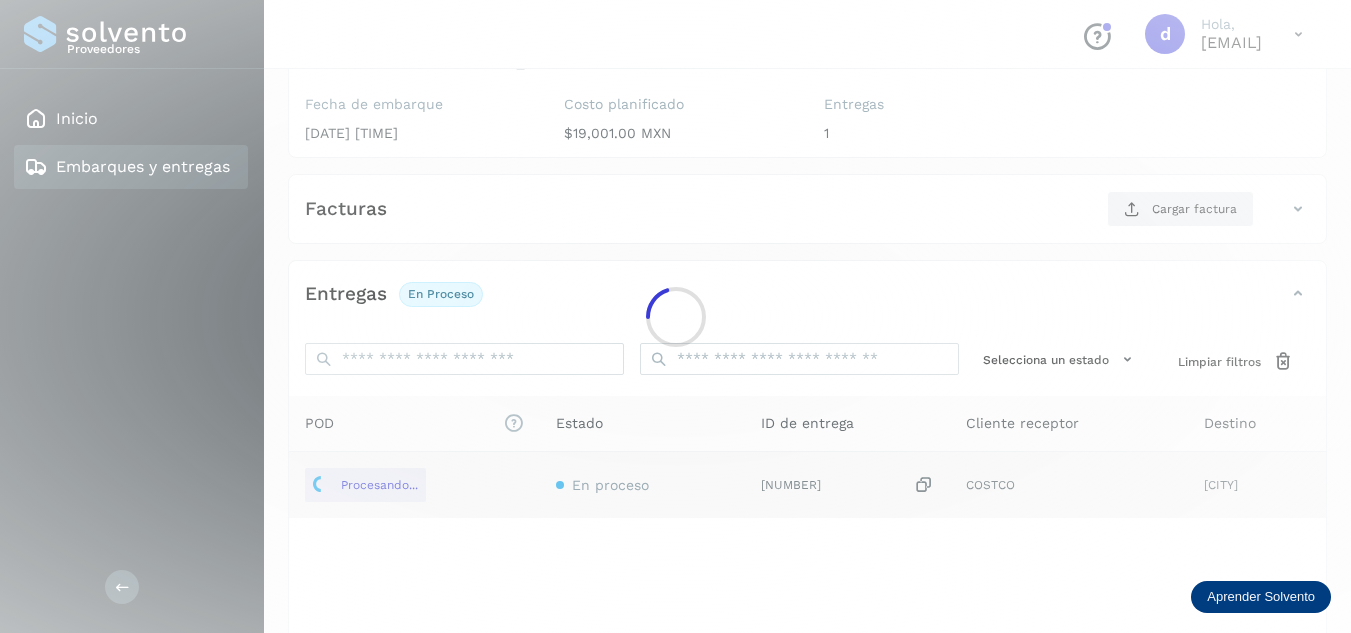 scroll, scrollTop: 200, scrollLeft: 0, axis: vertical 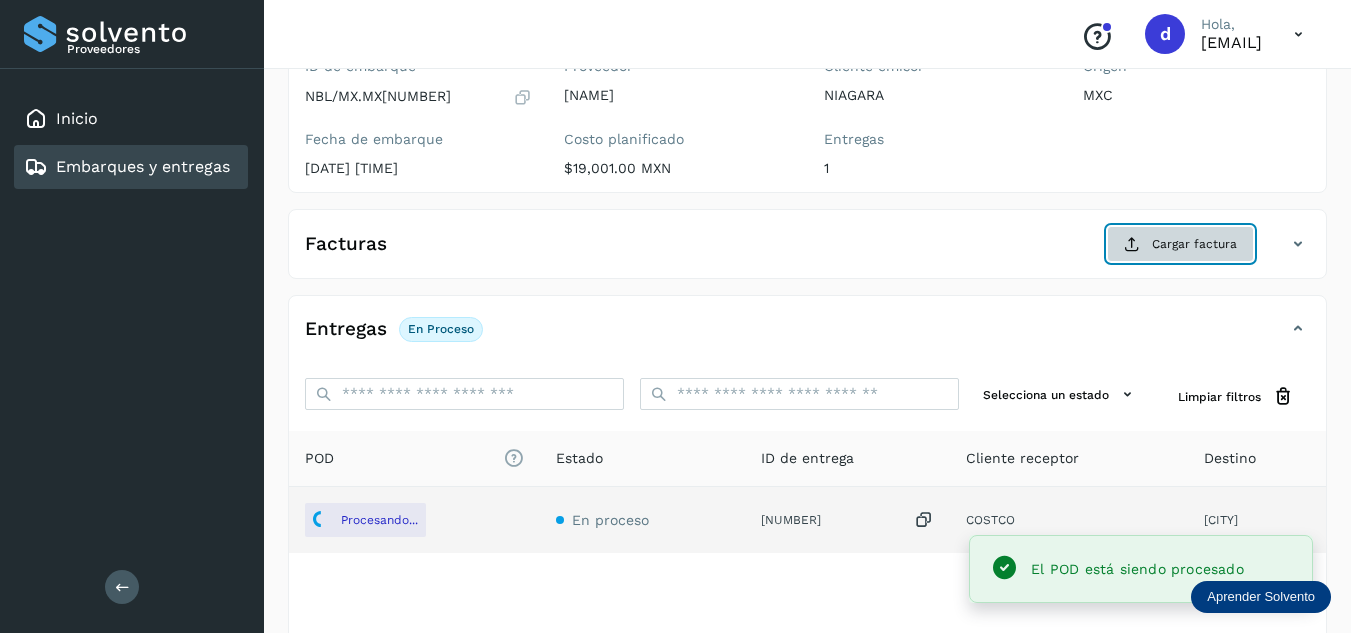 click at bounding box center (1132, 244) 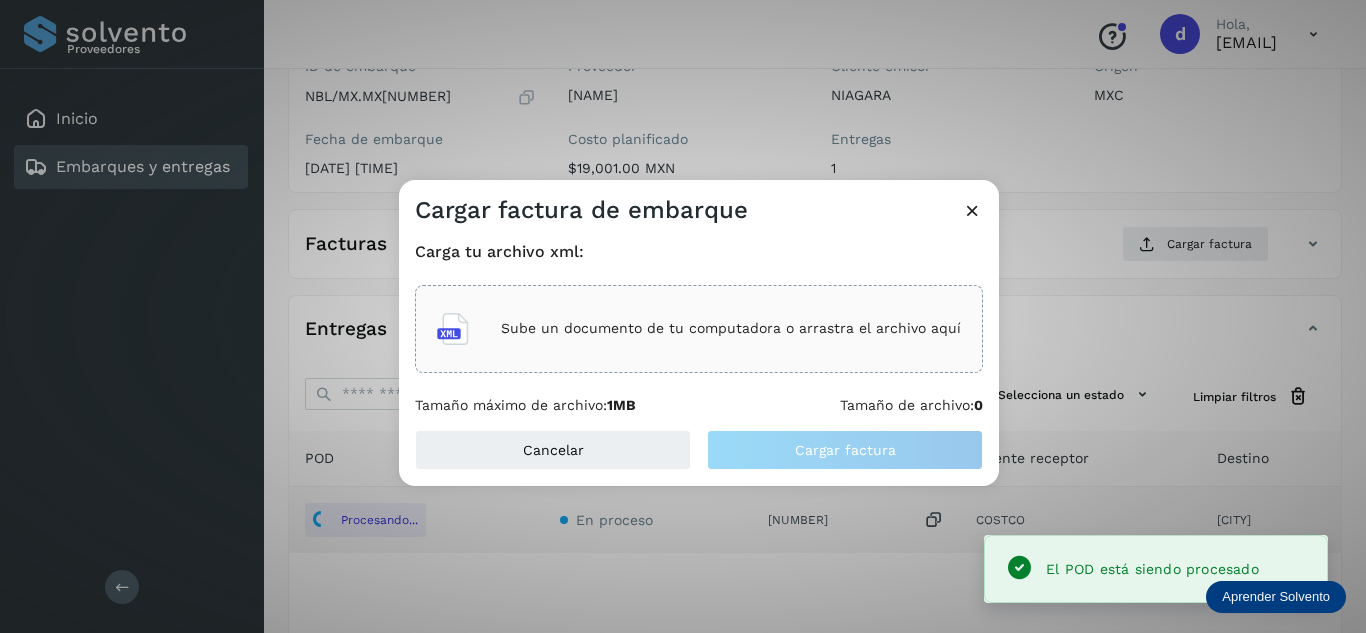 click on "Sube un documento de tu computadora o arrastra el archivo aquí" 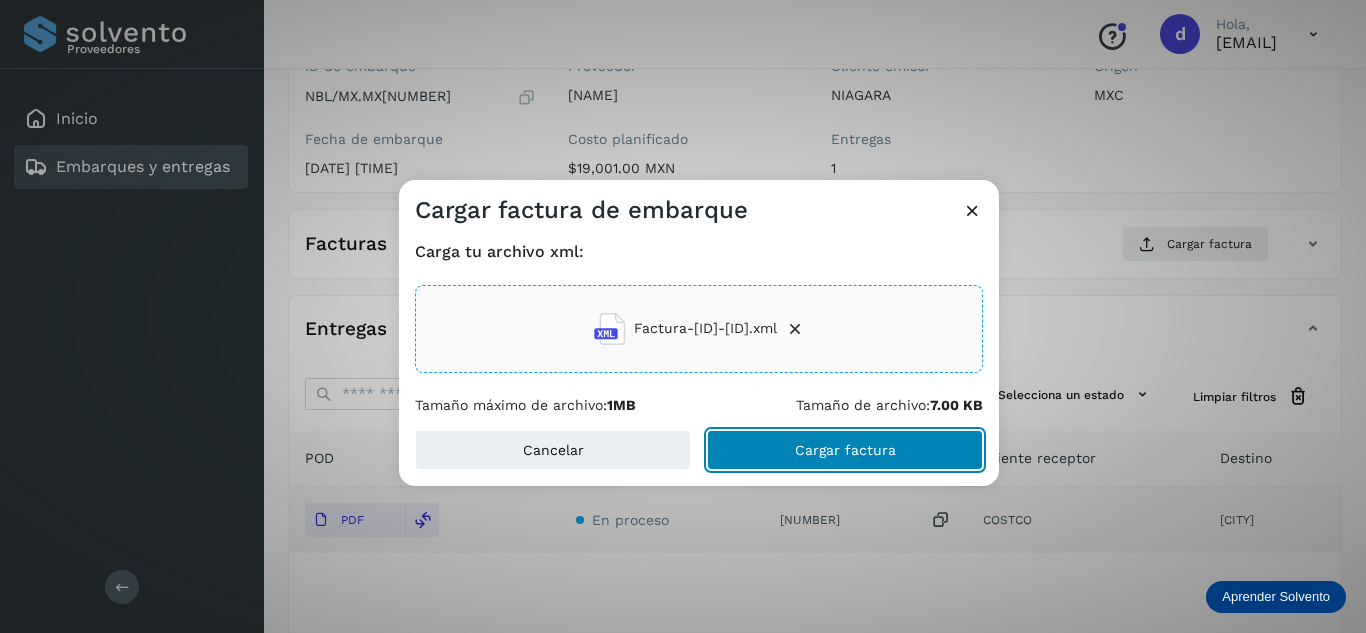 click on "Cargar factura" 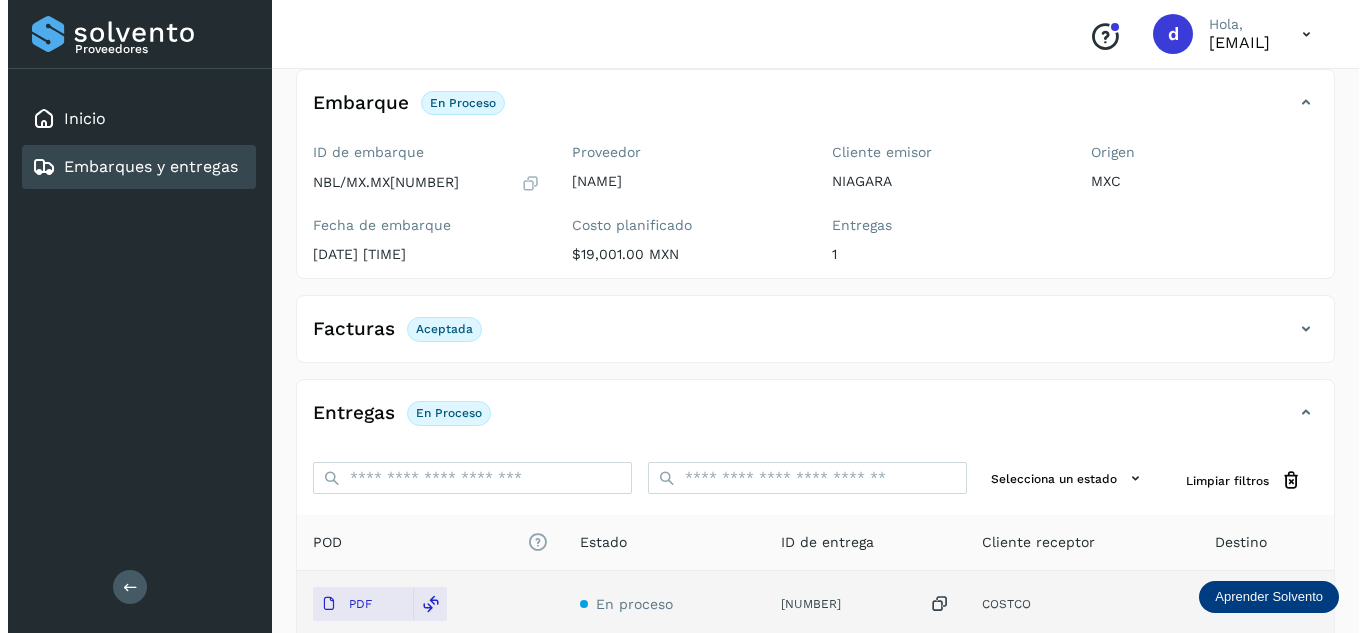 scroll, scrollTop: 0, scrollLeft: 0, axis: both 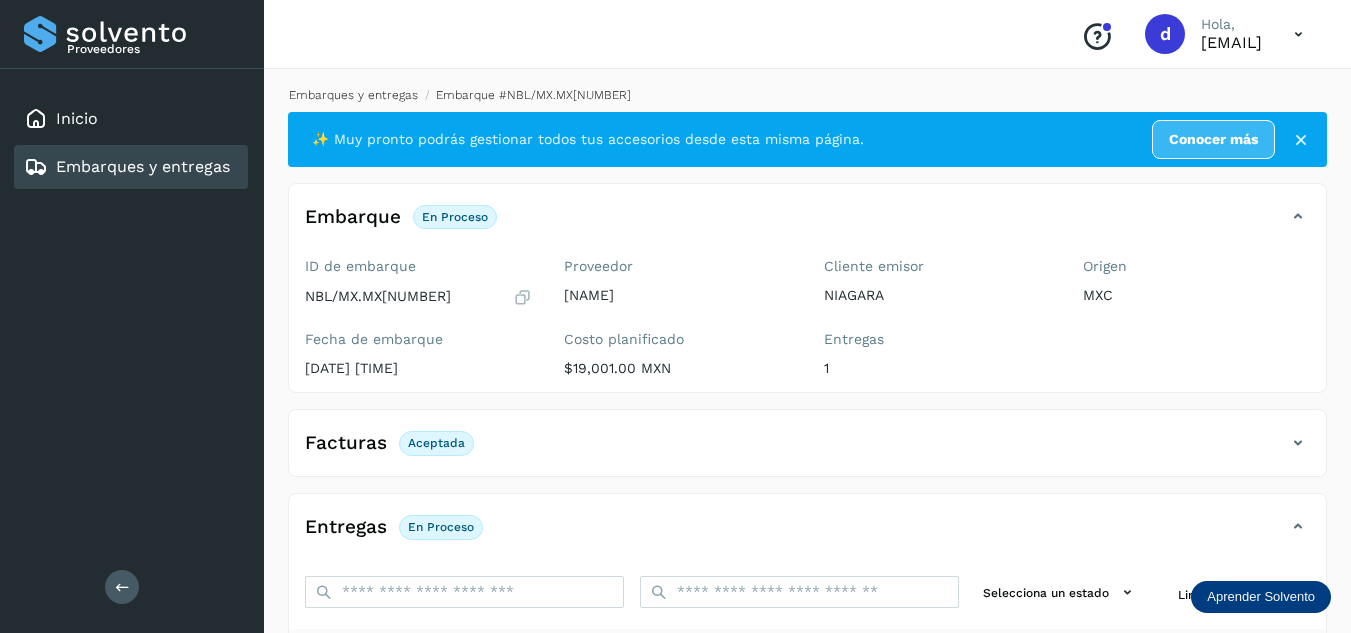 click on "Embarques y entregas" at bounding box center (353, 95) 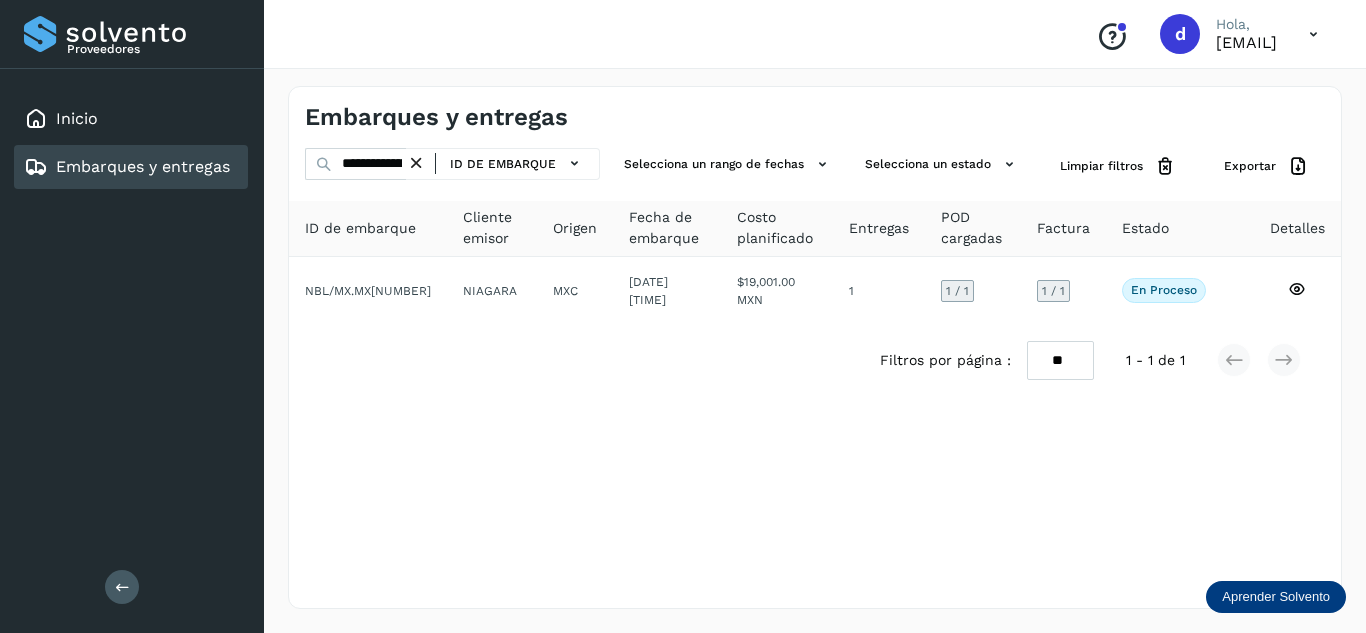 click on "ID de embarque" 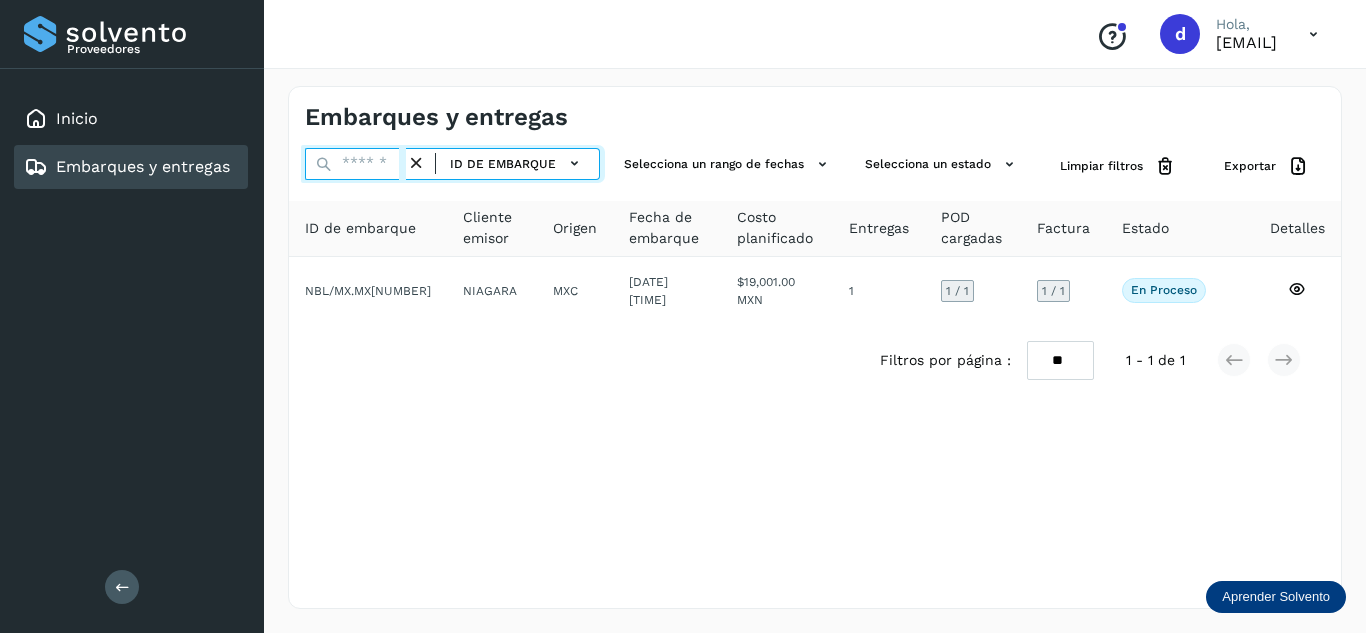 click at bounding box center (355, 164) 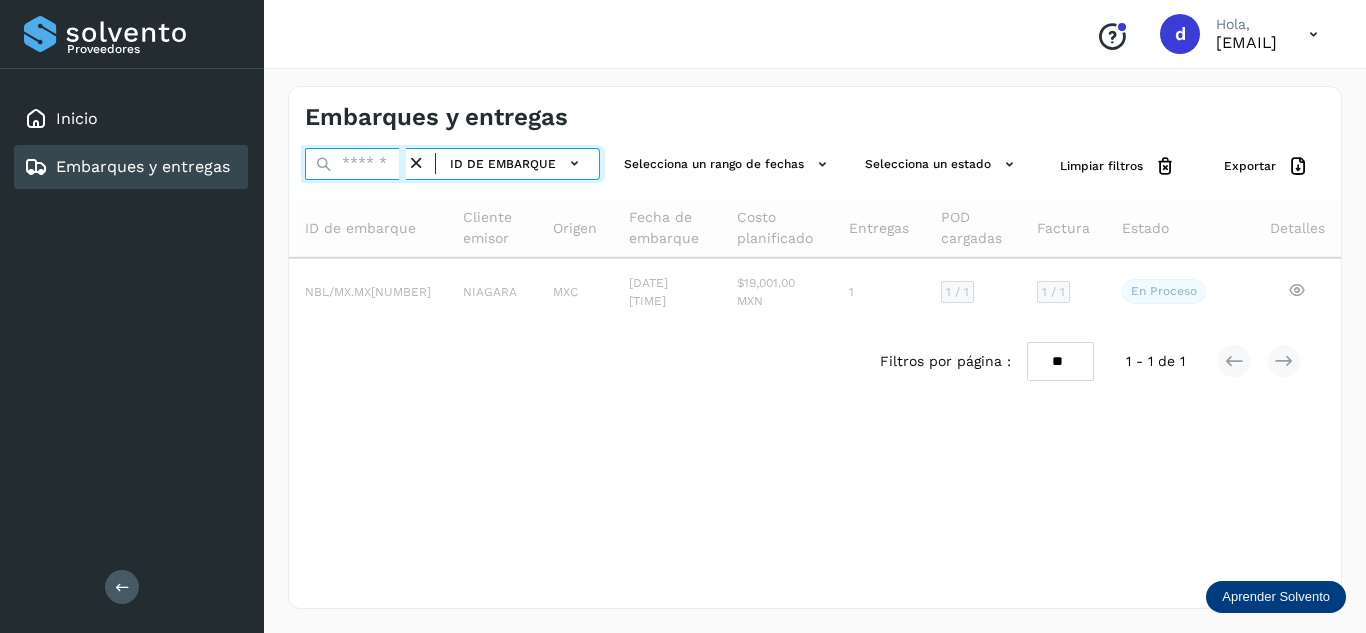 paste on "**********" 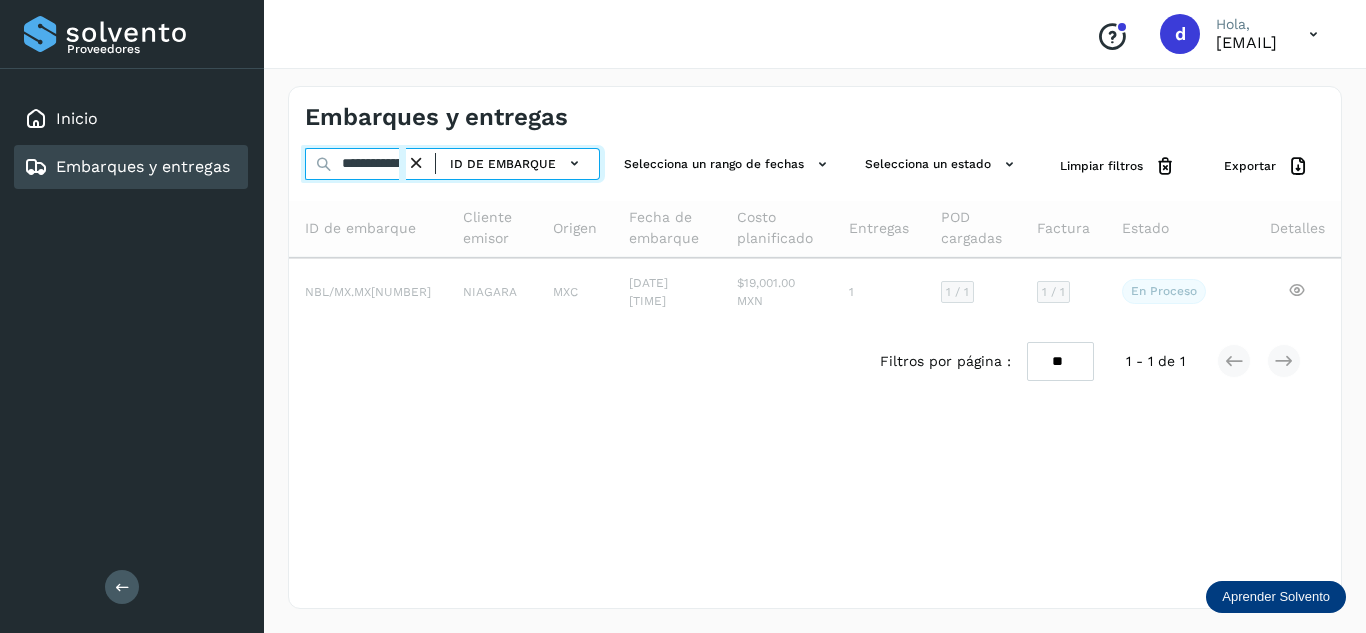 scroll, scrollTop: 0, scrollLeft: 73, axis: horizontal 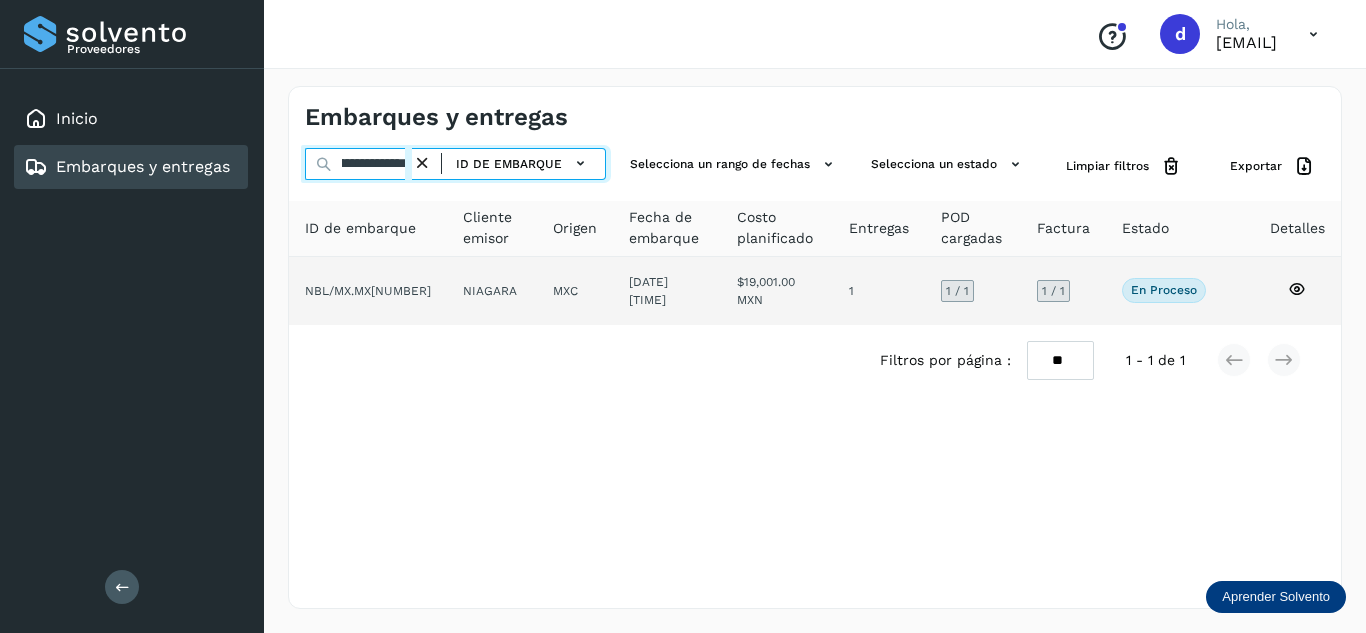 type on "**********" 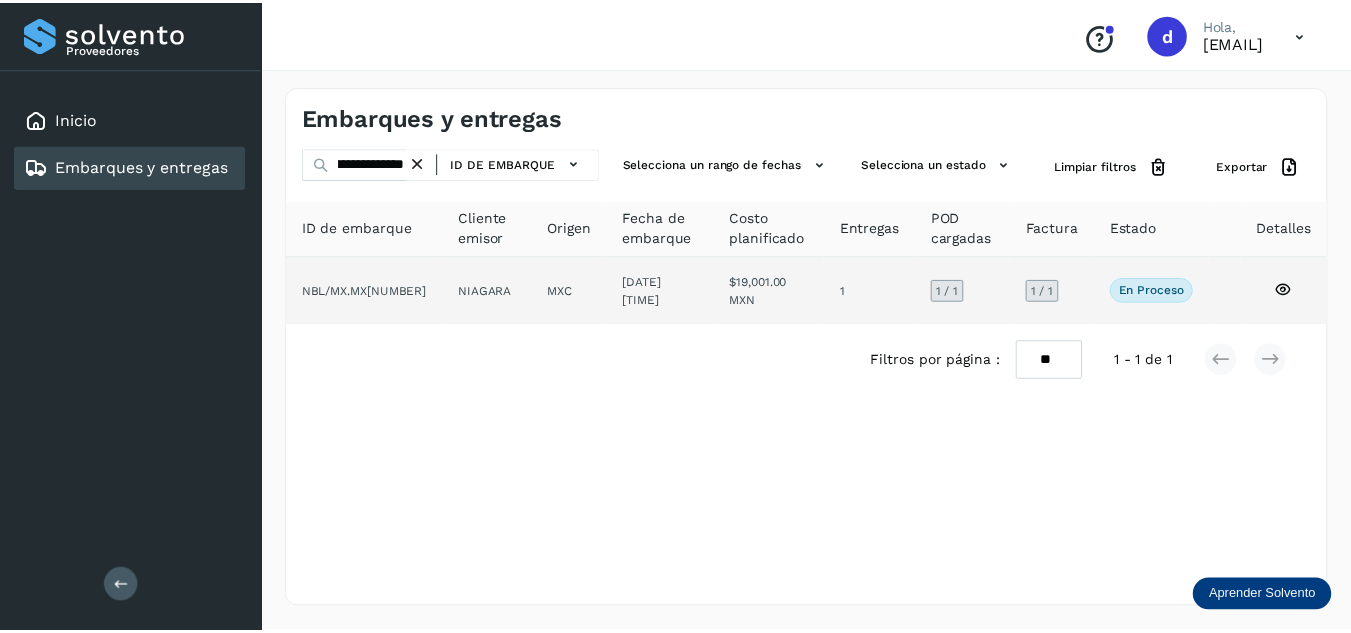 scroll, scrollTop: 0, scrollLeft: 0, axis: both 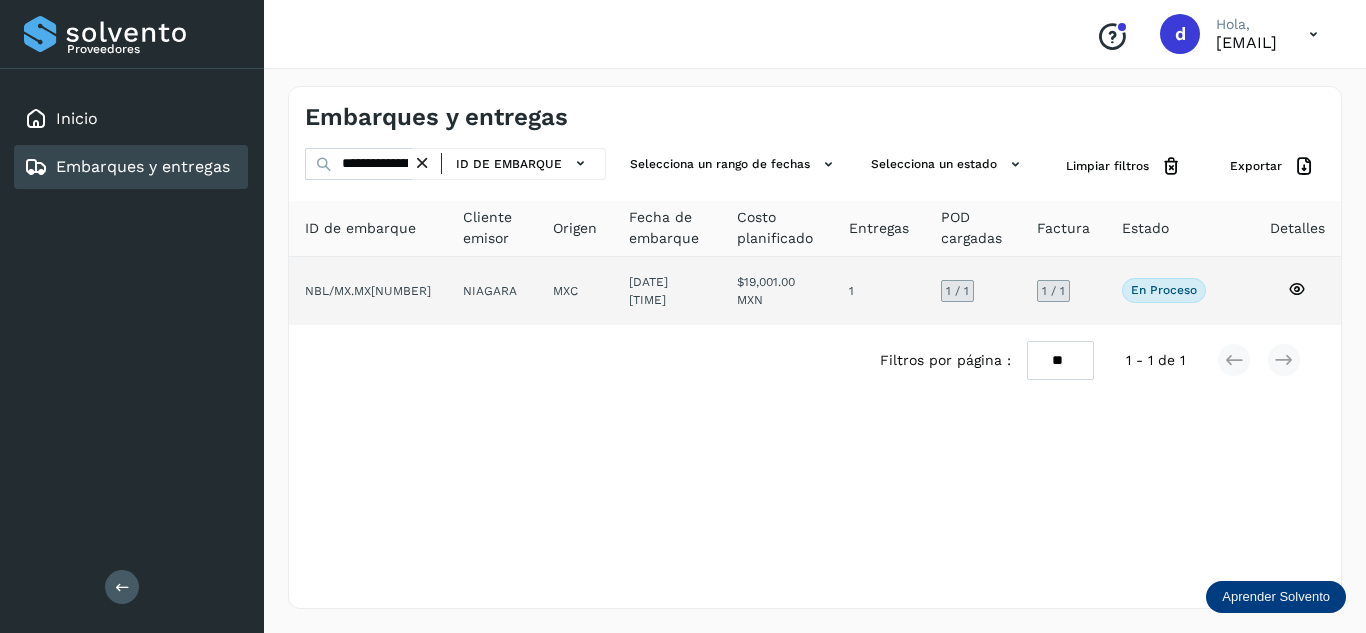 click 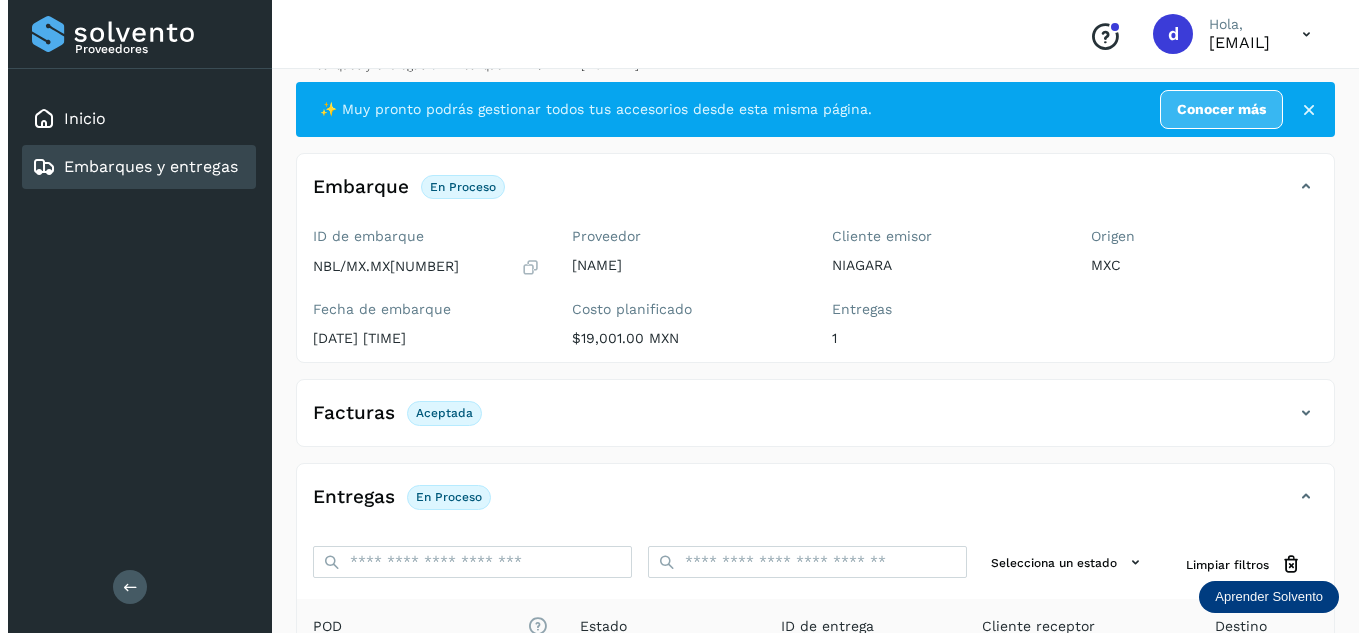 scroll, scrollTop: 0, scrollLeft: 0, axis: both 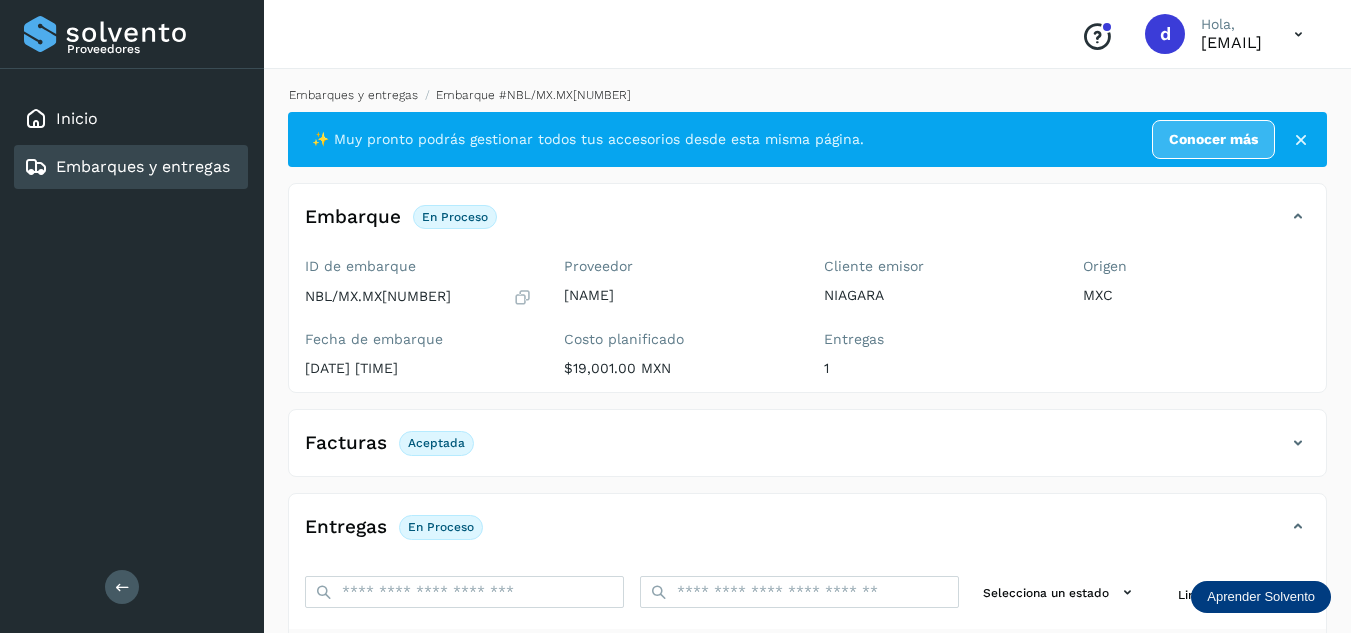 click on "Embarques y entregas" at bounding box center [353, 95] 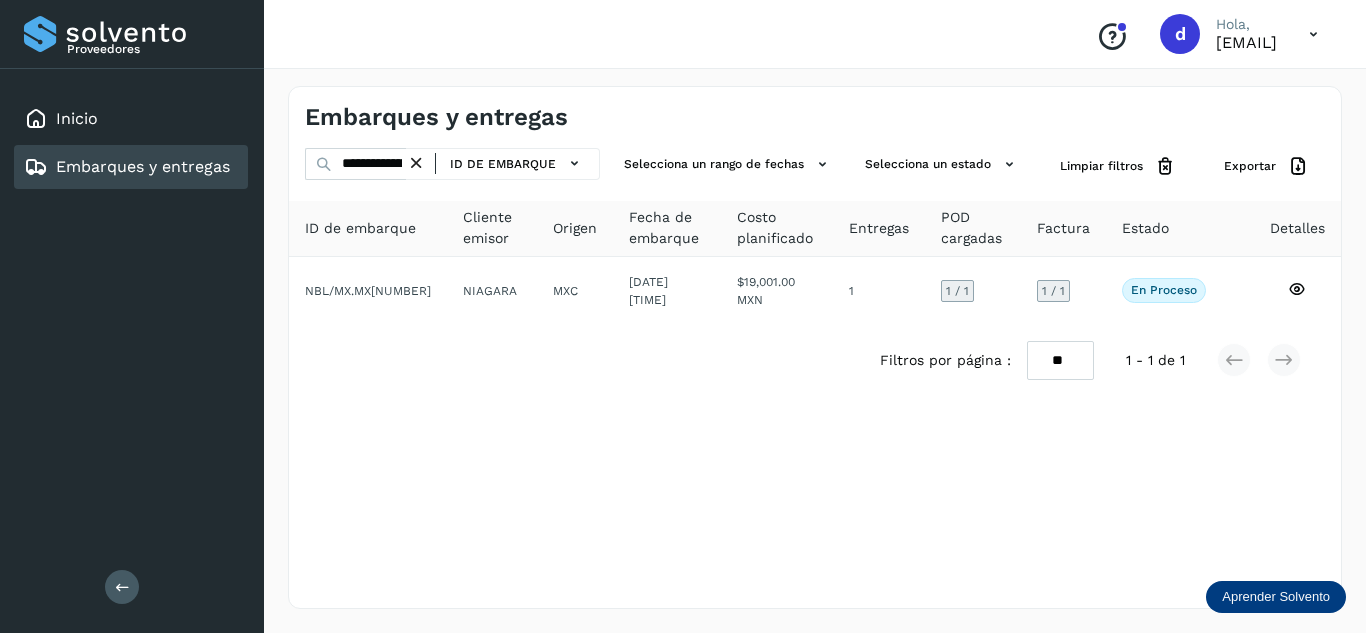 click at bounding box center [416, 163] 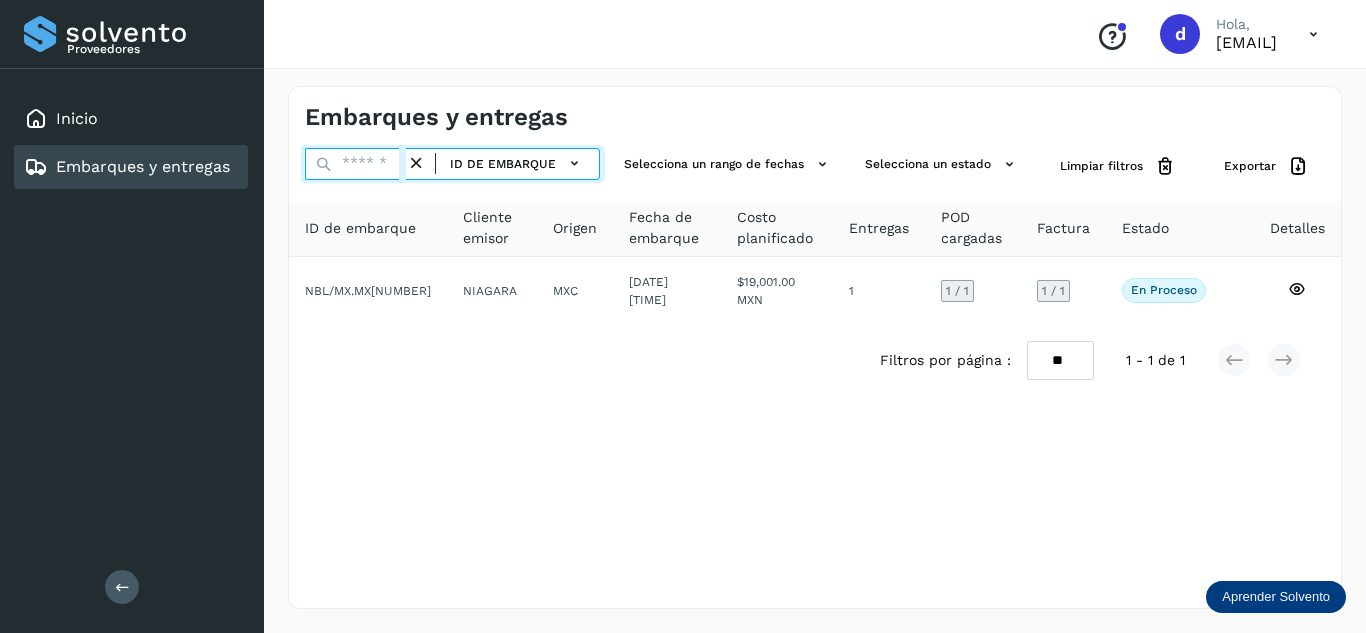 click at bounding box center [355, 164] 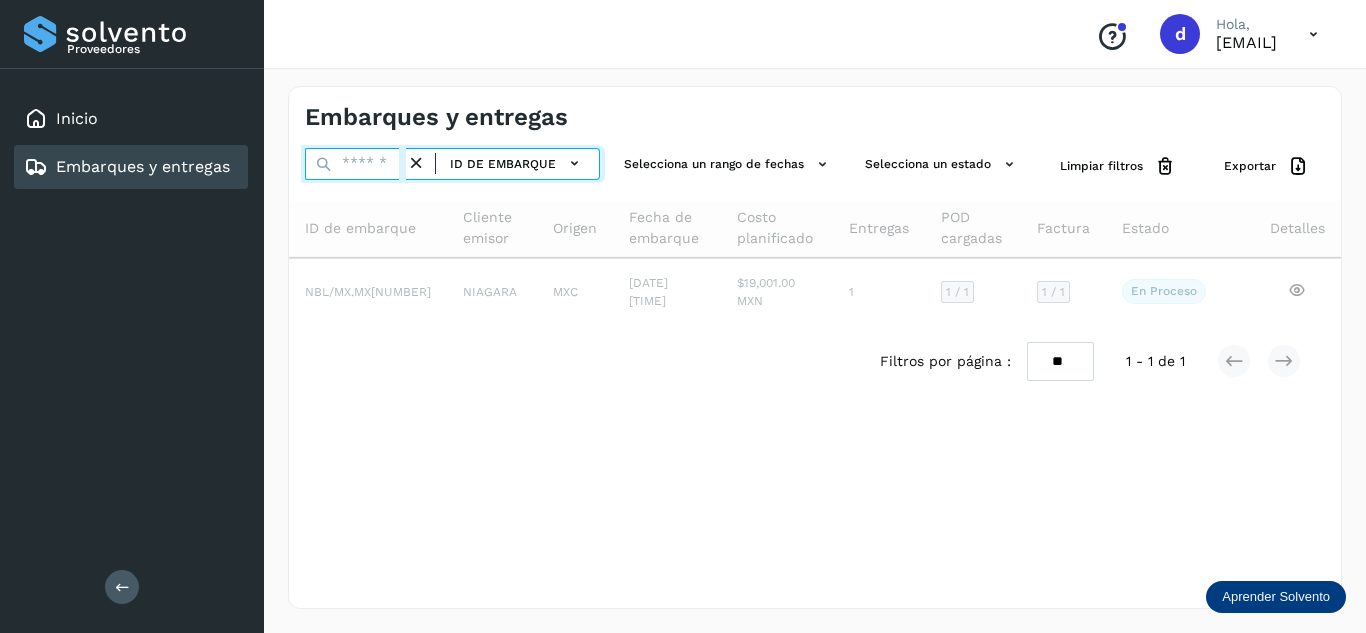 paste on "**********" 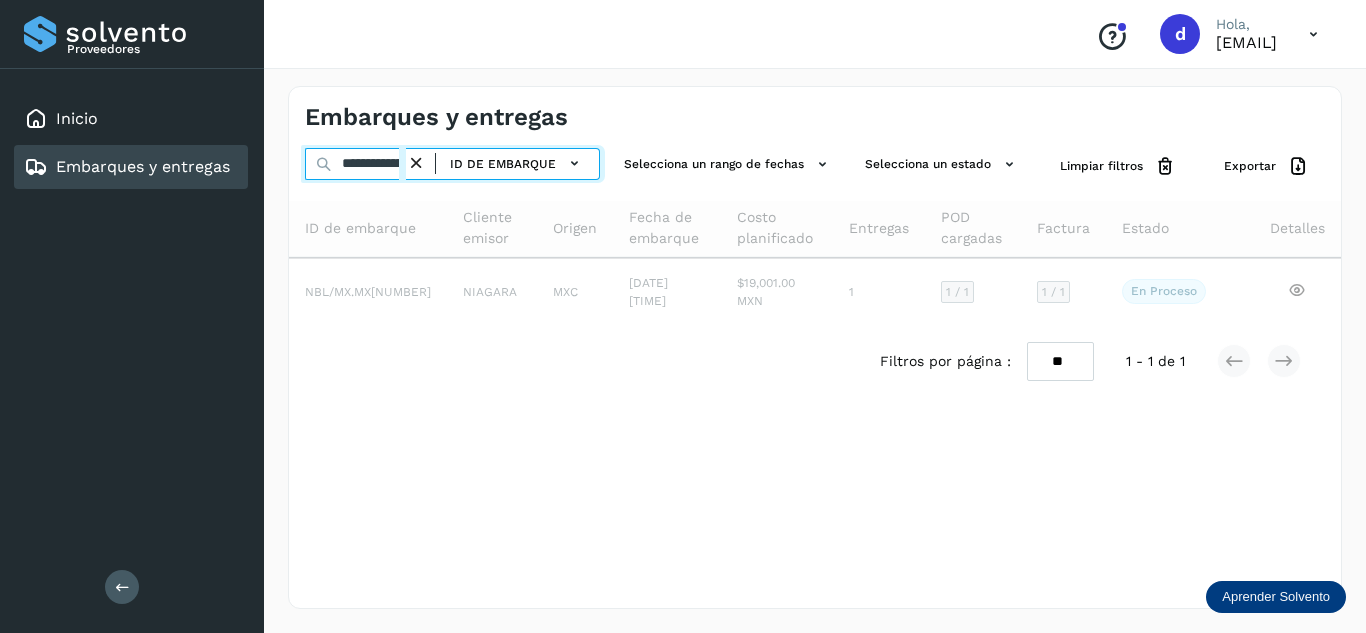 scroll, scrollTop: 0, scrollLeft: 78, axis: horizontal 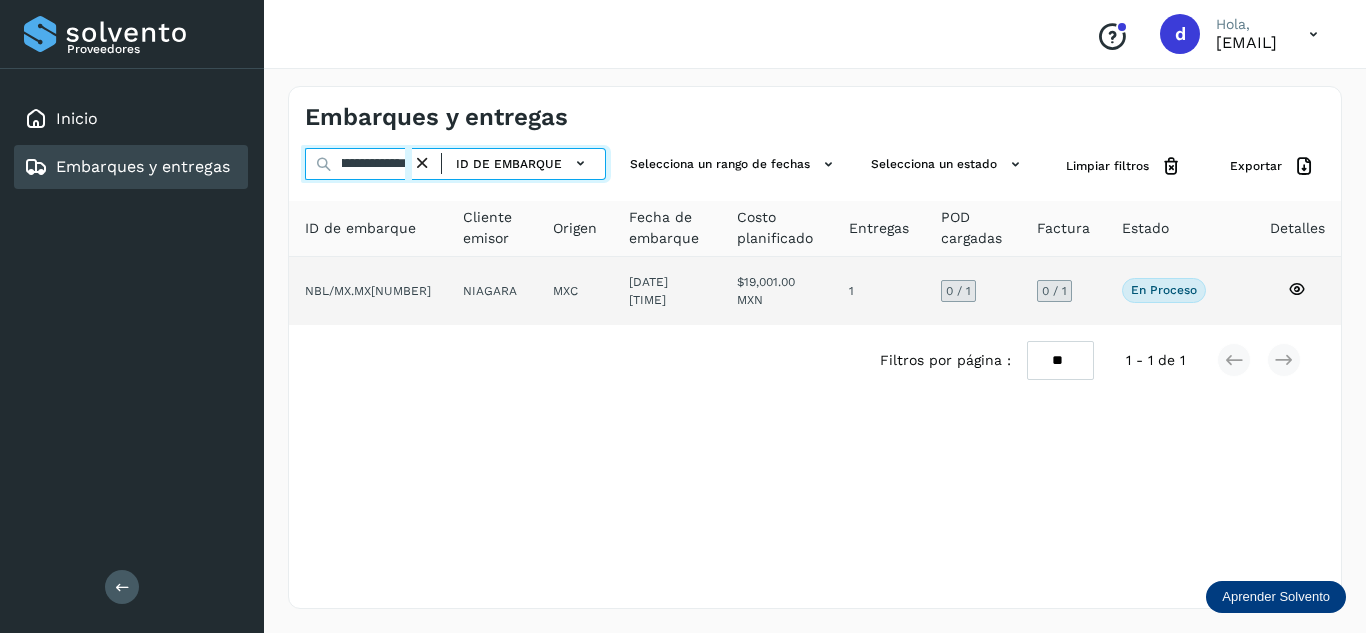 type on "**********" 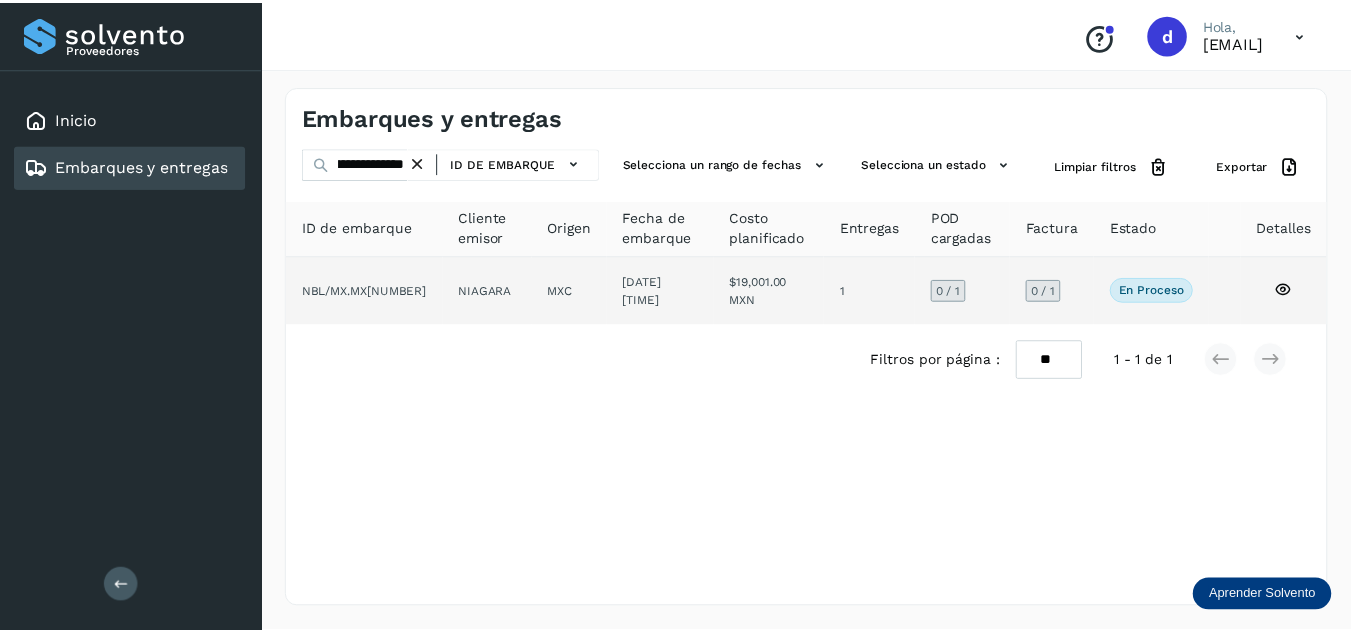 scroll, scrollTop: 0, scrollLeft: 0, axis: both 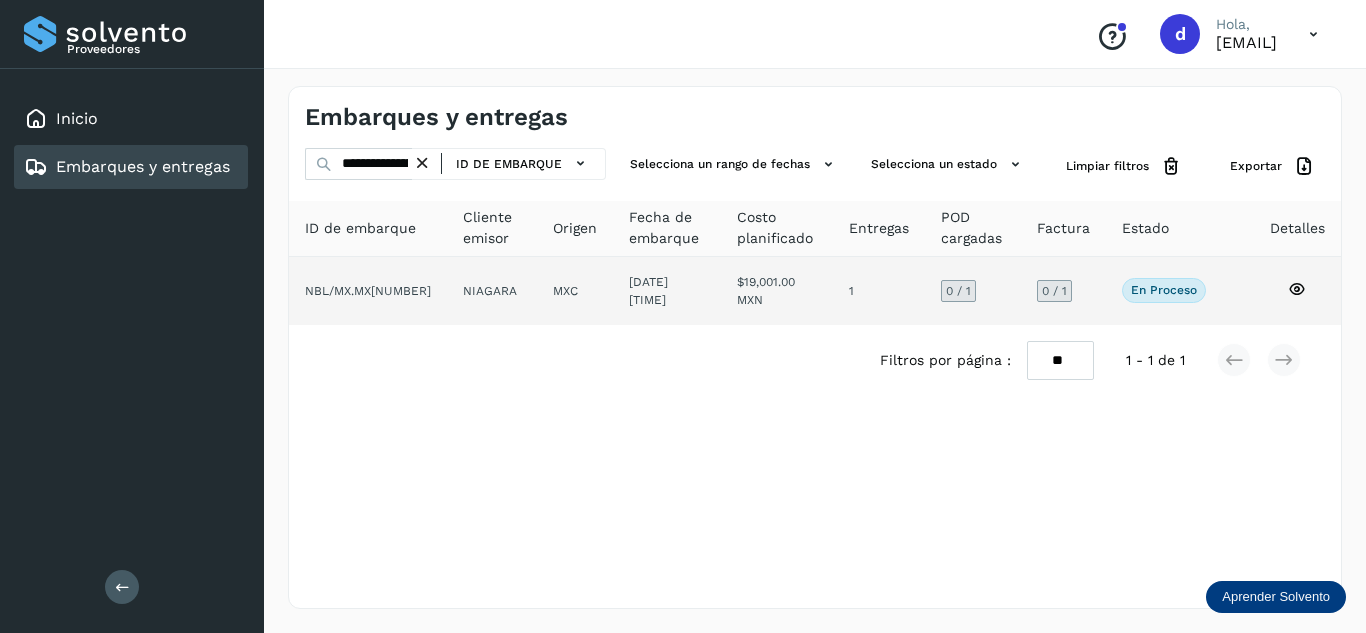 click 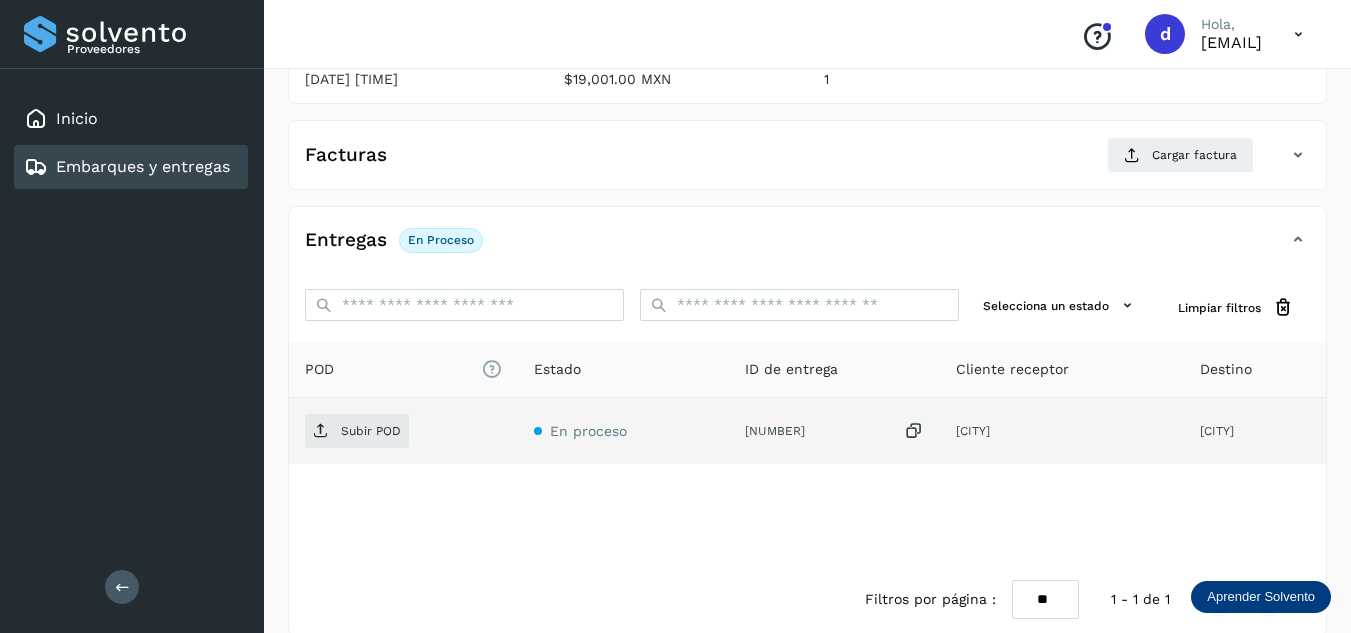 scroll, scrollTop: 300, scrollLeft: 0, axis: vertical 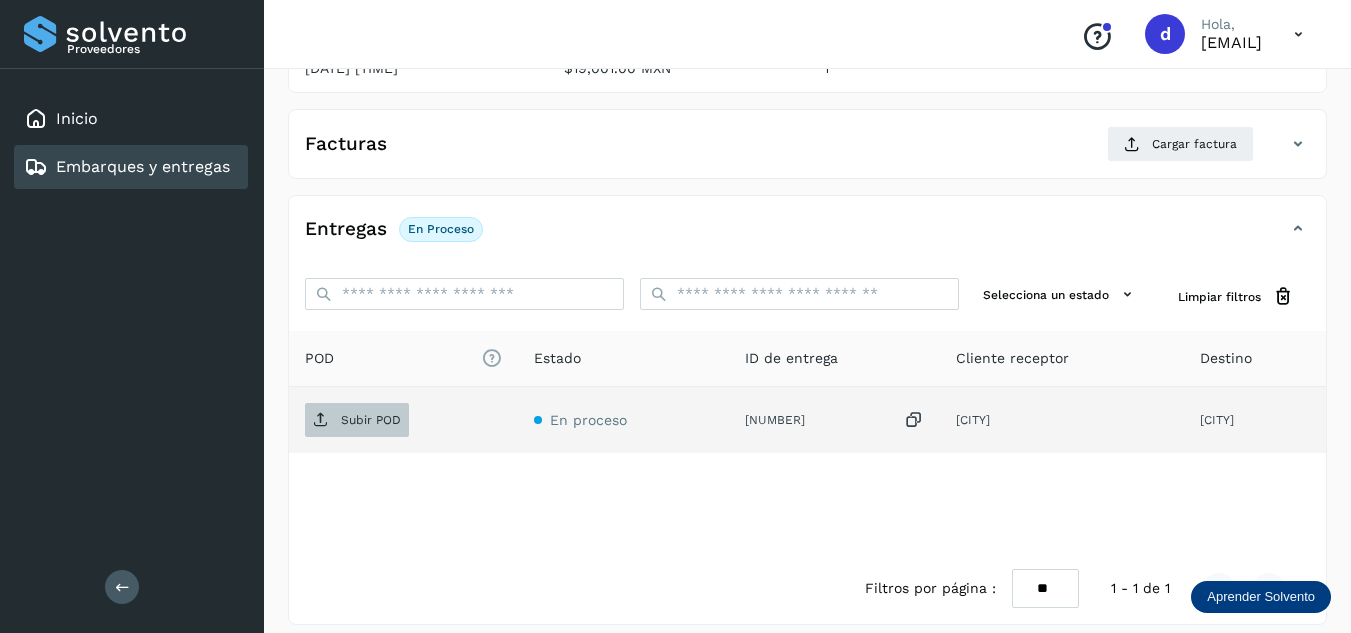 click on "Subir POD" at bounding box center (371, 420) 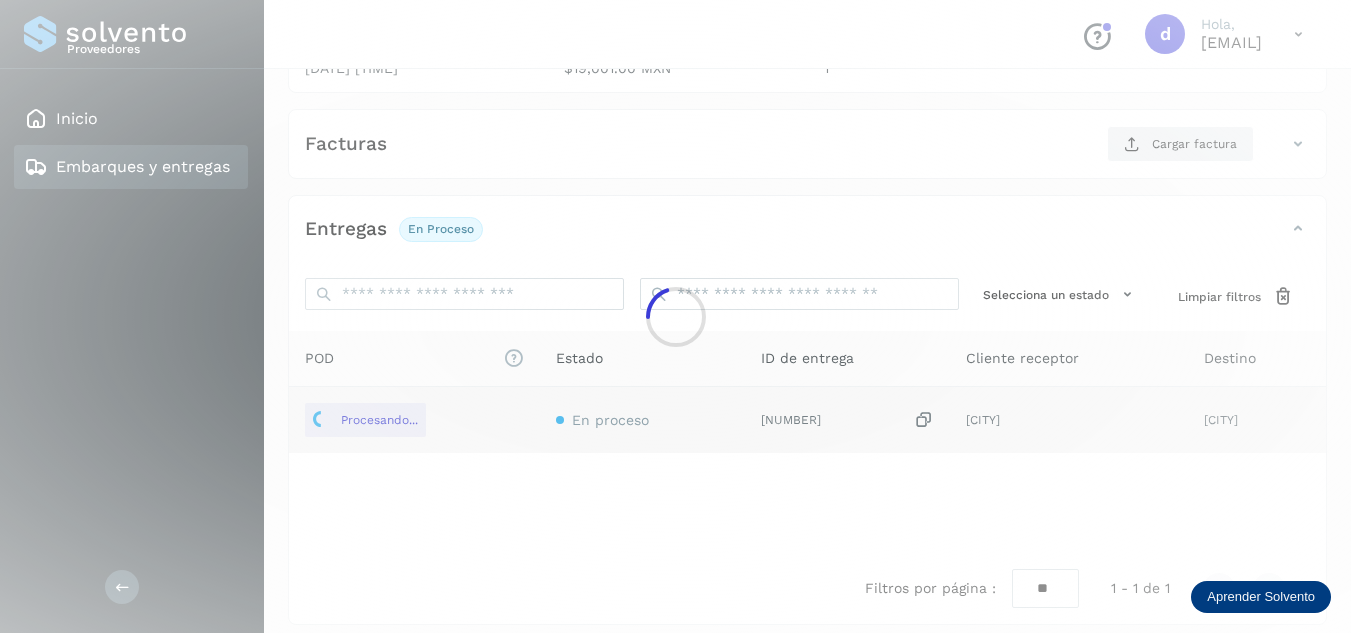 scroll, scrollTop: 200, scrollLeft: 0, axis: vertical 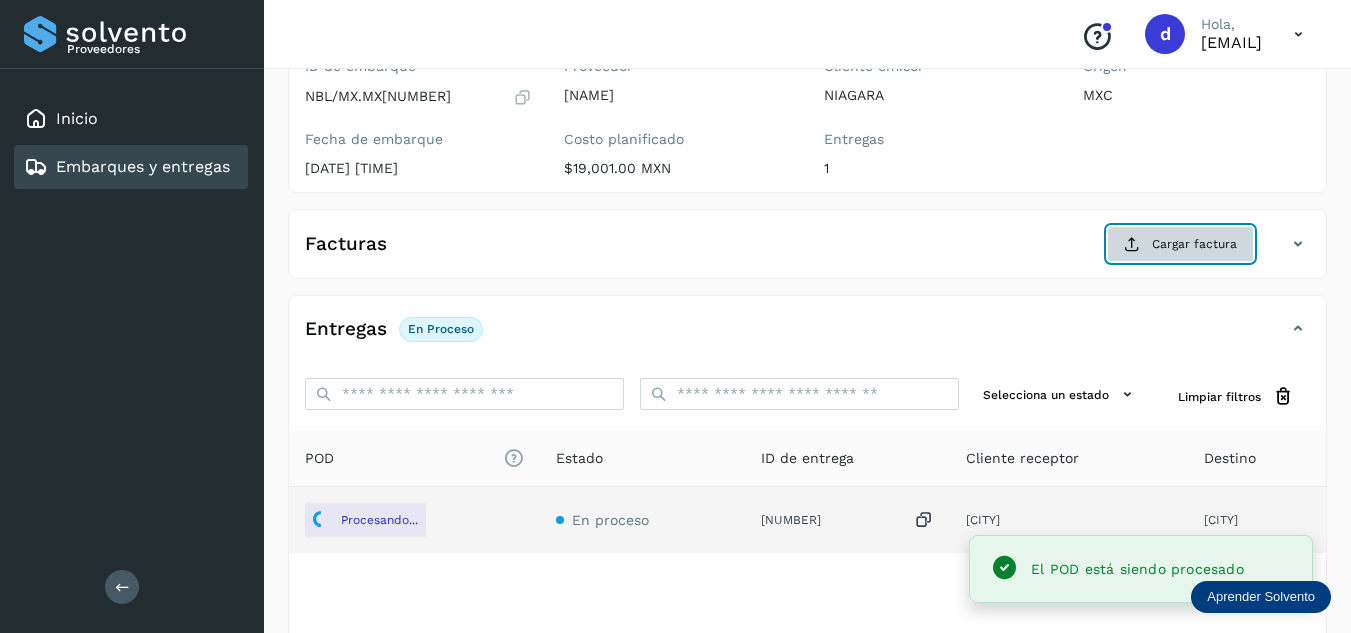 click on "Cargar factura" 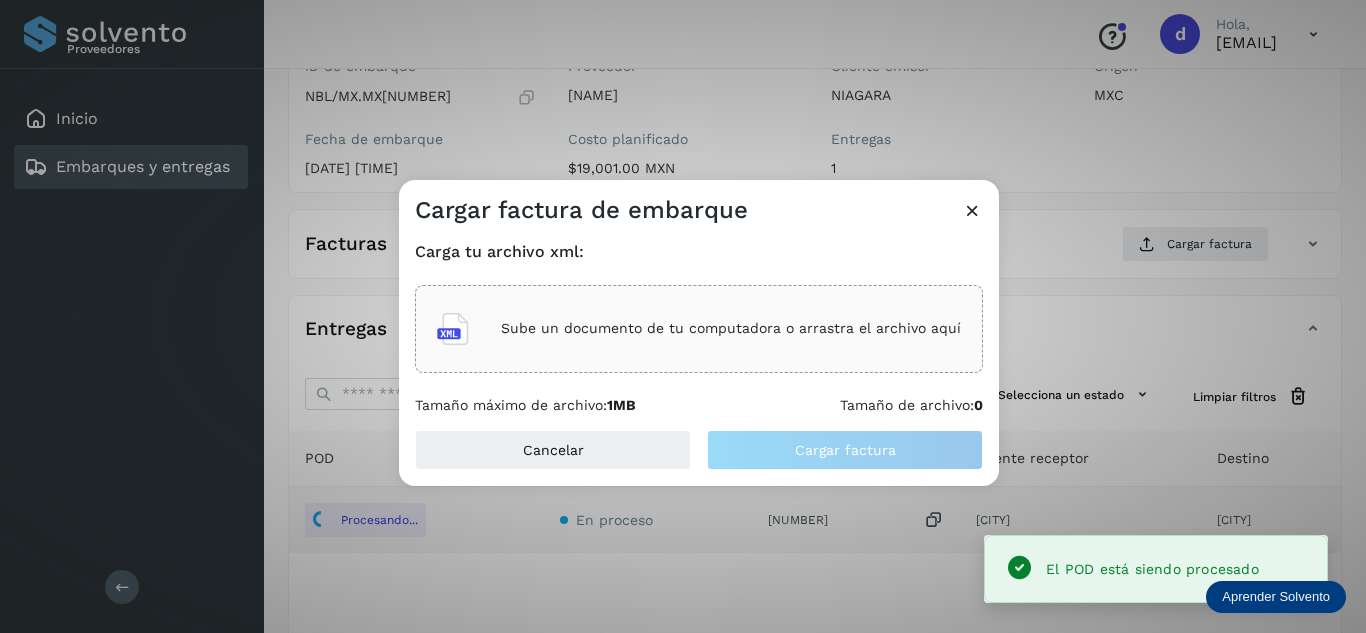 click on "Sube un documento de tu computadora o arrastra el archivo aquí" 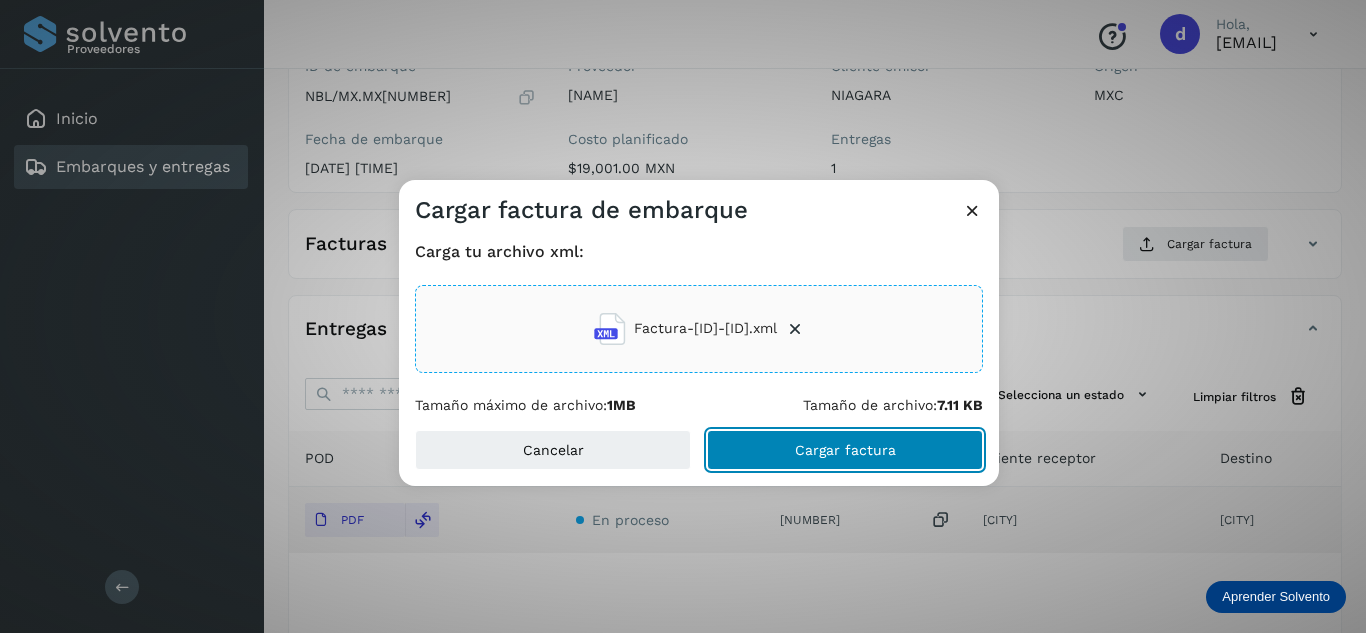 click on "Cargar factura" 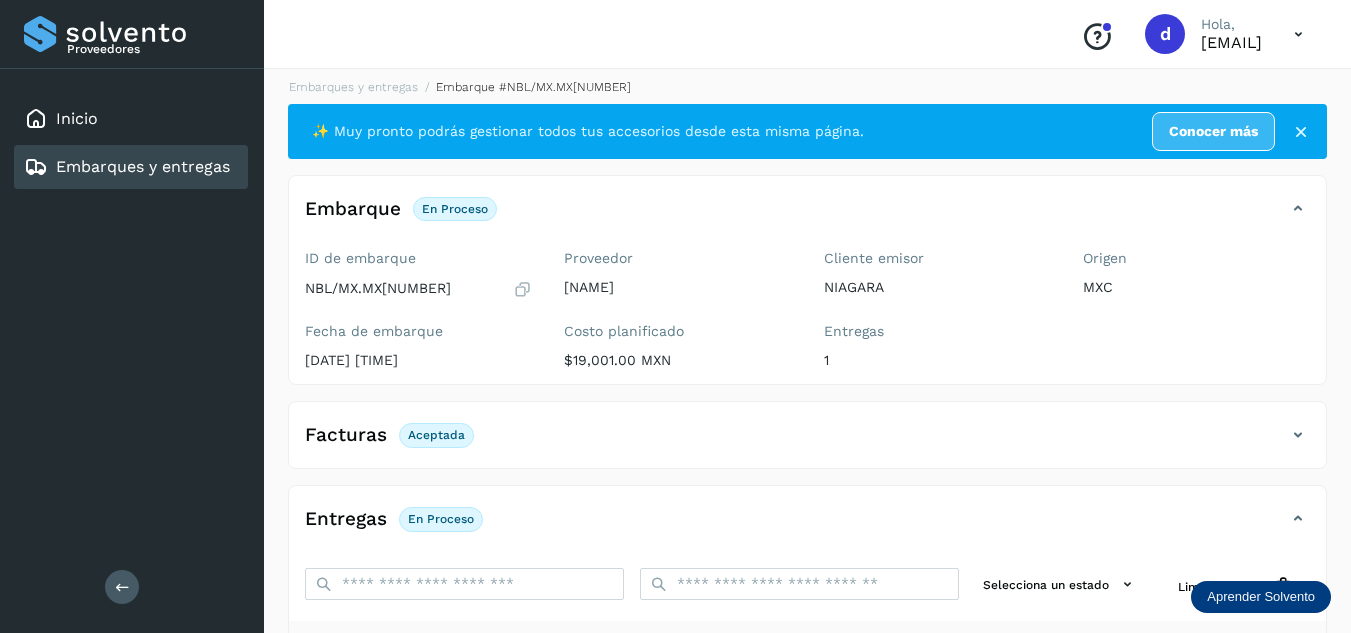 scroll, scrollTop: 0, scrollLeft: 0, axis: both 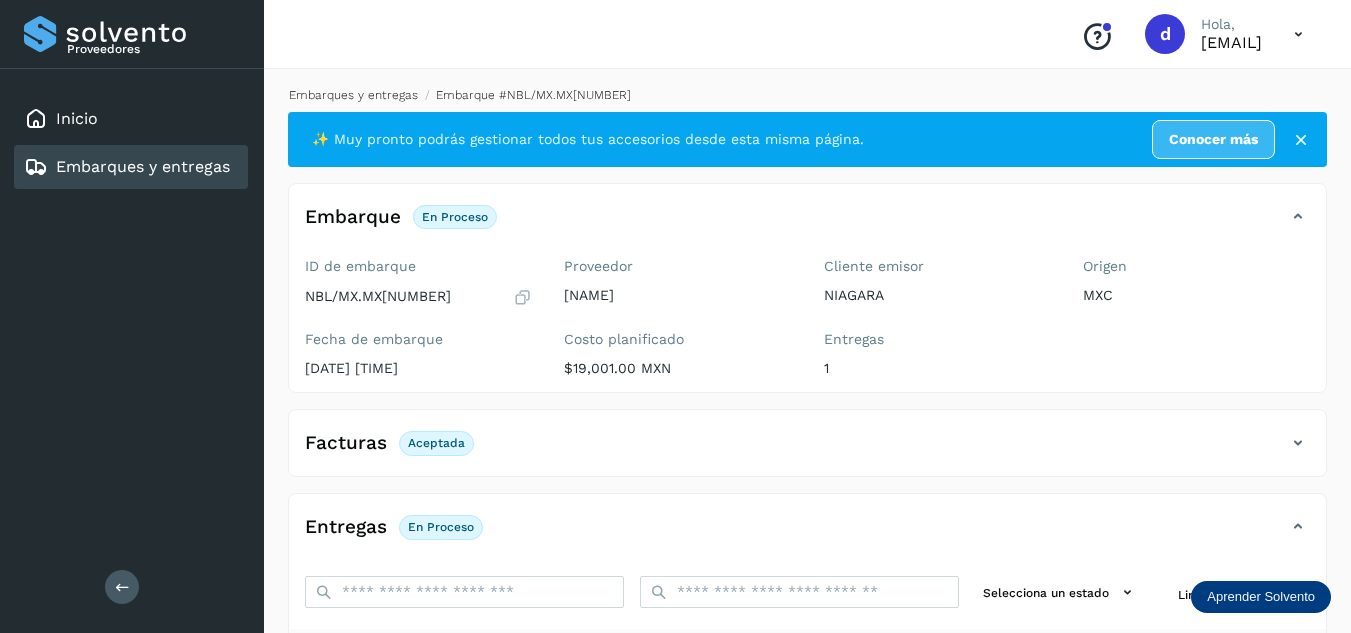 click on "Embarques y entregas" at bounding box center [353, 95] 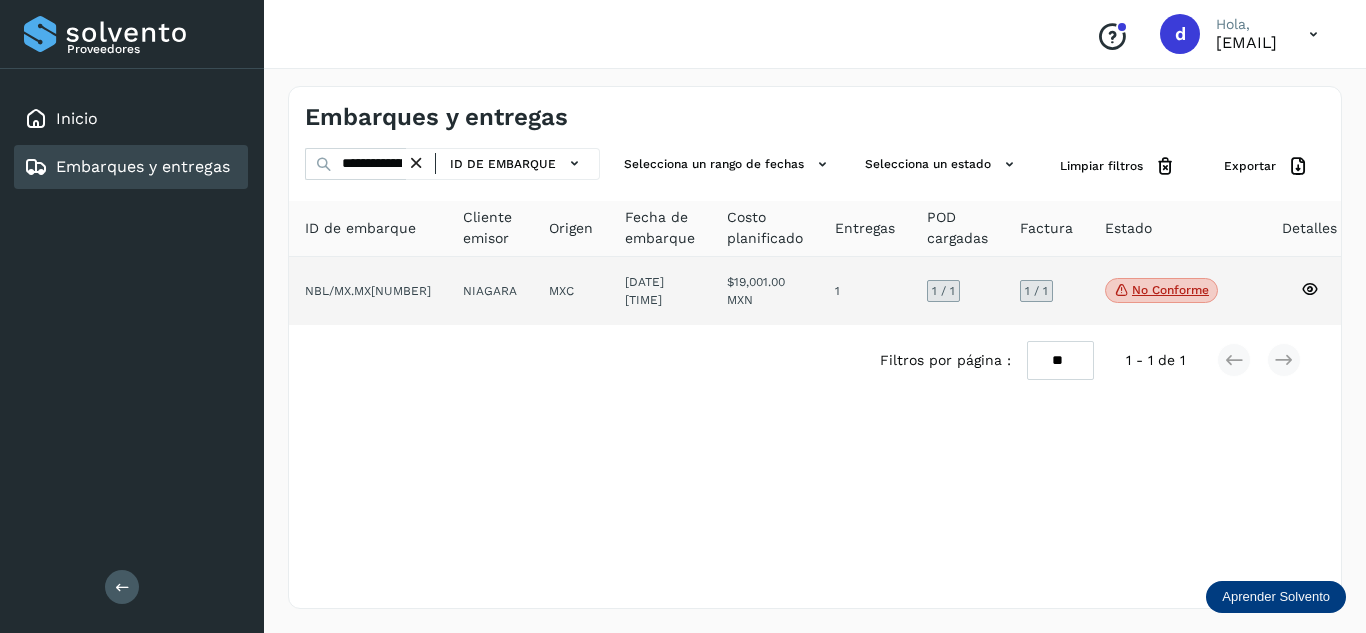 click 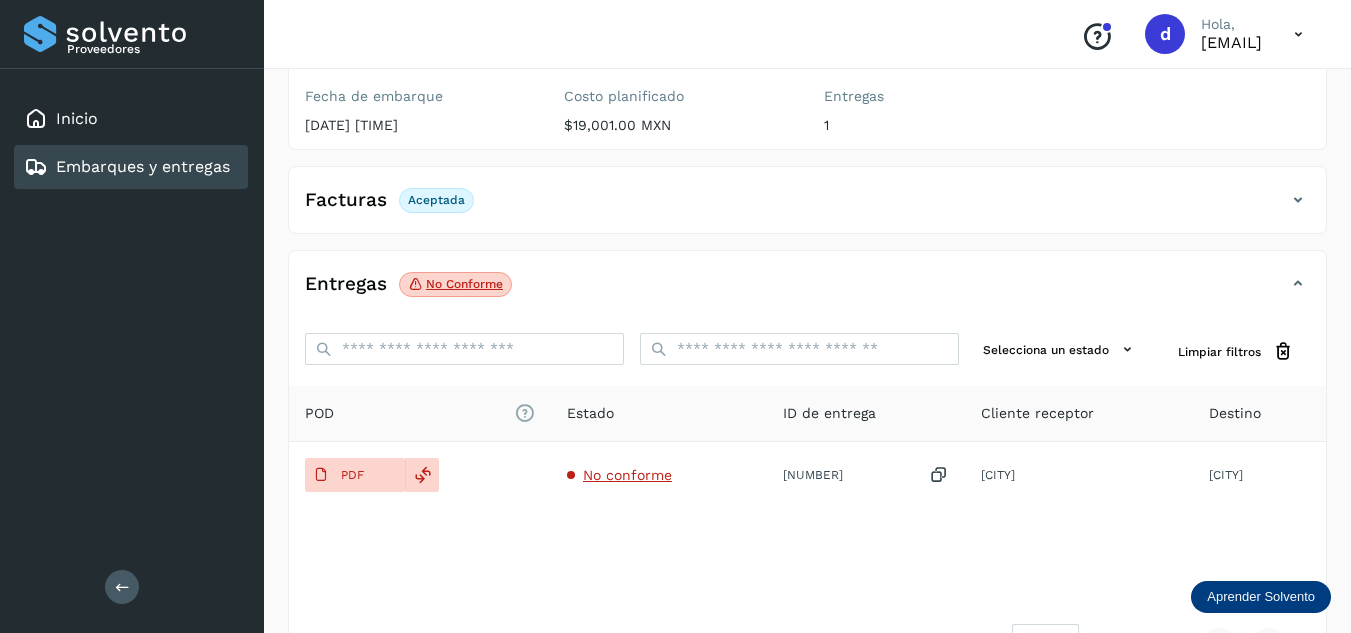 scroll, scrollTop: 300, scrollLeft: 0, axis: vertical 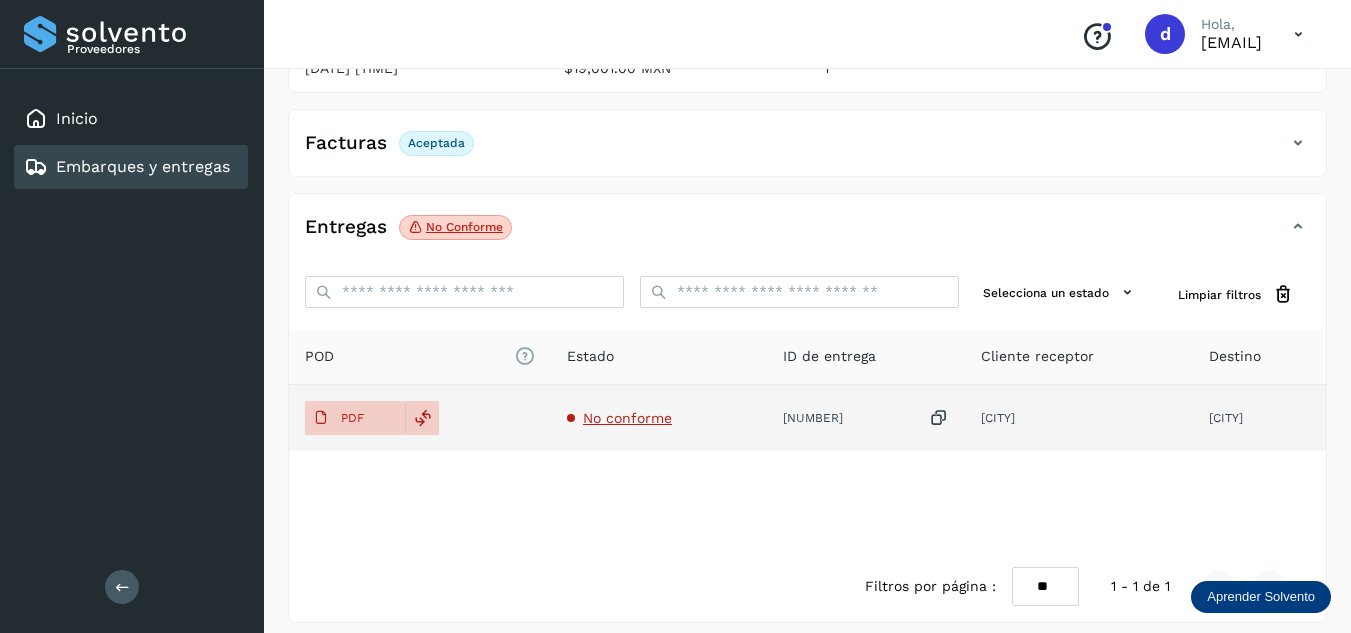 click on "No conforme" at bounding box center [627, 418] 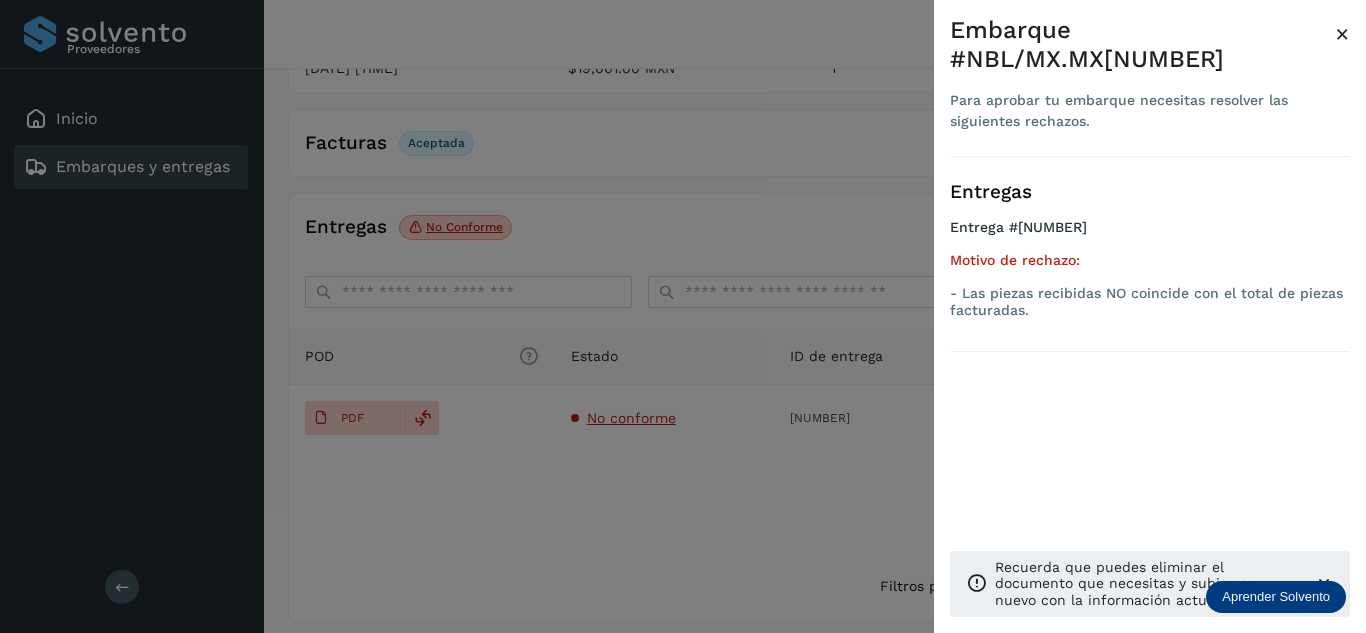 click at bounding box center (683, 316) 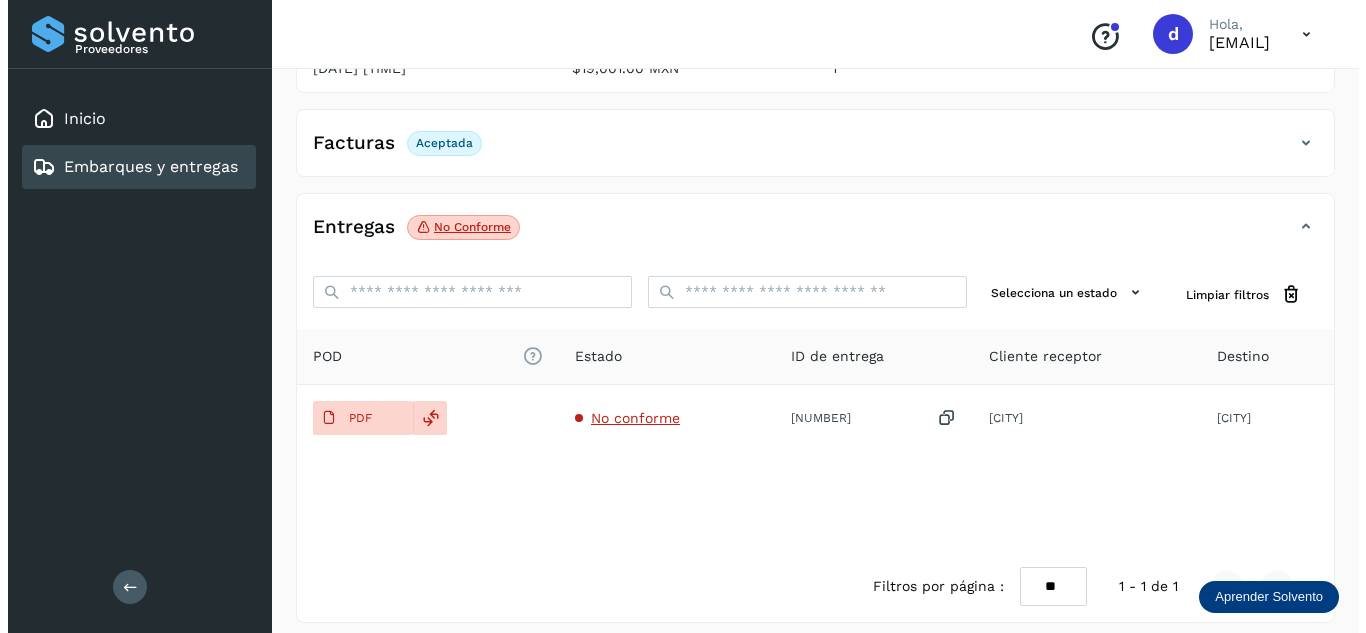 scroll, scrollTop: 0, scrollLeft: 0, axis: both 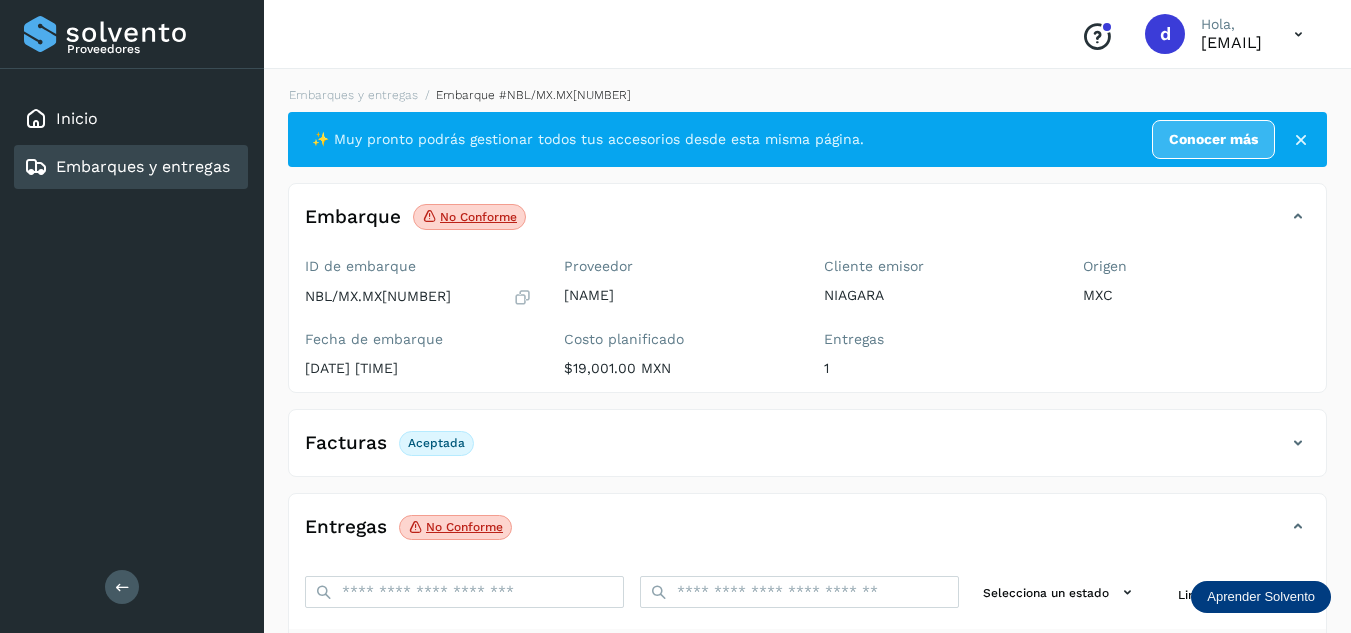 click on "Embarques y entregas" 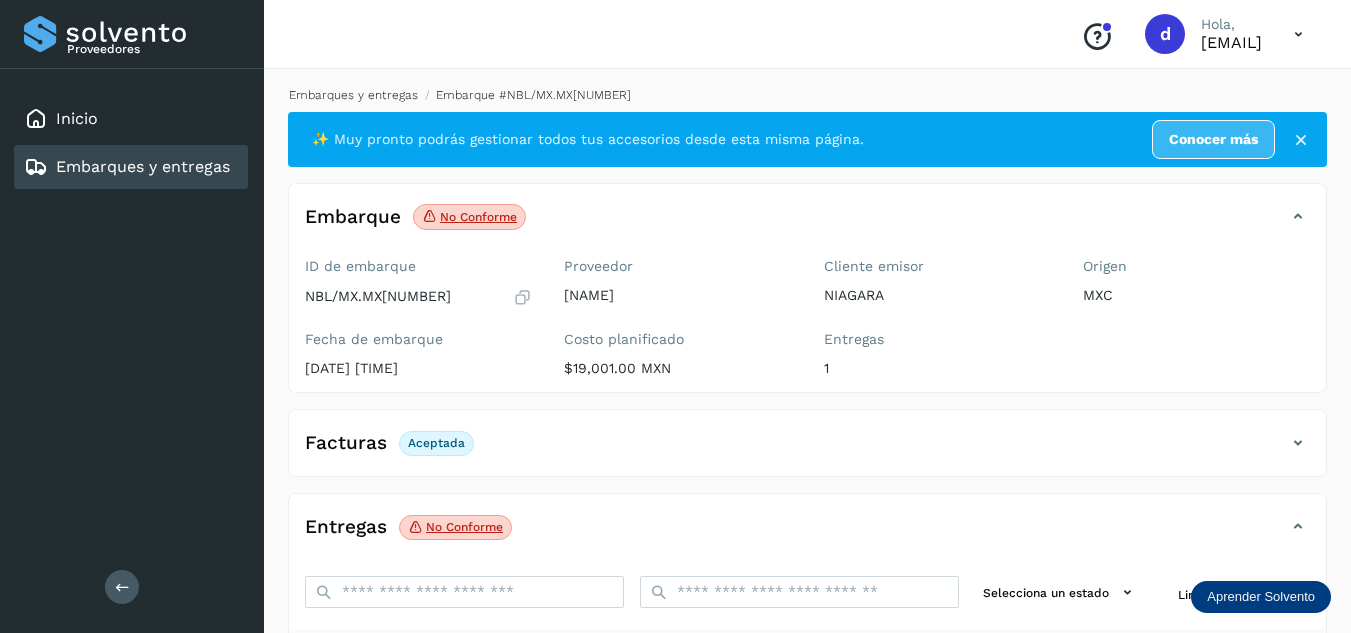 click on "Embarques y entregas" at bounding box center [353, 95] 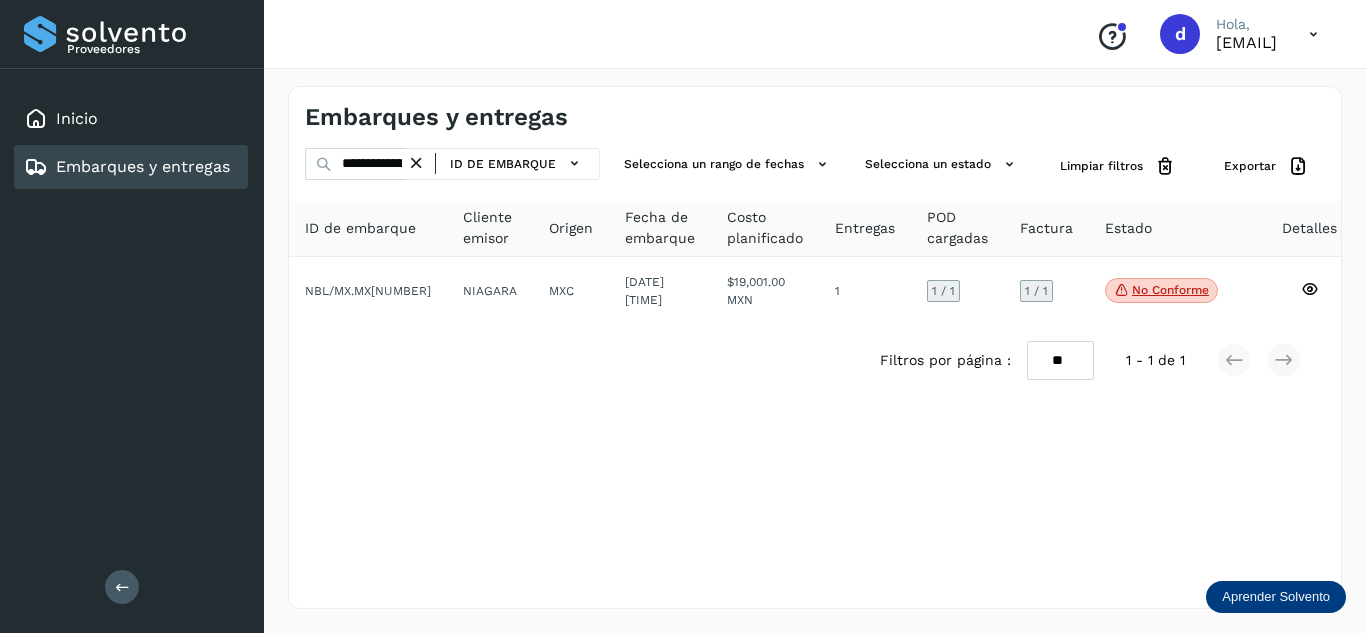 click at bounding box center (416, 163) 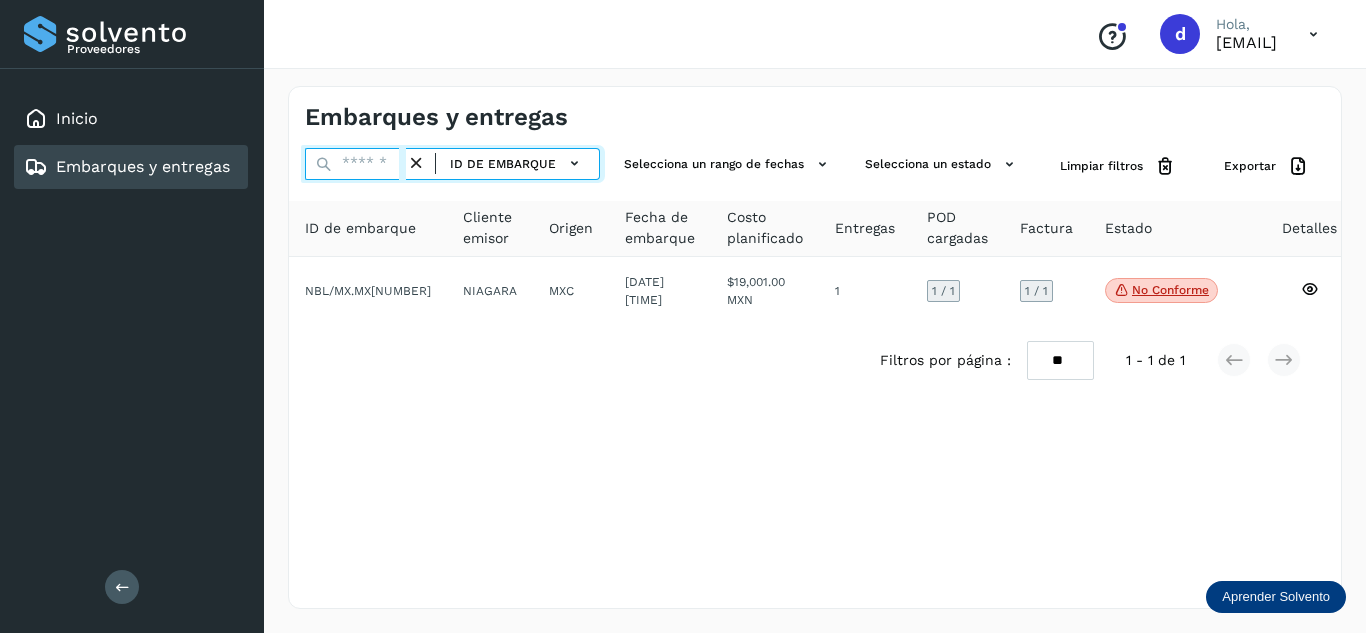 click at bounding box center (355, 164) 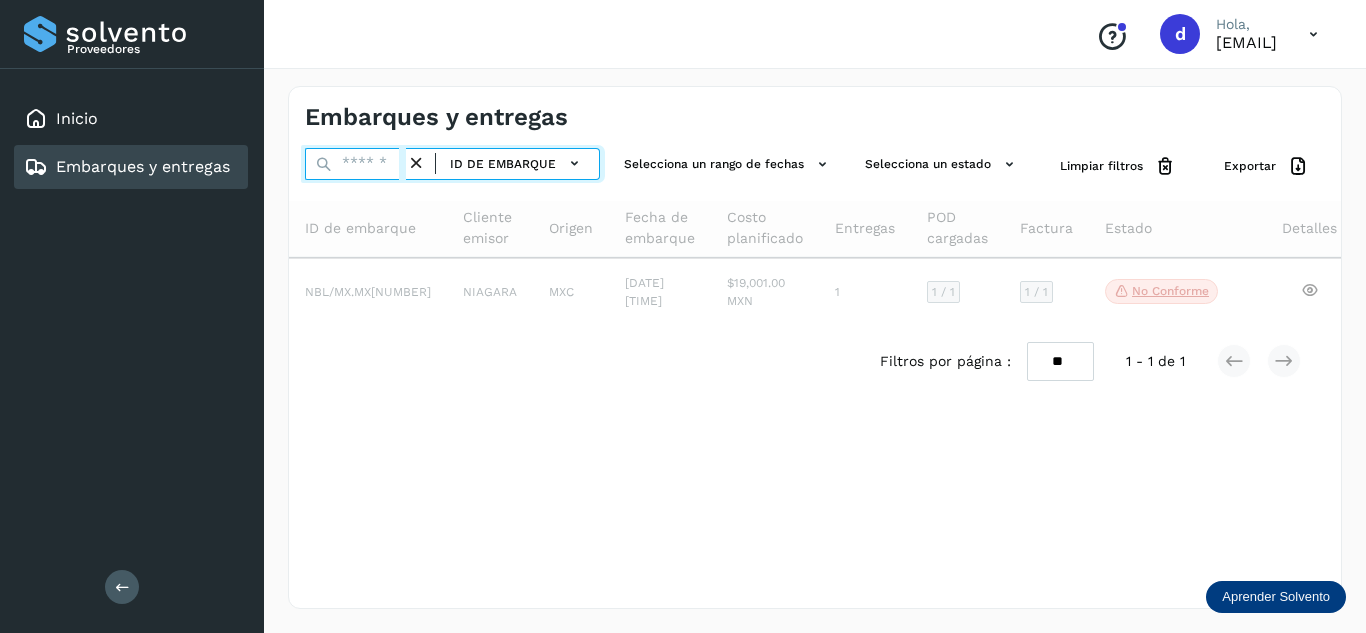 paste on "**********" 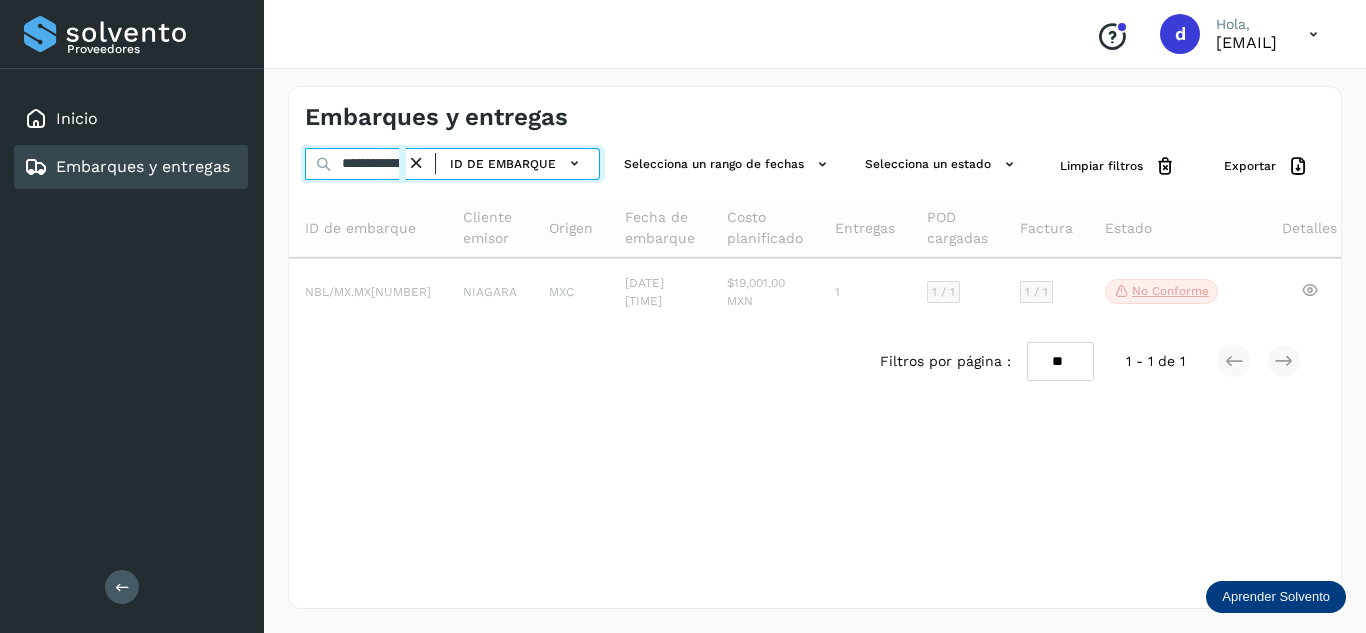 scroll, scrollTop: 0, scrollLeft: 76, axis: horizontal 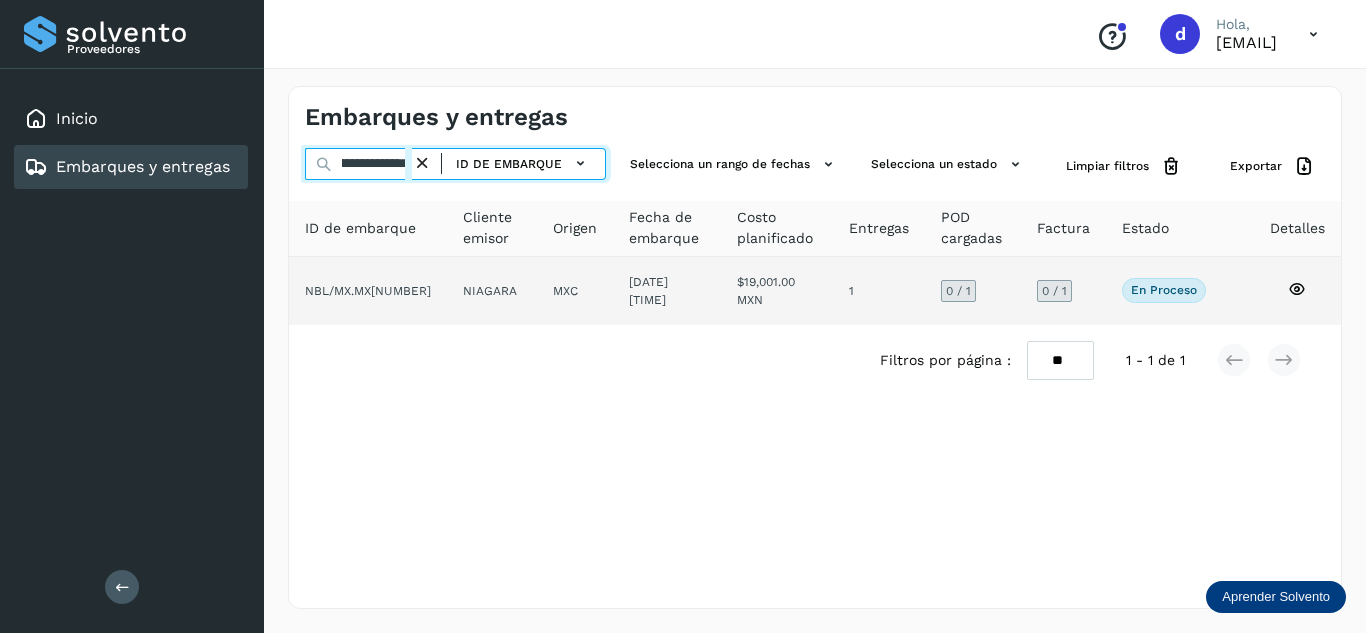 type on "**********" 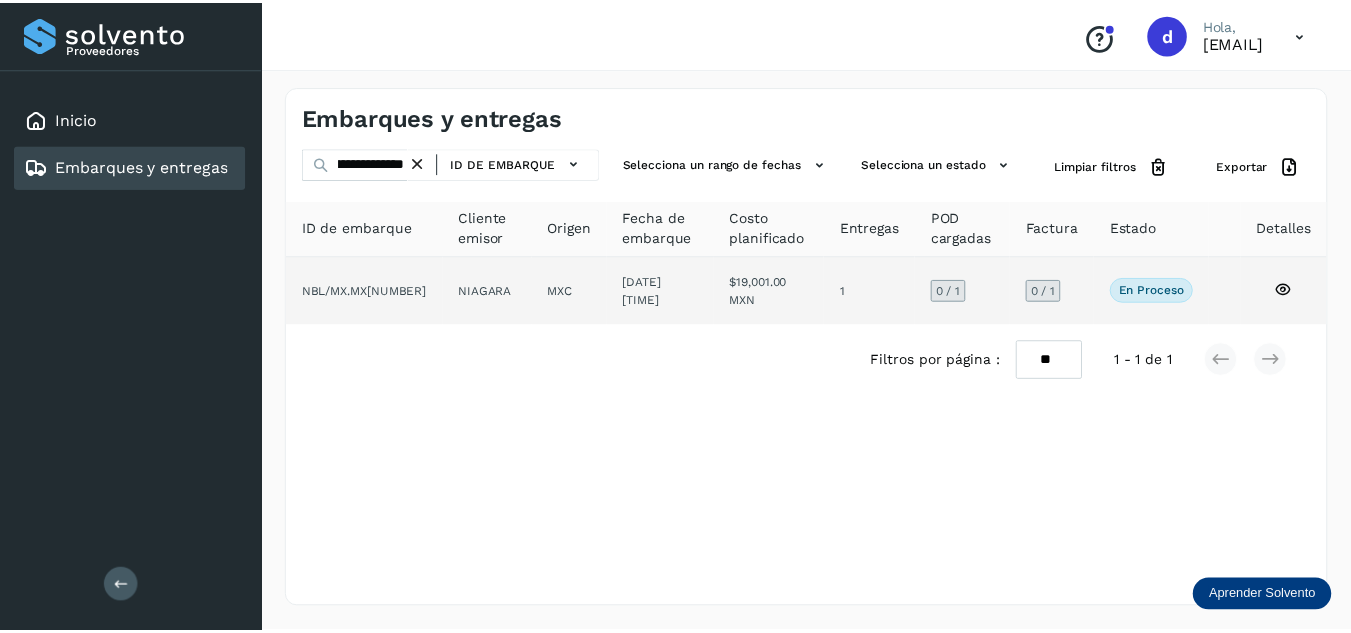scroll, scrollTop: 0, scrollLeft: 0, axis: both 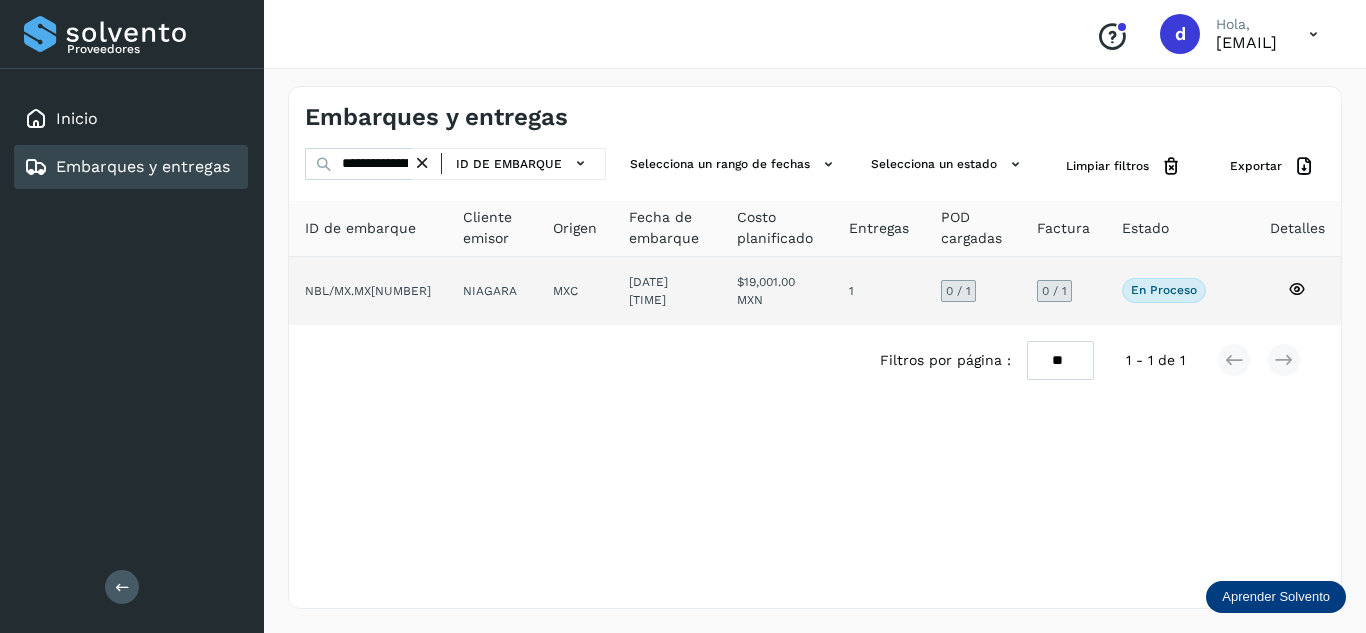 click 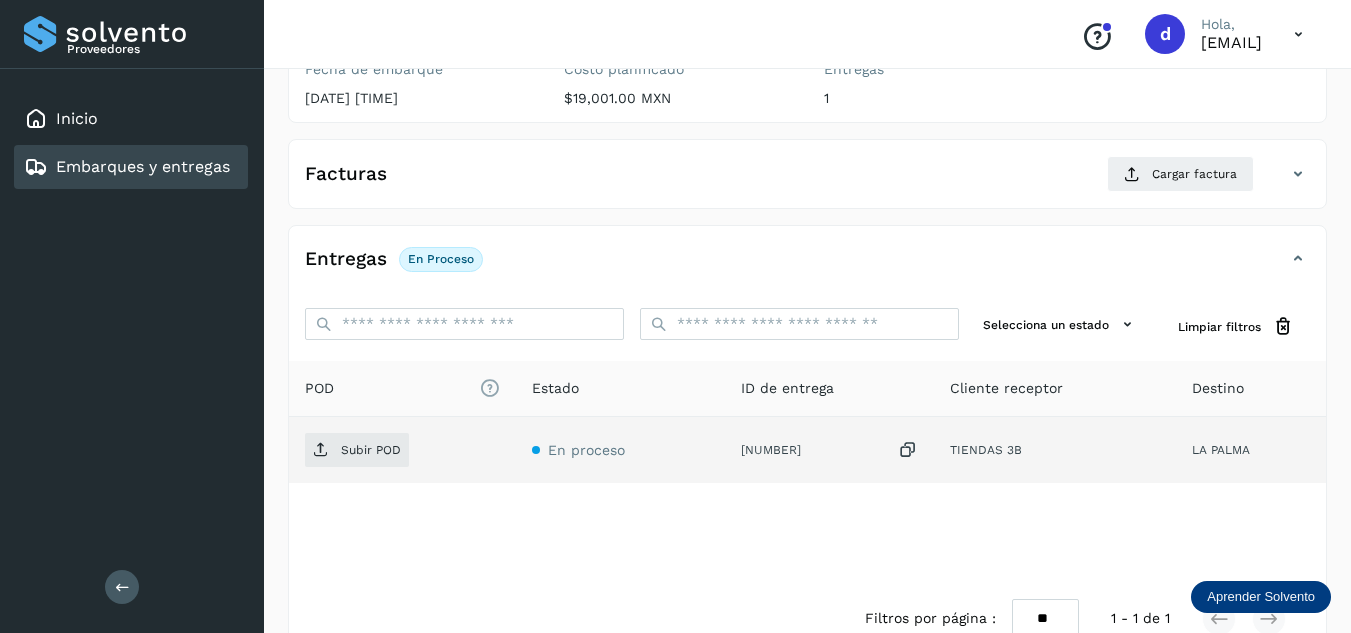 scroll, scrollTop: 300, scrollLeft: 0, axis: vertical 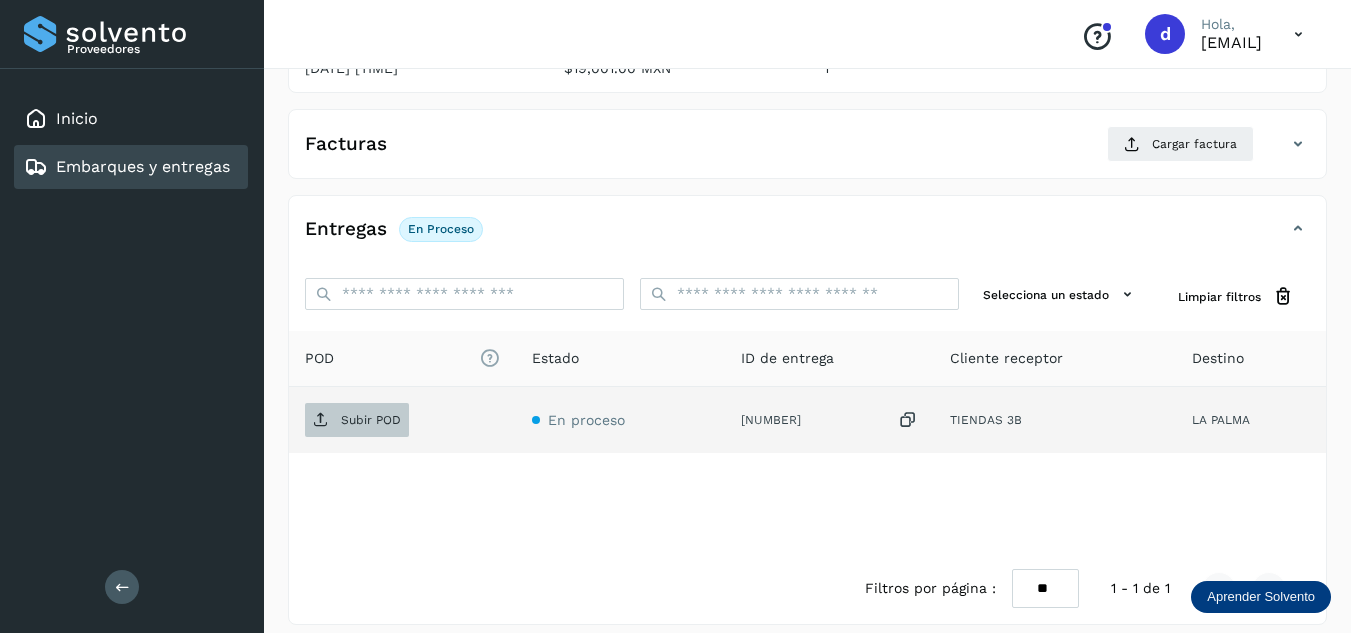 click on "Subir POD" at bounding box center (357, 420) 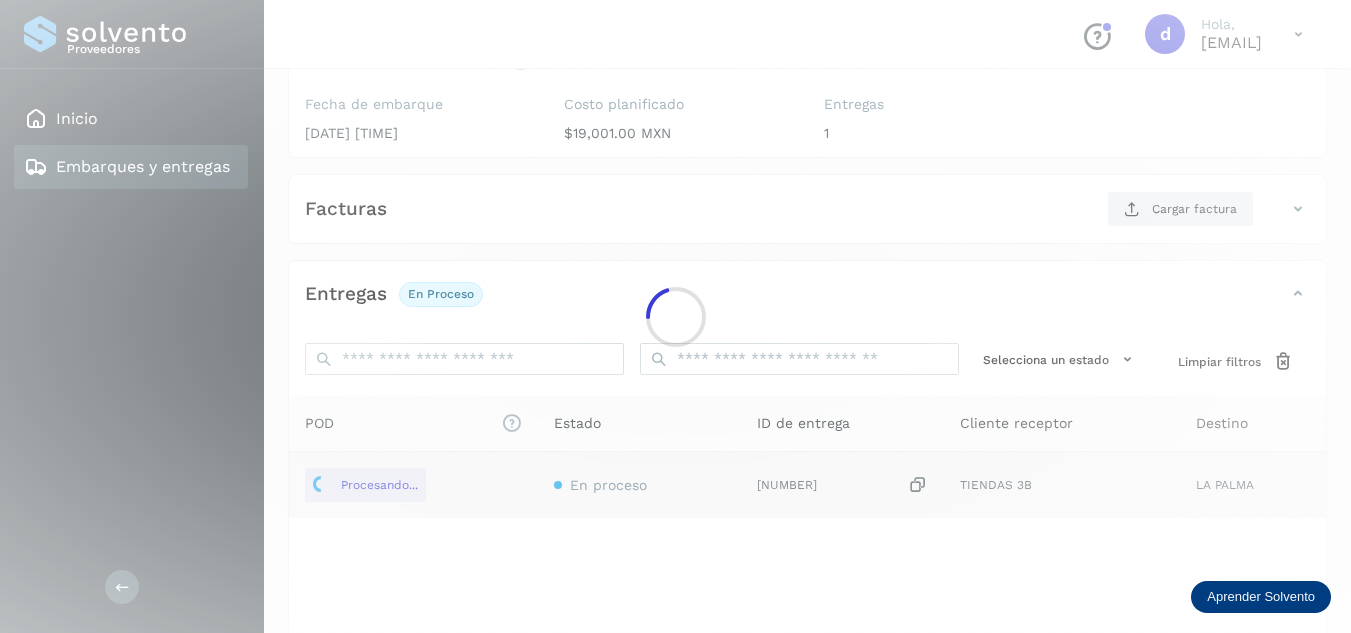 scroll, scrollTop: 200, scrollLeft: 0, axis: vertical 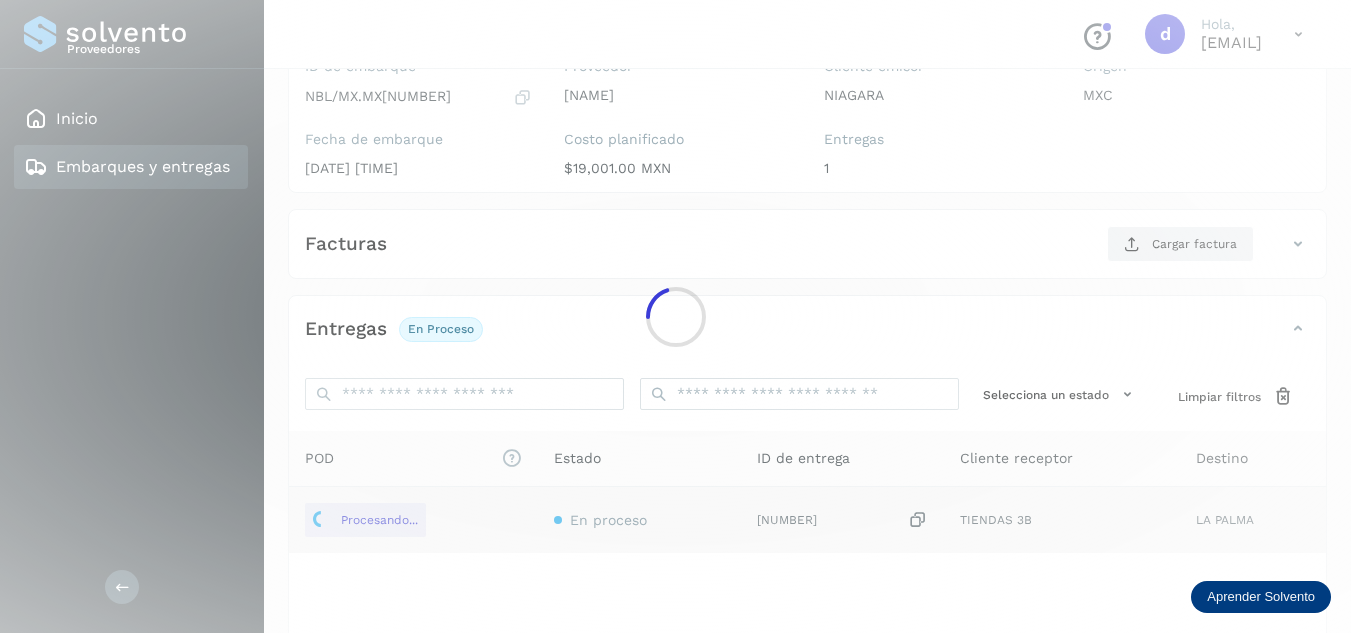 click 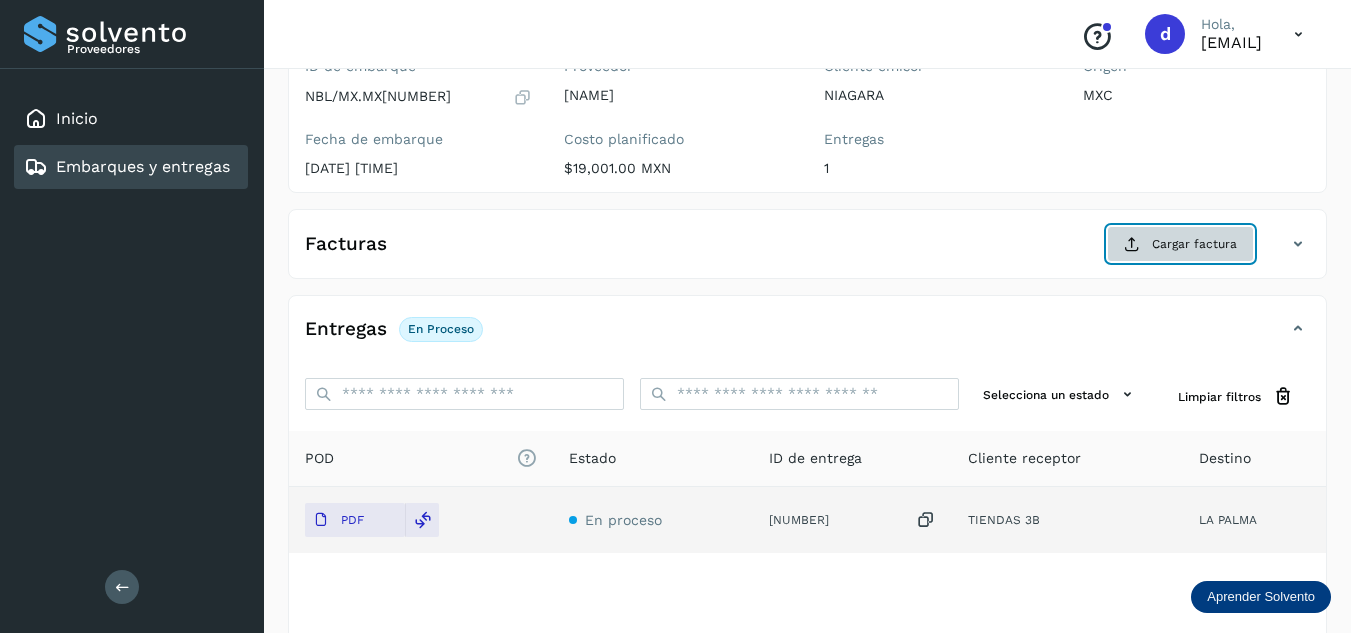 click on "Cargar factura" 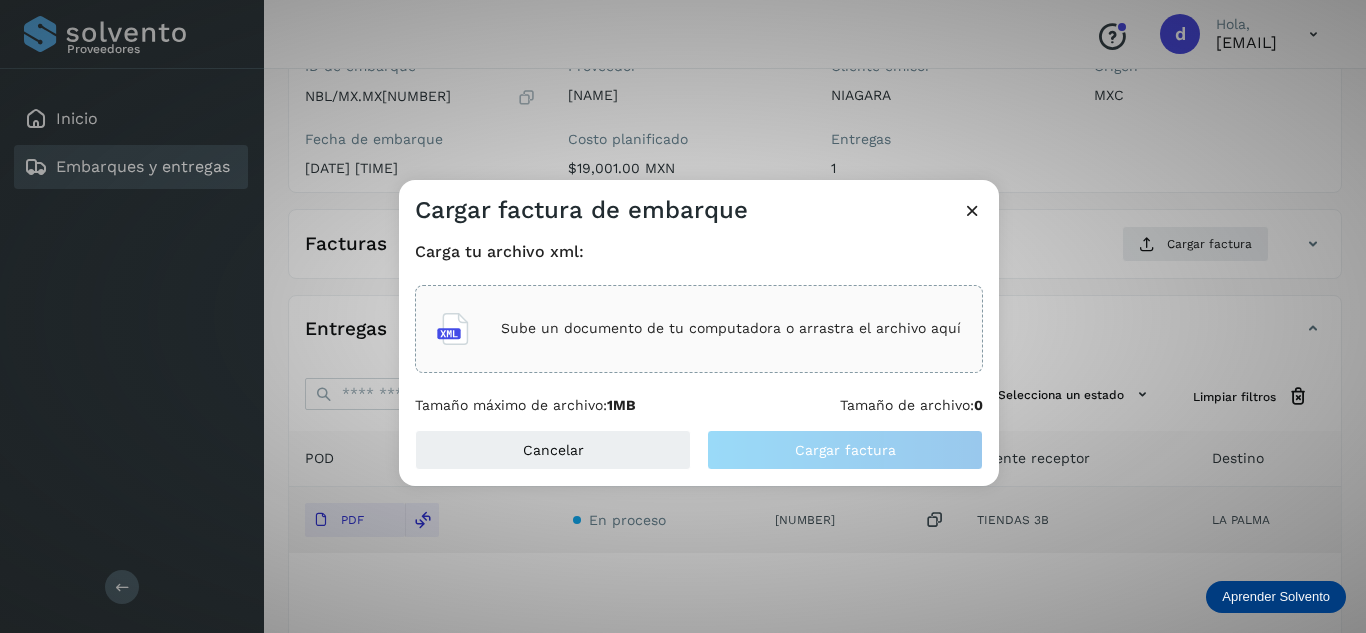 click on "Sube un documento de tu computadora o arrastra el archivo aquí" at bounding box center (731, 328) 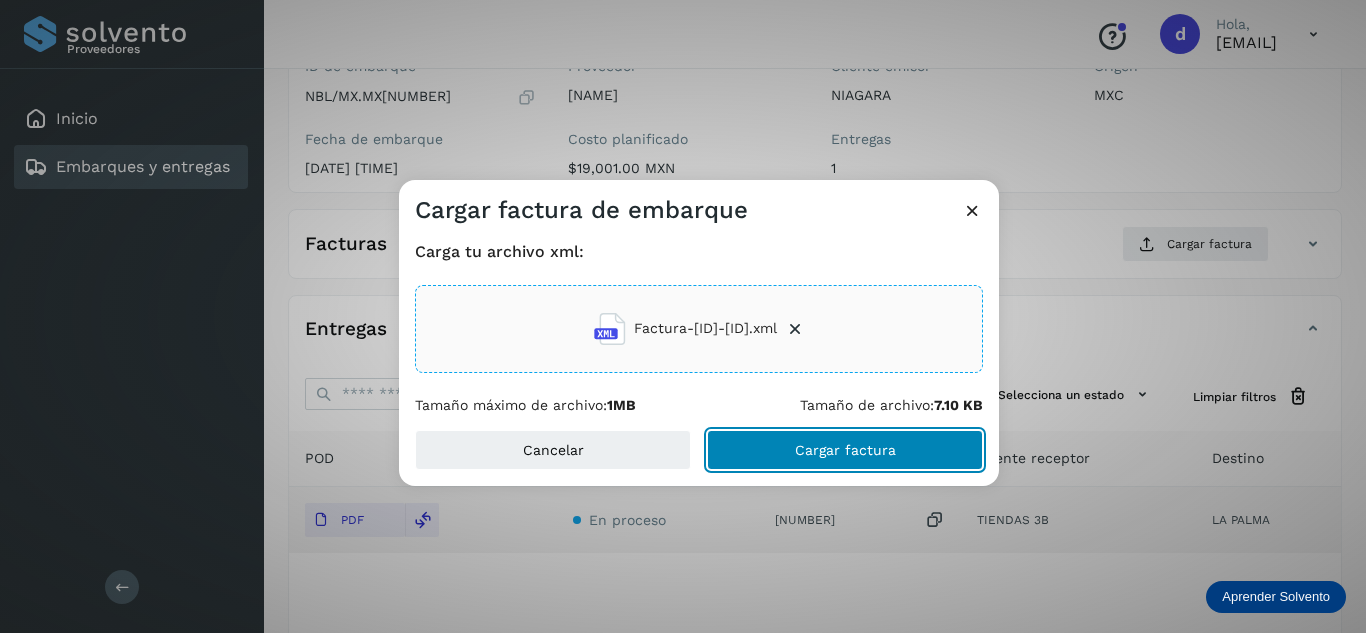 click on "Cargar factura" 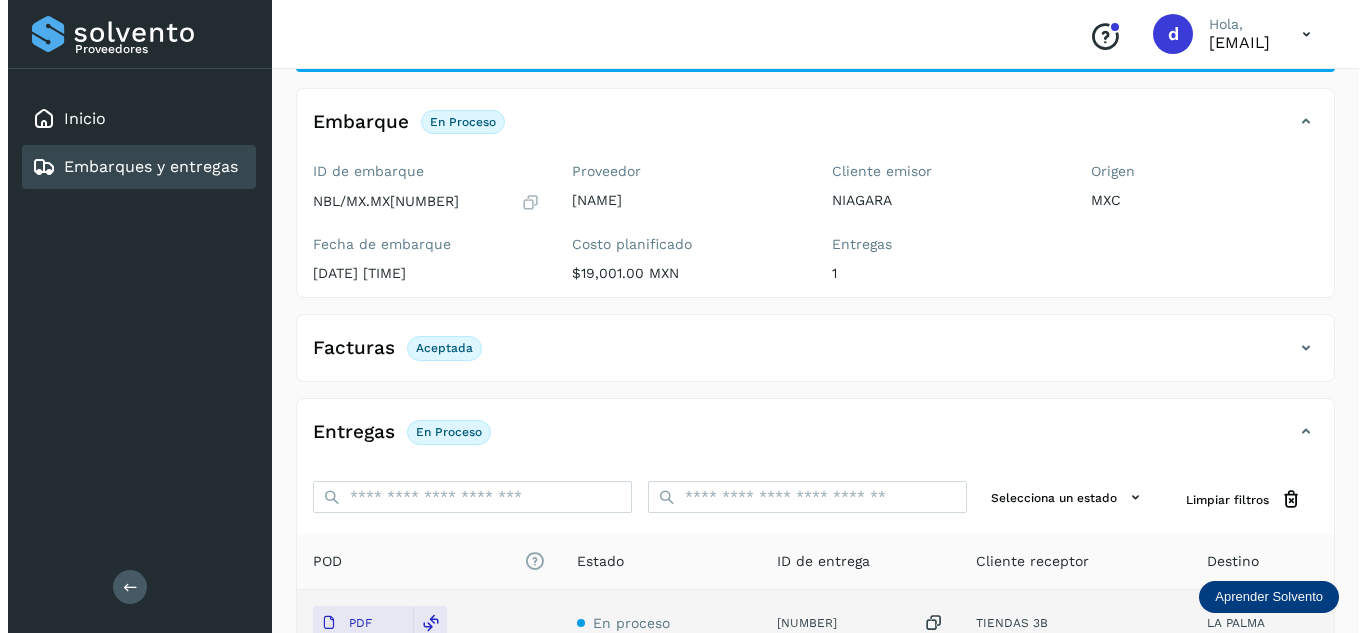 scroll, scrollTop: 0, scrollLeft: 0, axis: both 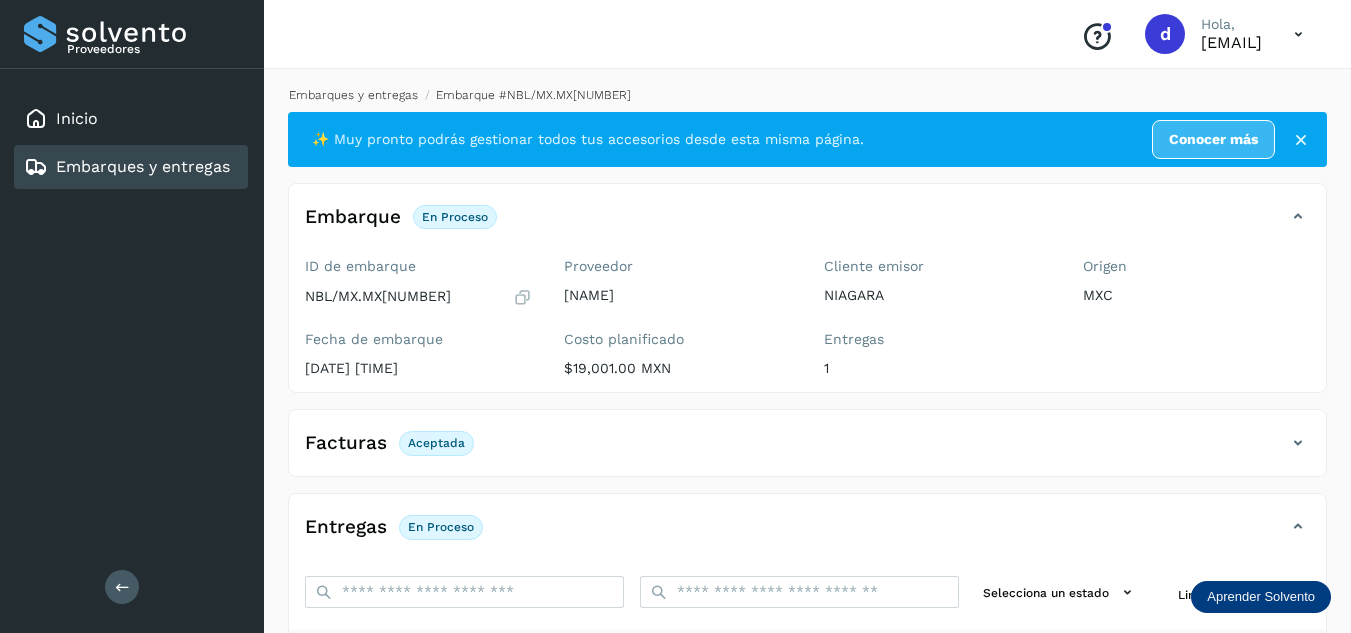click on "Embarques y entregas" at bounding box center [353, 95] 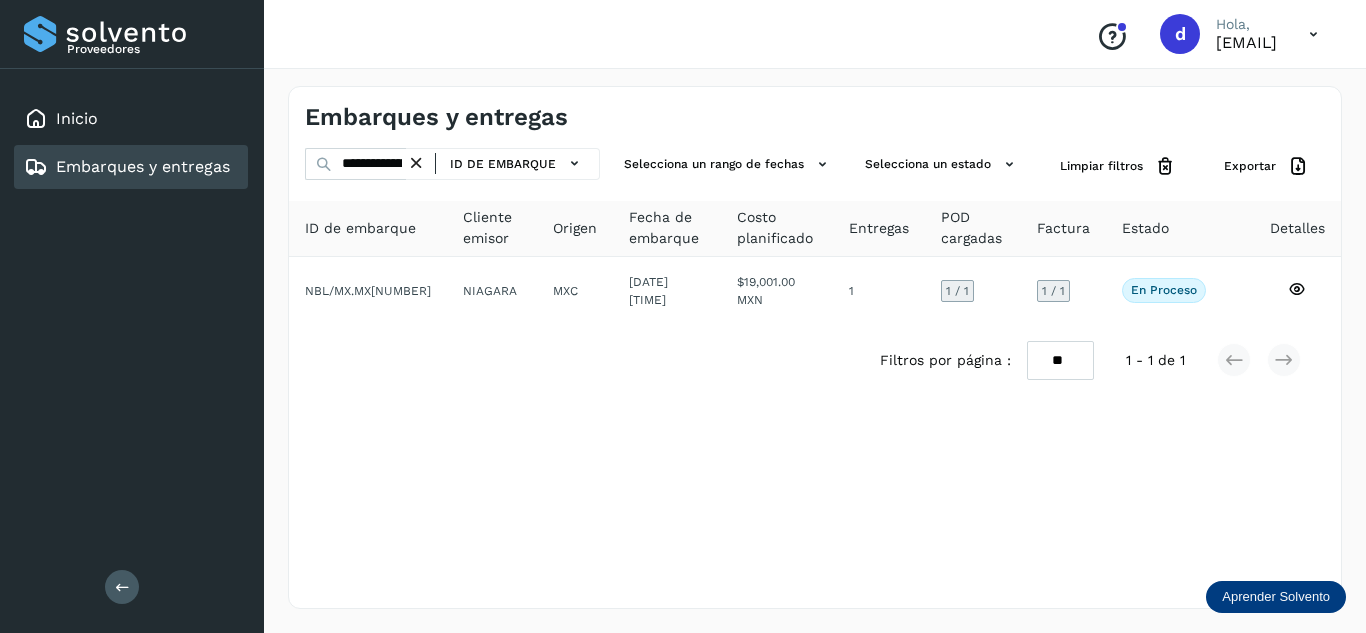 click at bounding box center (416, 163) 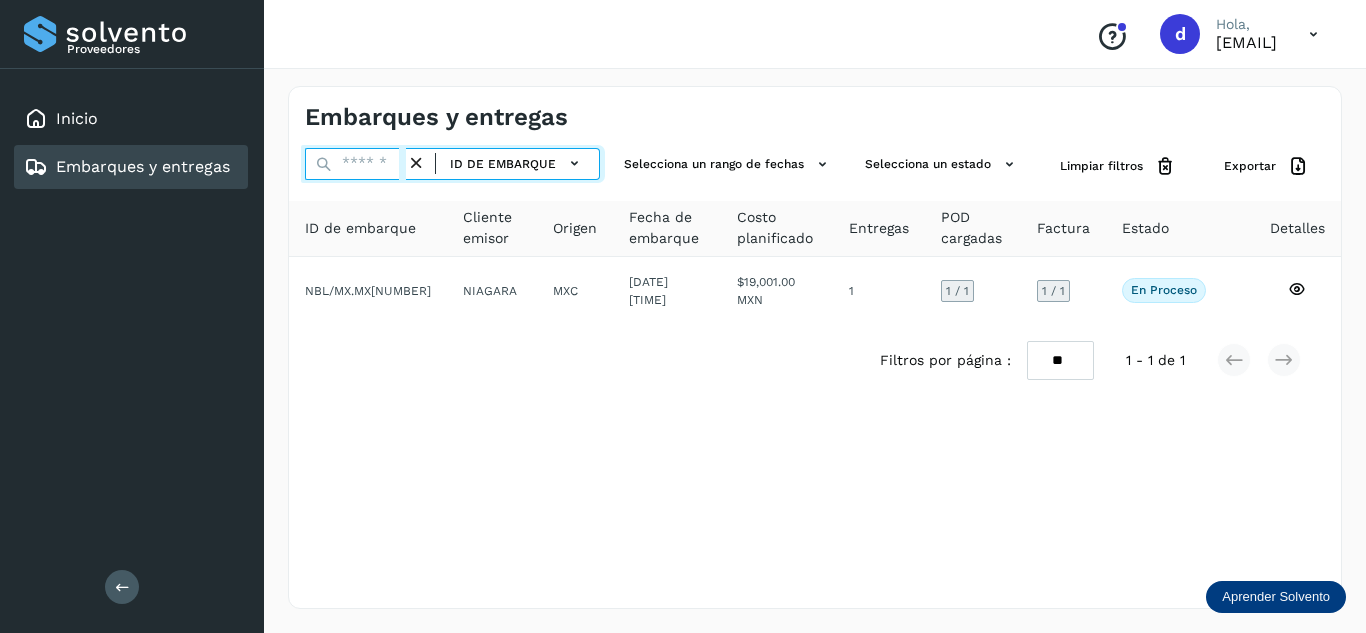 click at bounding box center [355, 164] 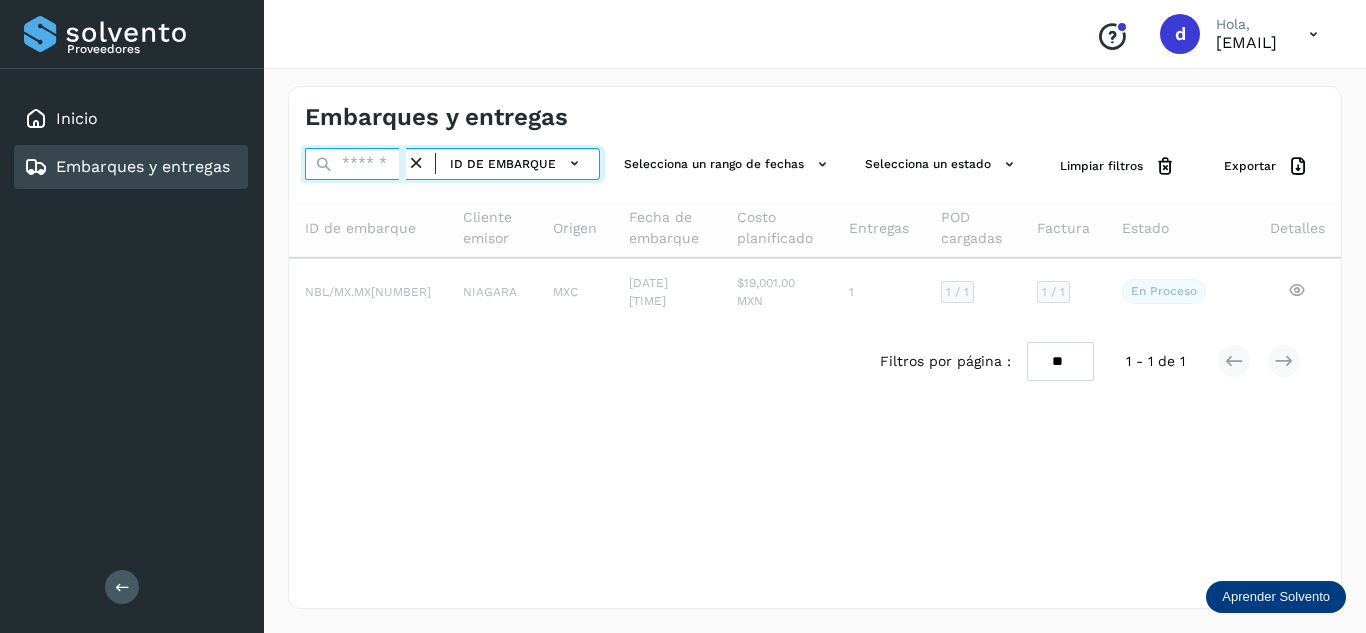 paste on "**********" 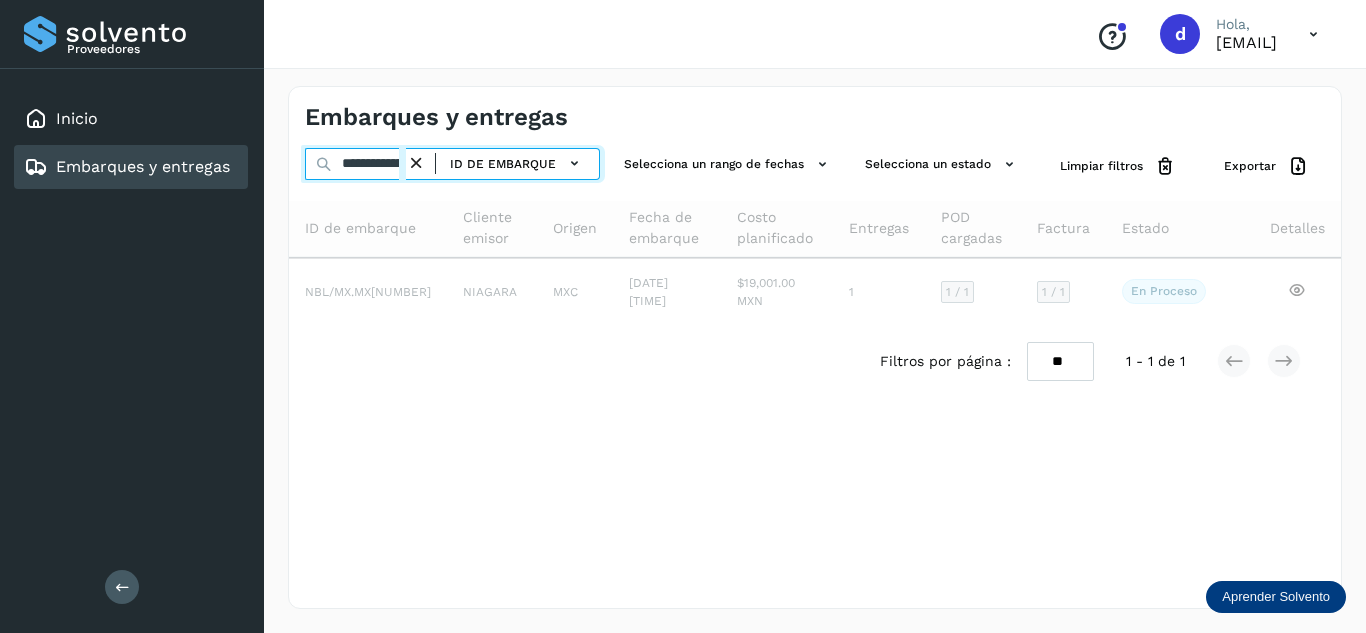 scroll, scrollTop: 0, scrollLeft: 72, axis: horizontal 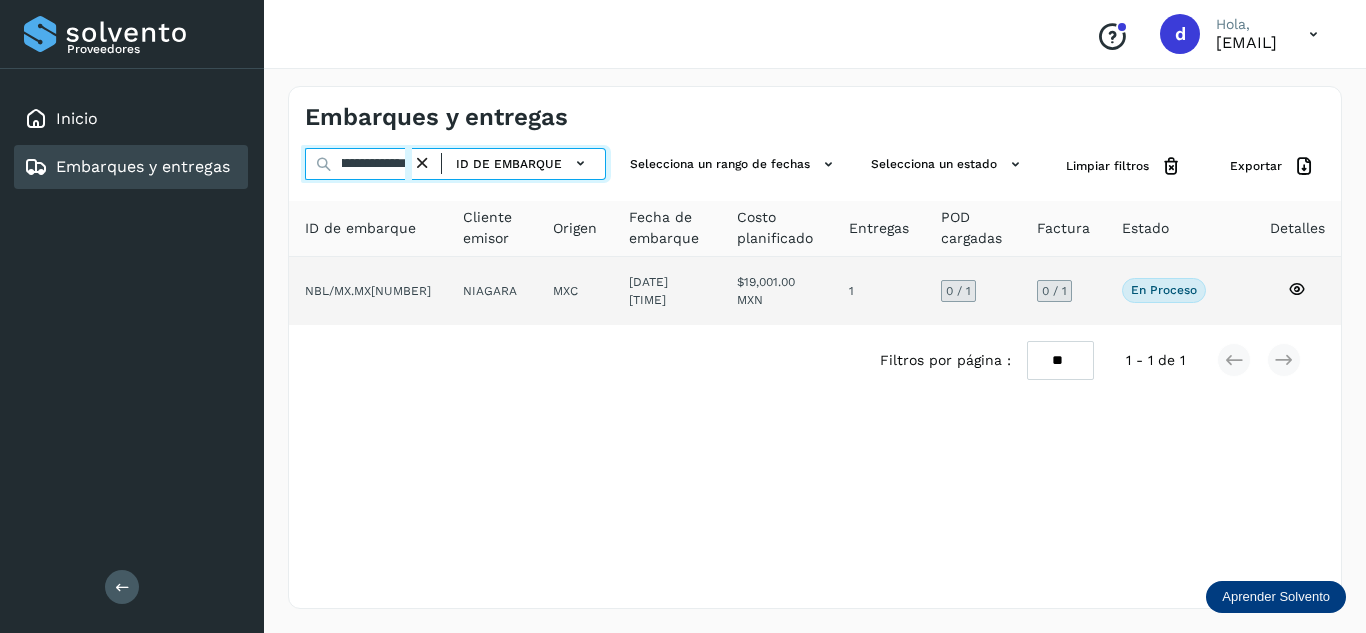 type on "**********" 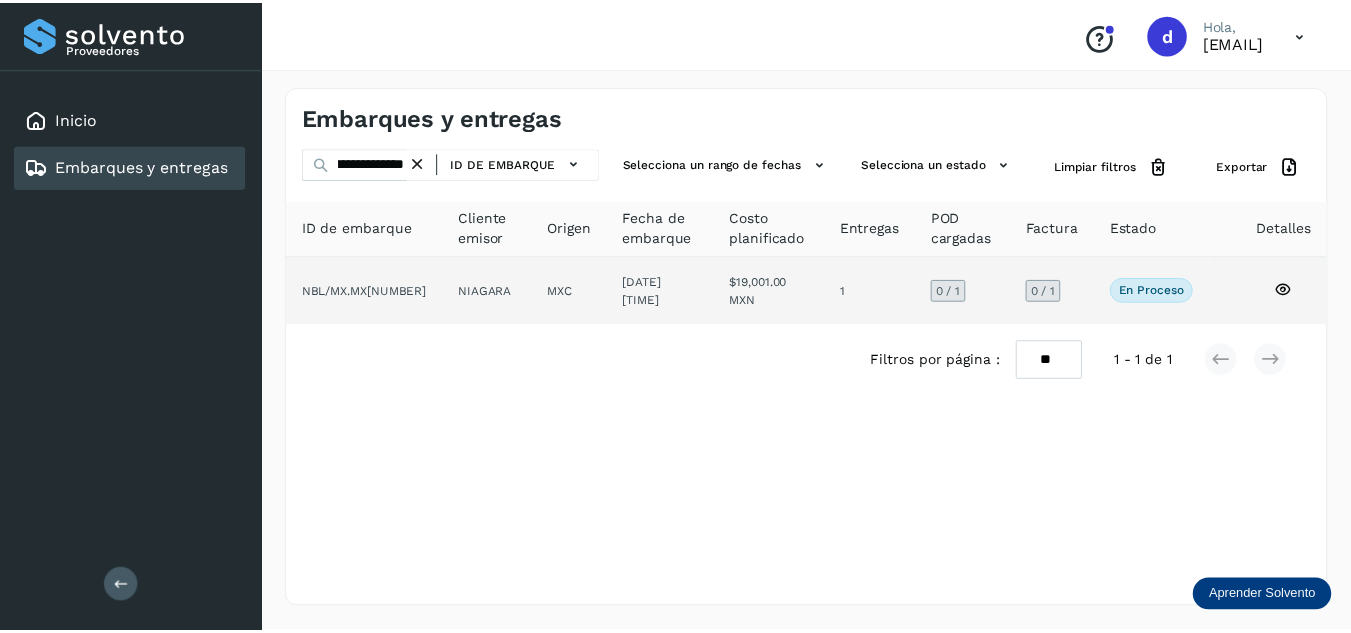 scroll, scrollTop: 0, scrollLeft: 0, axis: both 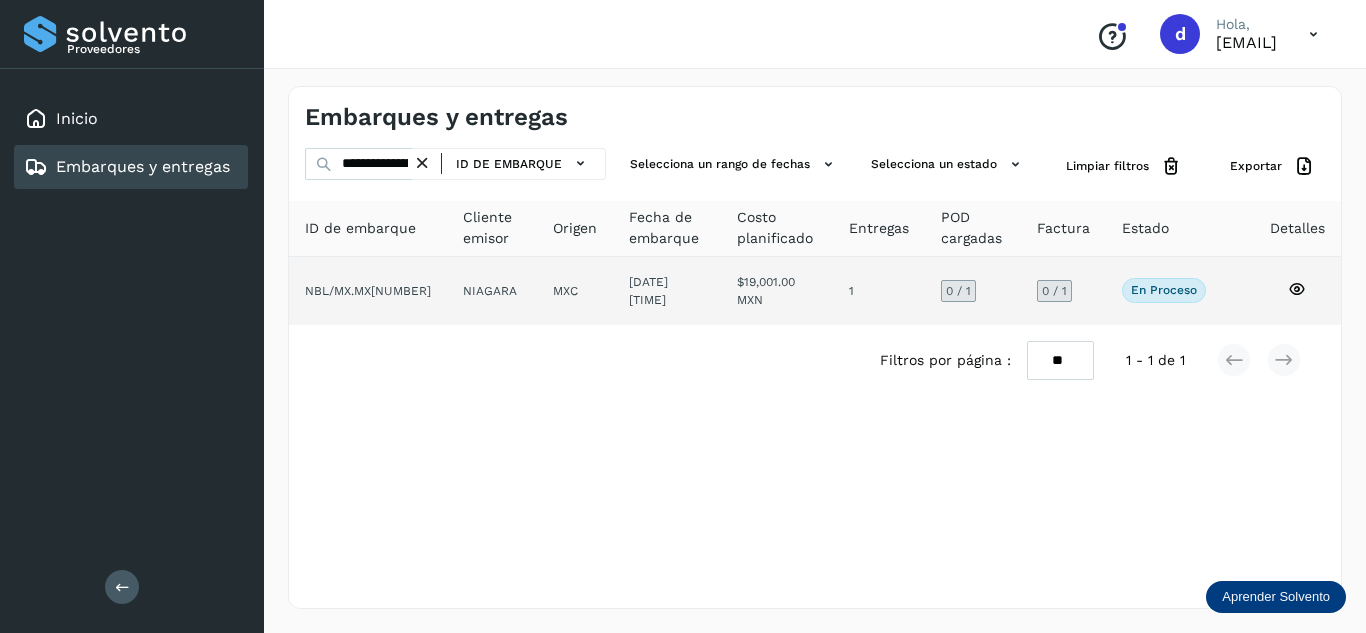 click 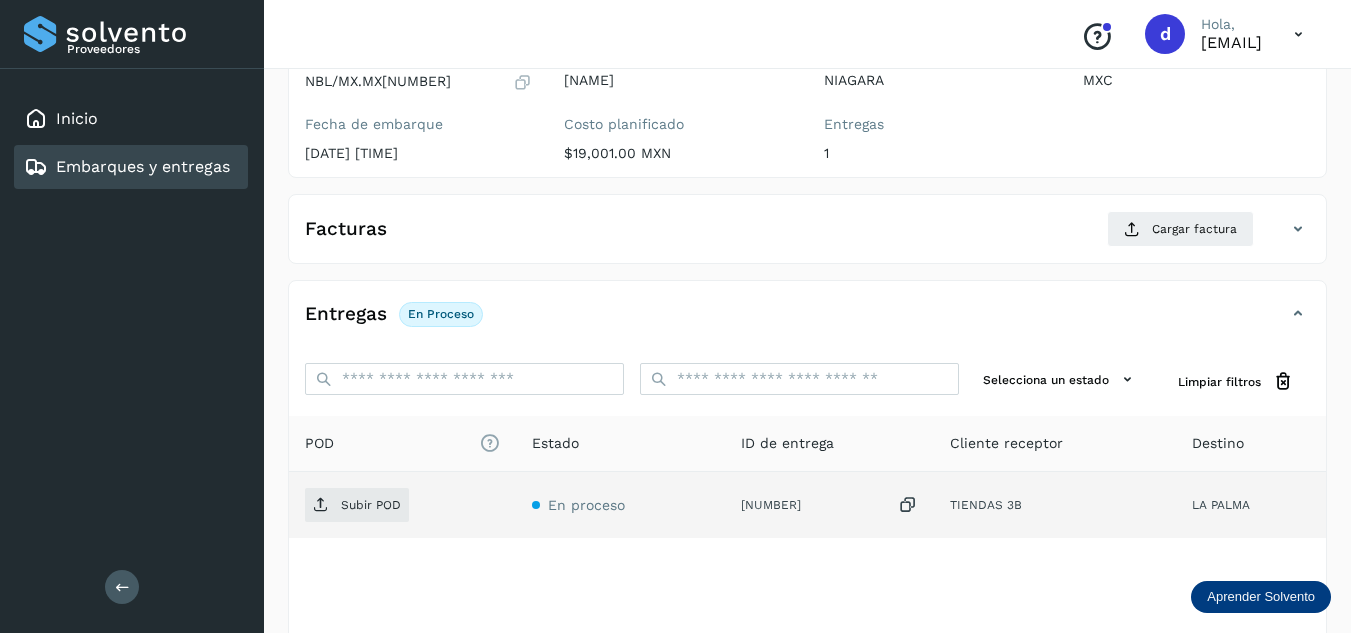scroll, scrollTop: 216, scrollLeft: 0, axis: vertical 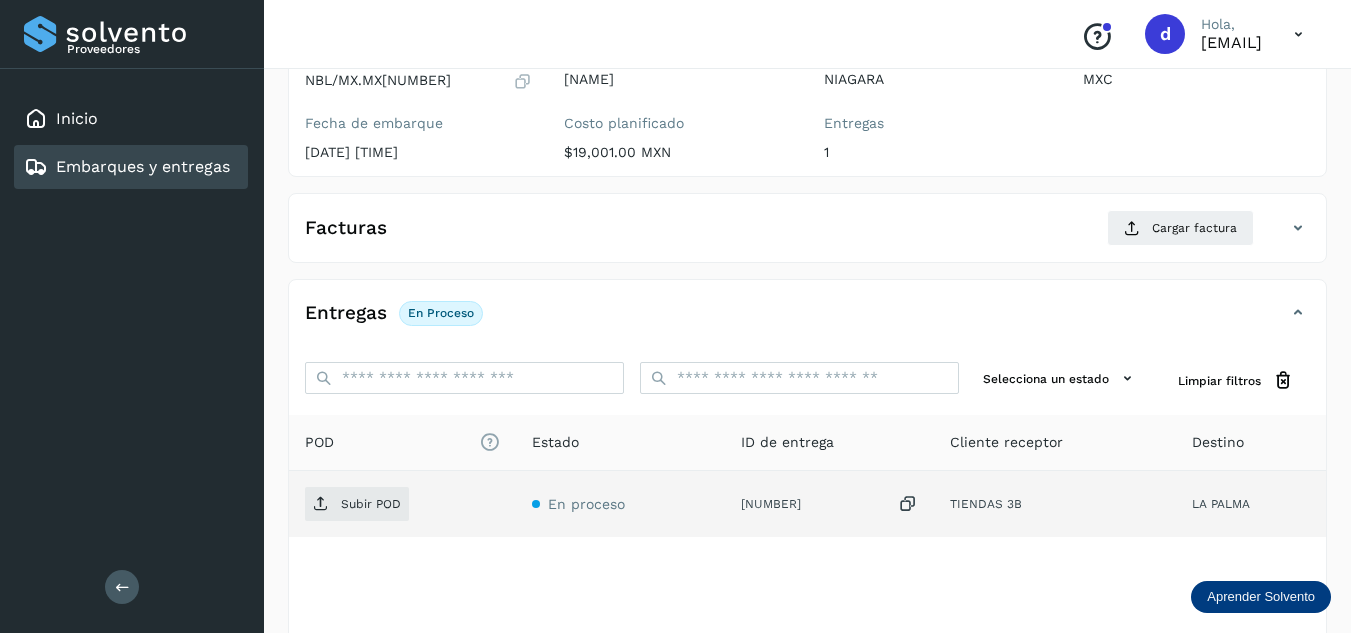 drag, startPoint x: 416, startPoint y: 495, endPoint x: 362, endPoint y: 509, distance: 55.7853 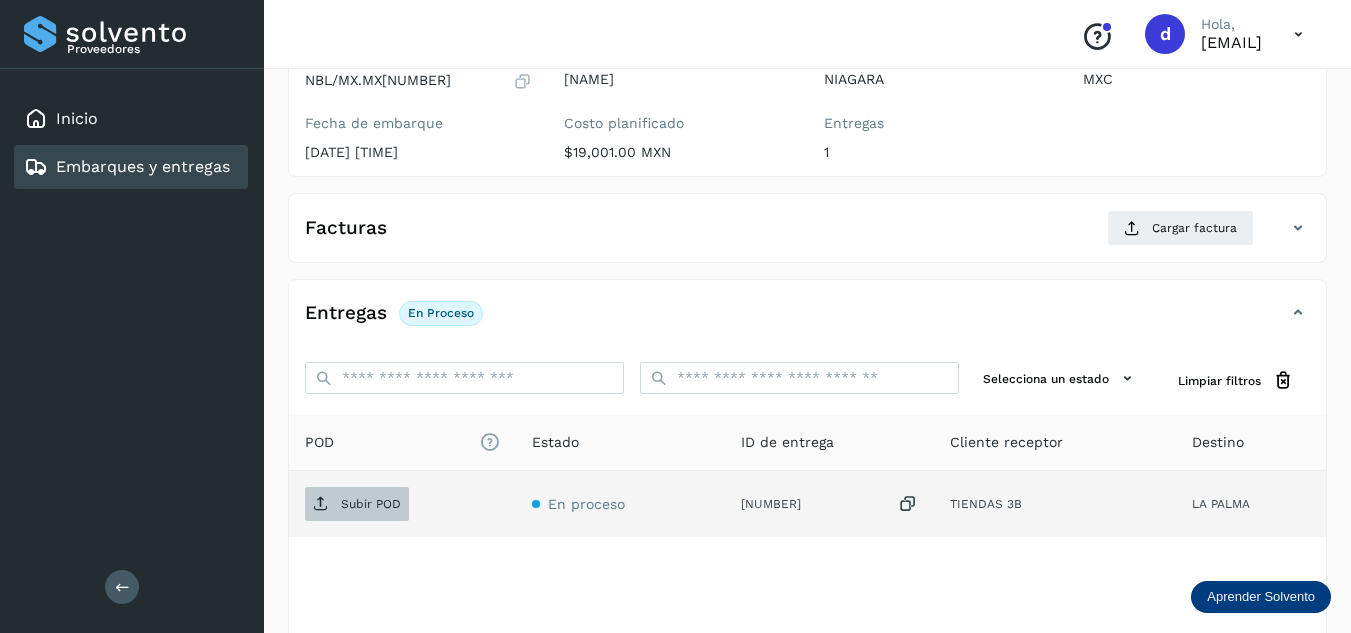 click on "Subir POD" at bounding box center (371, 504) 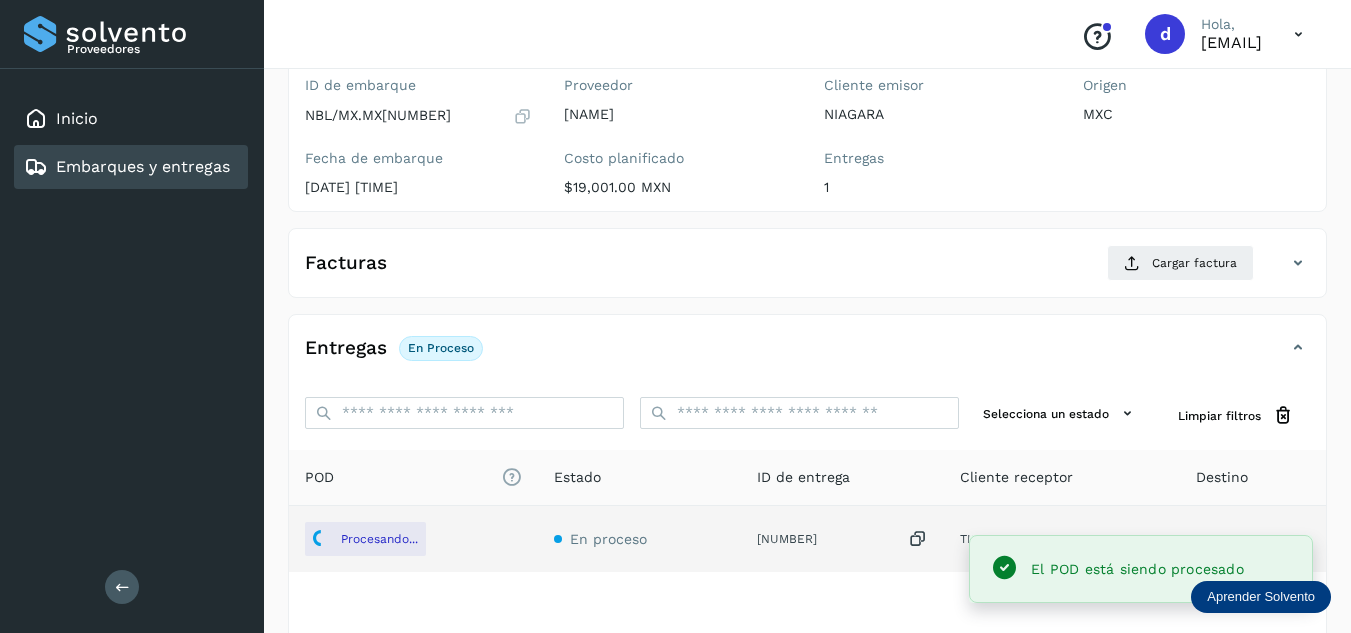 scroll, scrollTop: 216, scrollLeft: 0, axis: vertical 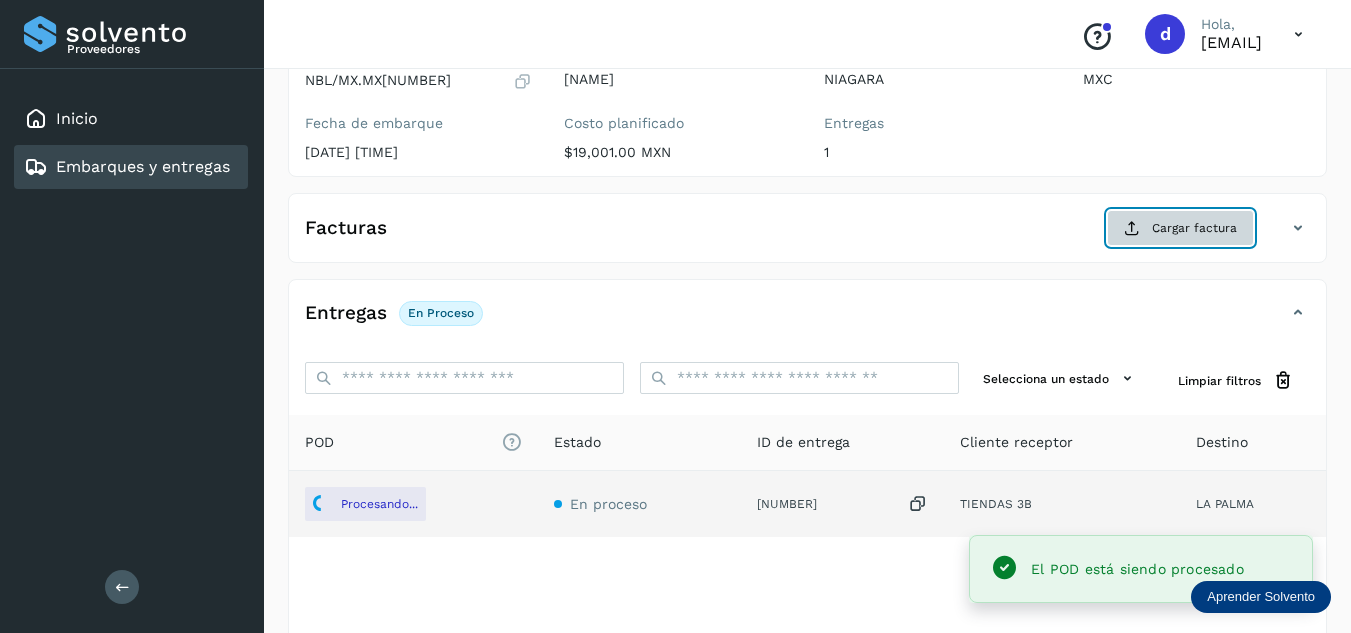 click on "Cargar factura" 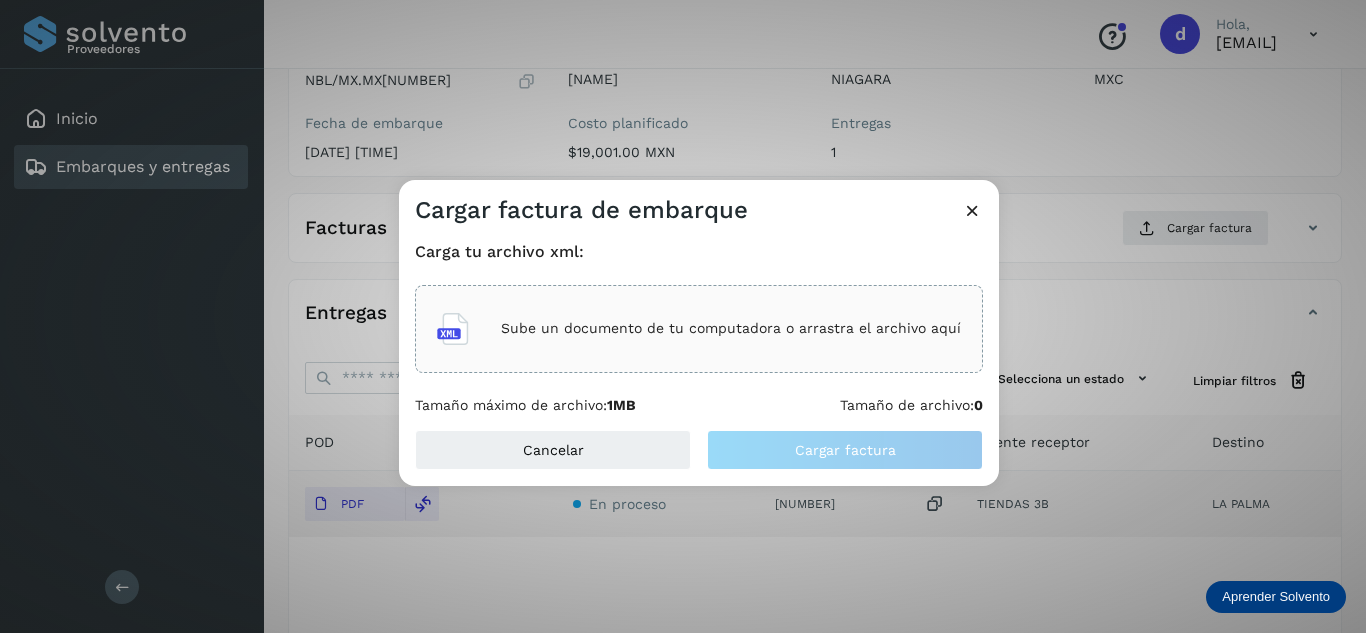 click on "Sube un documento de tu computadora o arrastra el archivo aquí" at bounding box center [731, 328] 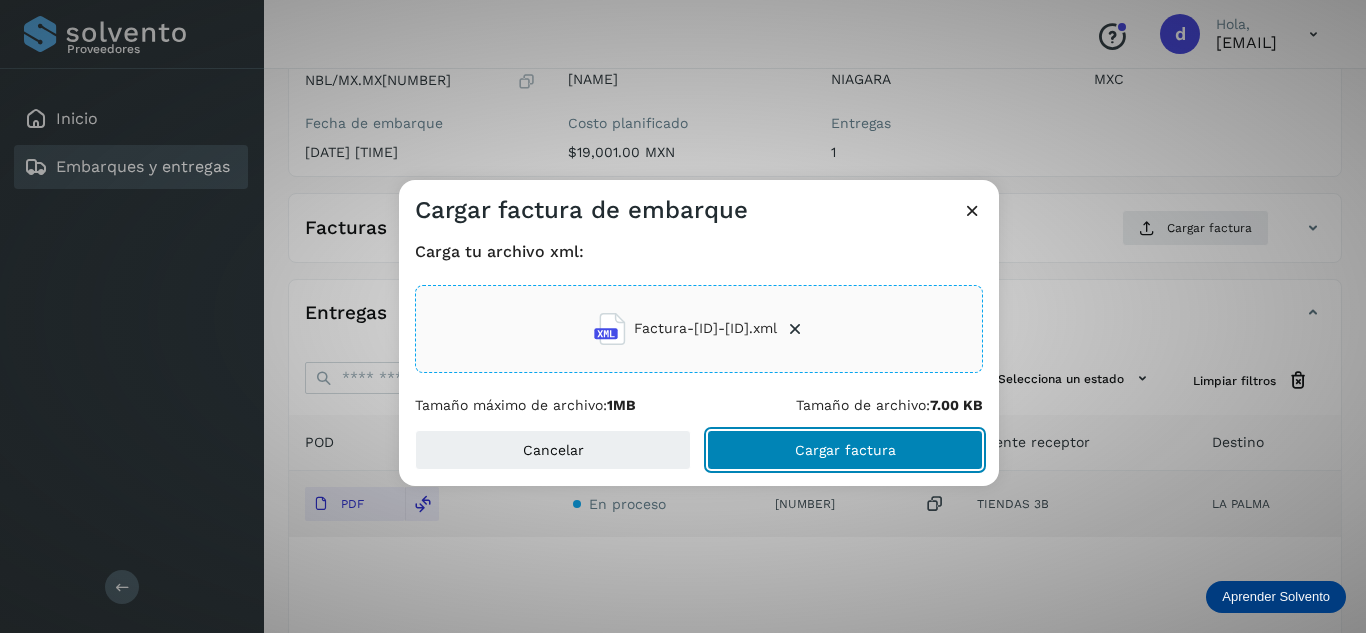 click on "Cargar factura" 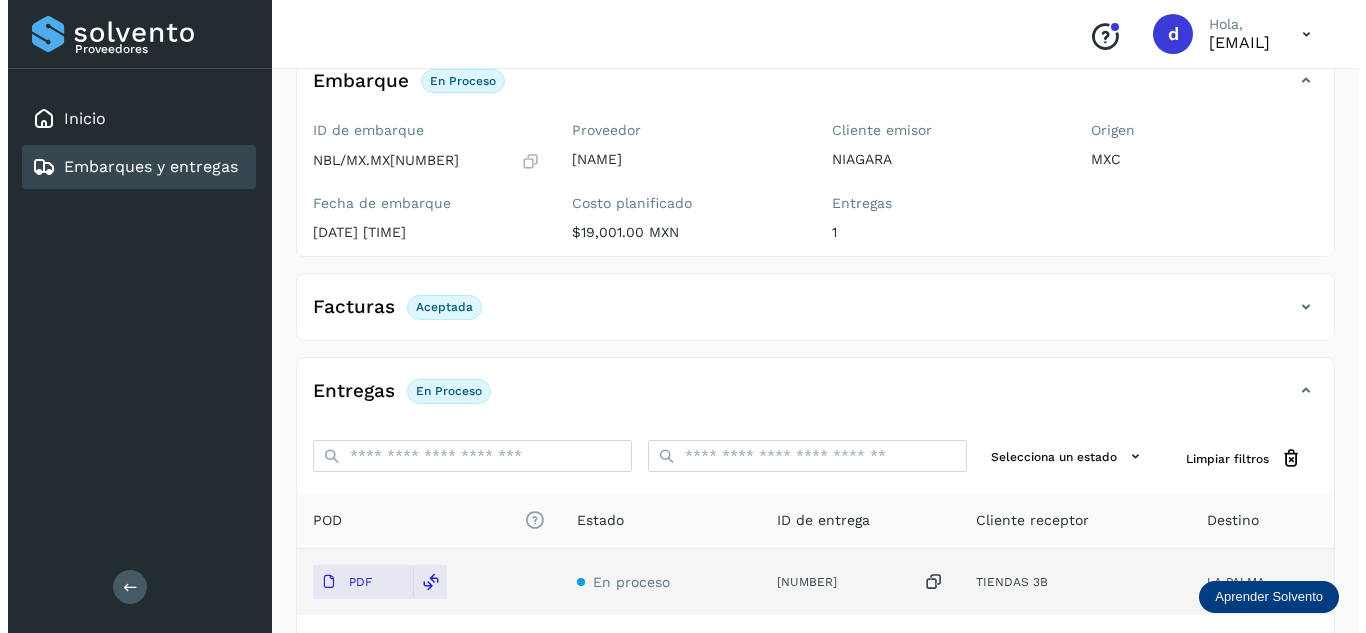 scroll, scrollTop: 0, scrollLeft: 0, axis: both 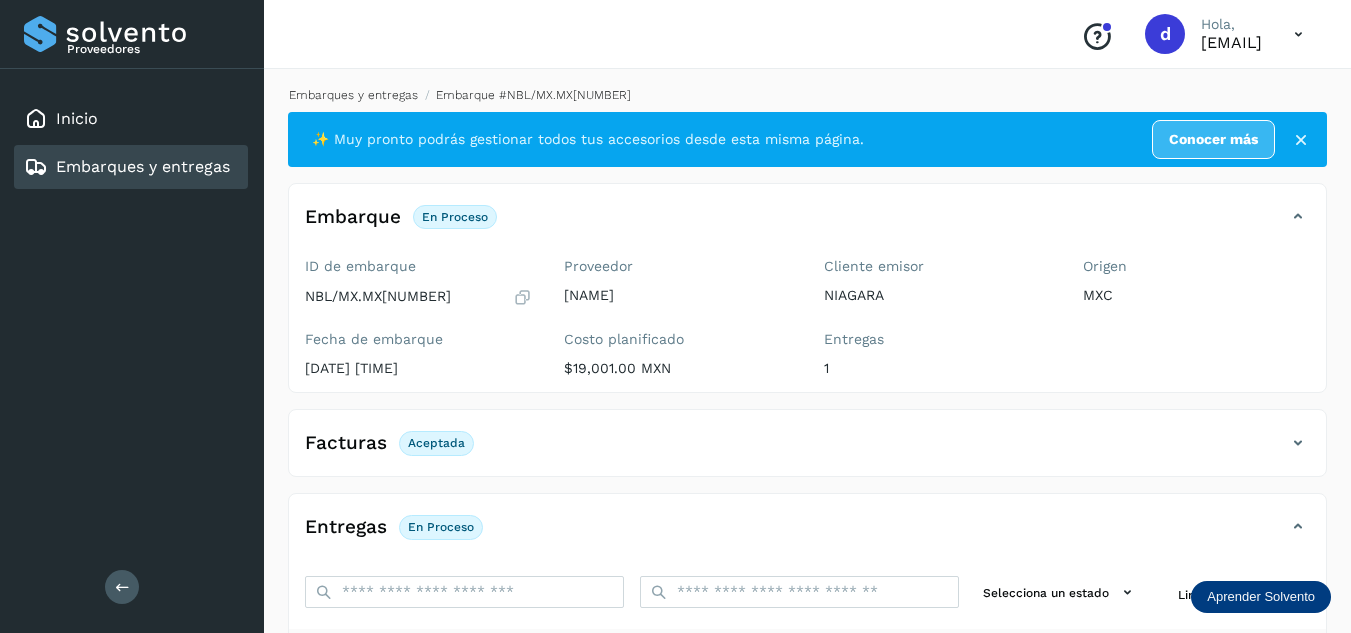 click on "Embarques y entregas" at bounding box center (353, 95) 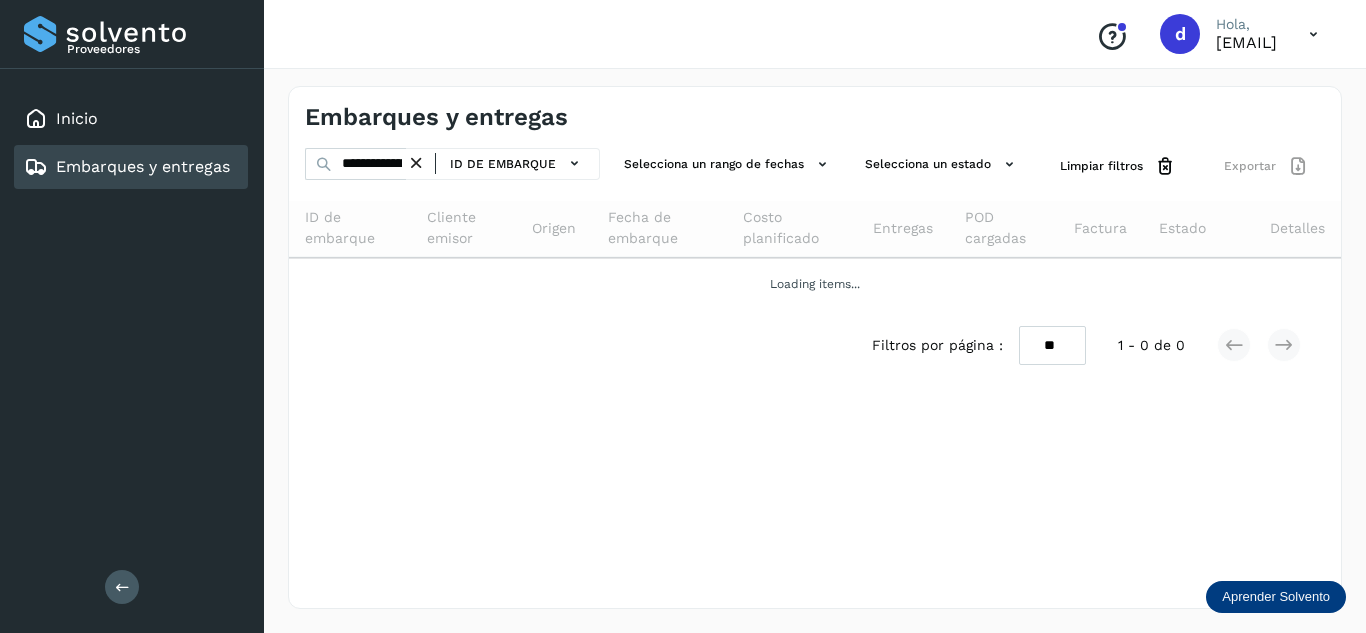 click at bounding box center [416, 163] 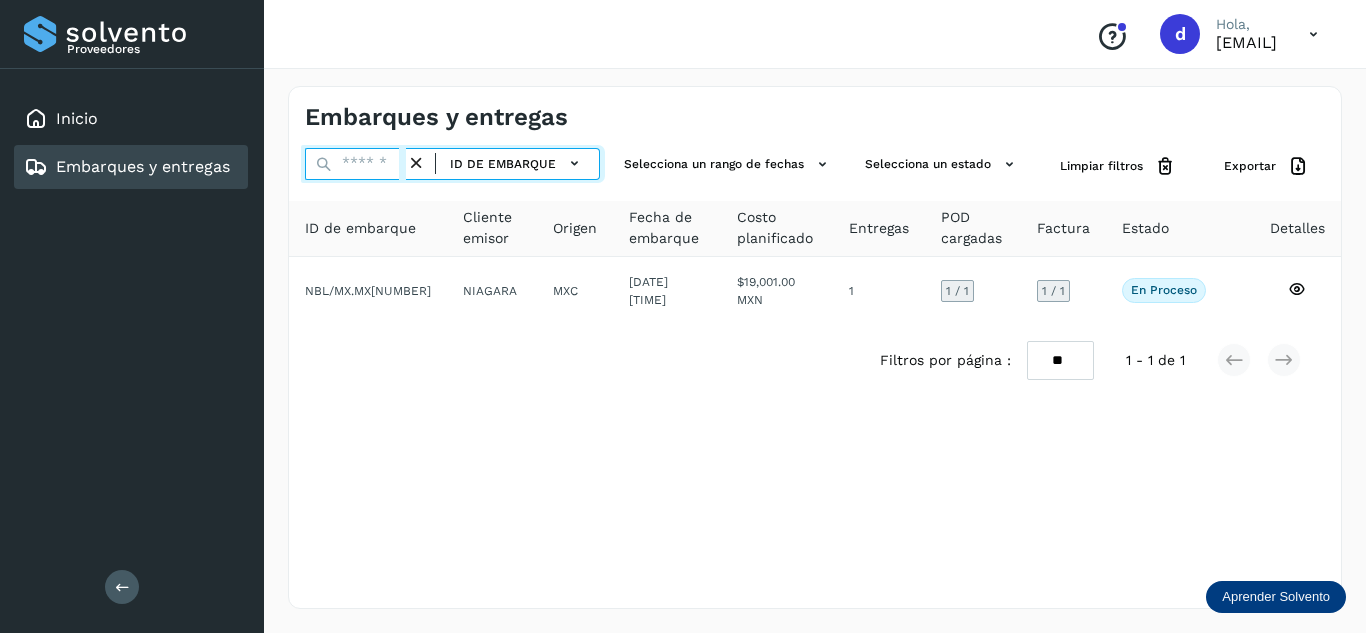 click at bounding box center [355, 164] 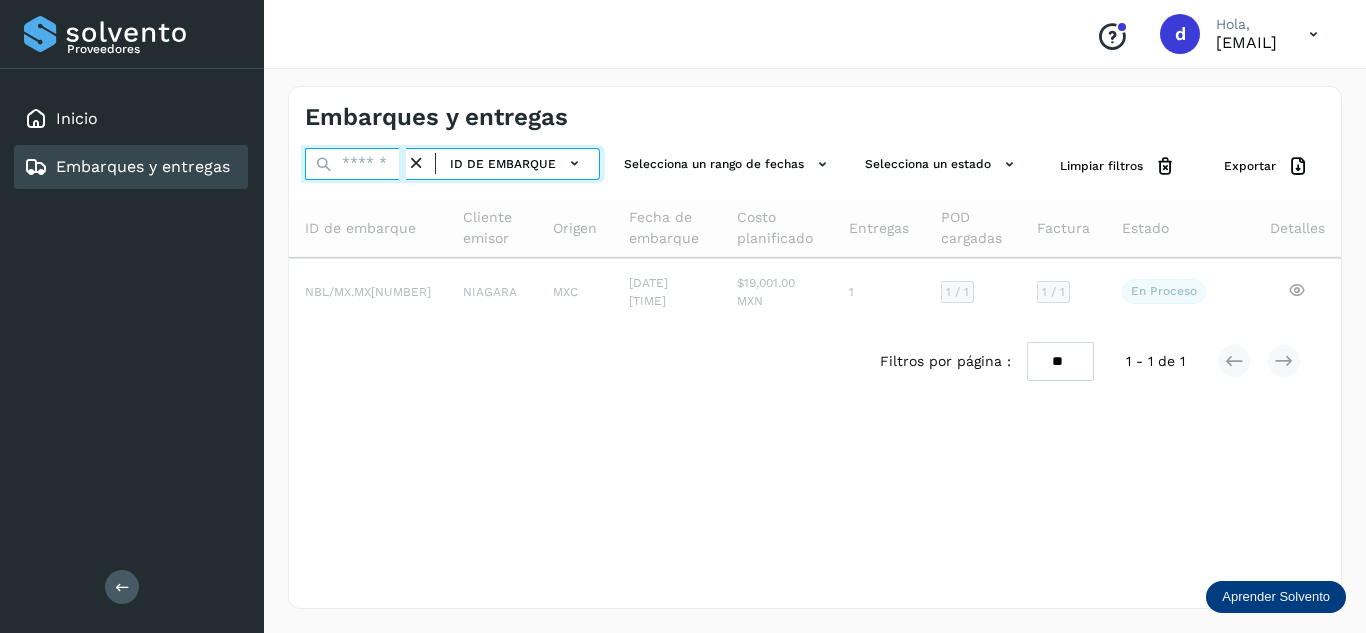 paste on "**********" 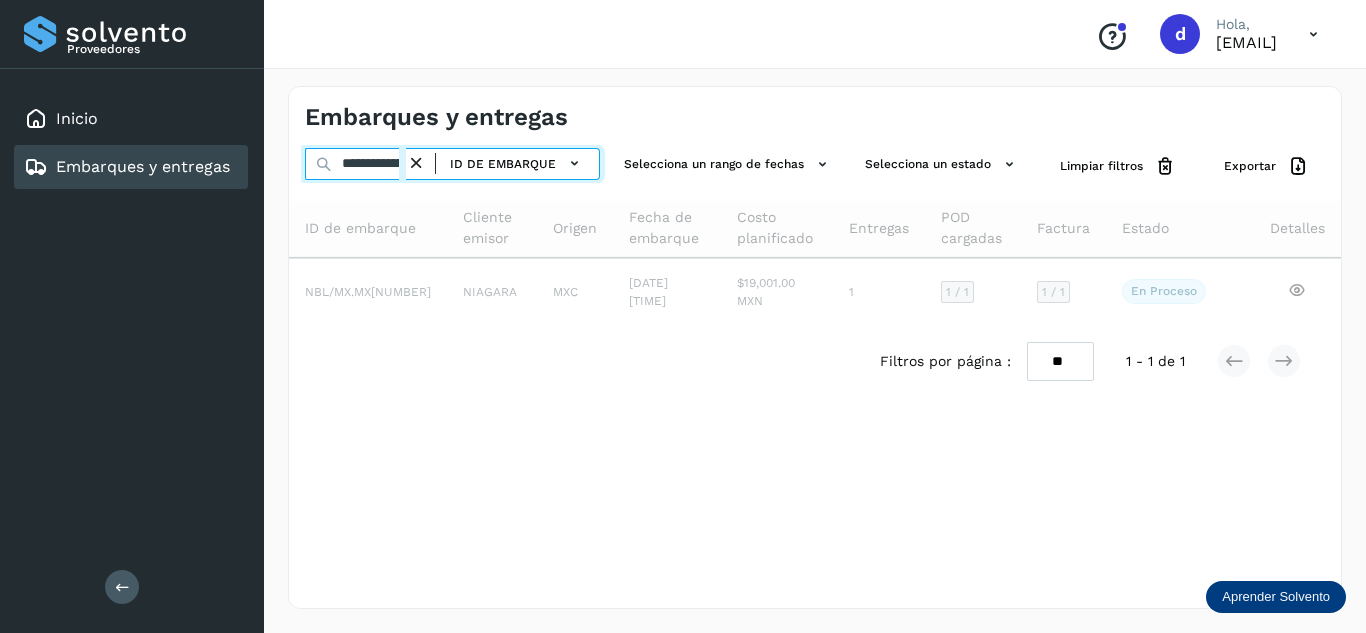 scroll, scrollTop: 0, scrollLeft: 77, axis: horizontal 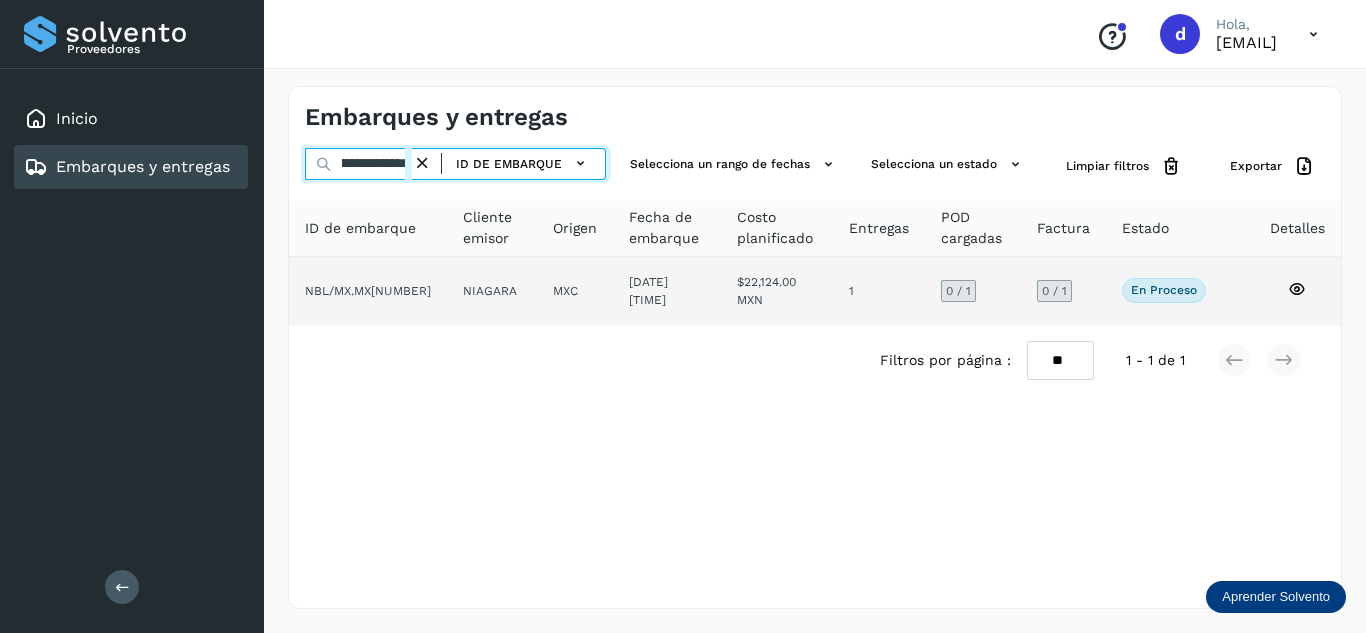 type on "**********" 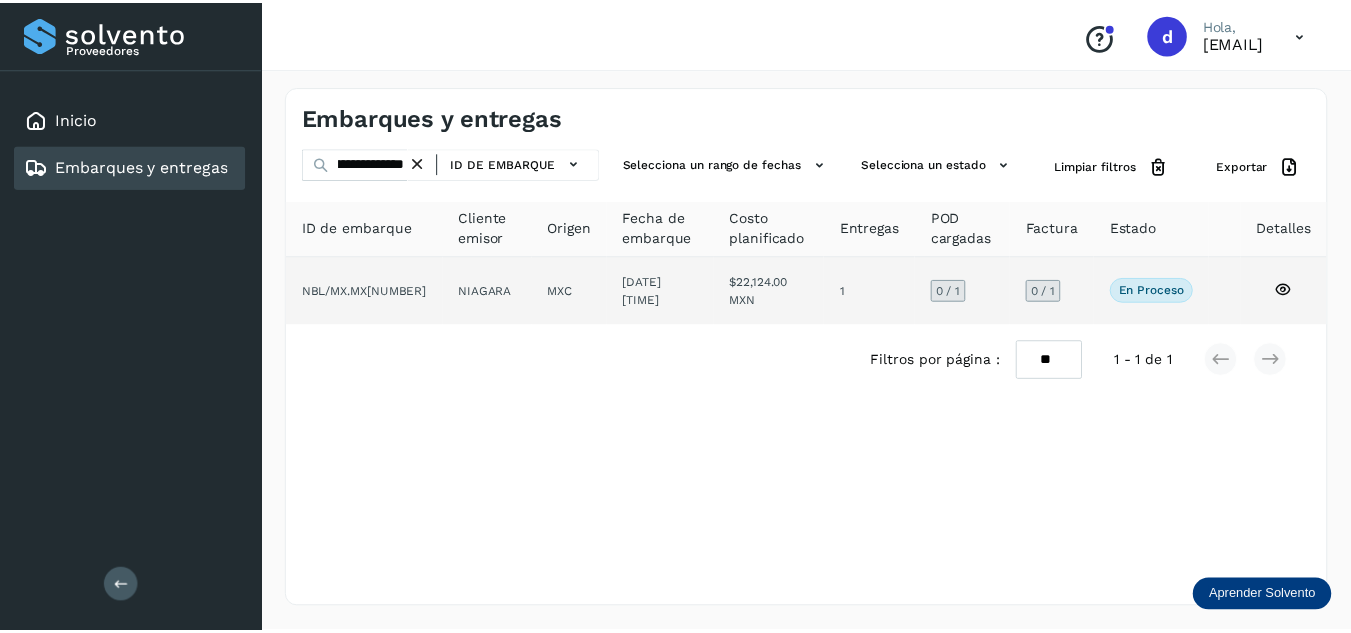 scroll, scrollTop: 0, scrollLeft: 0, axis: both 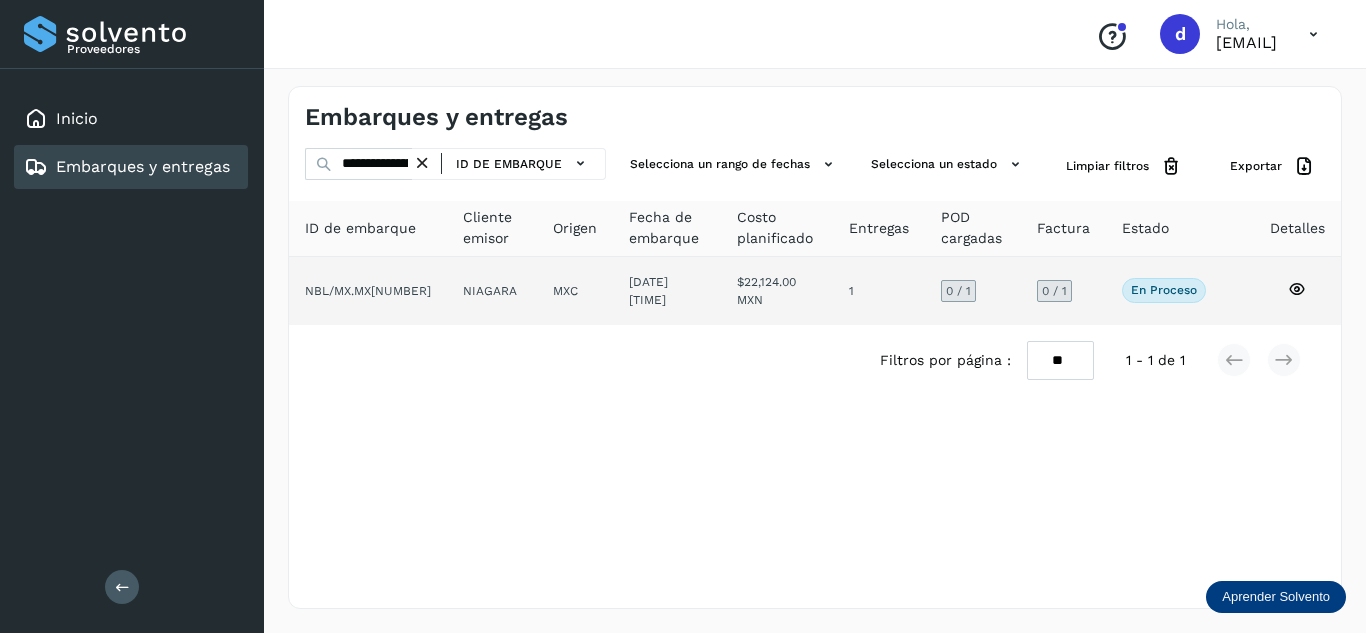 click 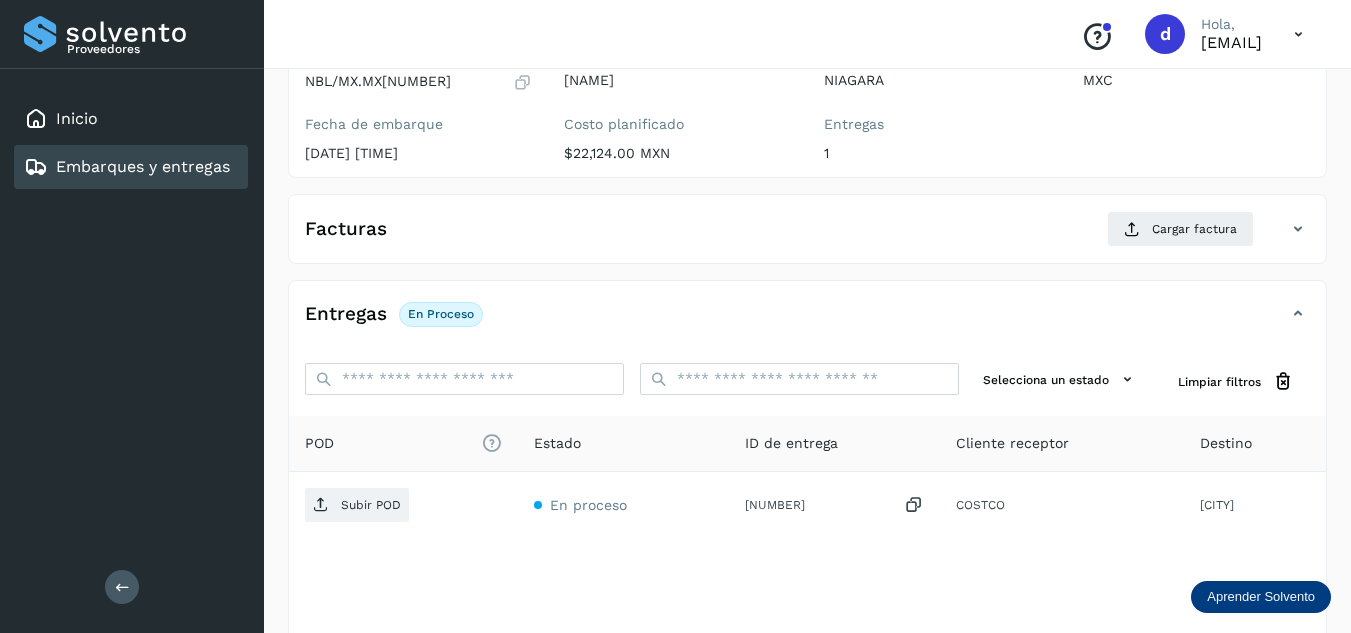 scroll, scrollTop: 300, scrollLeft: 0, axis: vertical 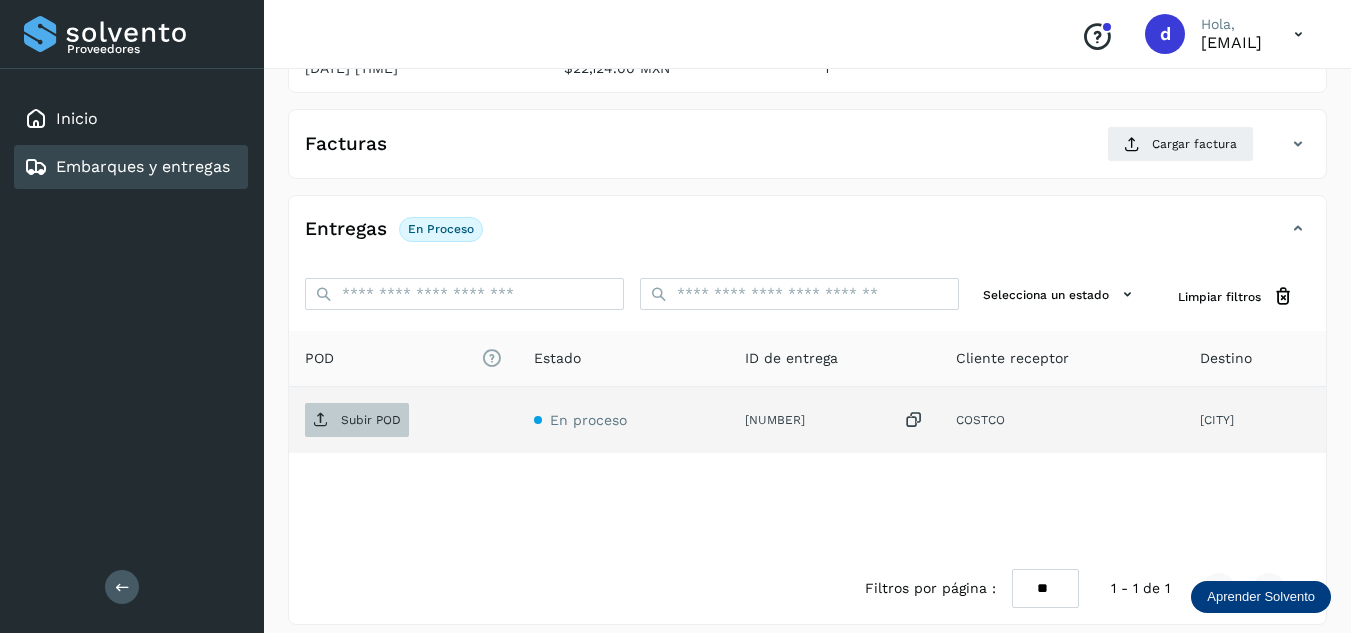 click on "Subir POD" at bounding box center (357, 420) 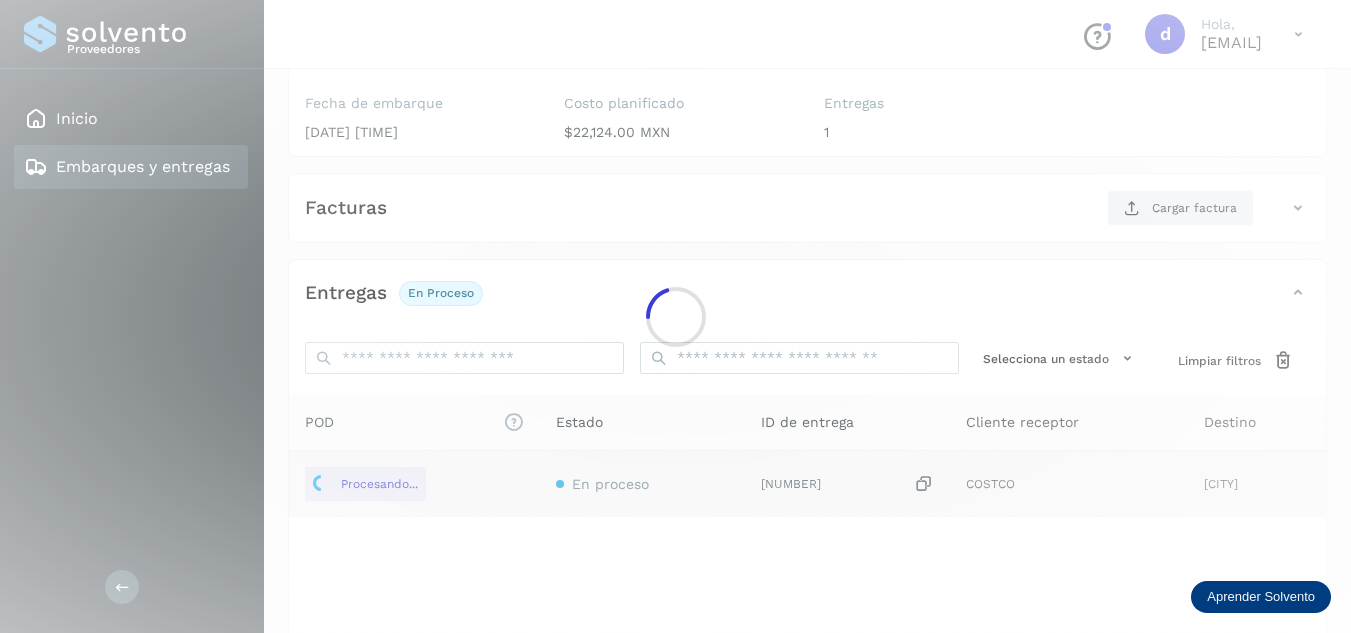 scroll, scrollTop: 200, scrollLeft: 0, axis: vertical 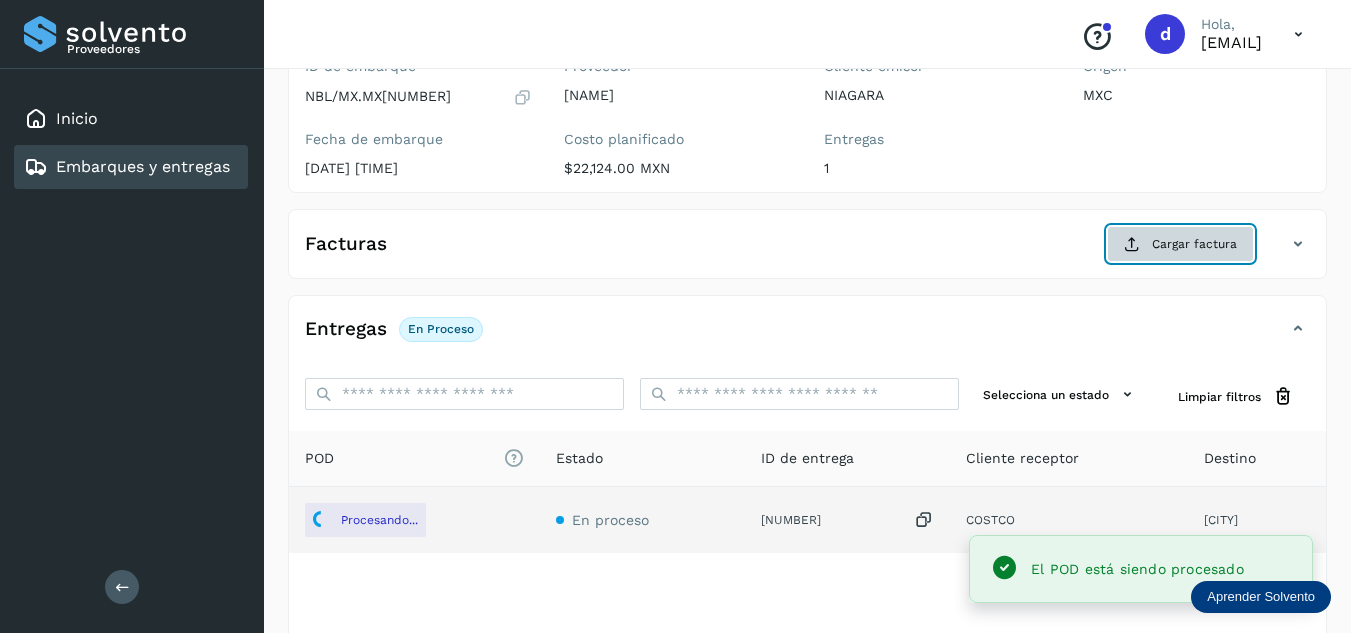 click at bounding box center [1132, 244] 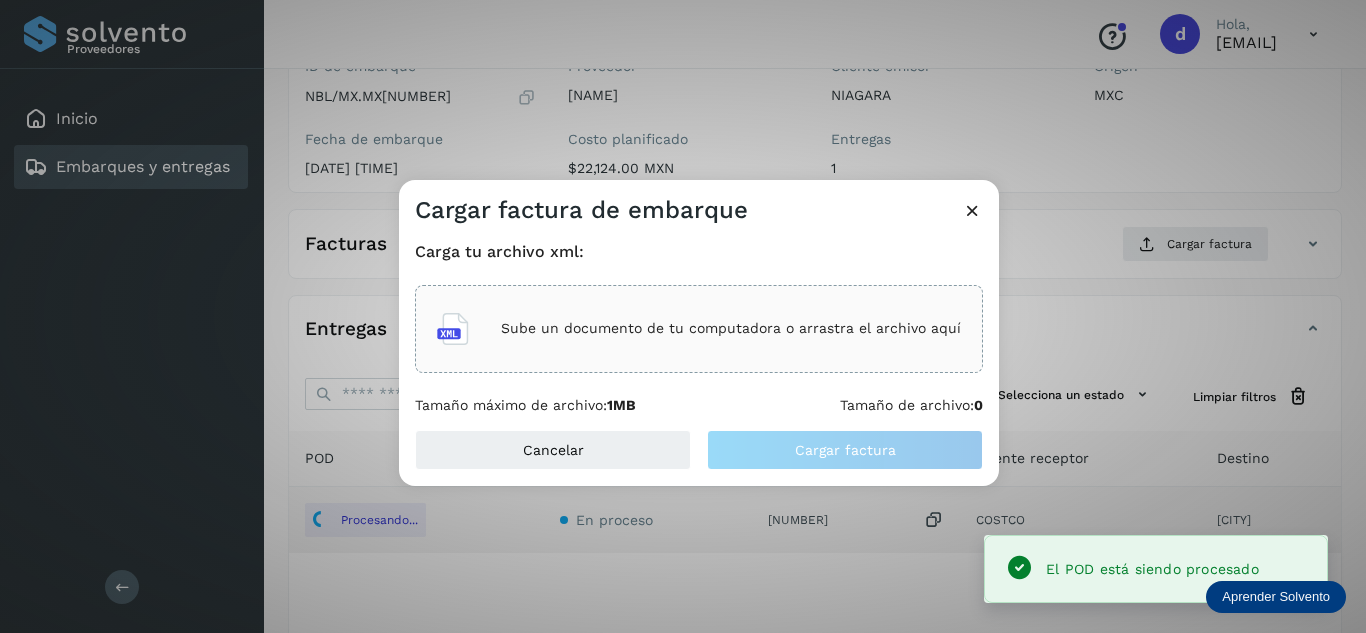 click on "Sube un documento de tu computadora o arrastra el archivo aquí" at bounding box center (731, 328) 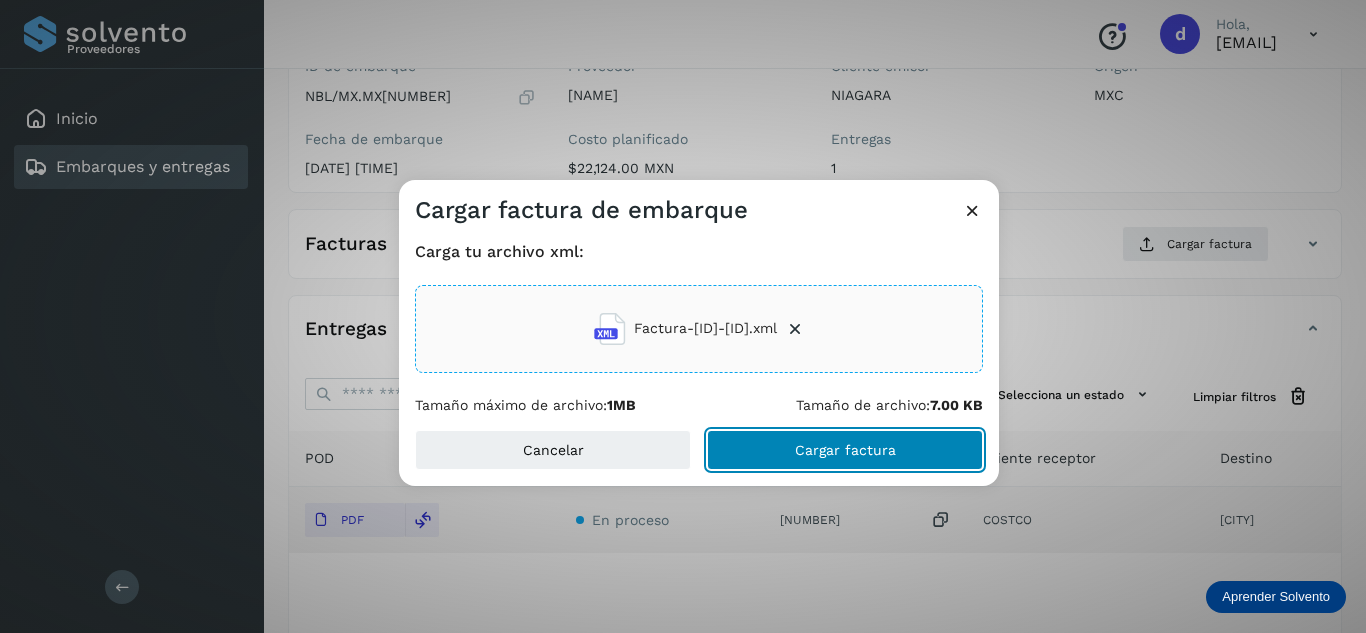click on "Cargar factura" 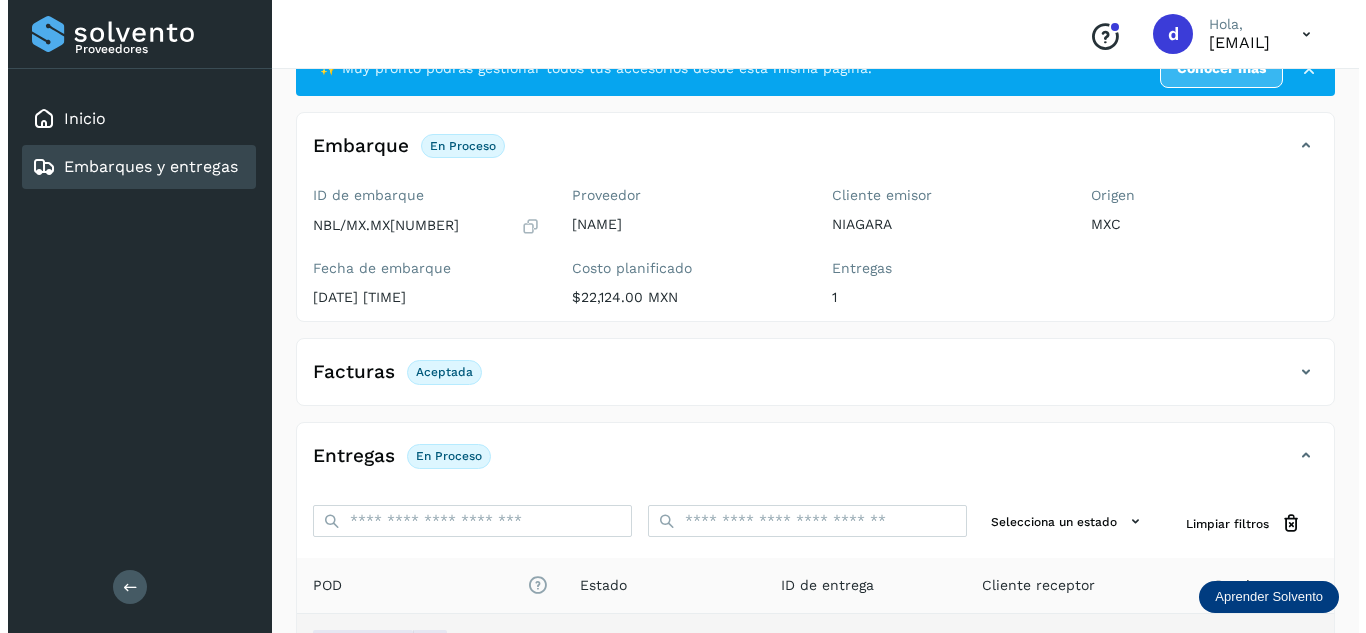 scroll, scrollTop: 0, scrollLeft: 0, axis: both 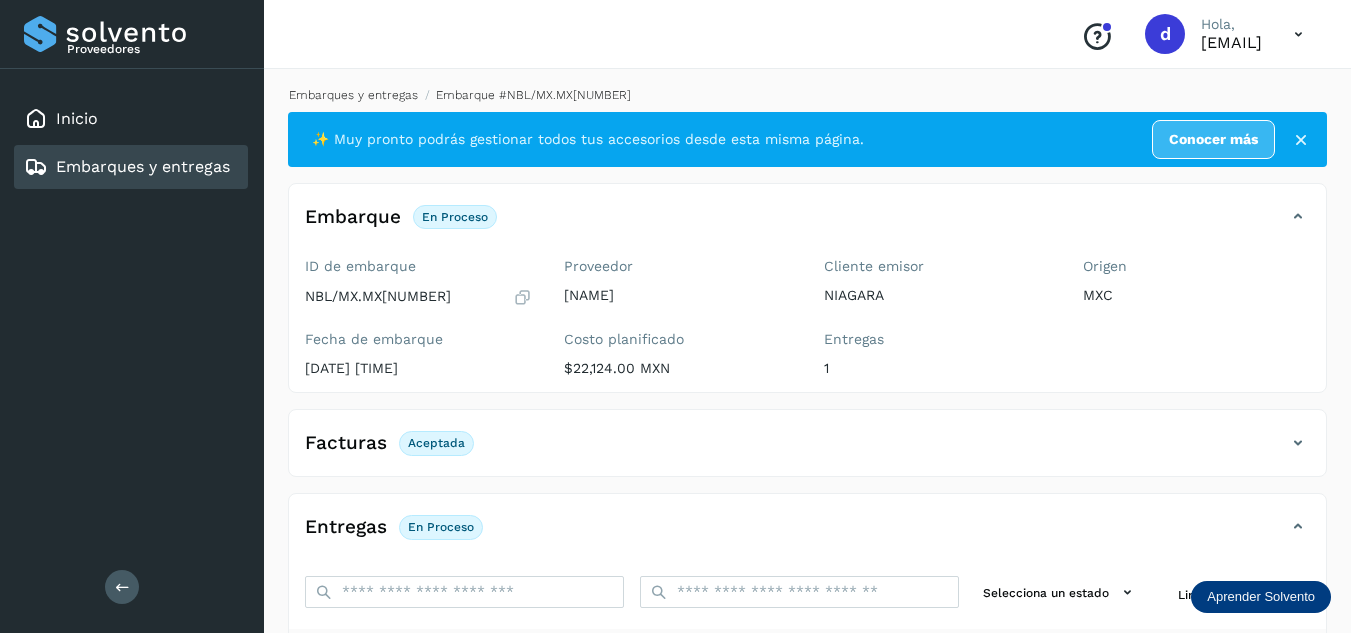 click on "Embarques y entregas" at bounding box center (353, 95) 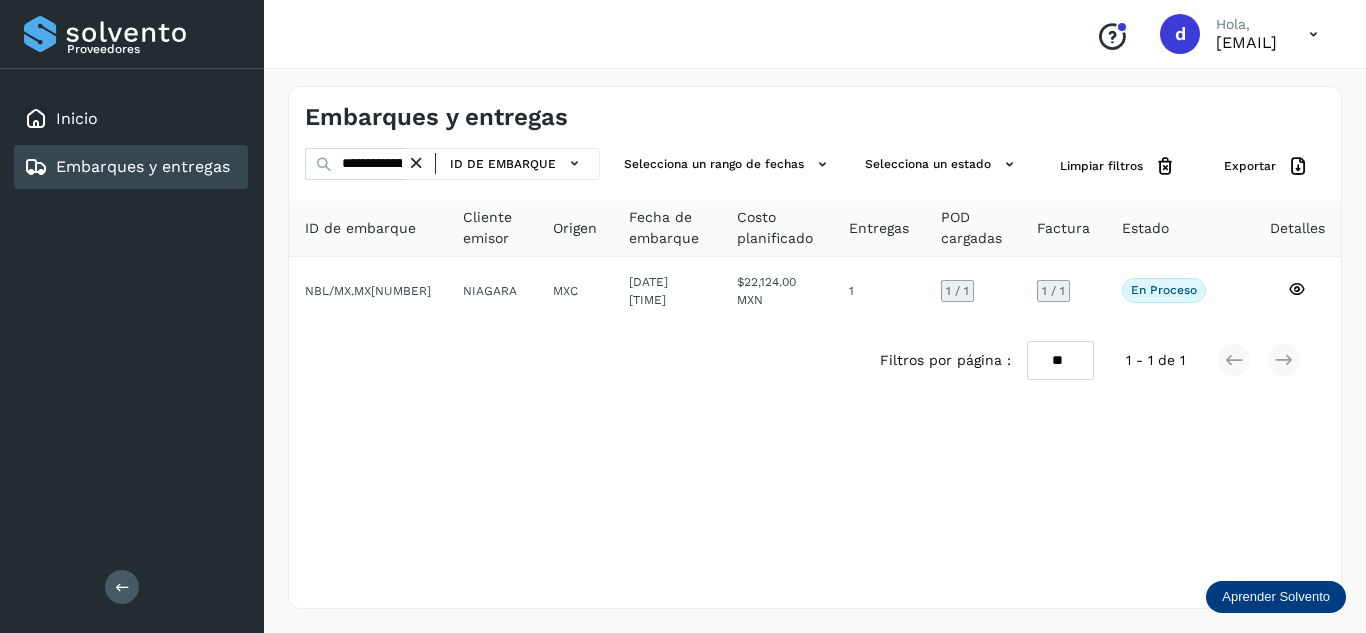 click at bounding box center [416, 163] 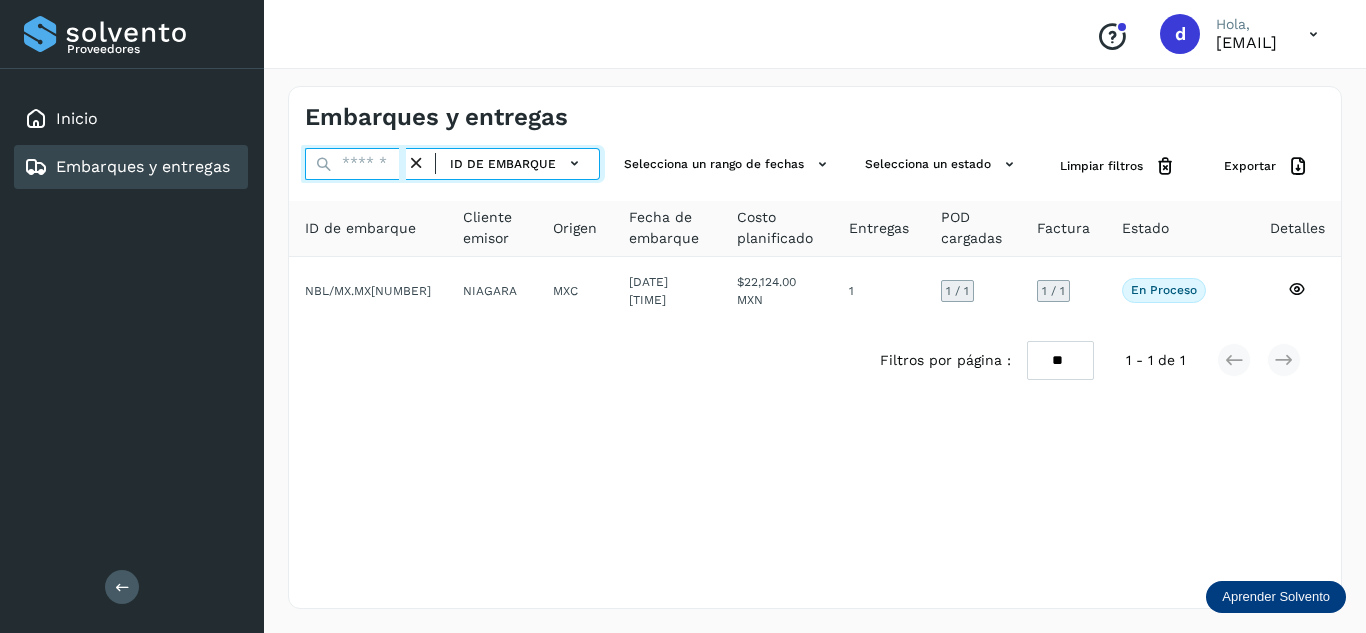 click at bounding box center (355, 164) 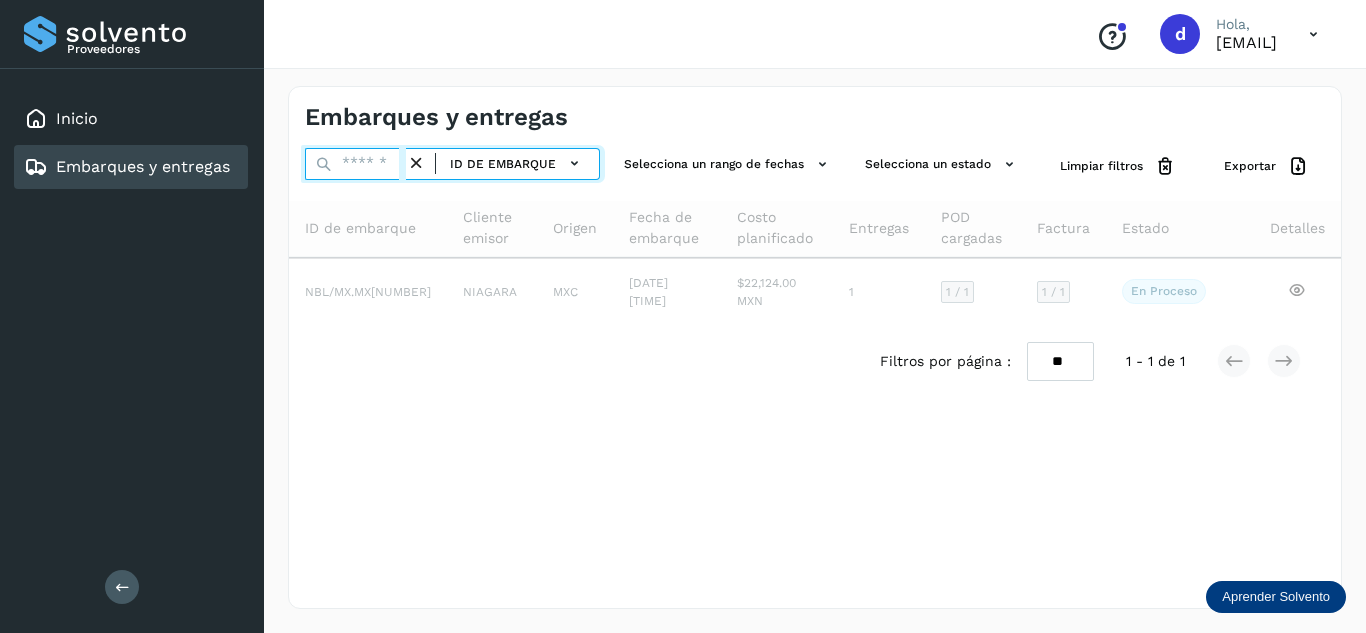 paste on "**********" 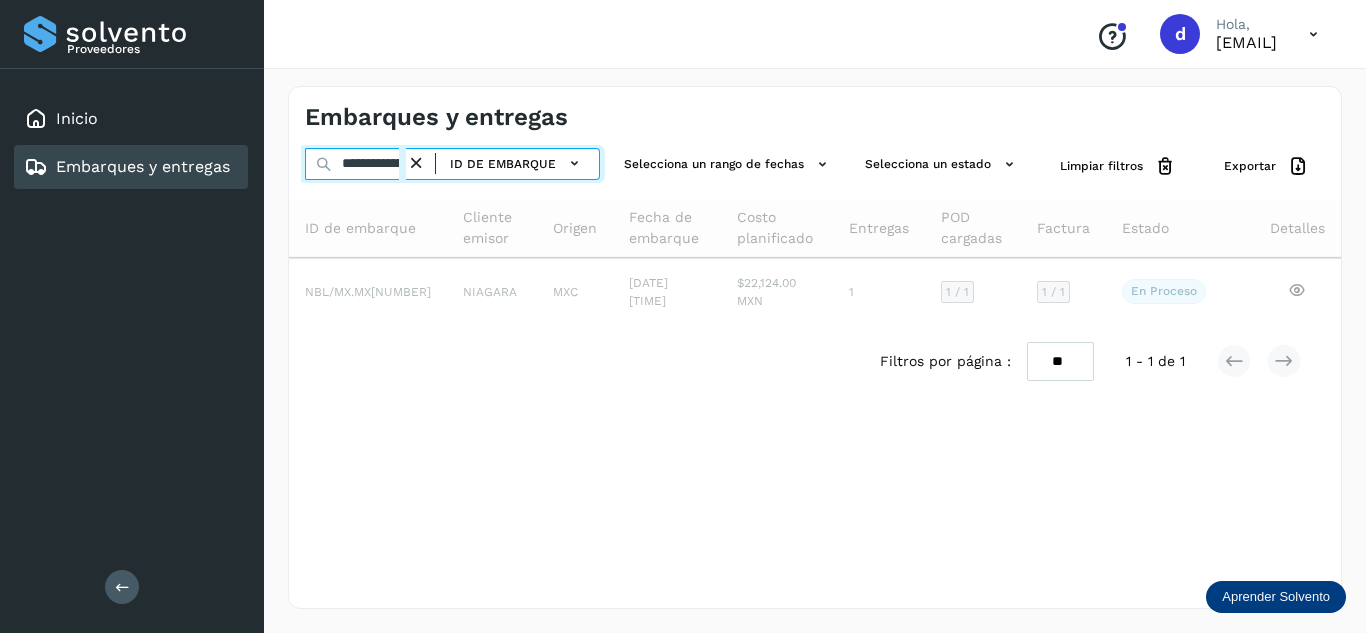 scroll, scrollTop: 0, scrollLeft: 77, axis: horizontal 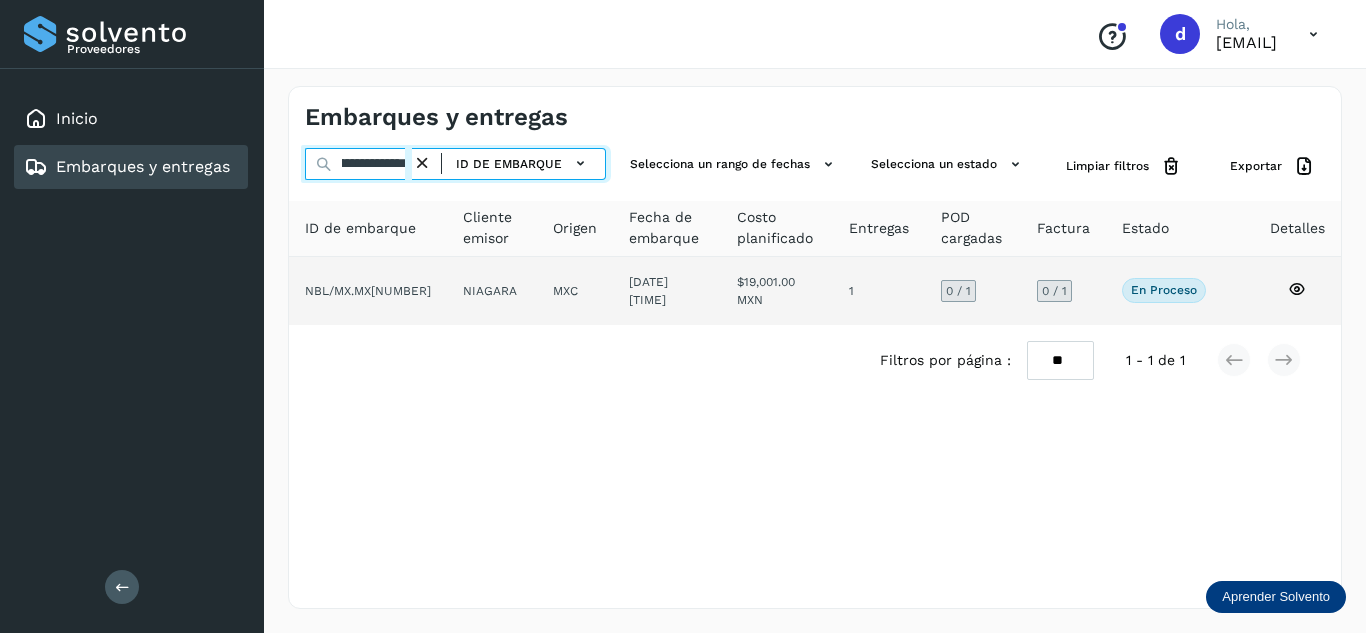 type on "**********" 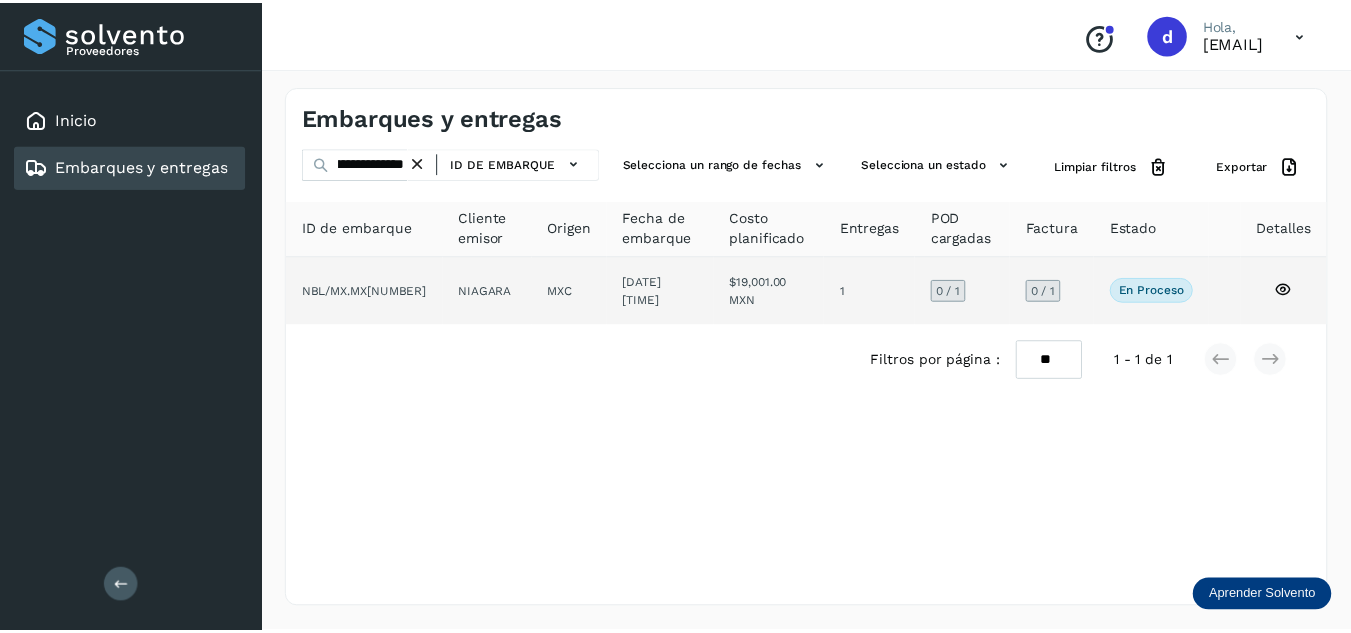 scroll, scrollTop: 0, scrollLeft: 0, axis: both 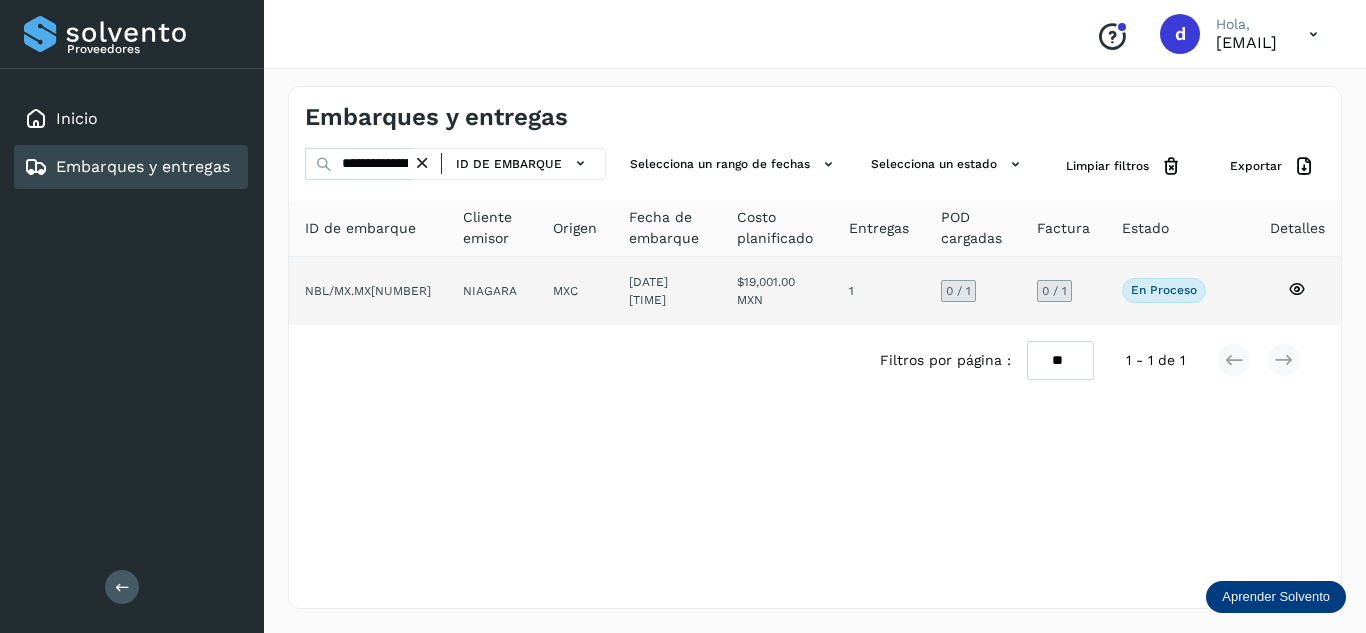click 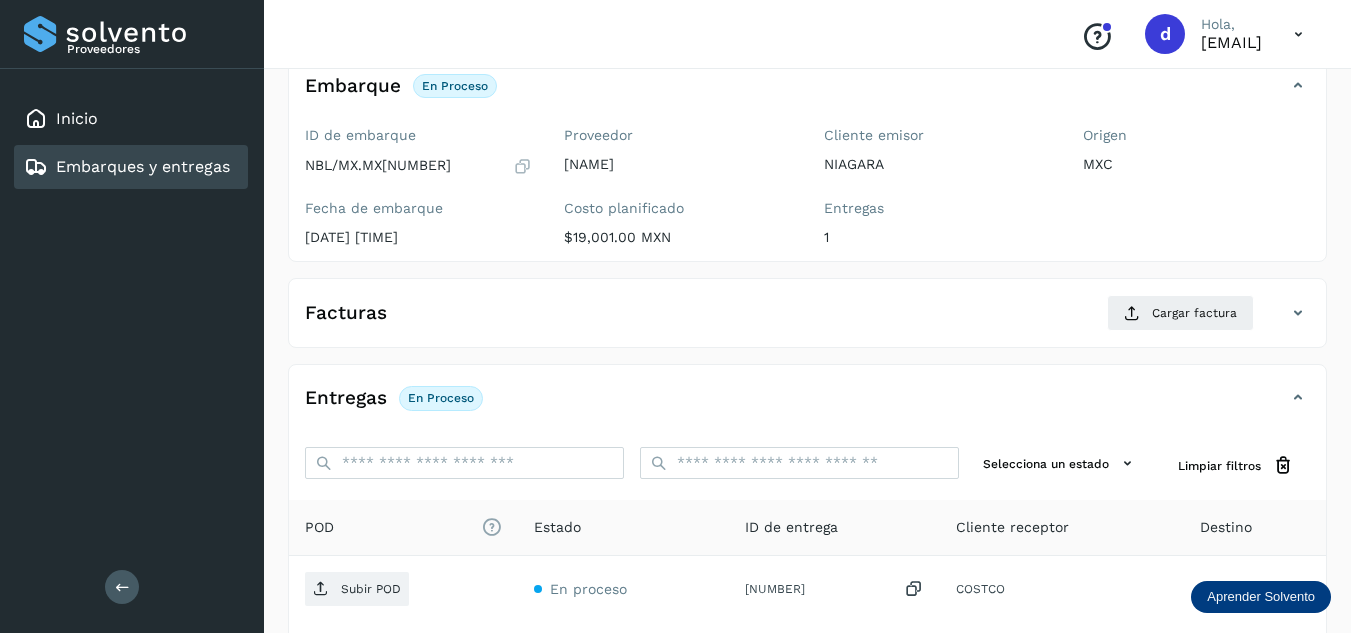 scroll, scrollTop: 300, scrollLeft: 0, axis: vertical 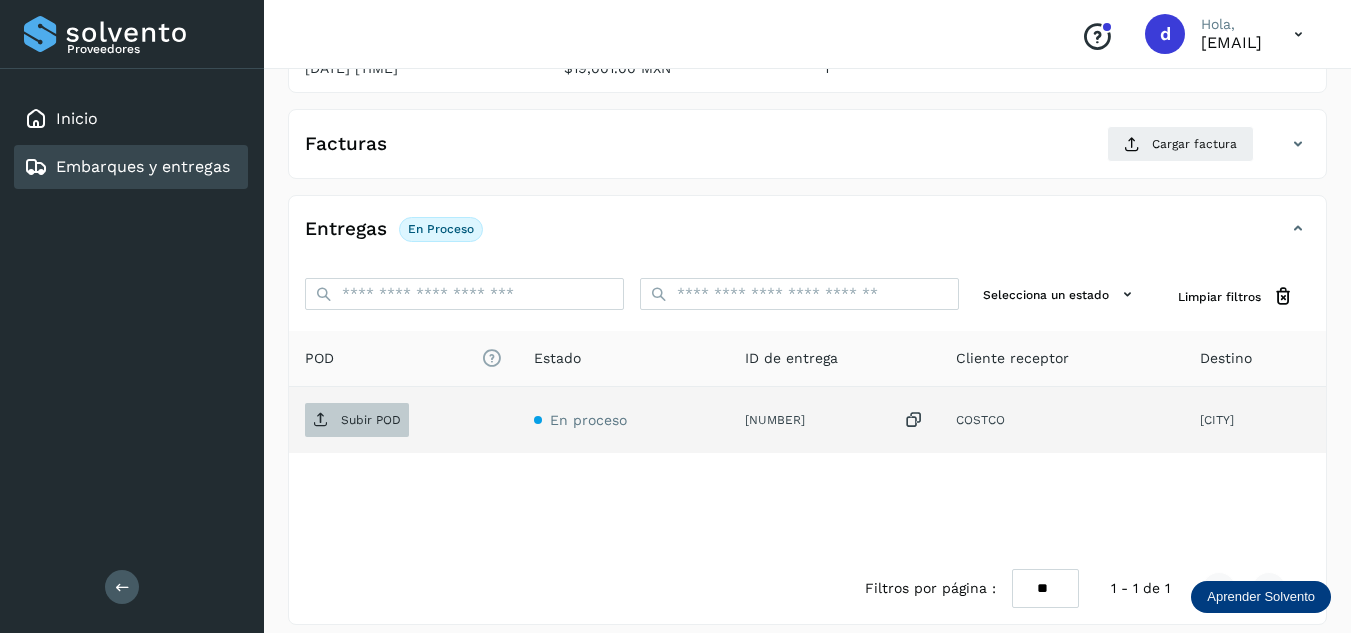 click on "Subir POD" at bounding box center (371, 420) 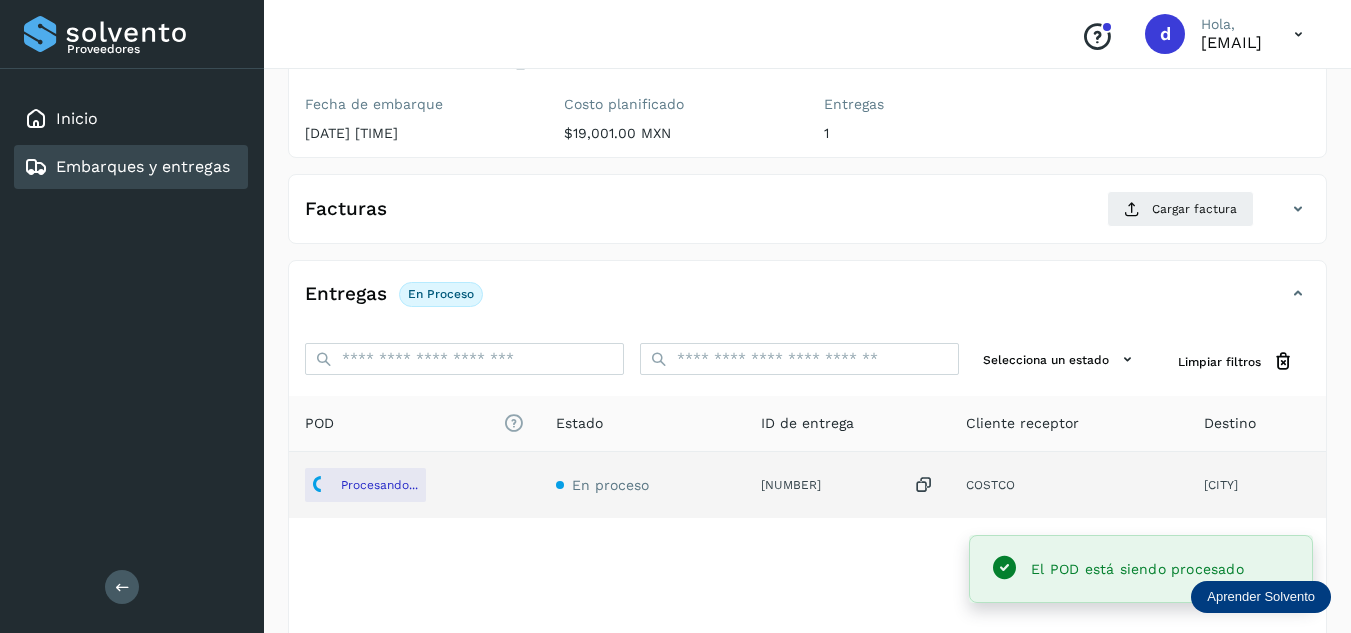 scroll, scrollTop: 200, scrollLeft: 0, axis: vertical 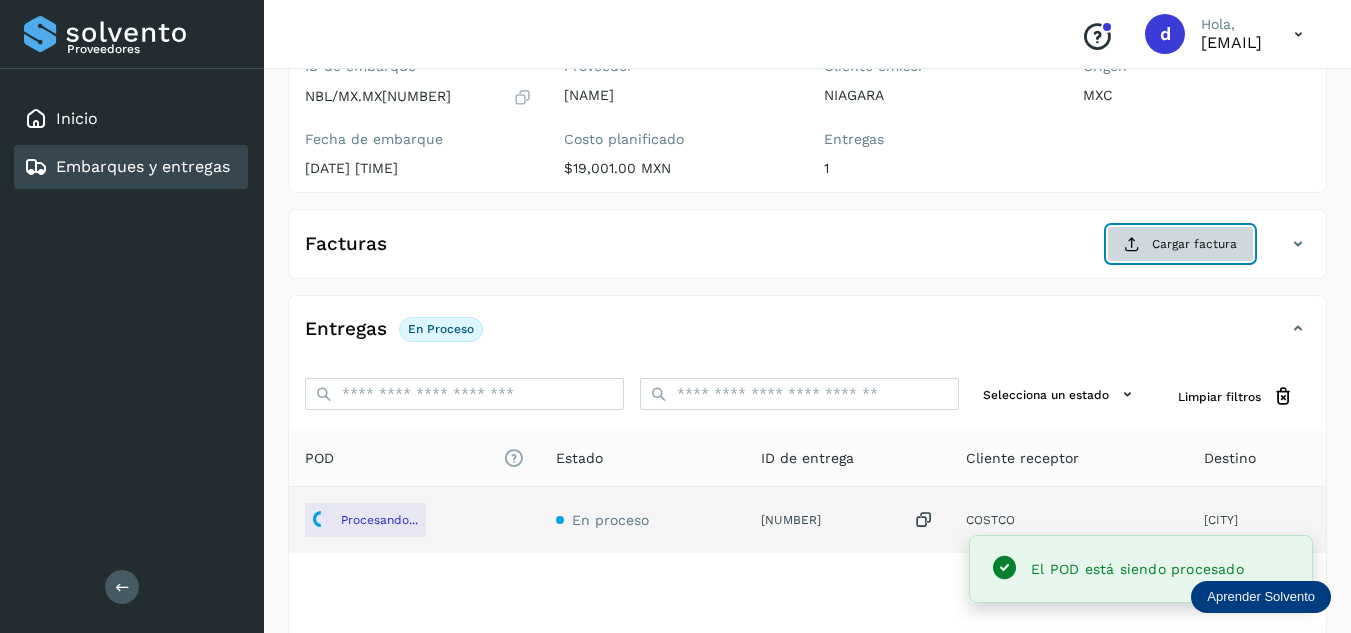 click on "Cargar factura" 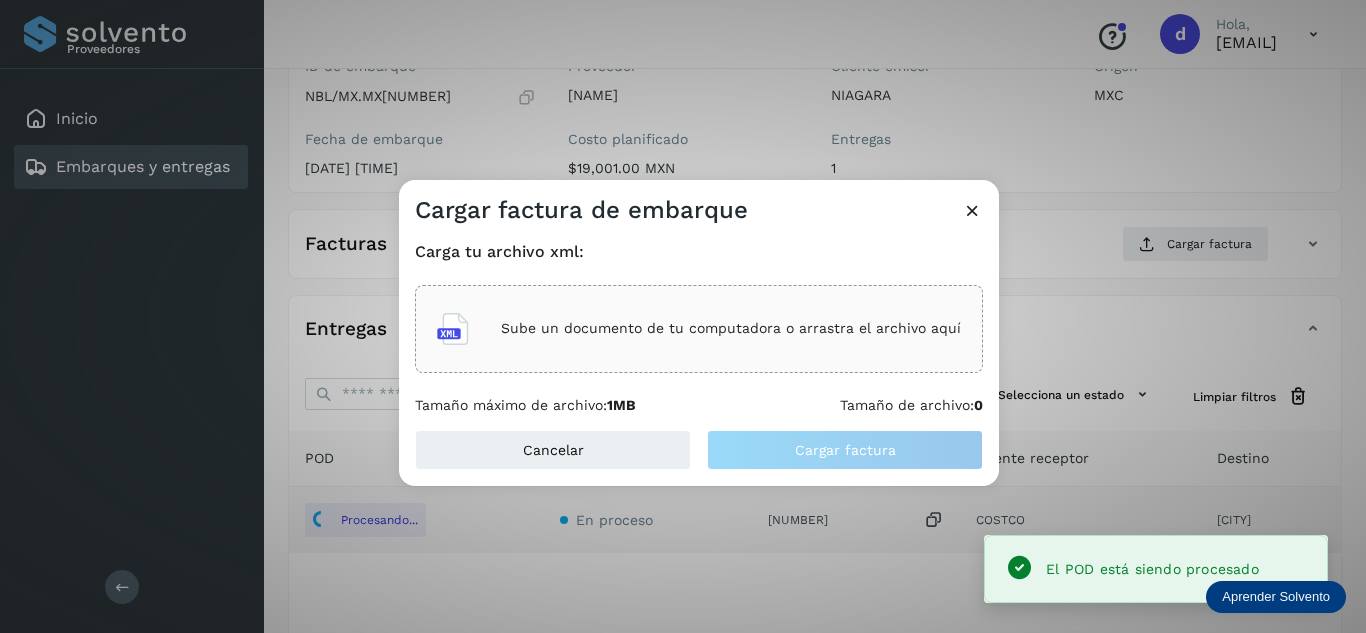 click on "Sube un documento de tu computadora o arrastra el archivo aquí" 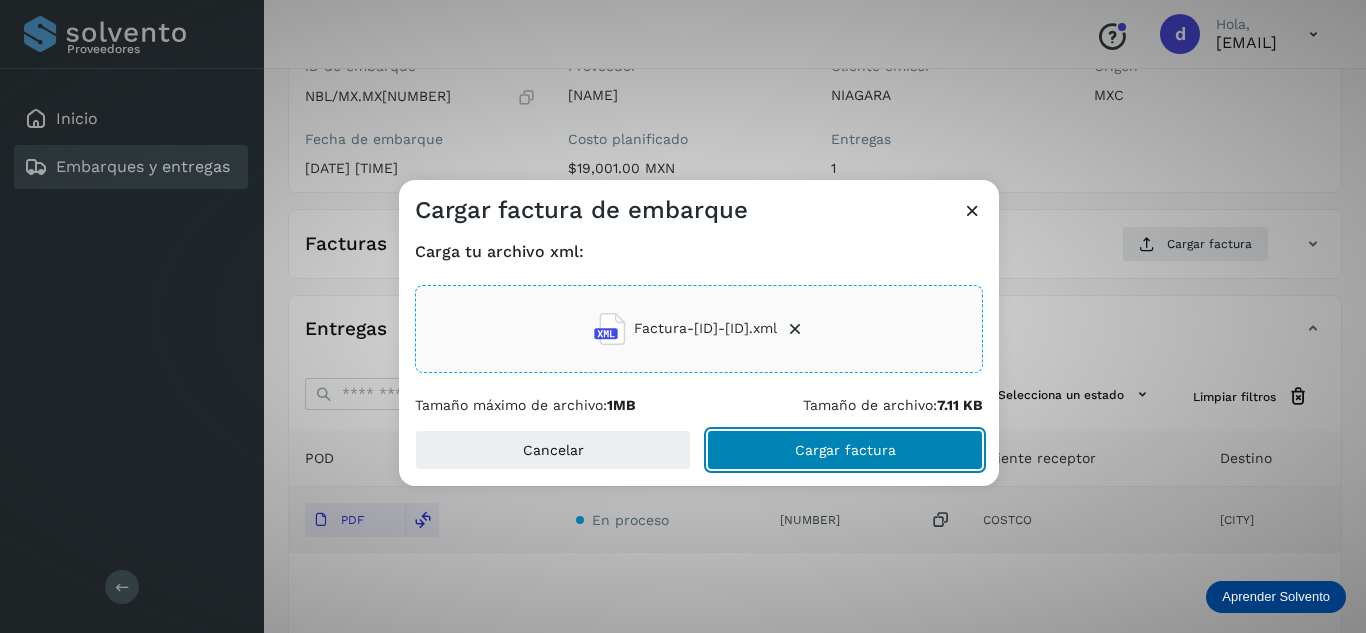 click on "Cargar factura" 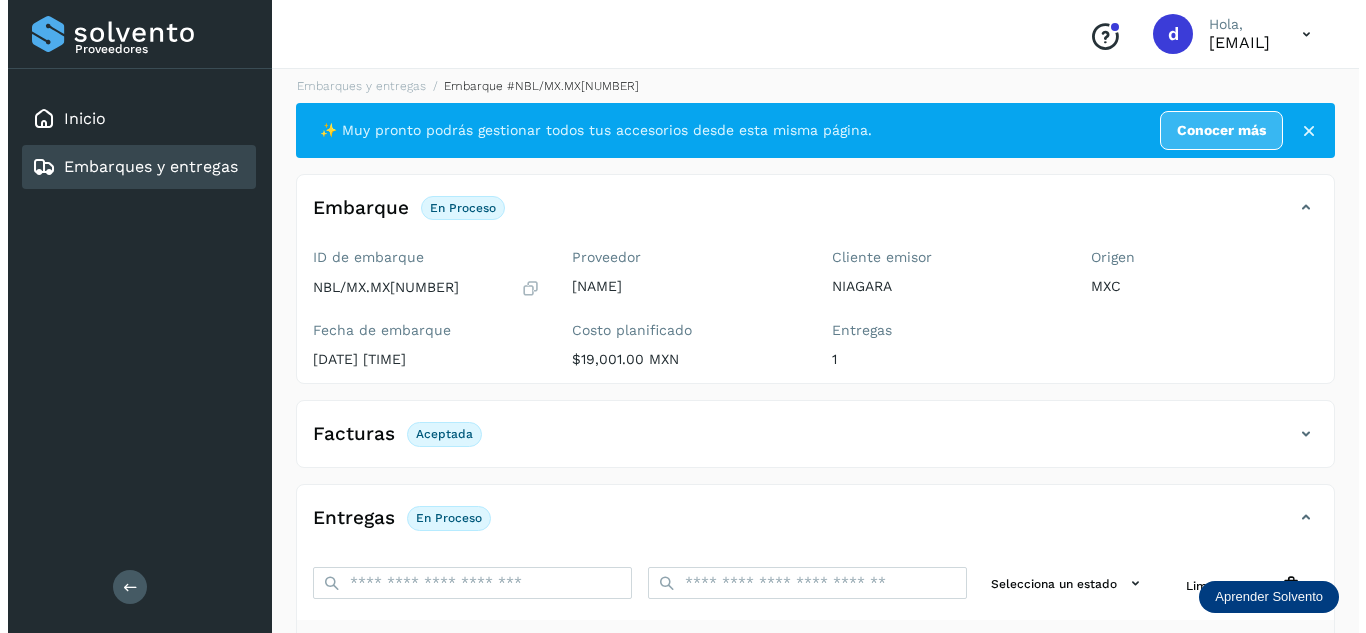 scroll, scrollTop: 0, scrollLeft: 0, axis: both 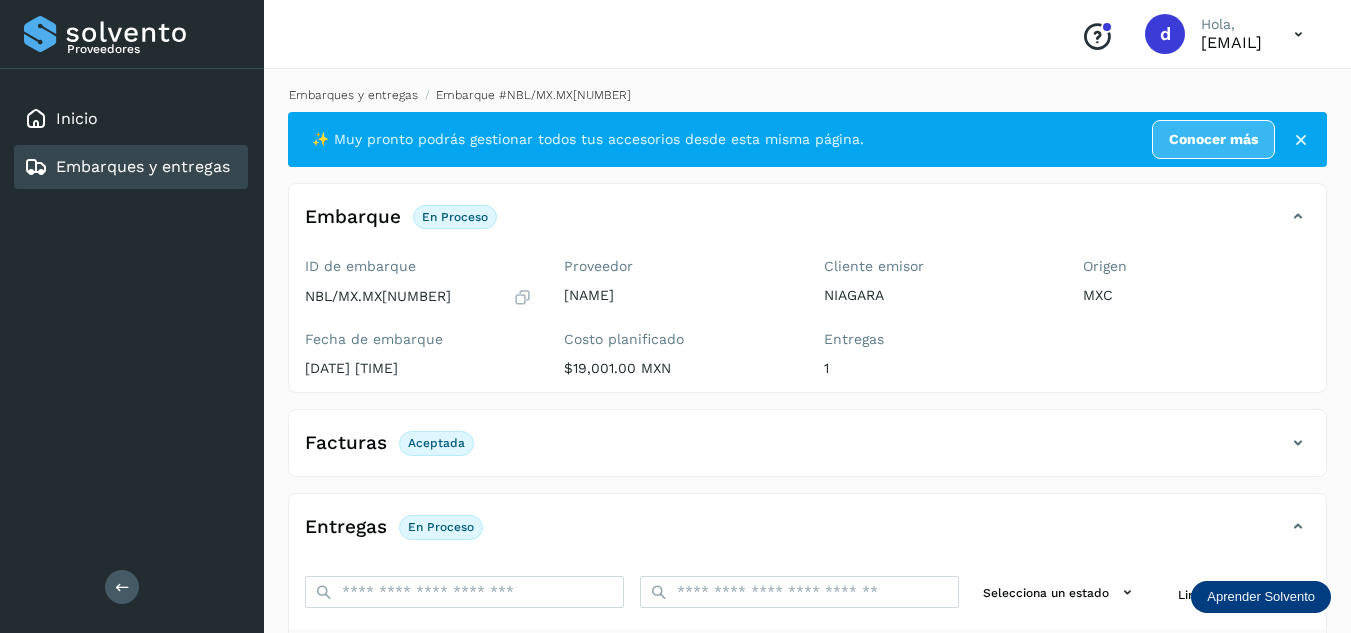 click on "Embarques y entregas" at bounding box center (353, 95) 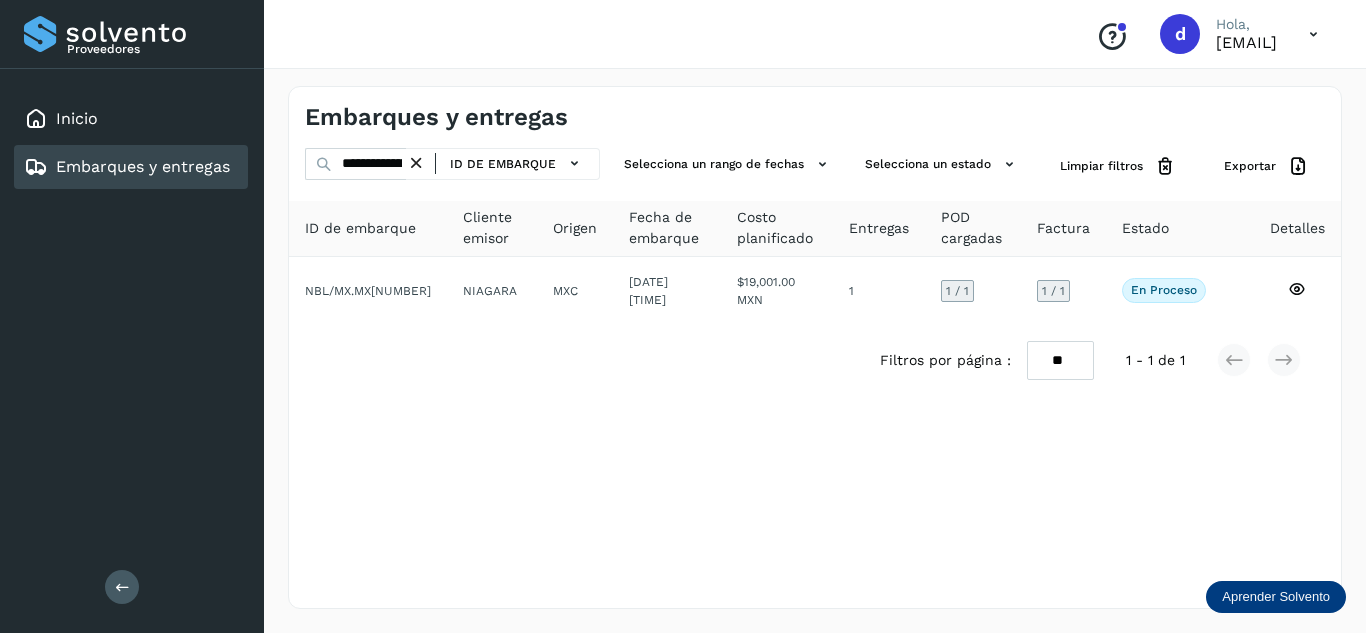 click at bounding box center (416, 163) 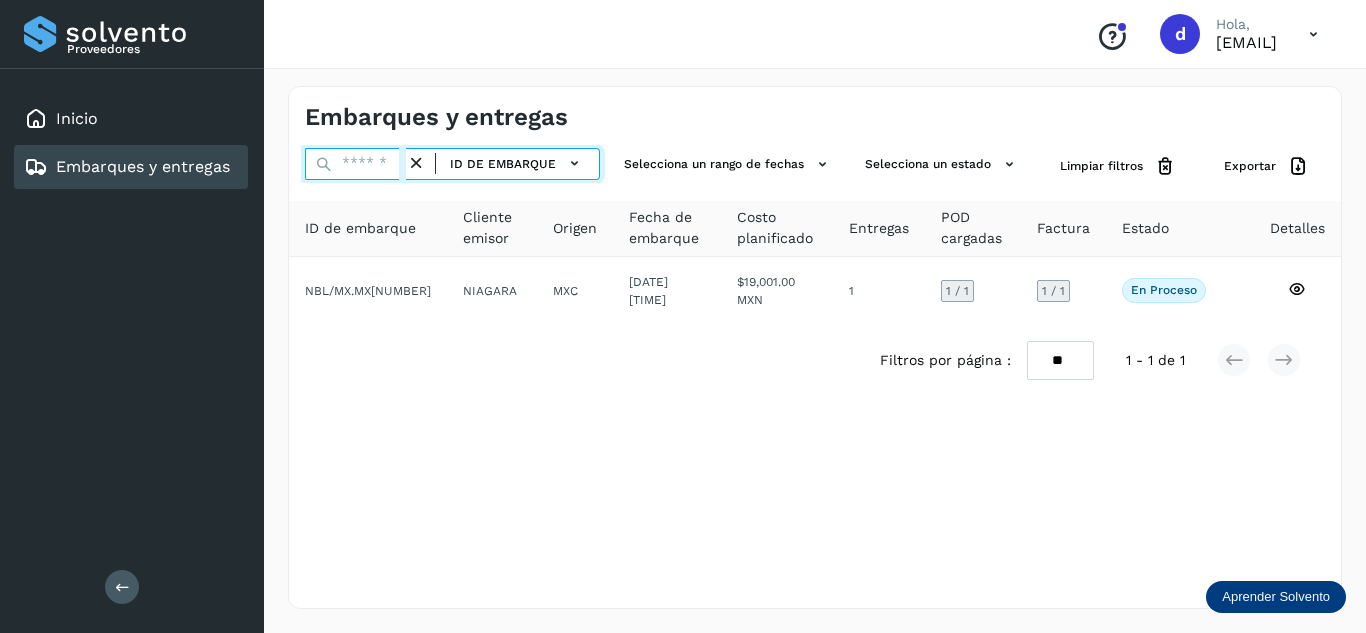 click at bounding box center (355, 164) 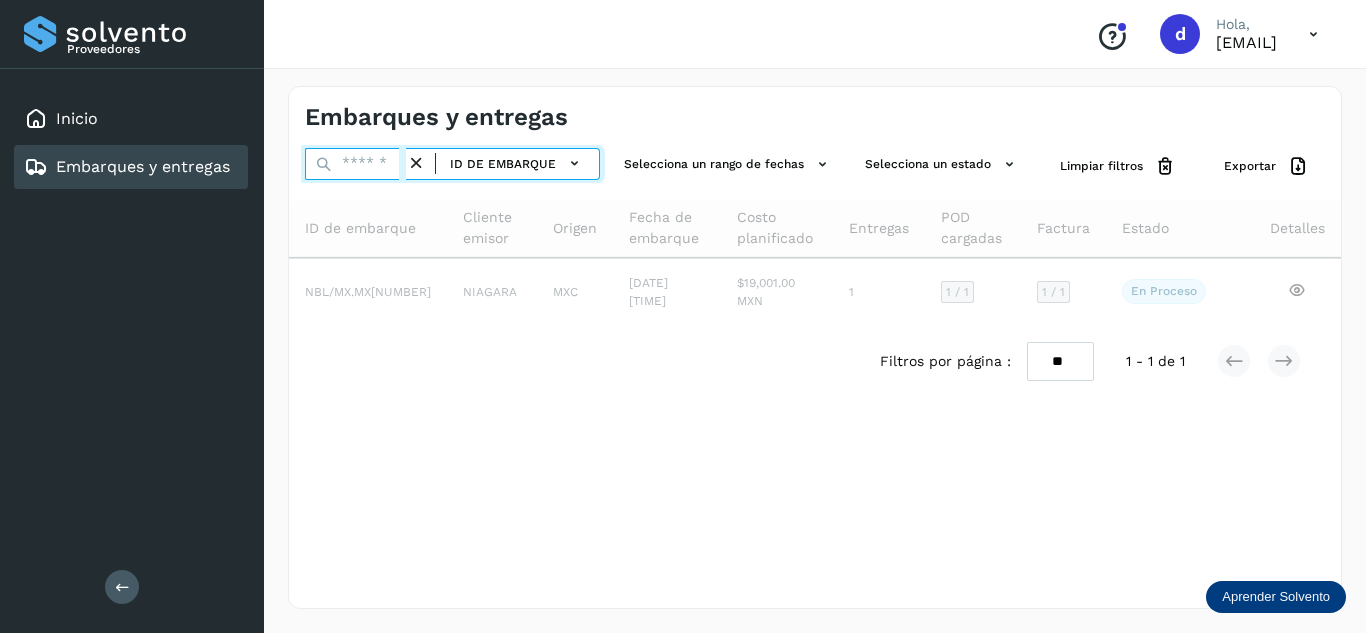 paste on "**********" 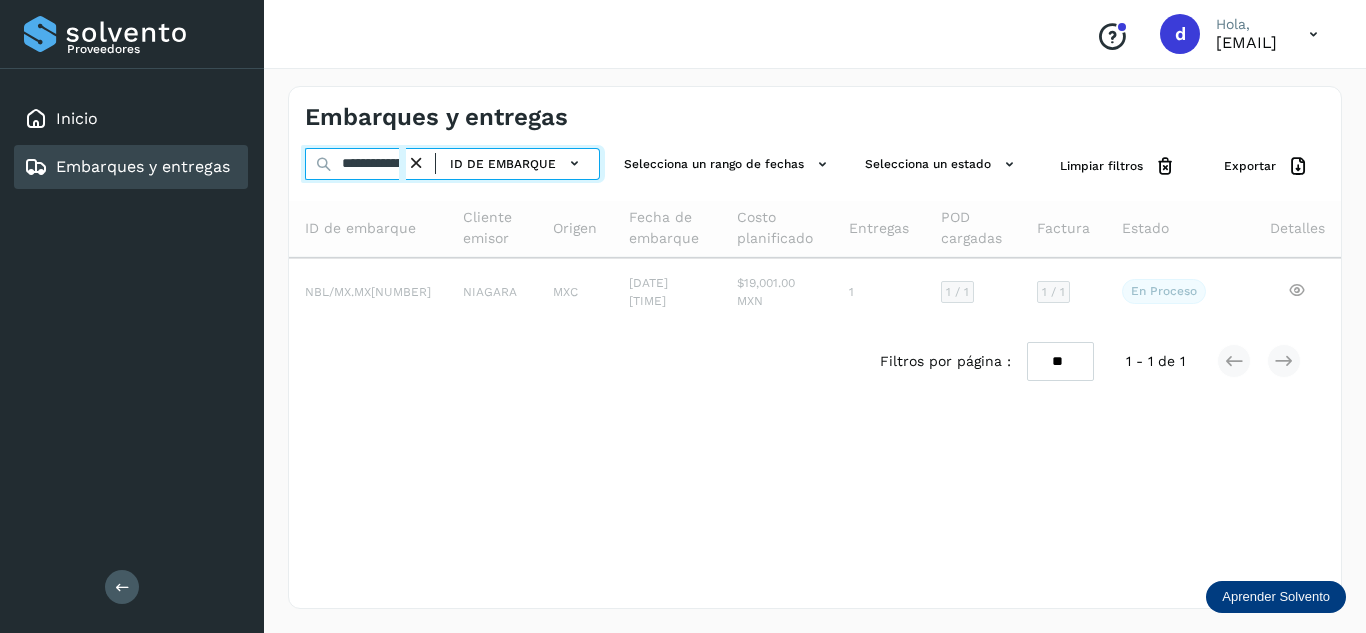scroll, scrollTop: 0, scrollLeft: 77, axis: horizontal 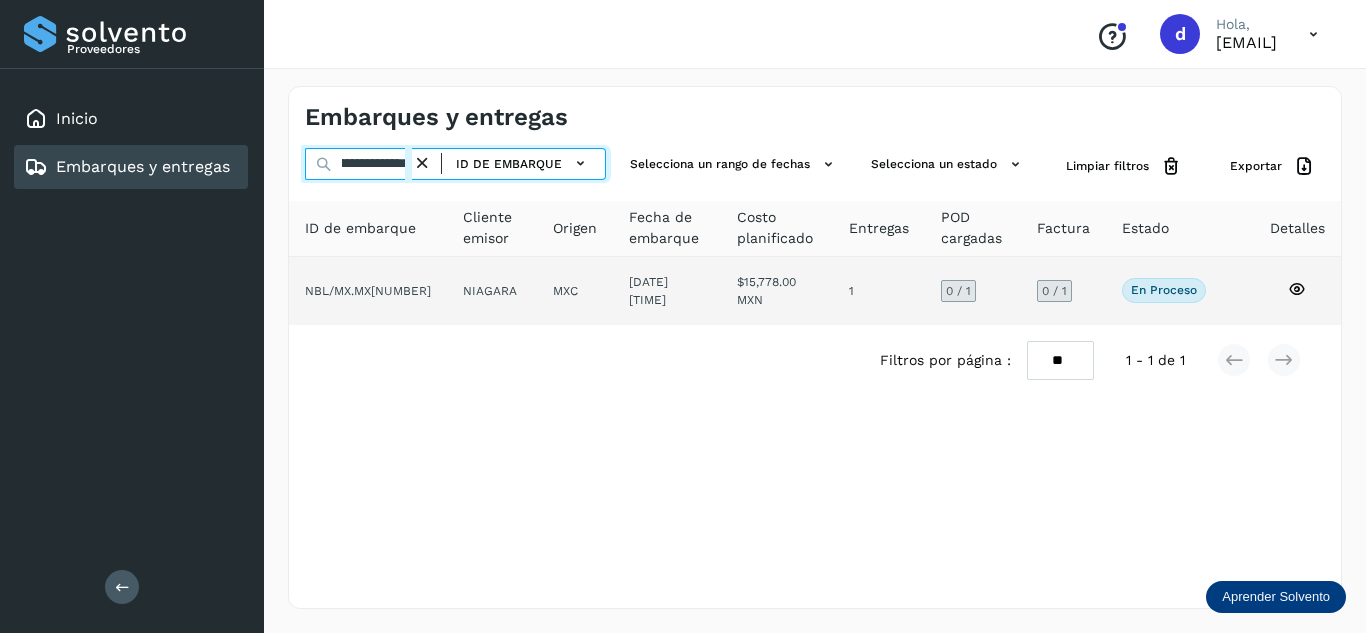 type on "**********" 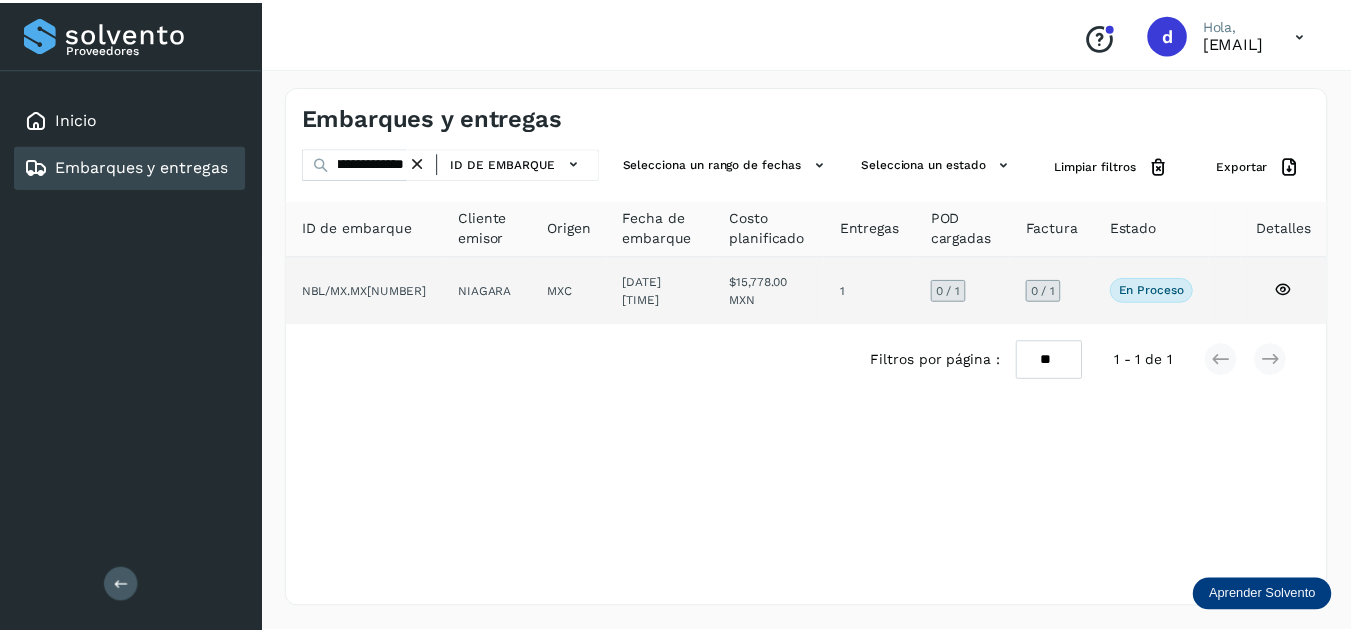scroll, scrollTop: 0, scrollLeft: 0, axis: both 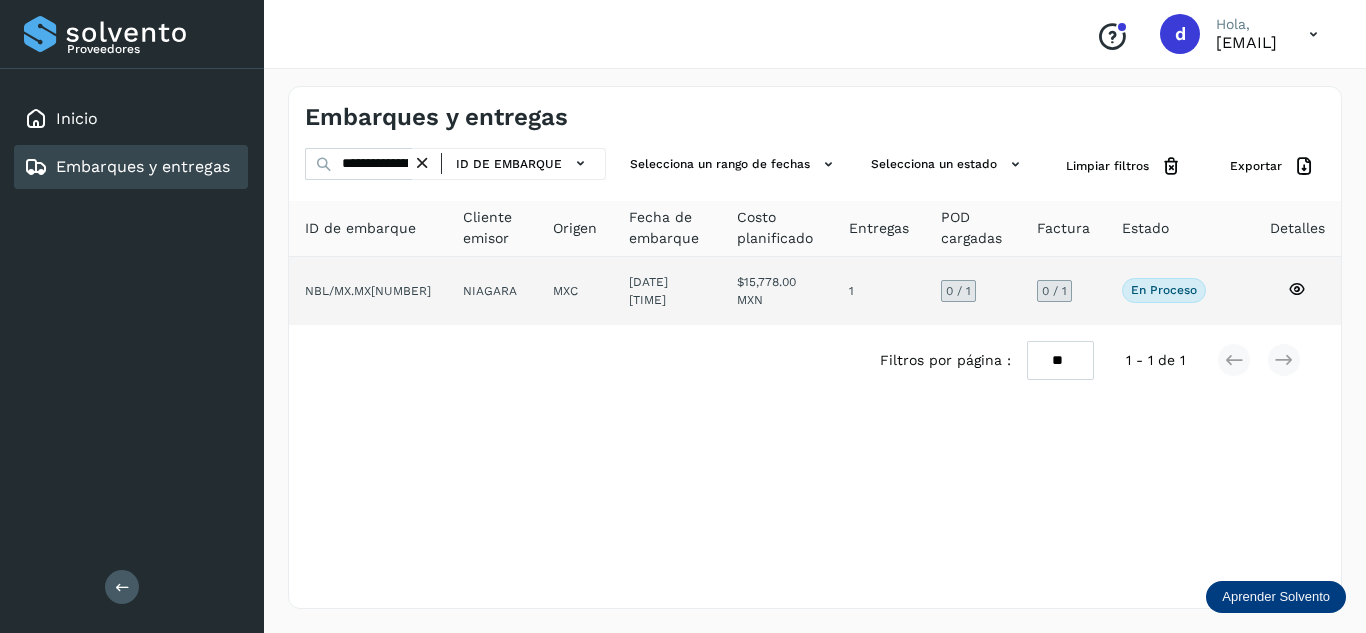 click 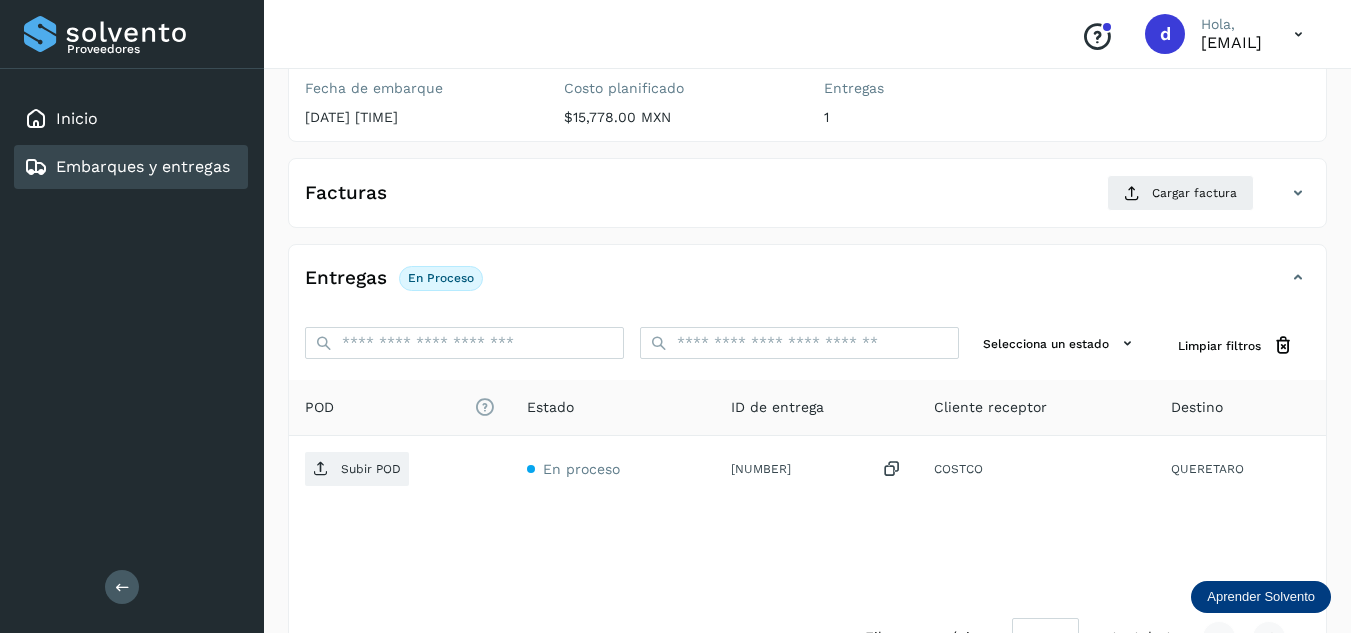 scroll, scrollTop: 300, scrollLeft: 0, axis: vertical 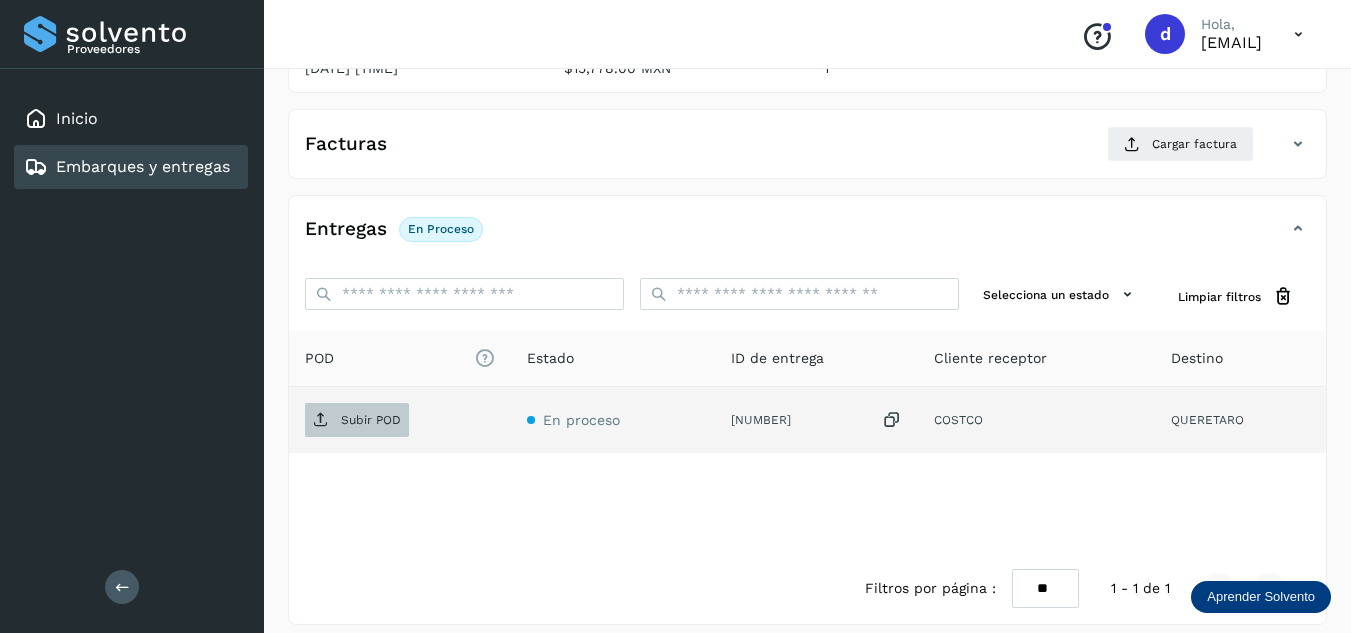 click on "Subir POD" at bounding box center (357, 420) 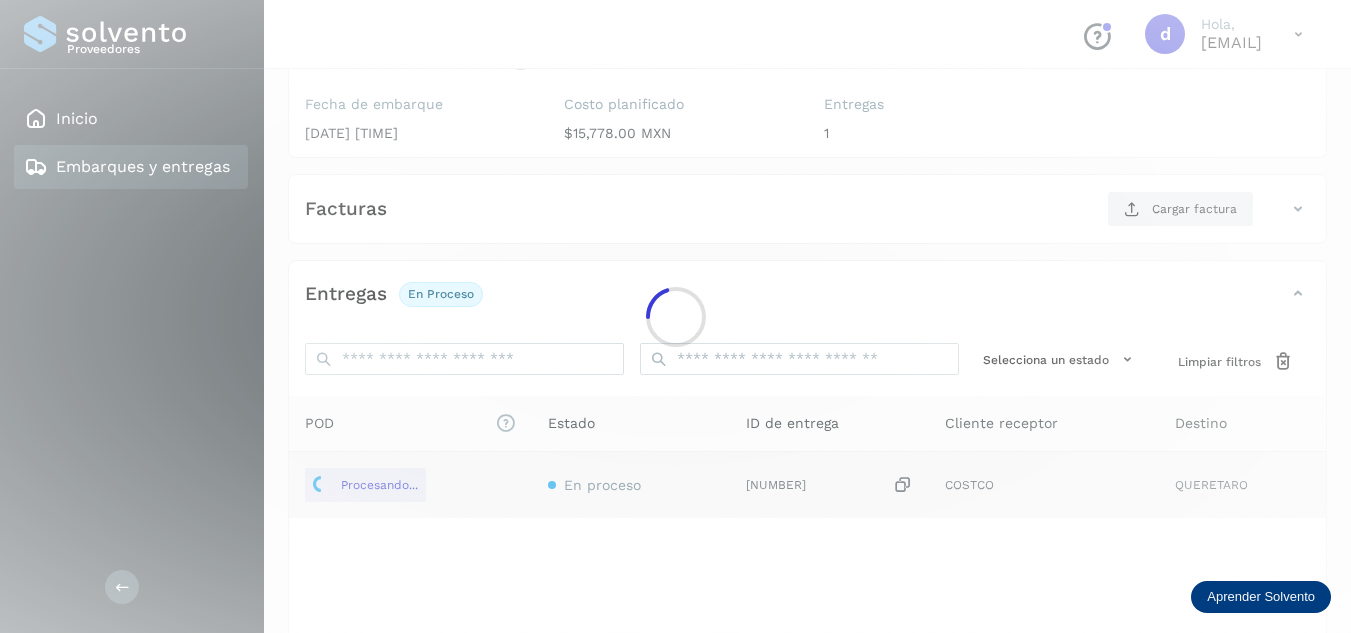 scroll, scrollTop: 200, scrollLeft: 0, axis: vertical 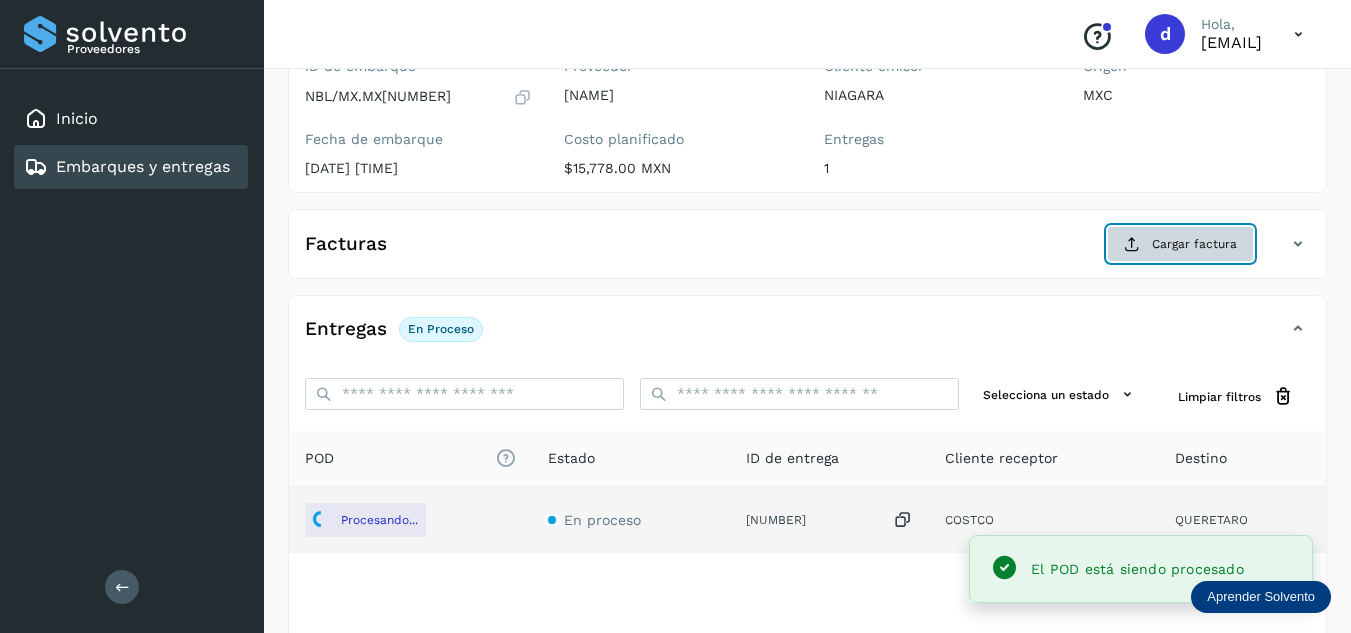click on "Cargar factura" 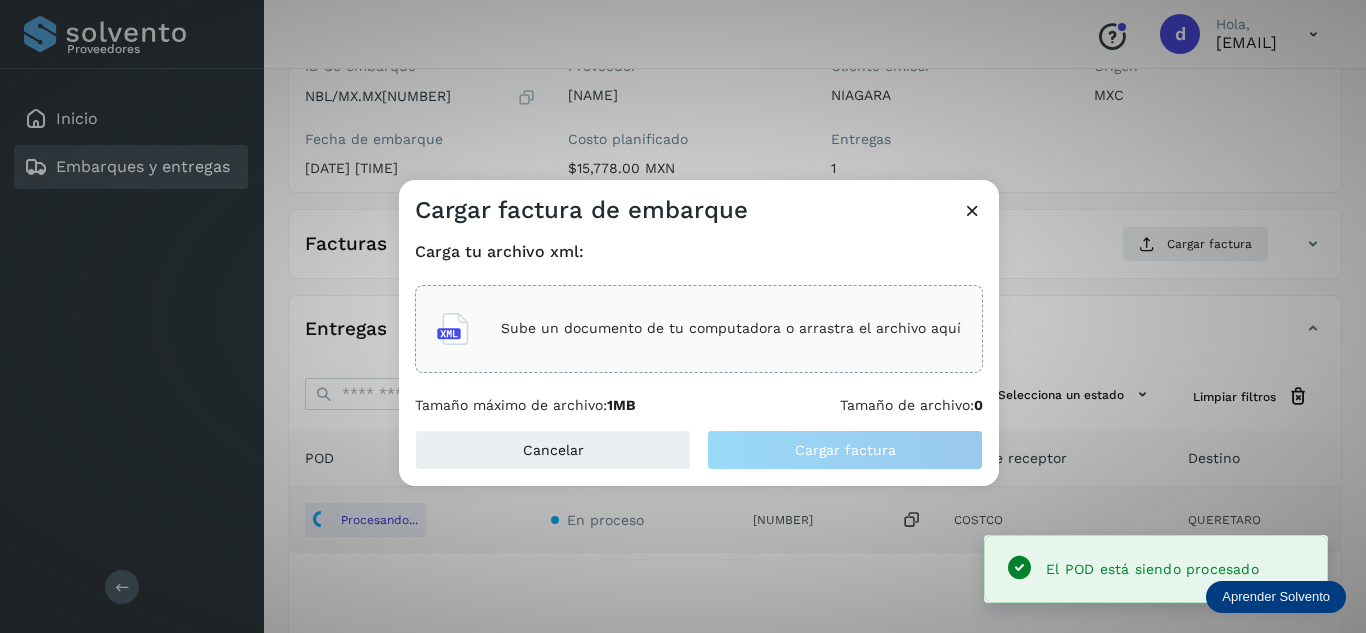 click on "Sube un documento de tu computadora o arrastra el archivo aquí" at bounding box center [731, 328] 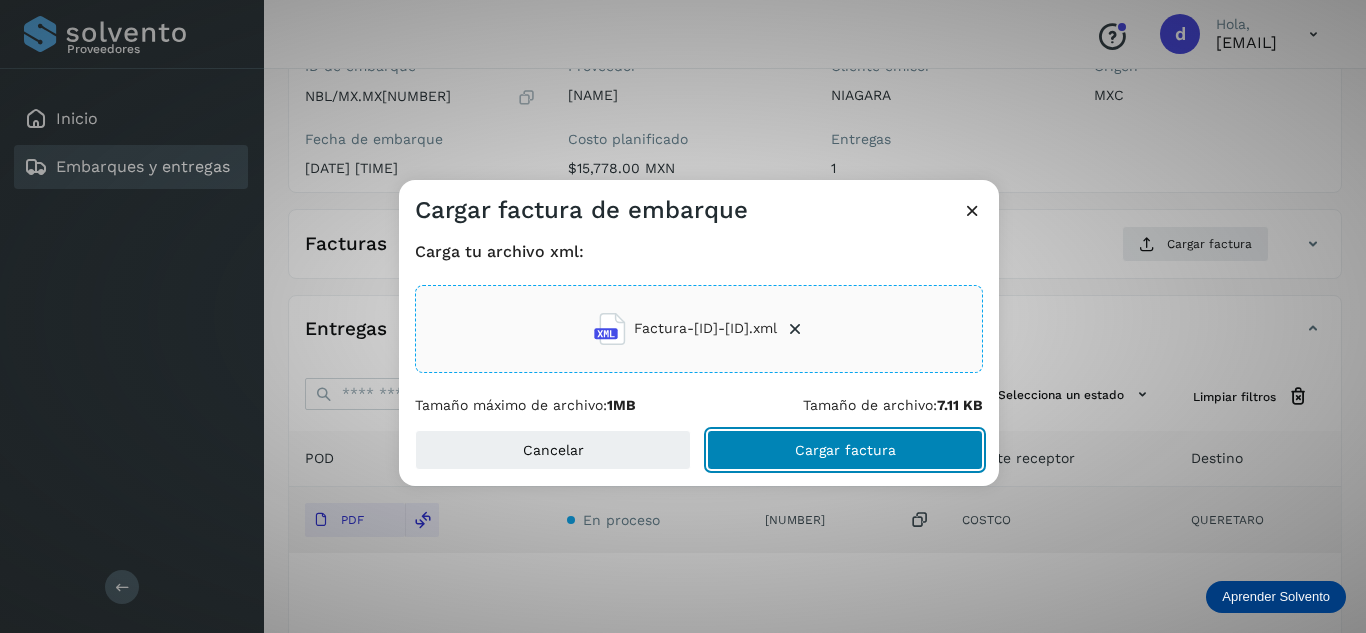 click on "Cargar factura" 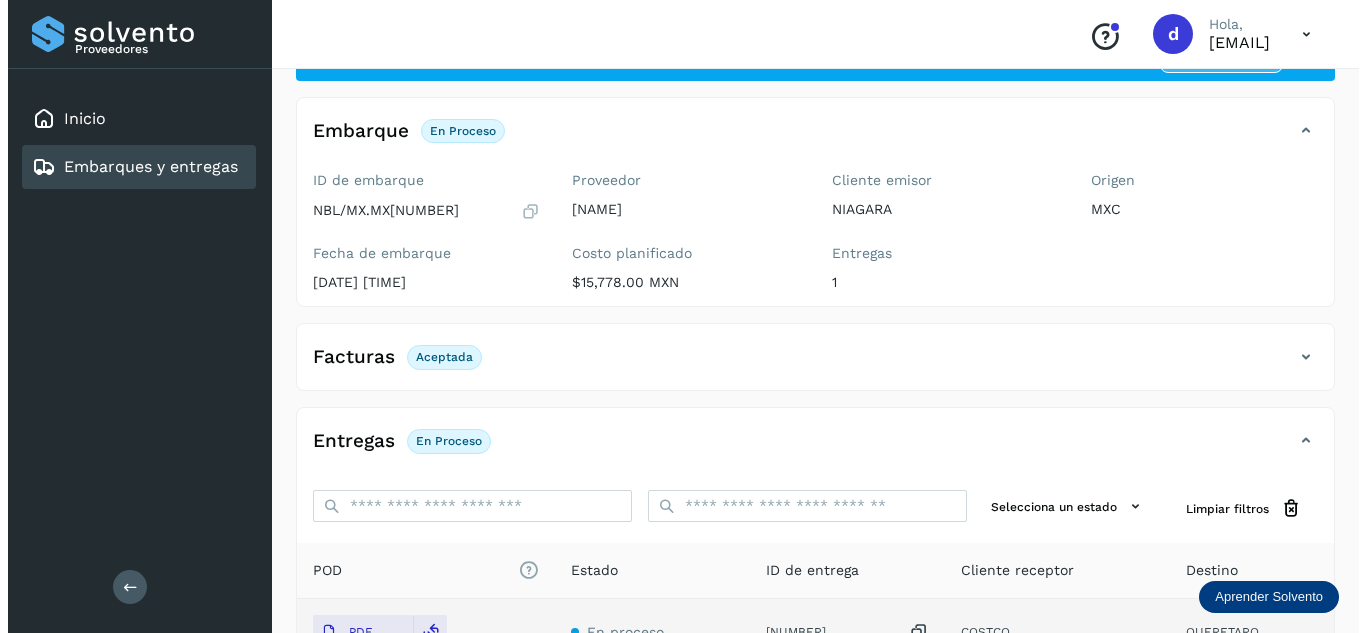 scroll, scrollTop: 0, scrollLeft: 0, axis: both 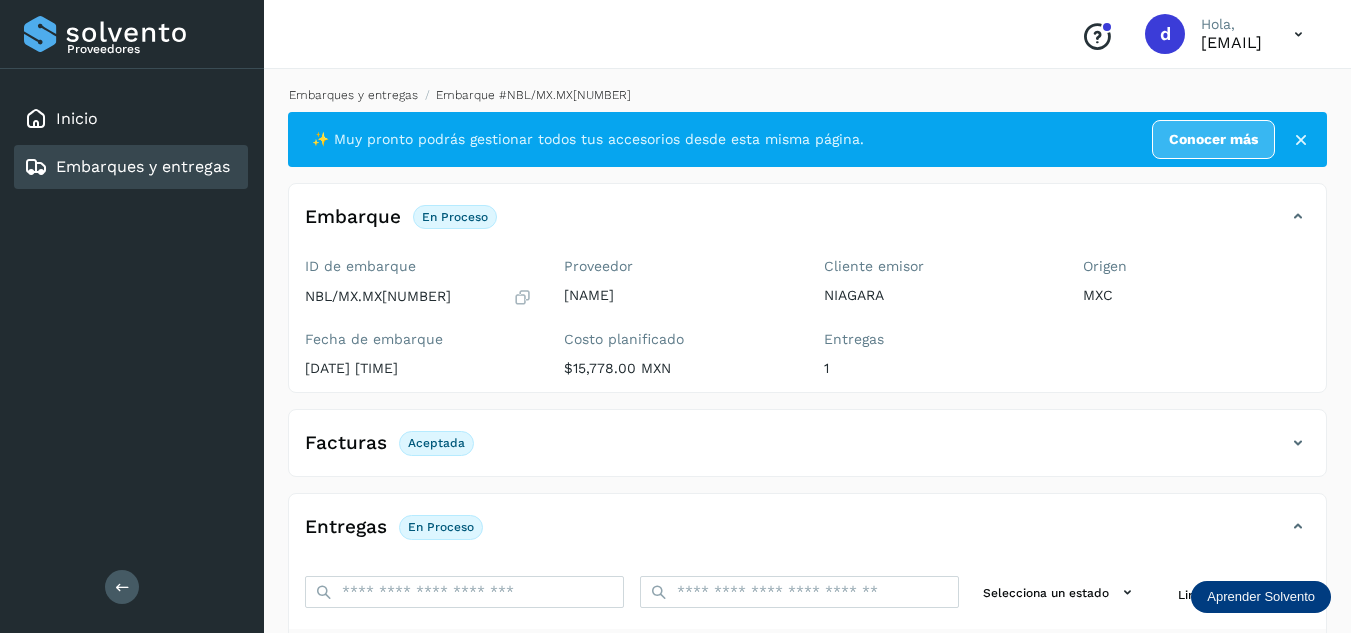 click on "Embarques y entregas" at bounding box center [353, 95] 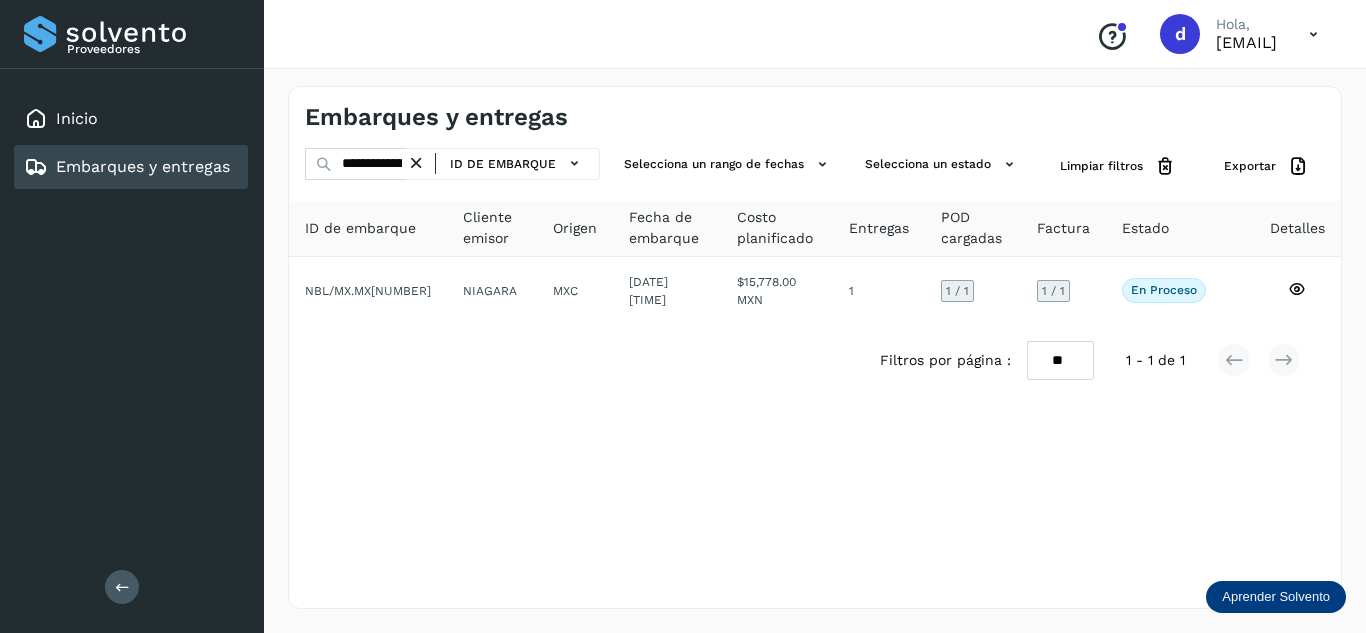 click at bounding box center [416, 163] 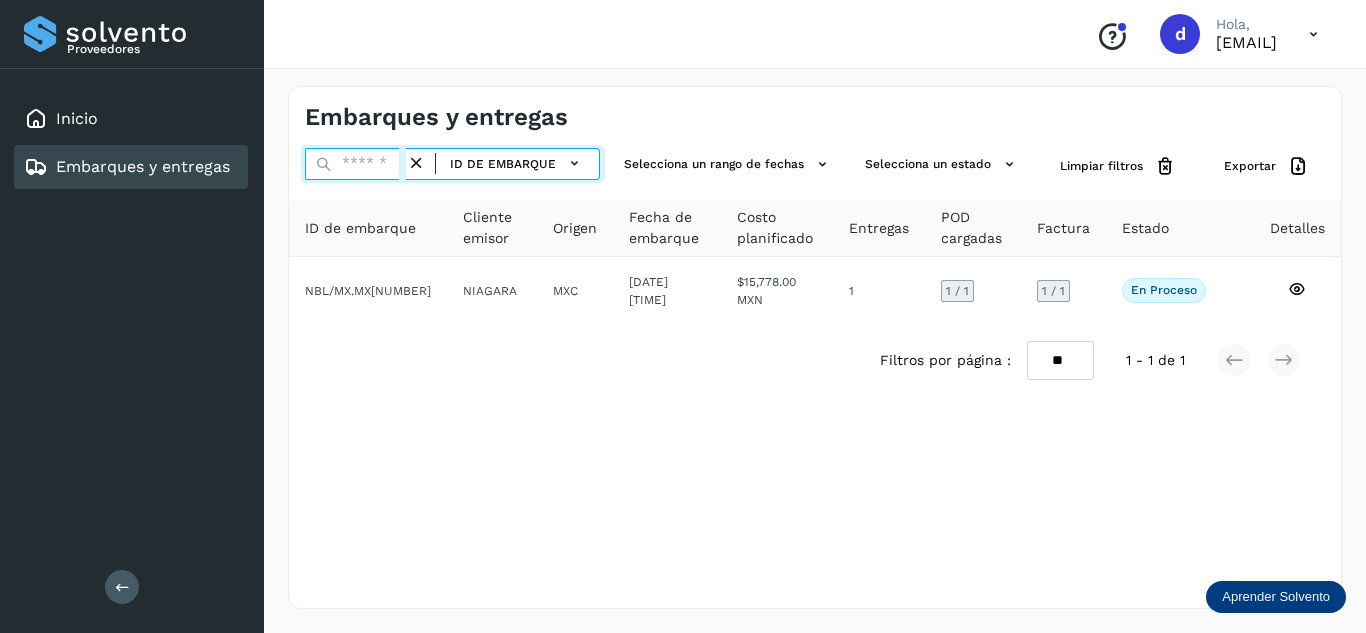 click at bounding box center [355, 164] 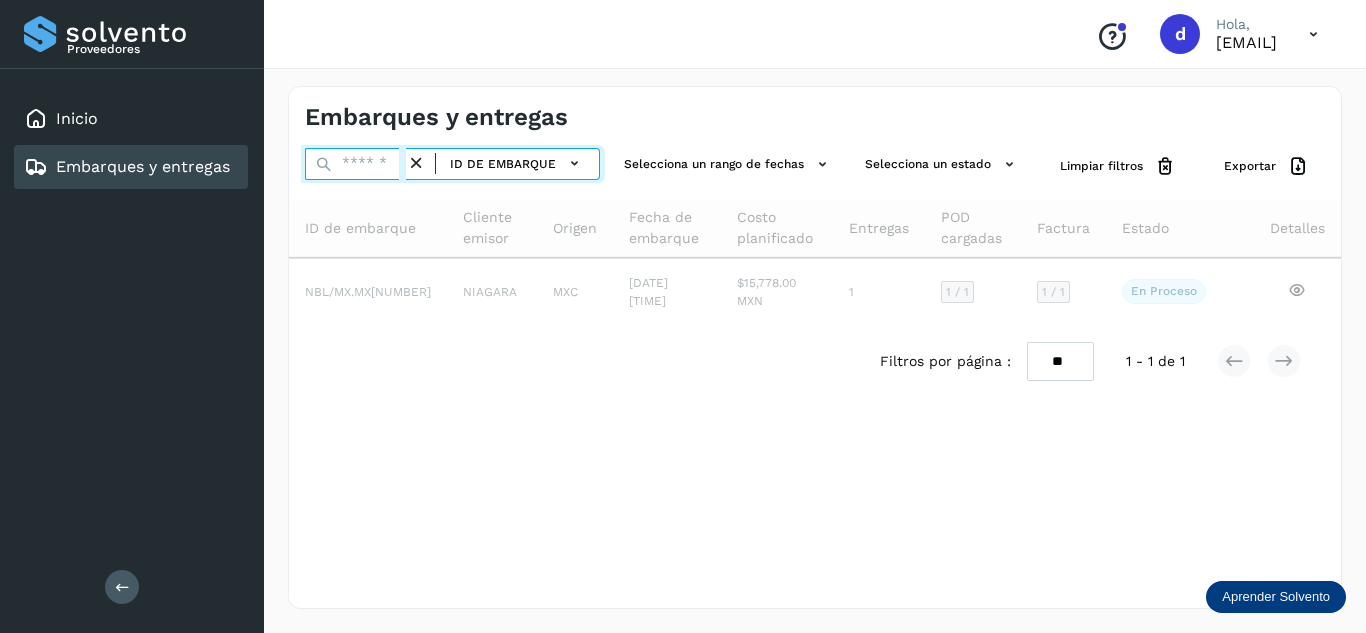 paste on "**********" 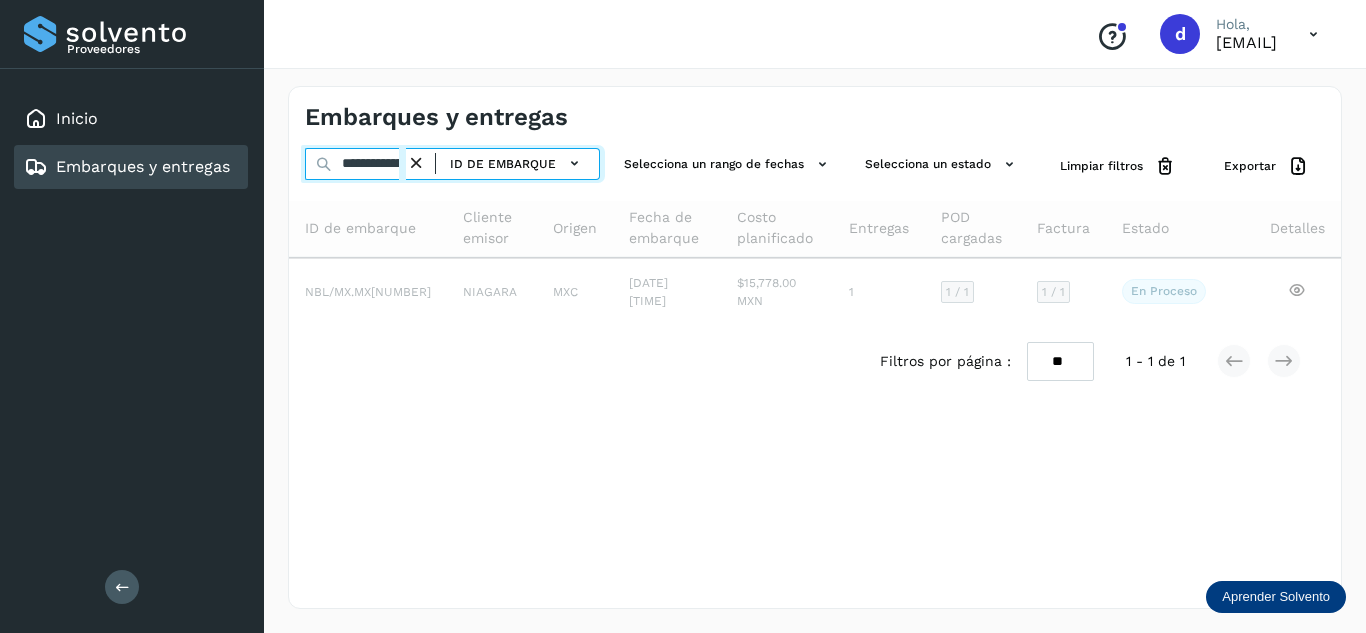 scroll, scrollTop: 0, scrollLeft: 78, axis: horizontal 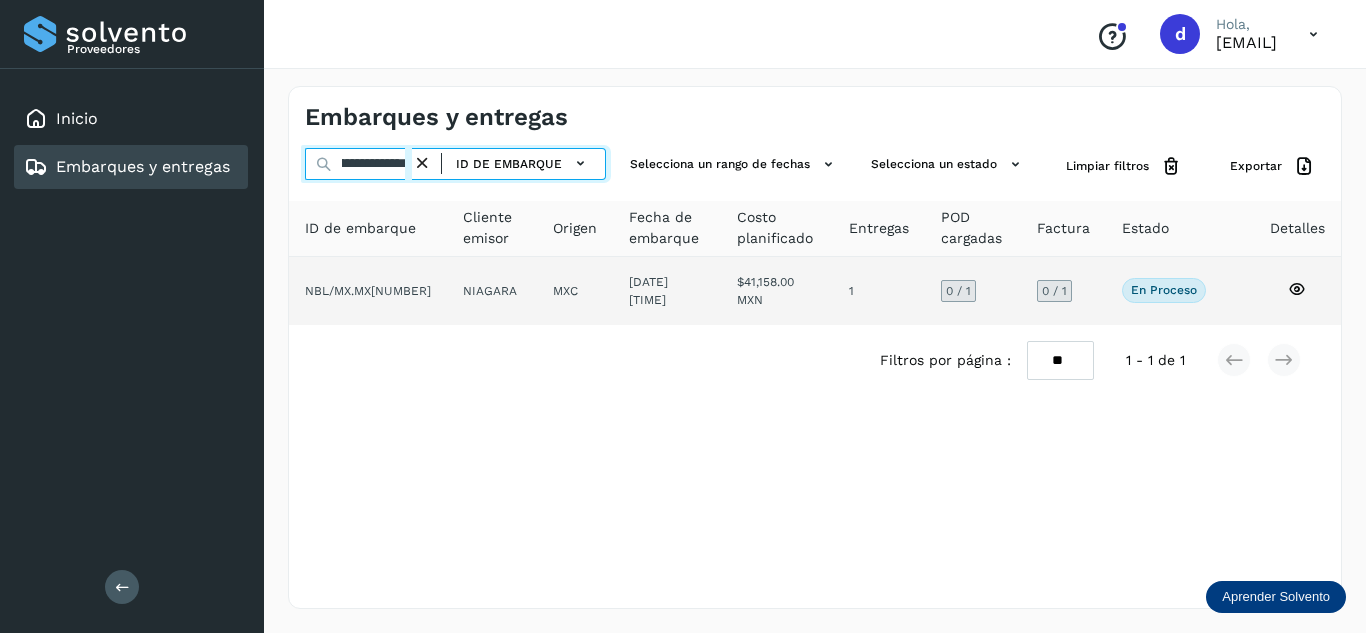 type on "**********" 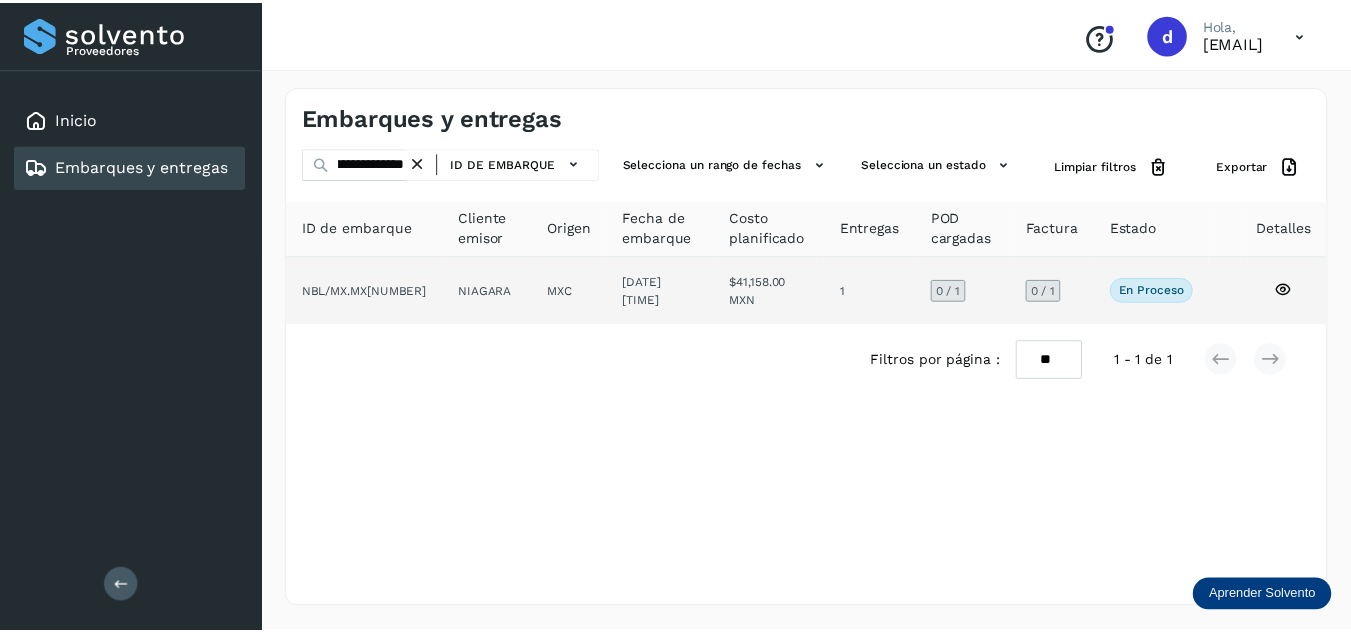 scroll, scrollTop: 0, scrollLeft: 0, axis: both 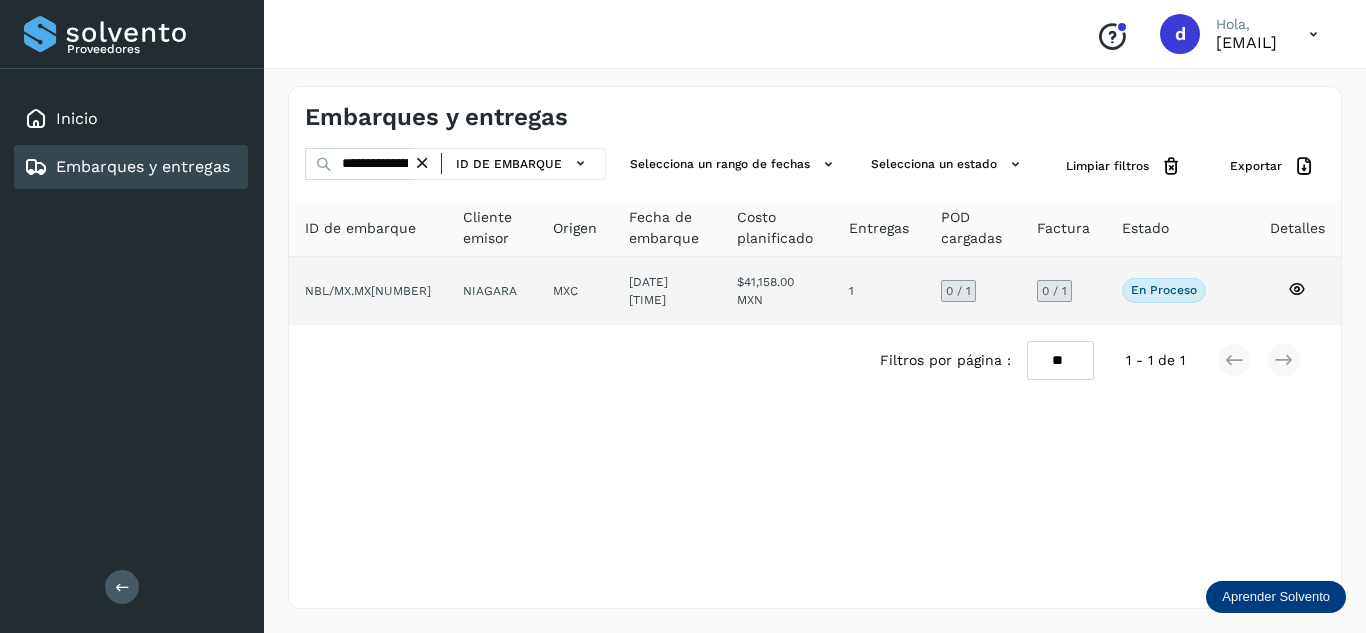 click 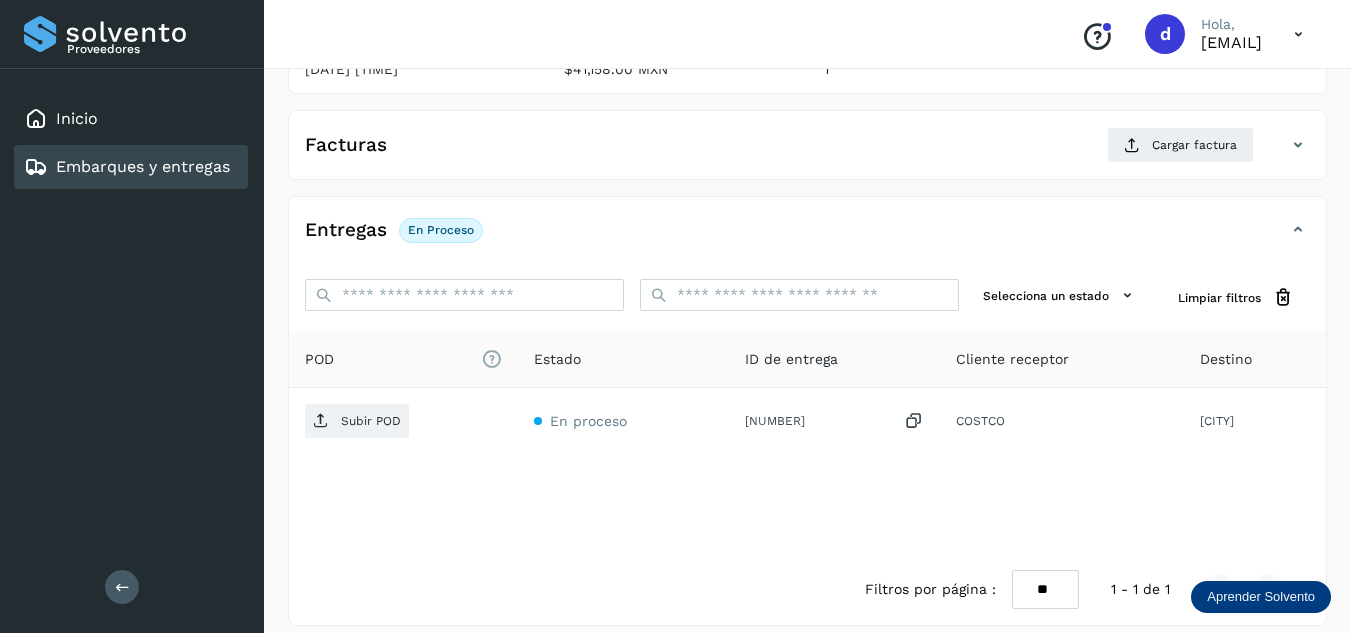 scroll, scrollTop: 300, scrollLeft: 0, axis: vertical 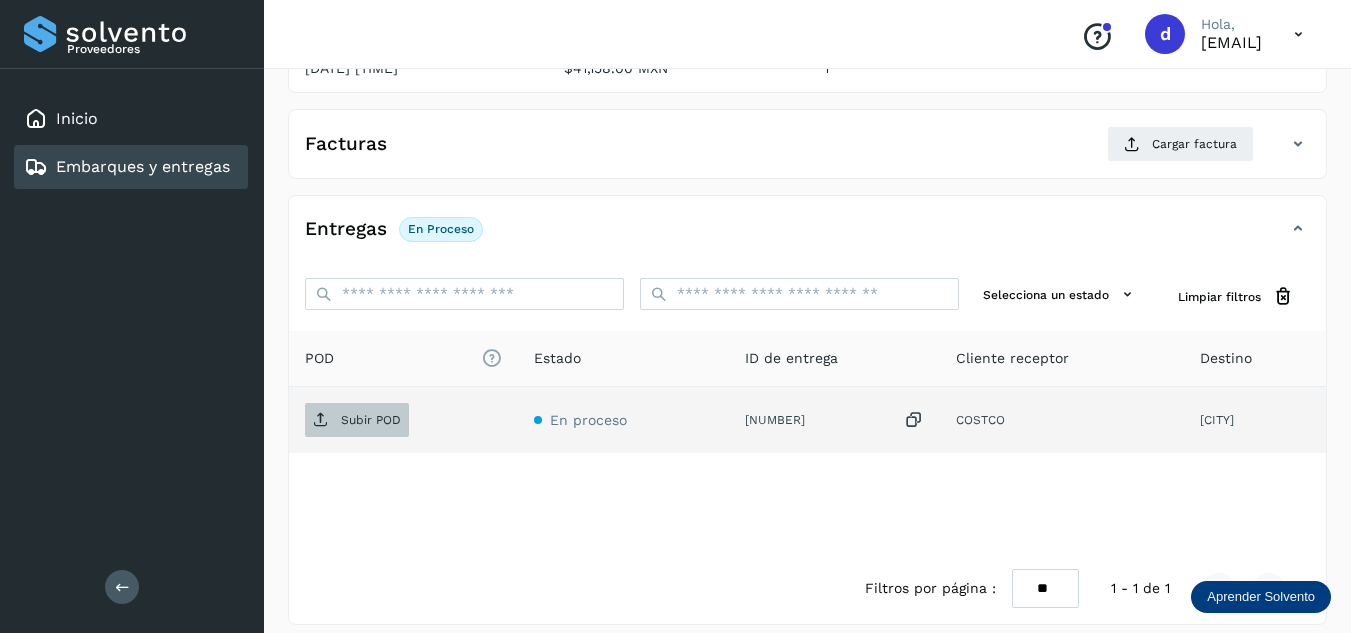 click on "Subir POD" at bounding box center (371, 420) 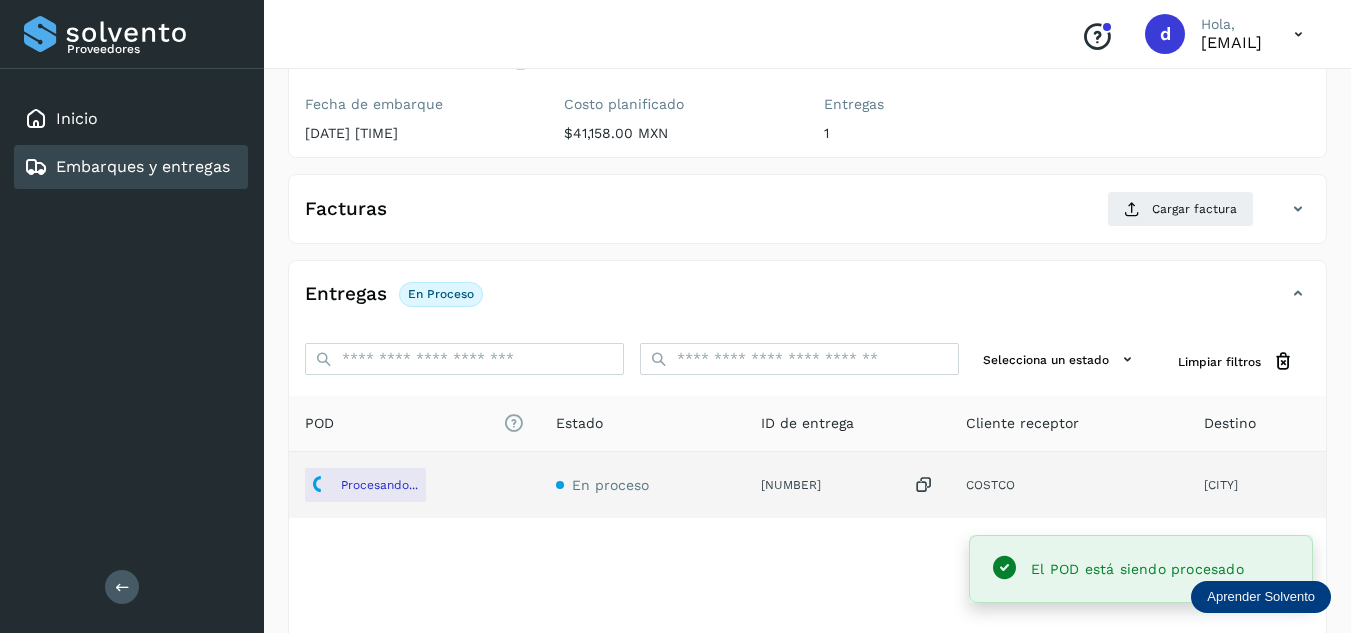 scroll, scrollTop: 200, scrollLeft: 0, axis: vertical 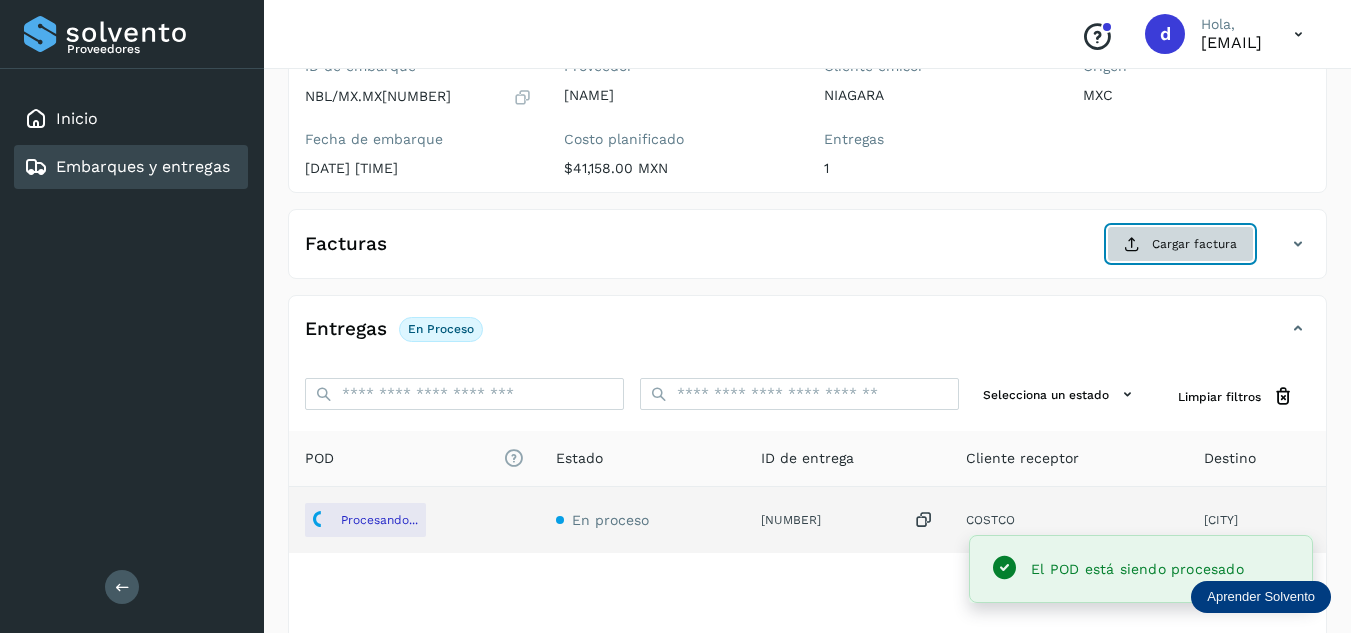 click on "Cargar factura" at bounding box center (1180, 244) 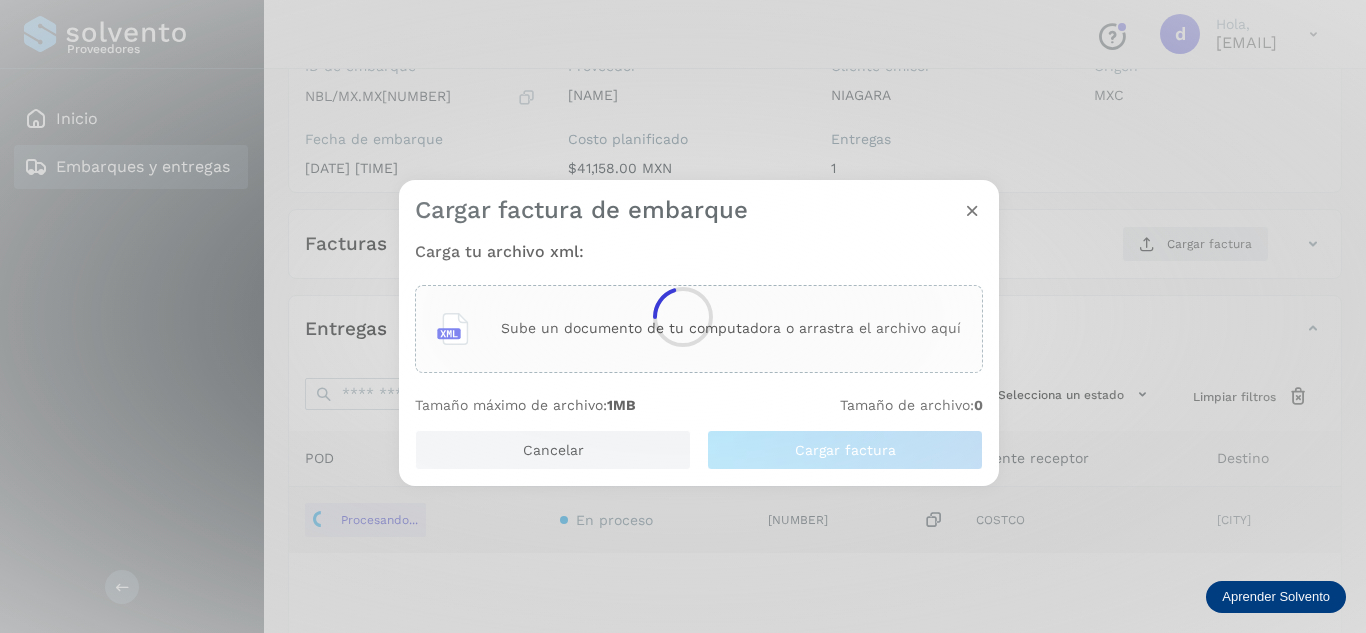 click 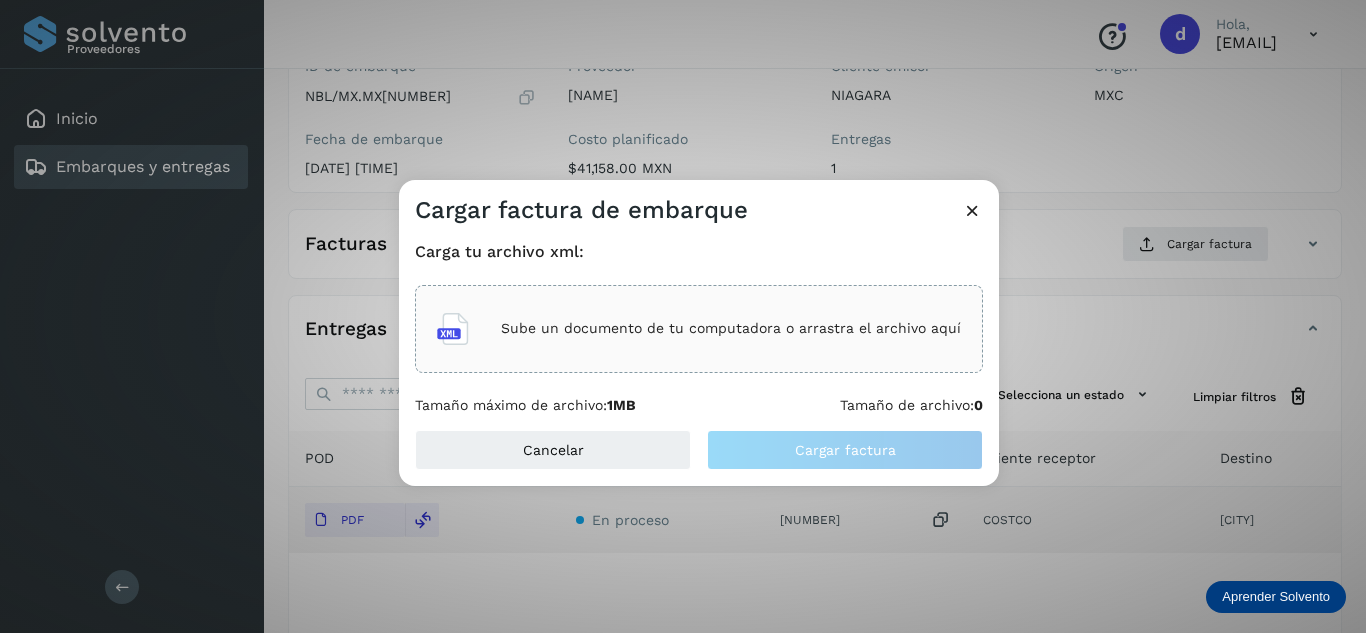 click on "Sube un documento de tu computadora o arrastra el archivo aquí" 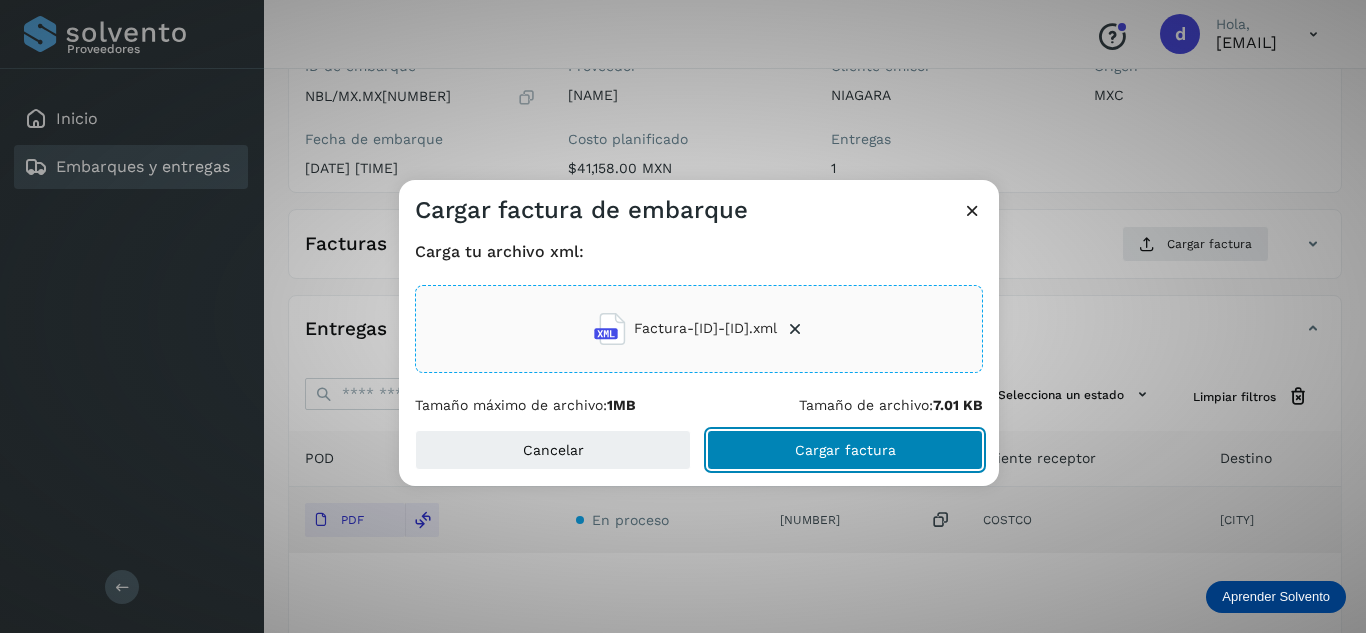 click on "Cargar factura" 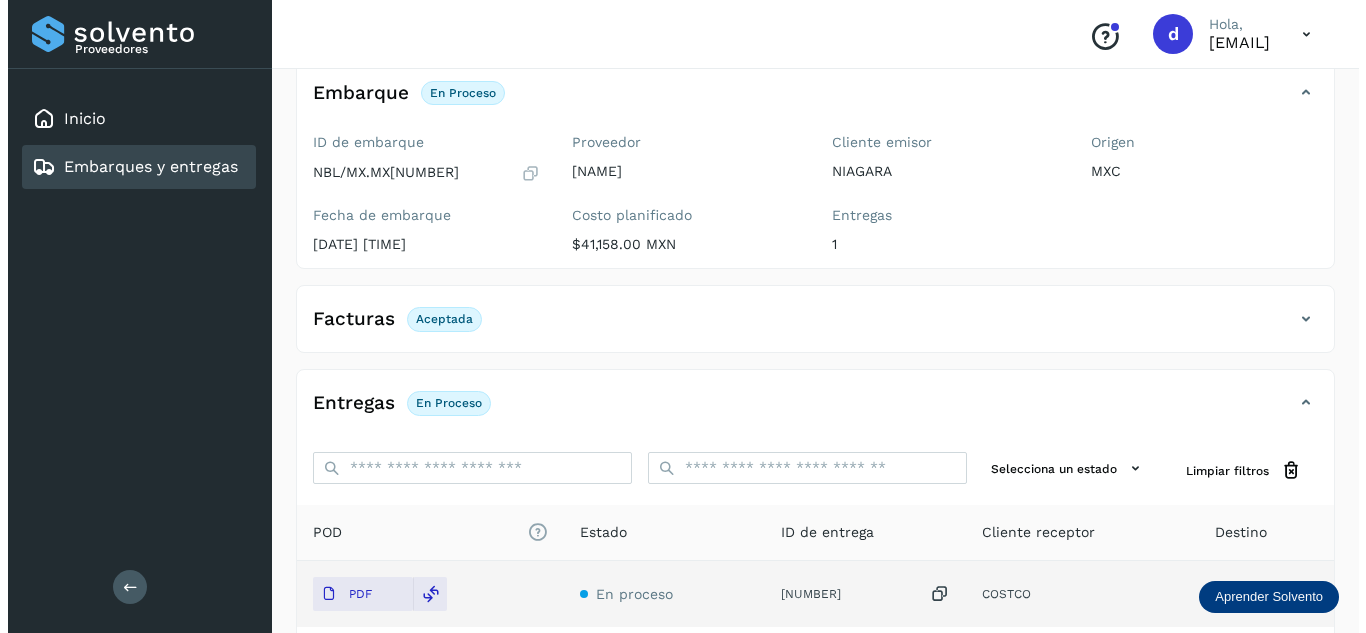 scroll, scrollTop: 0, scrollLeft: 0, axis: both 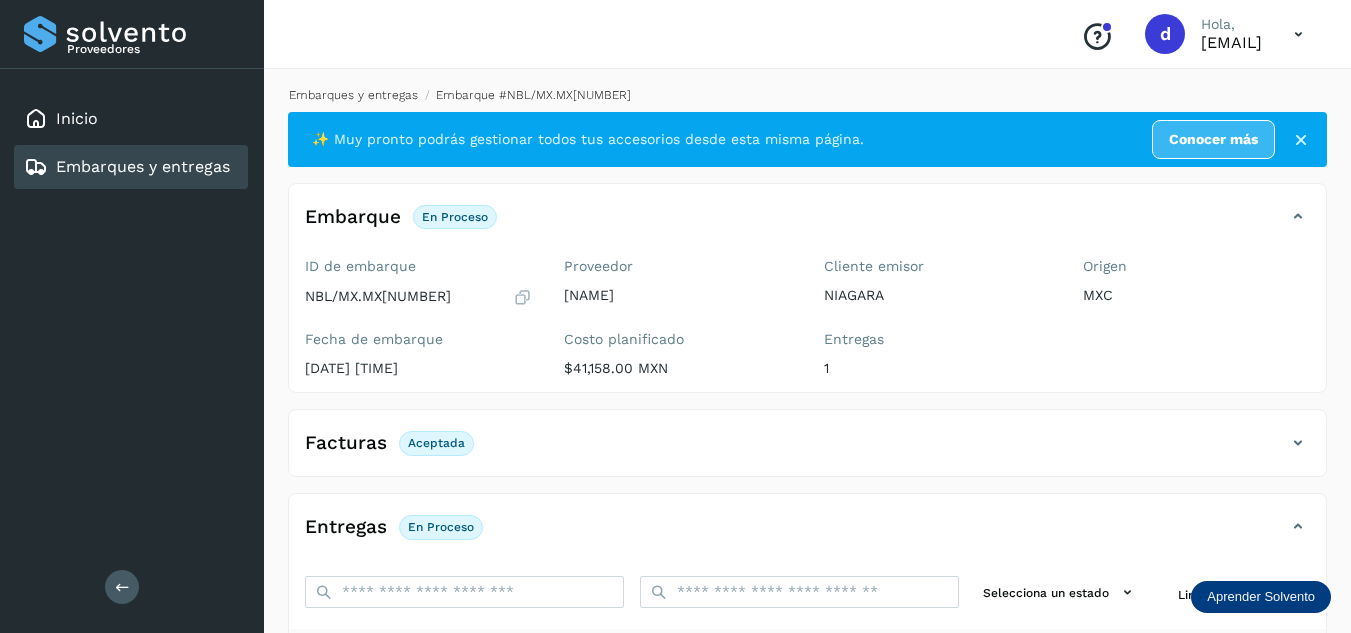 click on "Embarques y entregas" at bounding box center [353, 95] 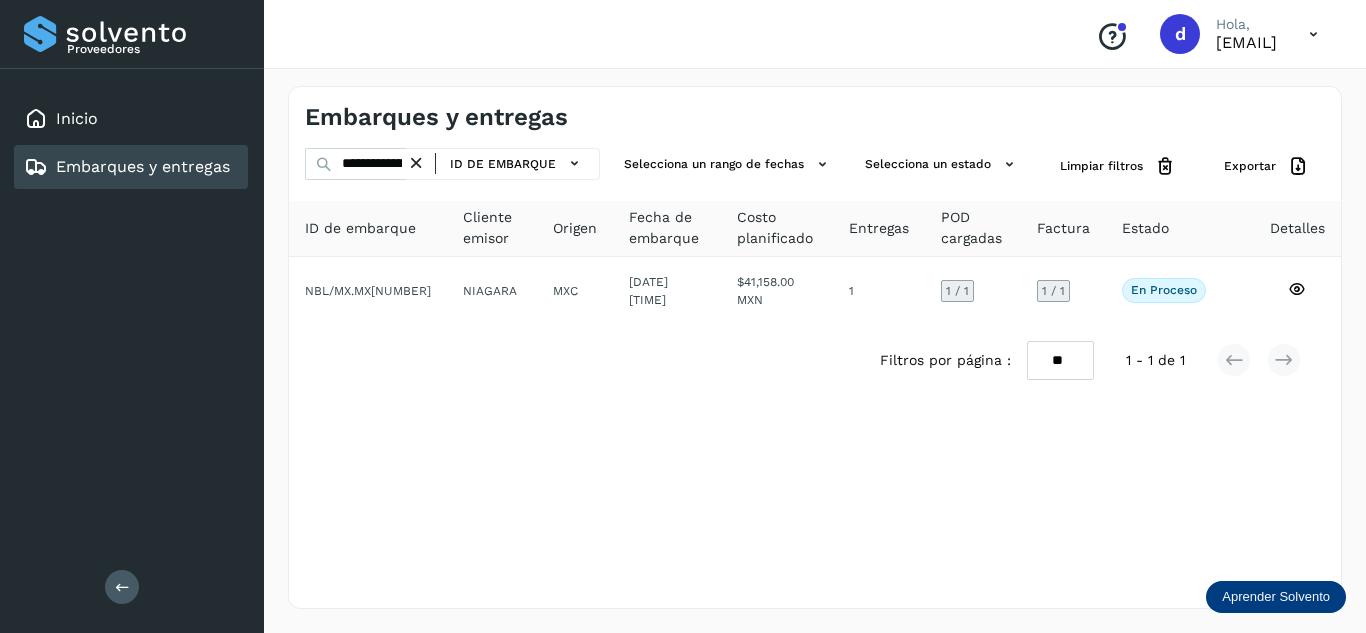 click at bounding box center [416, 163] 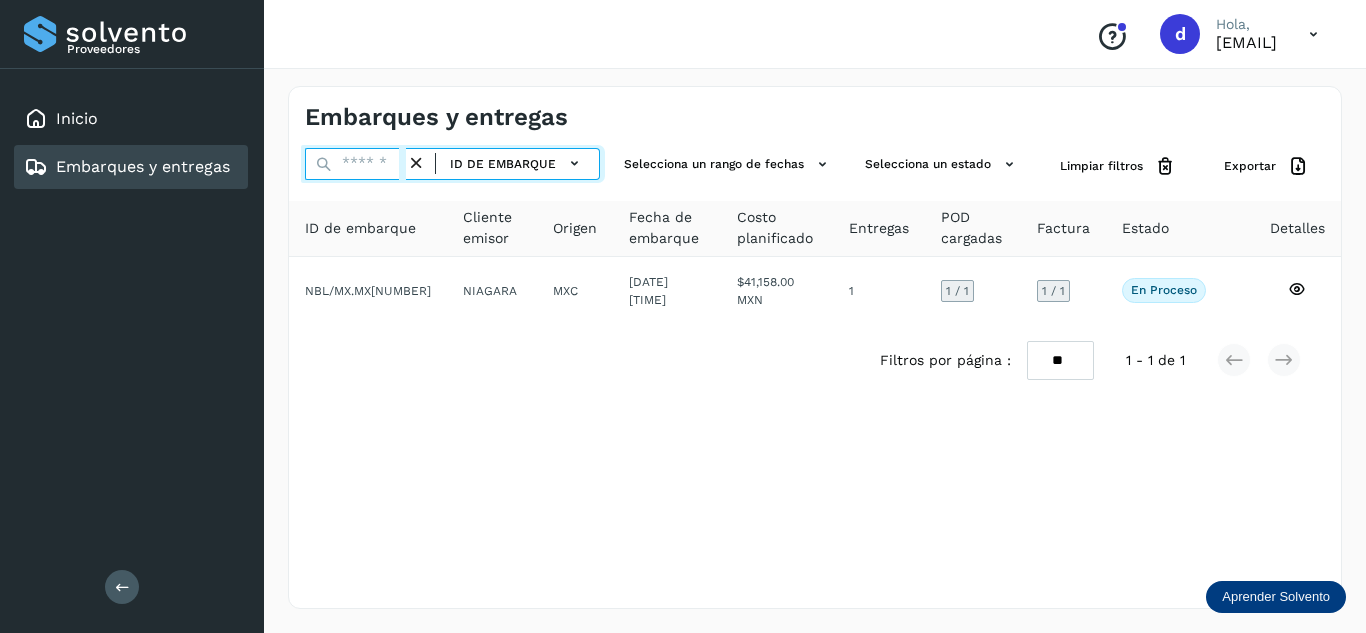 click at bounding box center (355, 164) 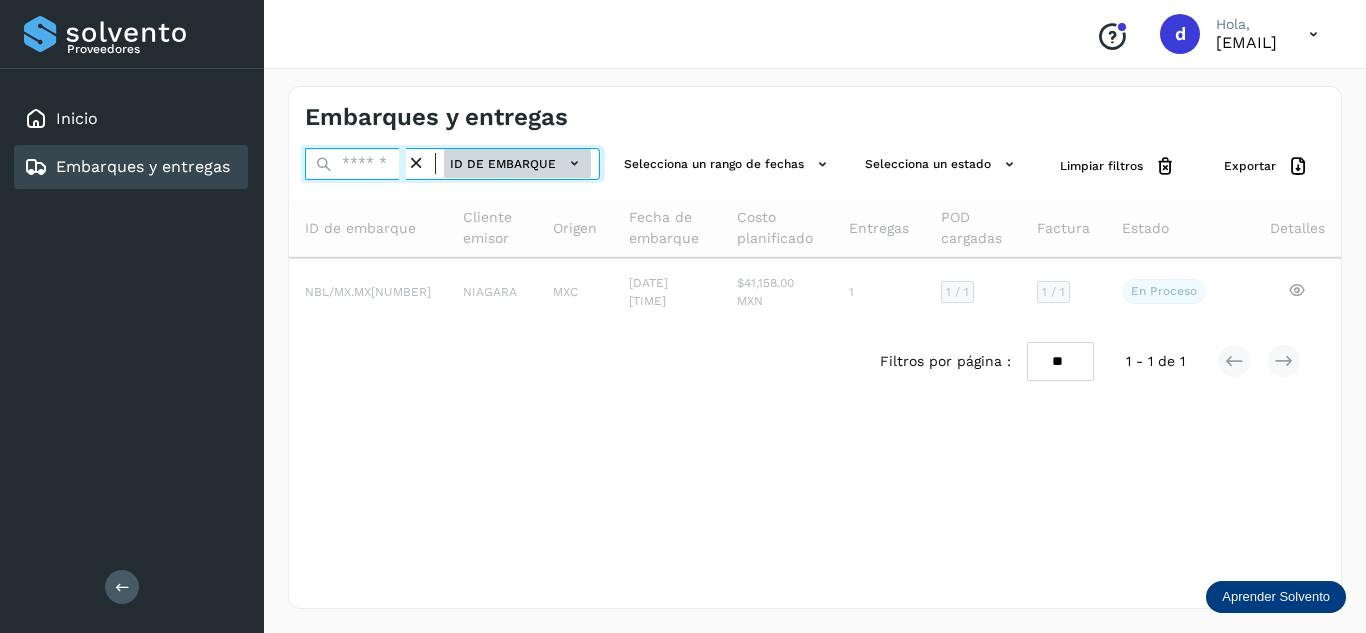 paste on "**********" 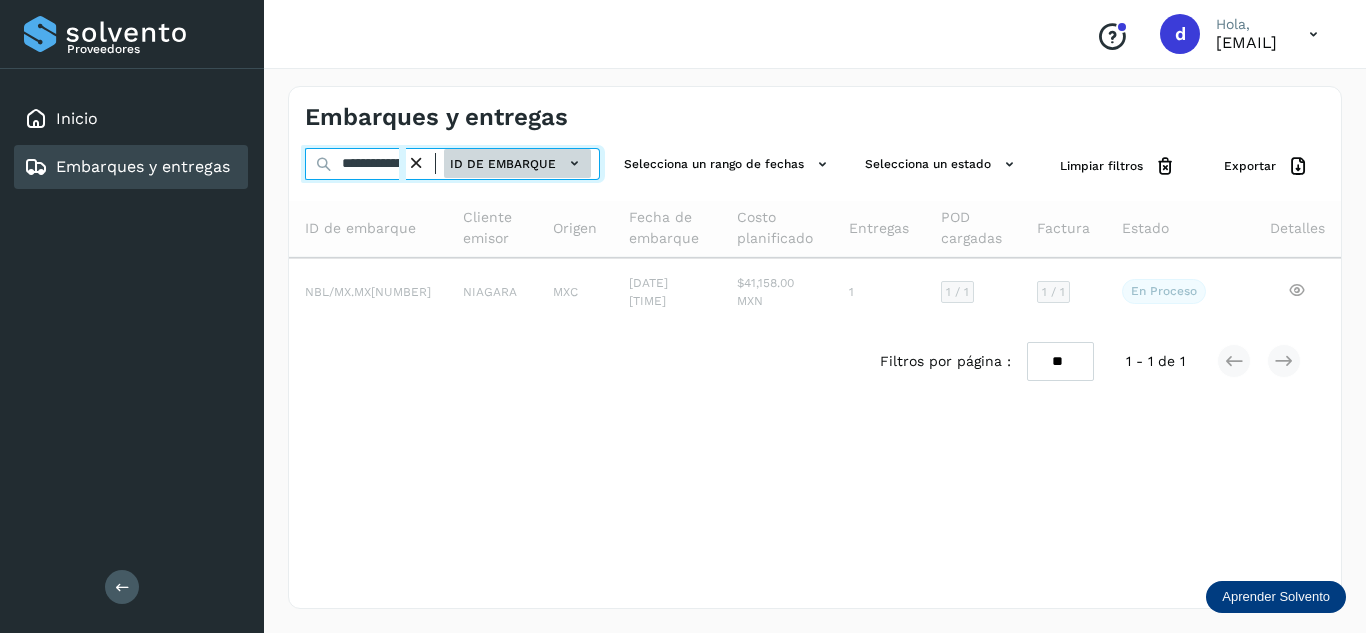 scroll, scrollTop: 0, scrollLeft: 74, axis: horizontal 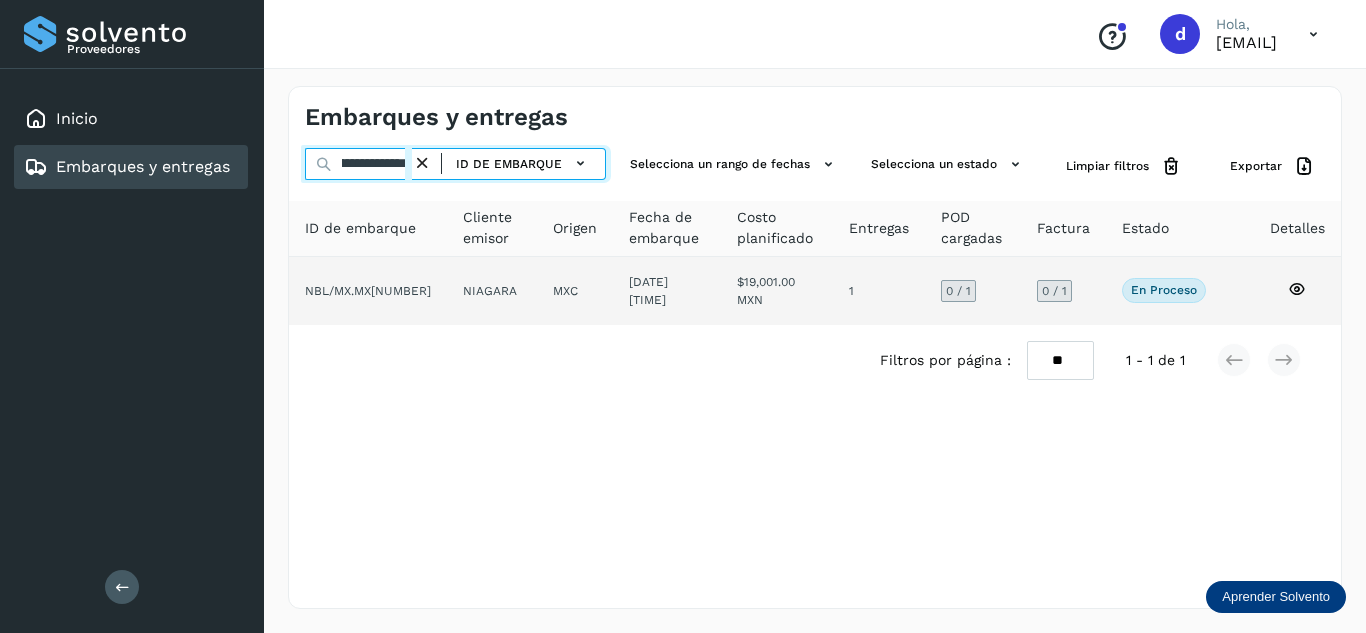type on "**********" 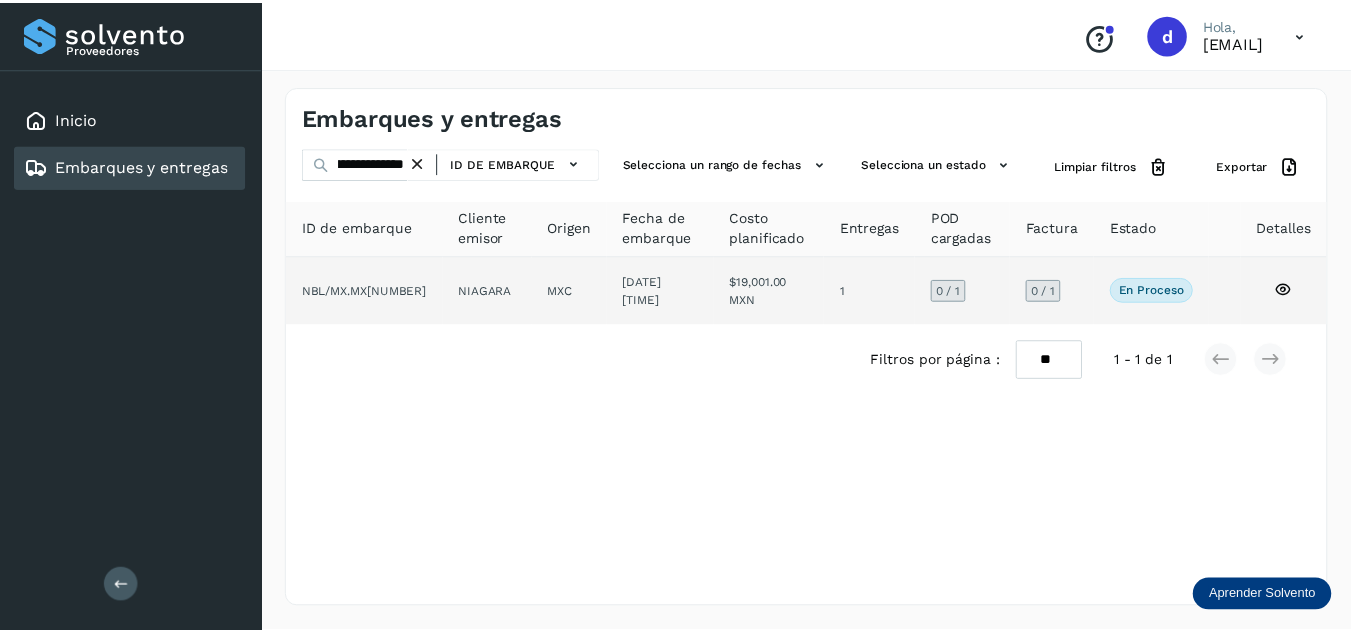scroll, scrollTop: 0, scrollLeft: 0, axis: both 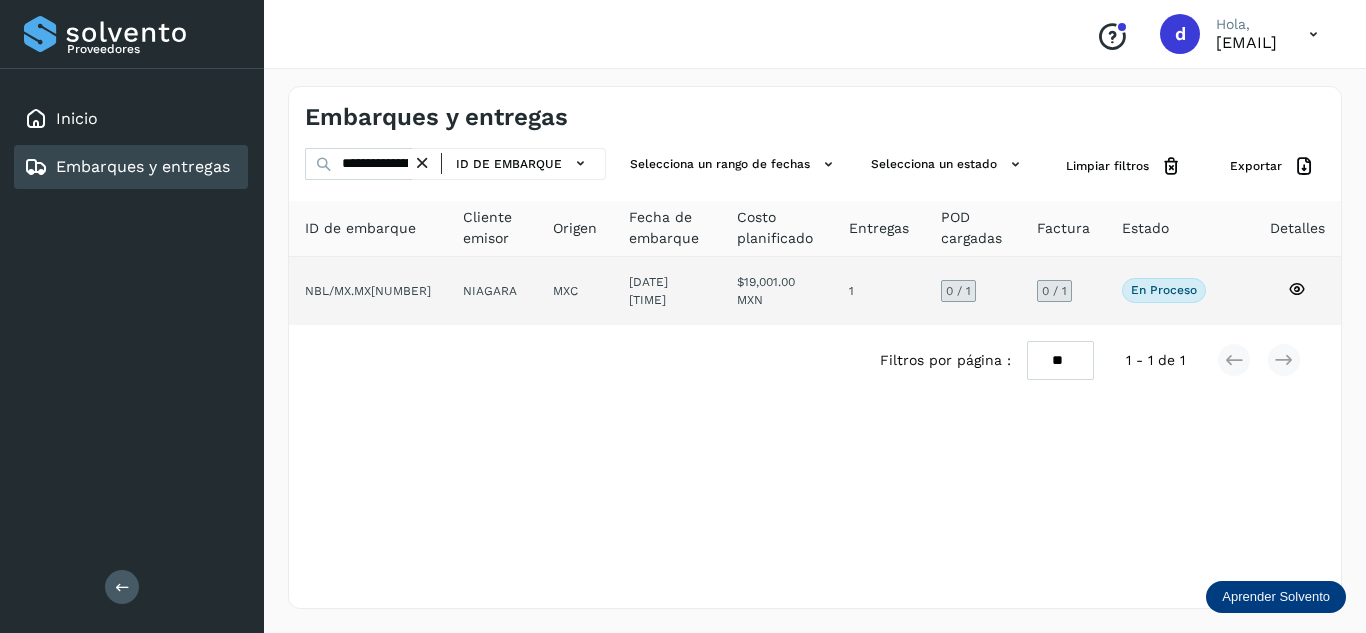 click 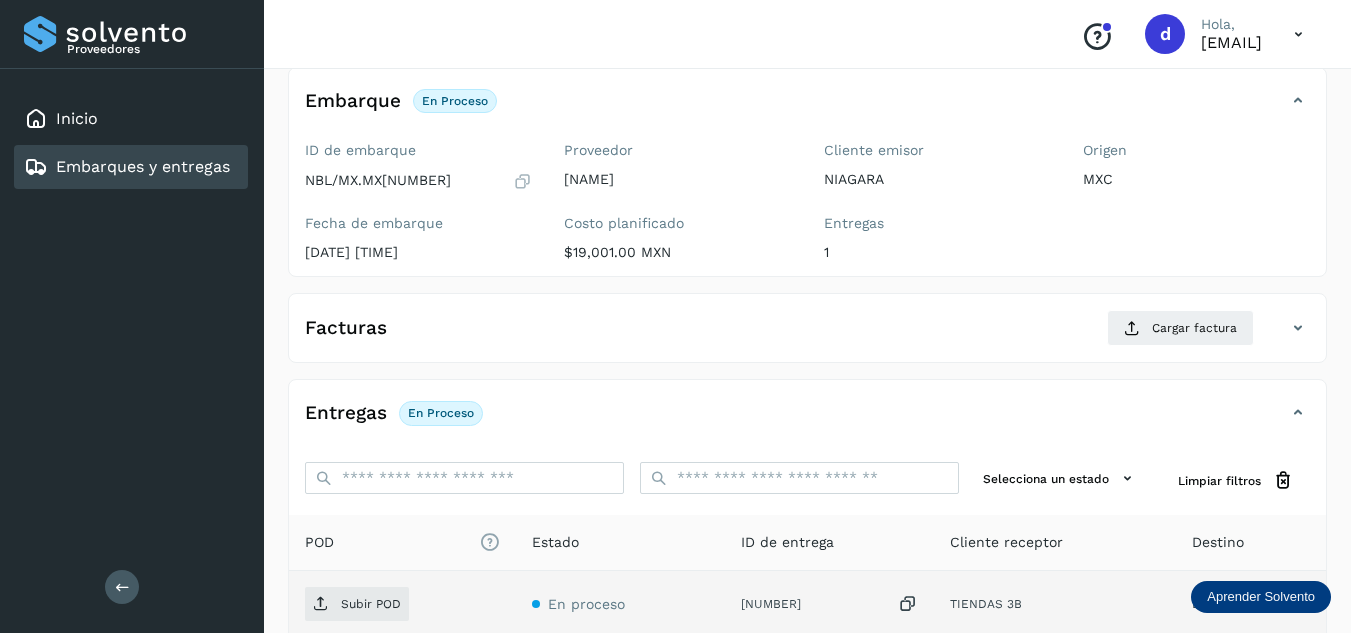 scroll, scrollTop: 300, scrollLeft: 0, axis: vertical 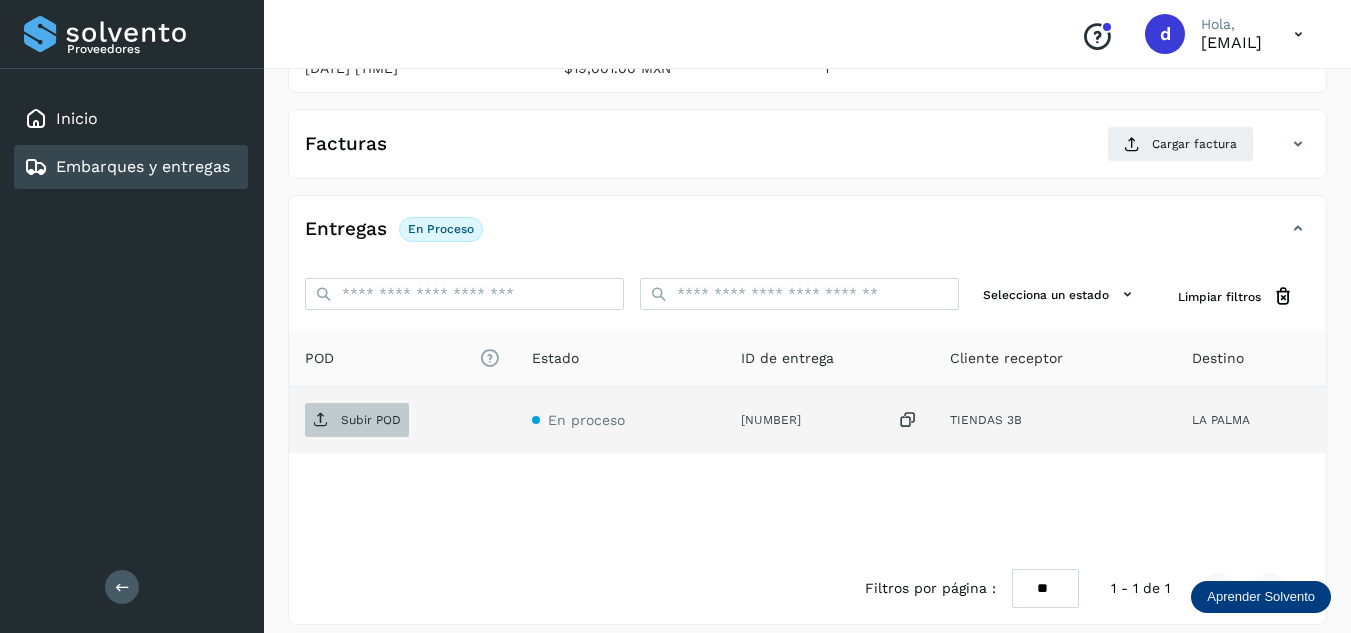 click on "Subir POD" at bounding box center [371, 420] 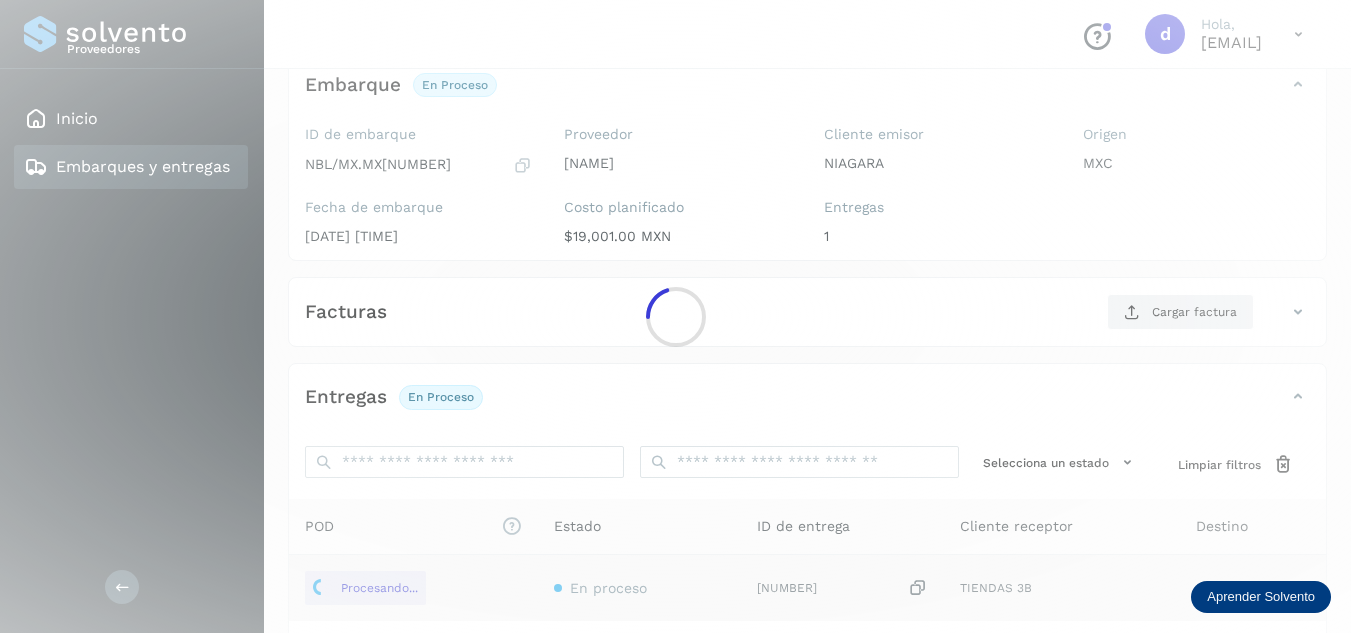 scroll, scrollTop: 100, scrollLeft: 0, axis: vertical 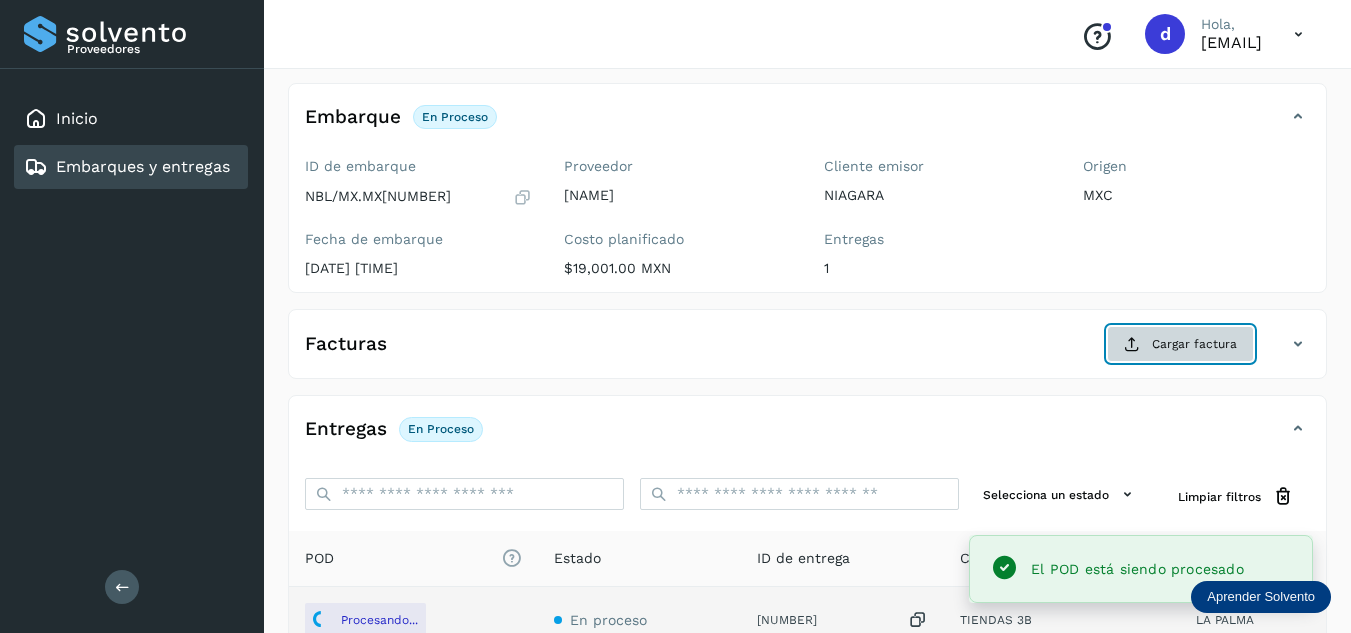 click on "Cargar factura" at bounding box center (1180, 344) 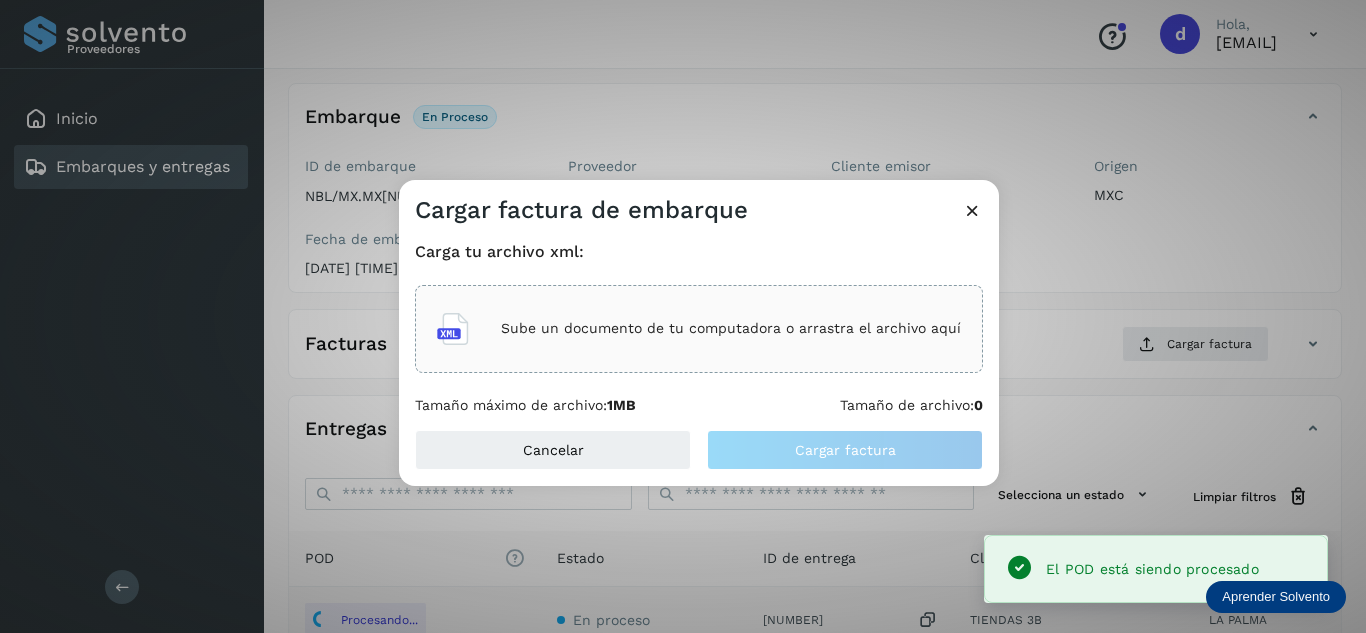 click on "Sube un documento de tu computadora o arrastra el archivo aquí" at bounding box center (731, 328) 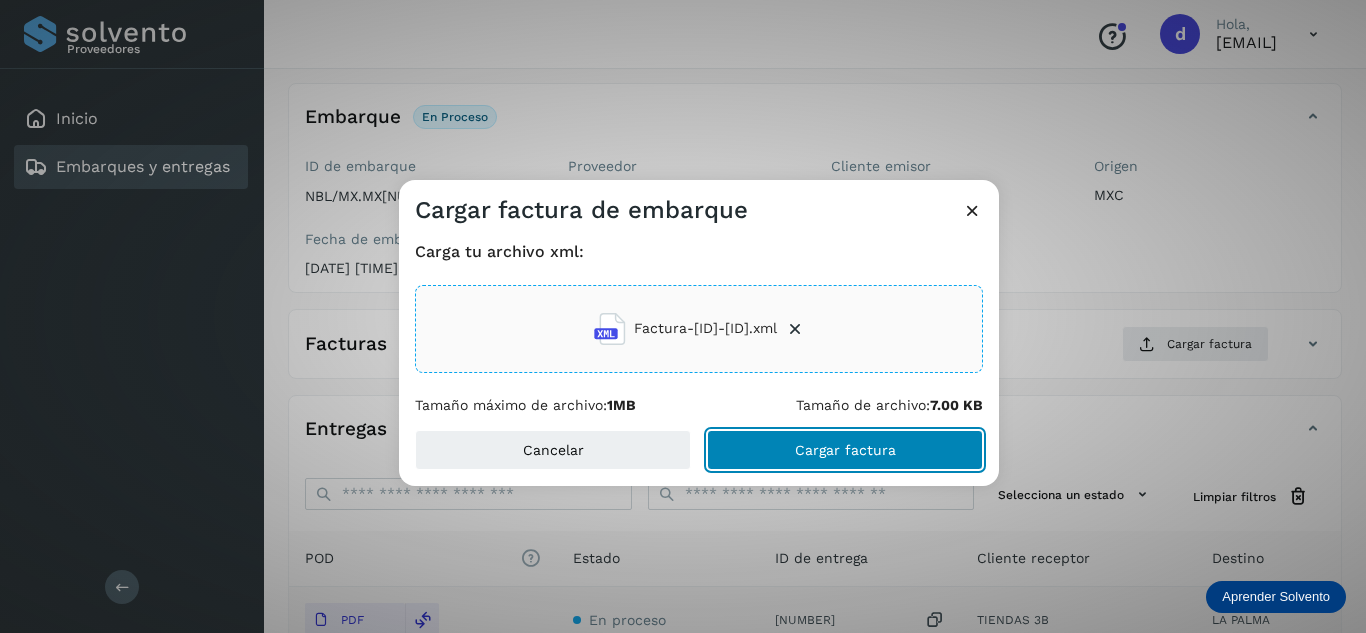 click on "Cargar factura" 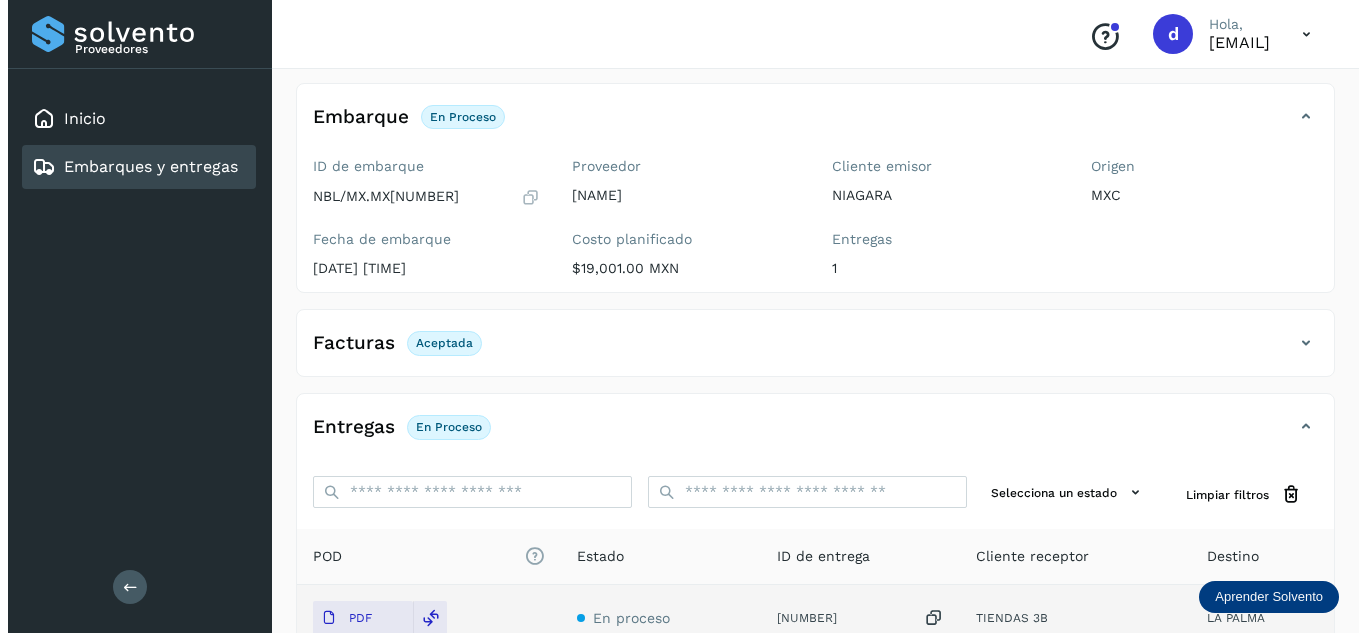 scroll, scrollTop: 0, scrollLeft: 0, axis: both 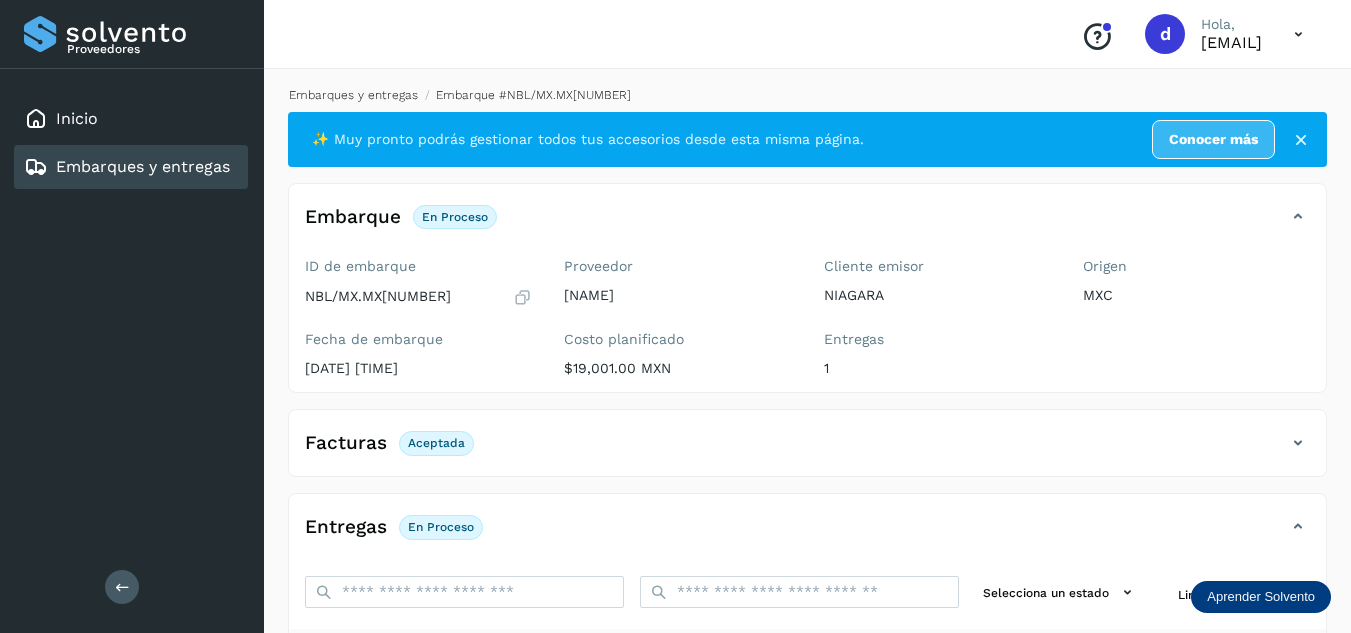 click on "Embarques y entregas" at bounding box center [353, 95] 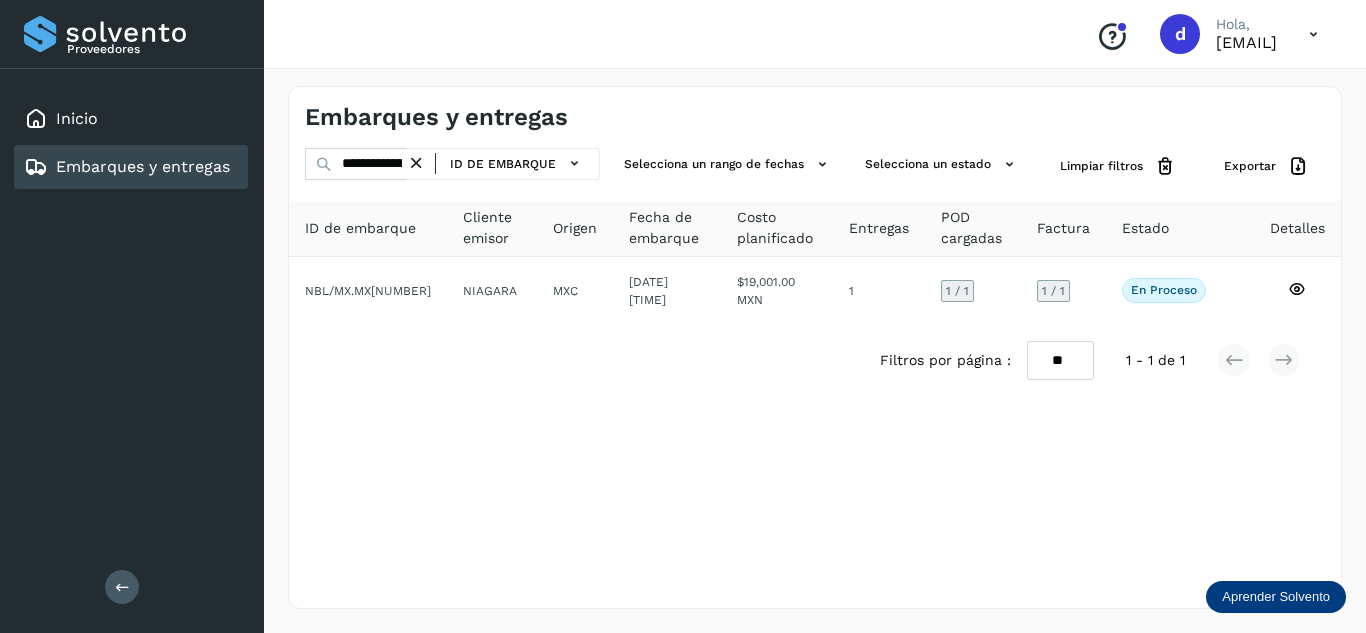 click at bounding box center [416, 163] 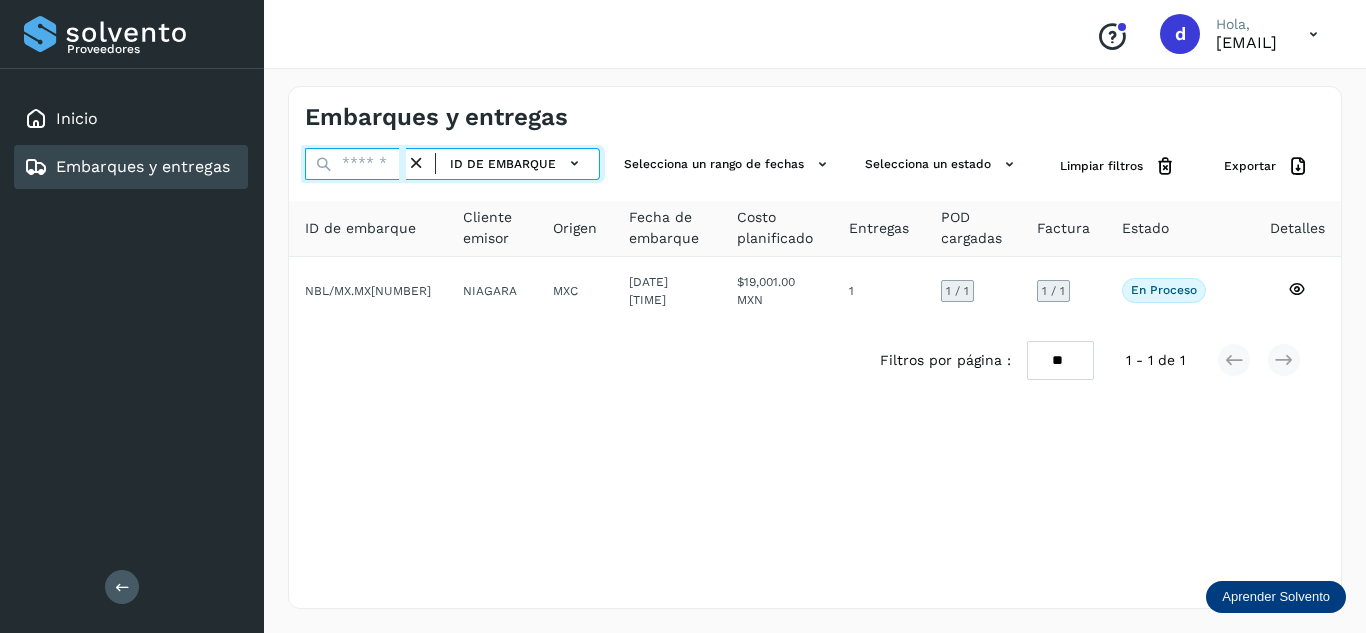 click at bounding box center [355, 164] 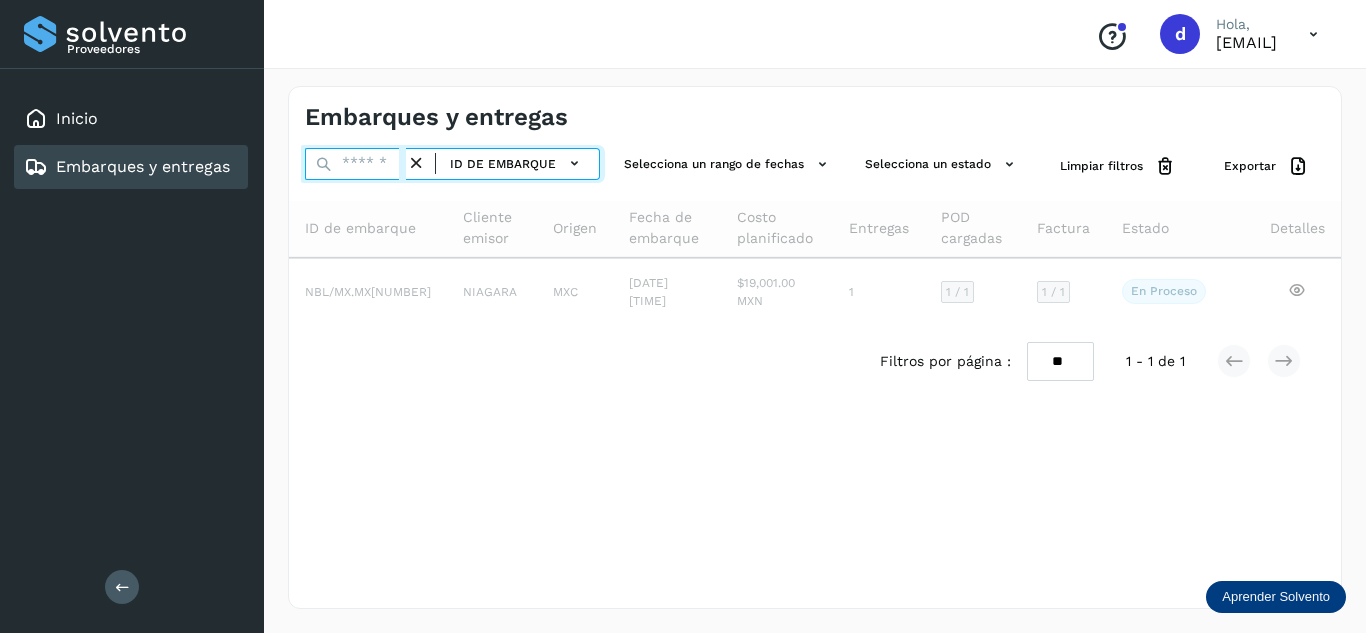 paste on "**********" 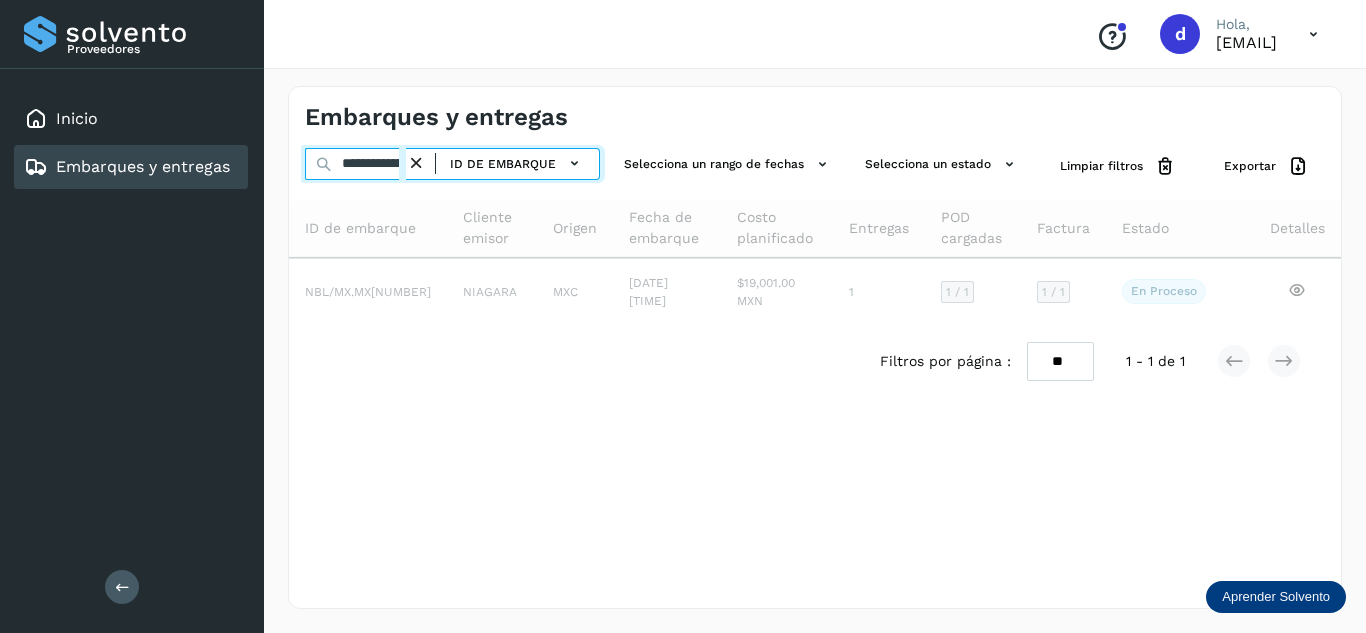 scroll, scrollTop: 0, scrollLeft: 74, axis: horizontal 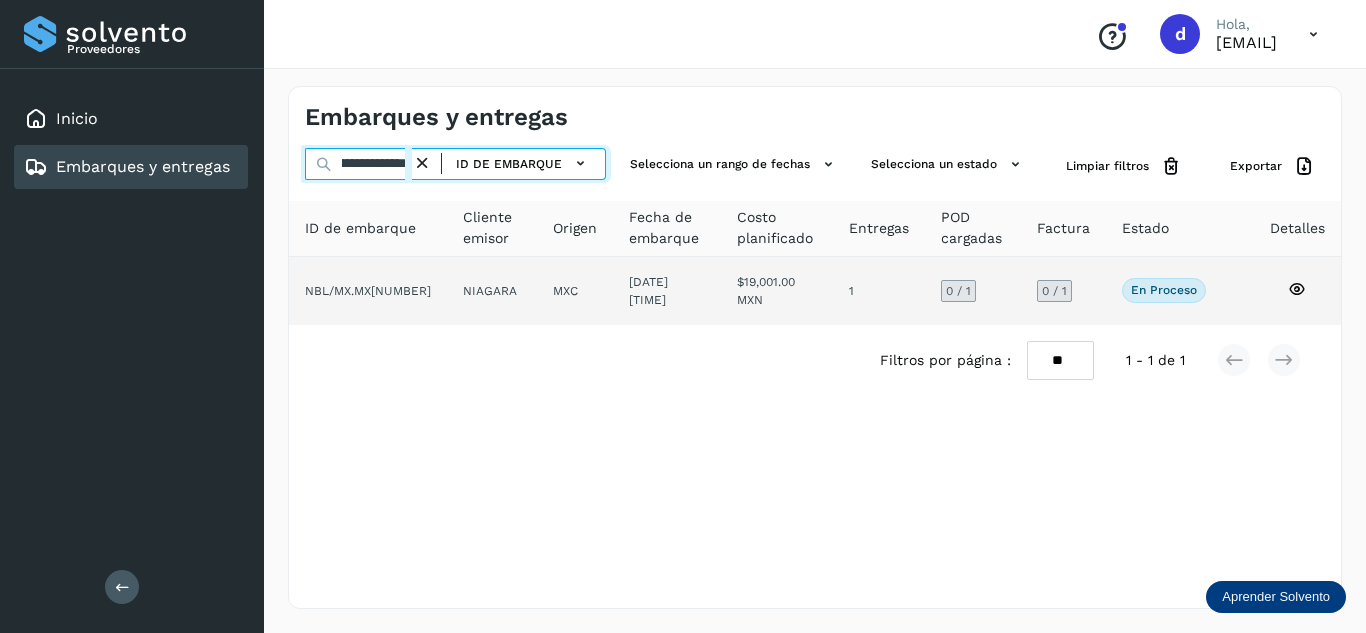 type on "**********" 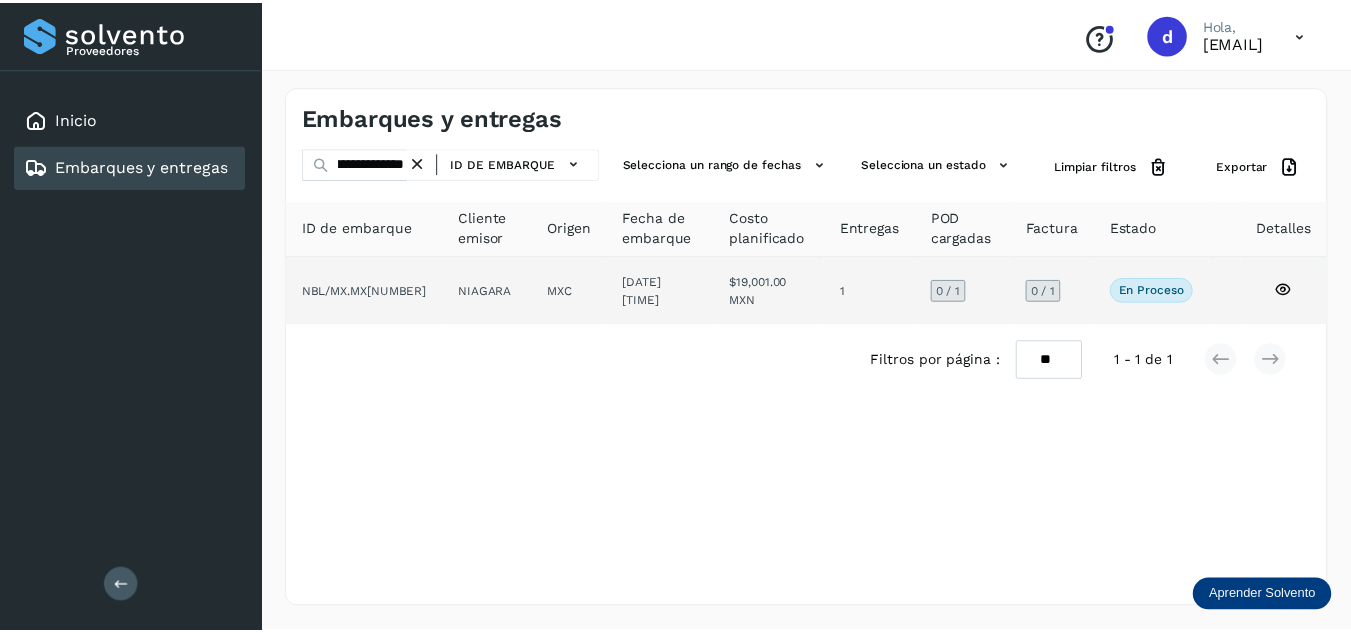 scroll, scrollTop: 0, scrollLeft: 0, axis: both 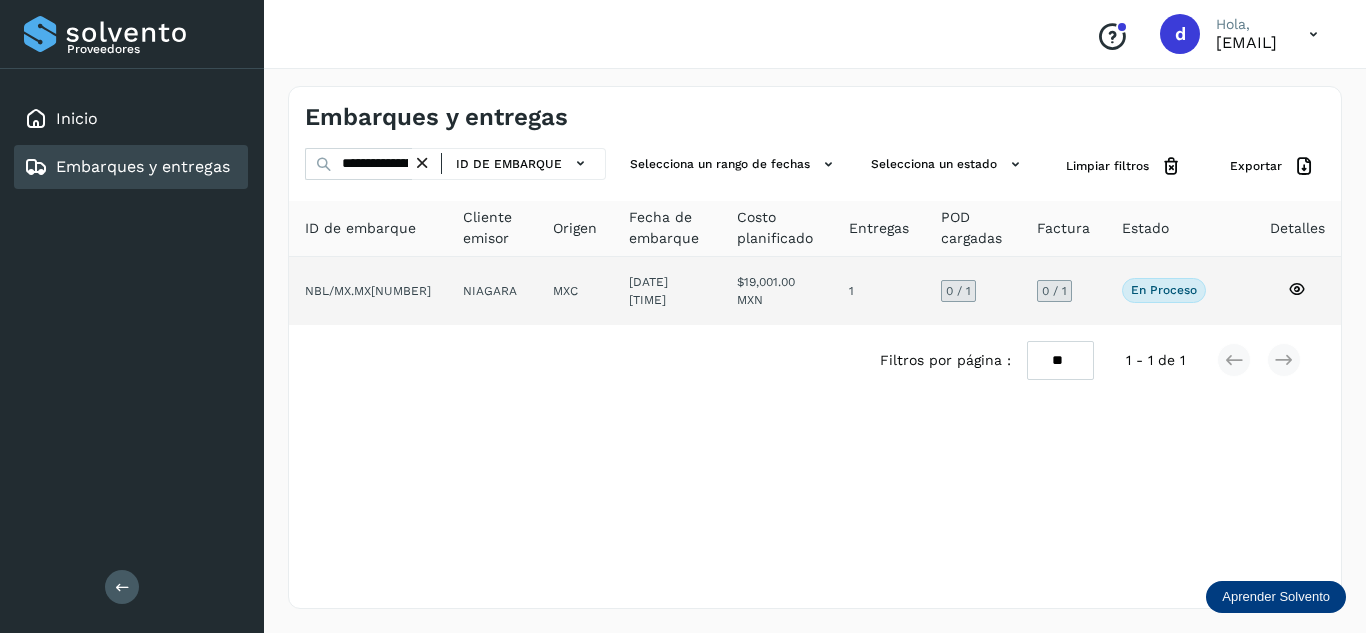 click 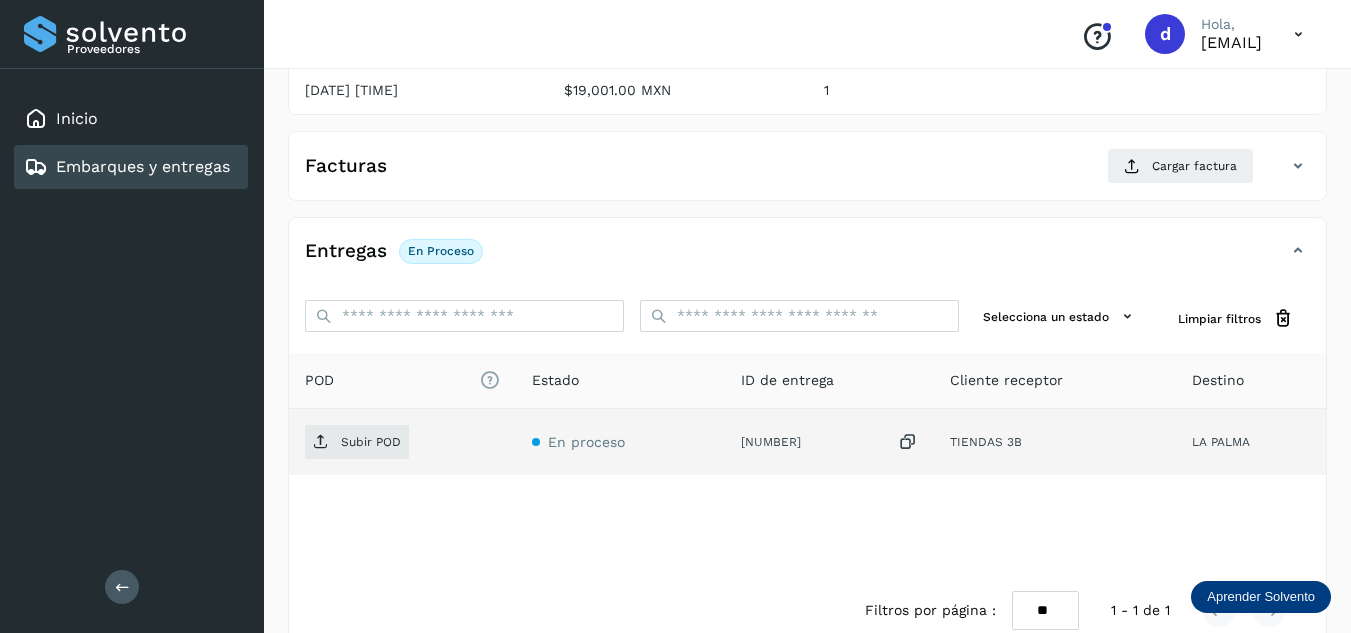 scroll, scrollTop: 300, scrollLeft: 0, axis: vertical 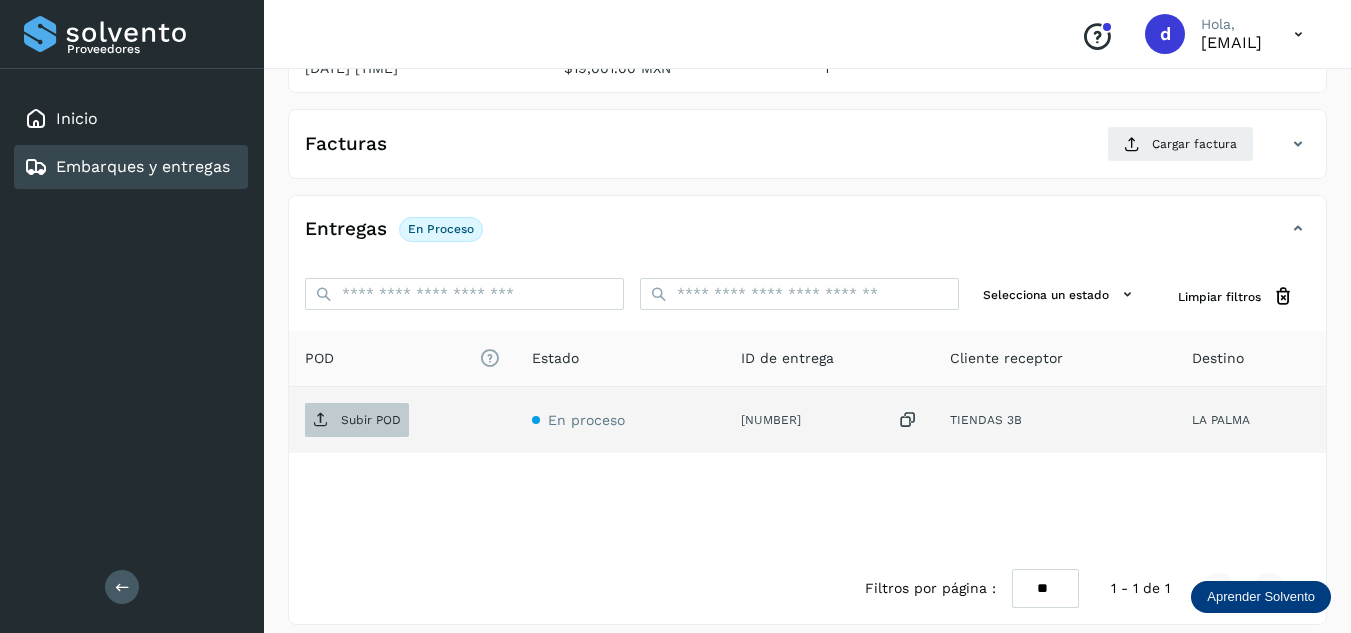 click on "Subir POD" at bounding box center (371, 420) 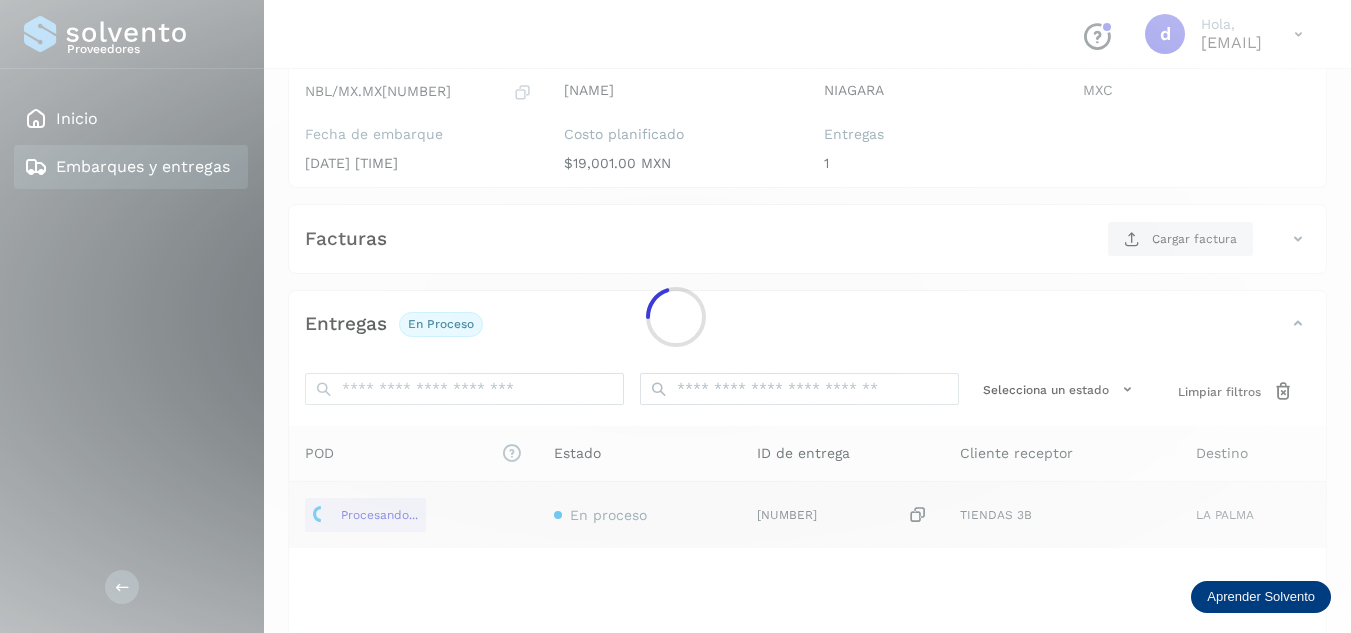 scroll, scrollTop: 200, scrollLeft: 0, axis: vertical 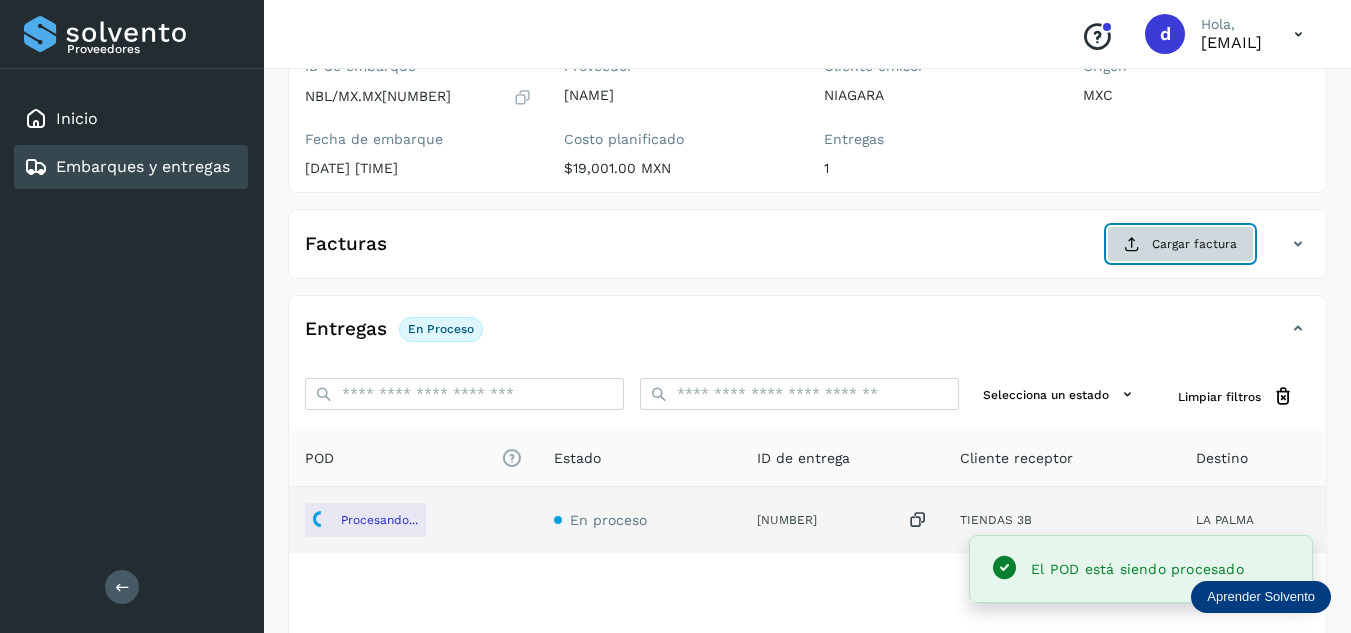 click on "Cargar factura" 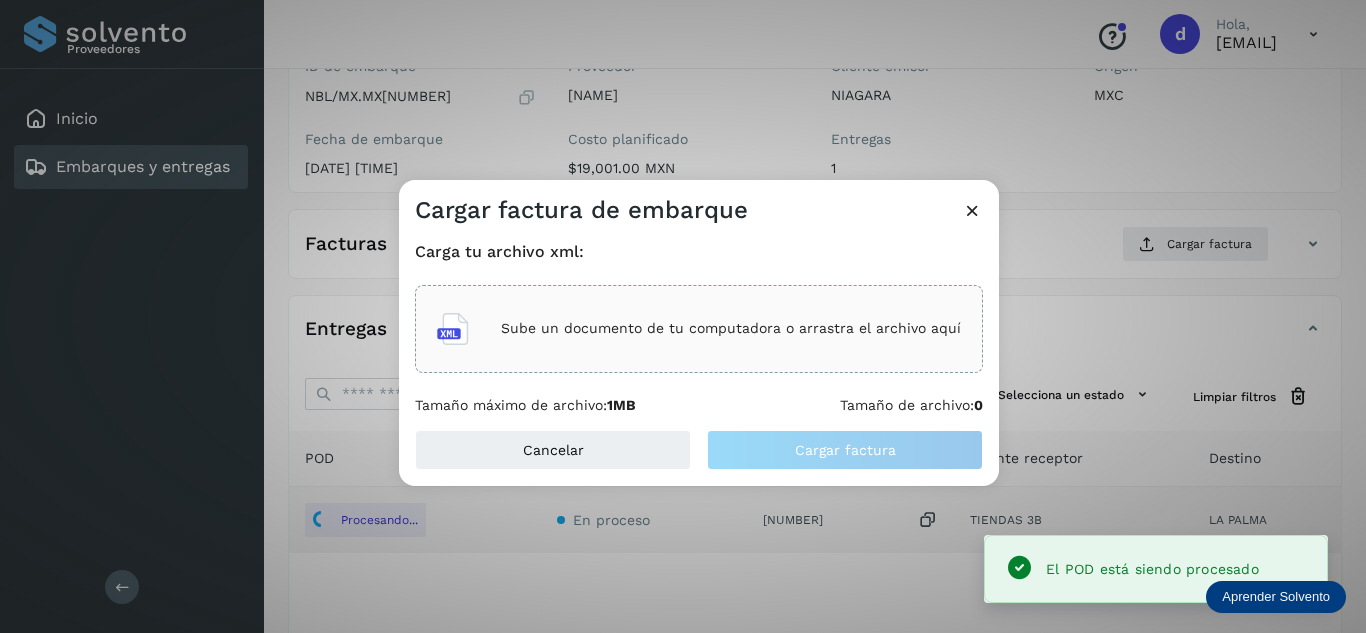 click on "Sube un documento de tu computadora o arrastra el archivo aquí" at bounding box center (731, 328) 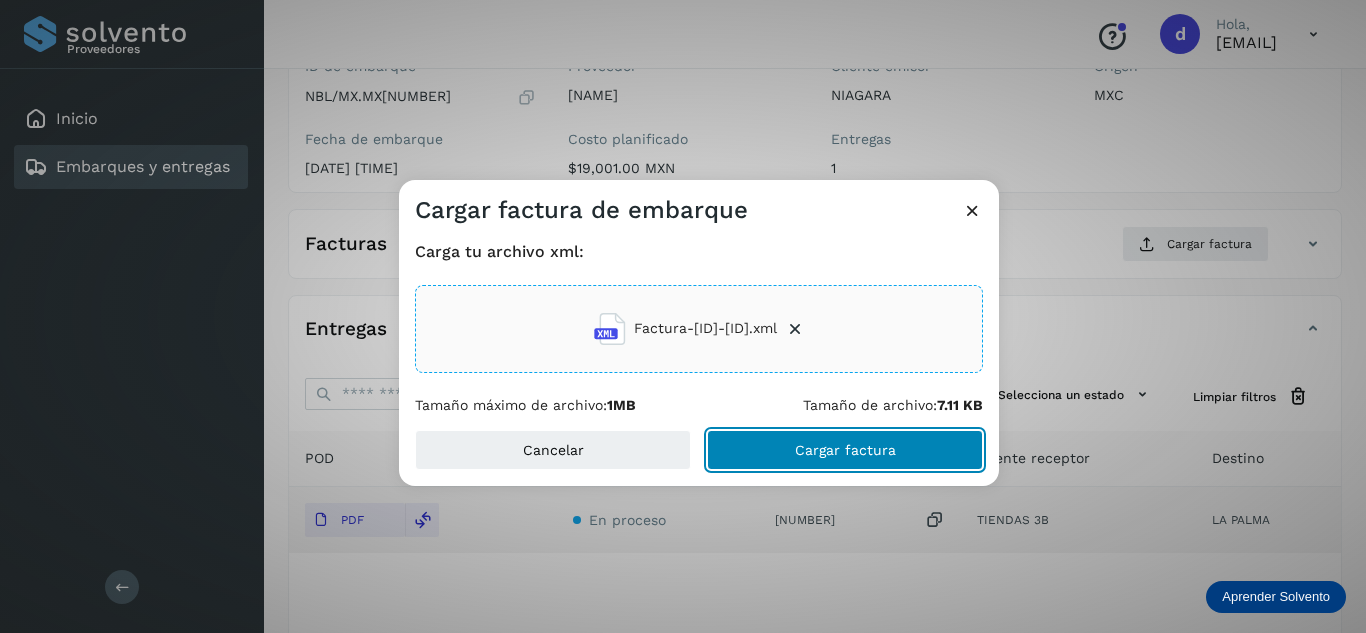 click on "Cargar factura" 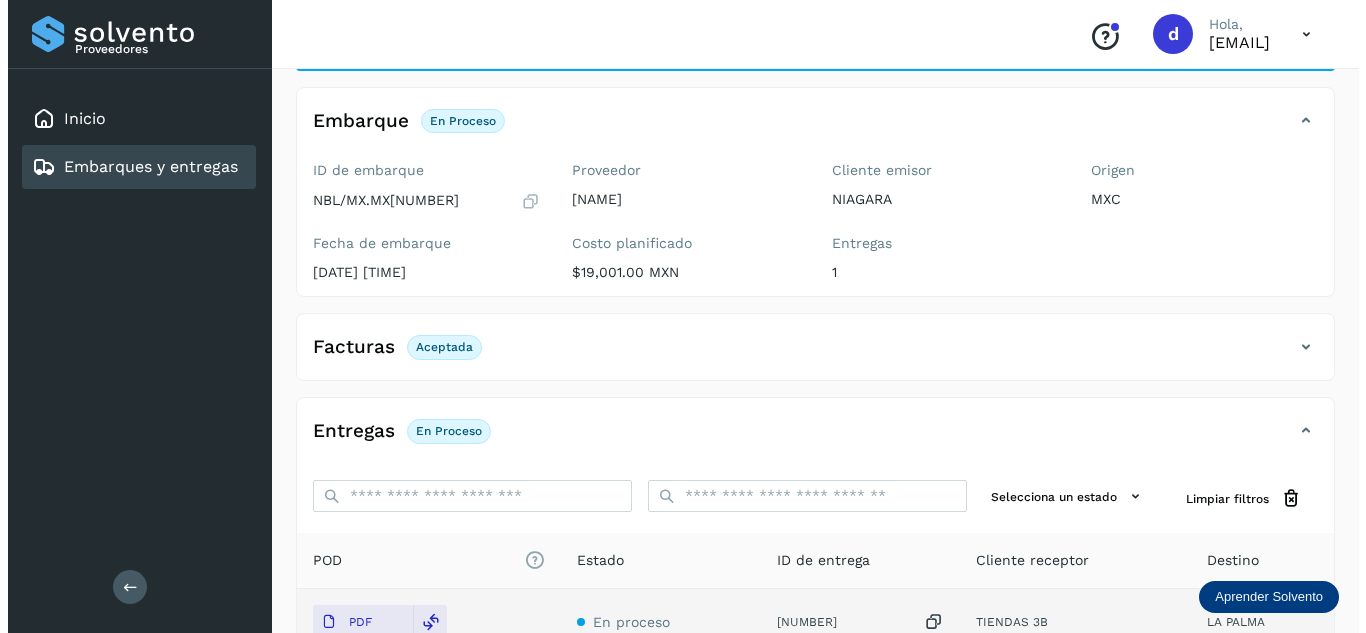 scroll, scrollTop: 0, scrollLeft: 0, axis: both 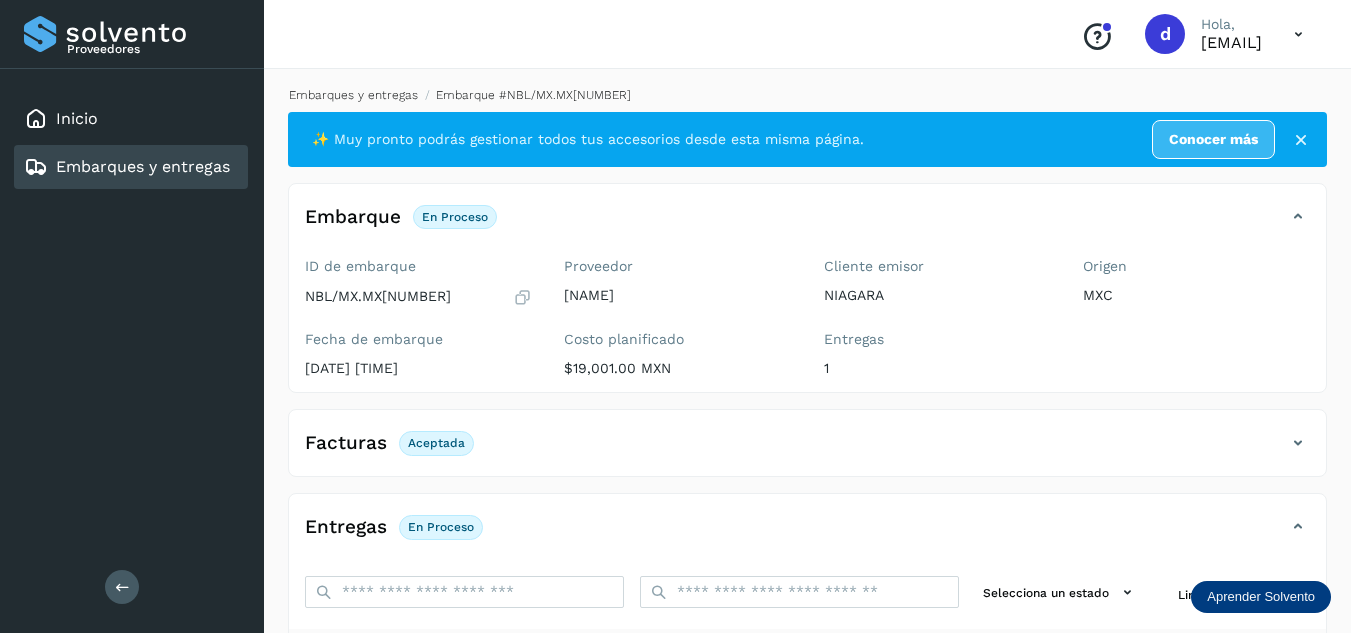 click on "Embarques y entregas" at bounding box center [353, 95] 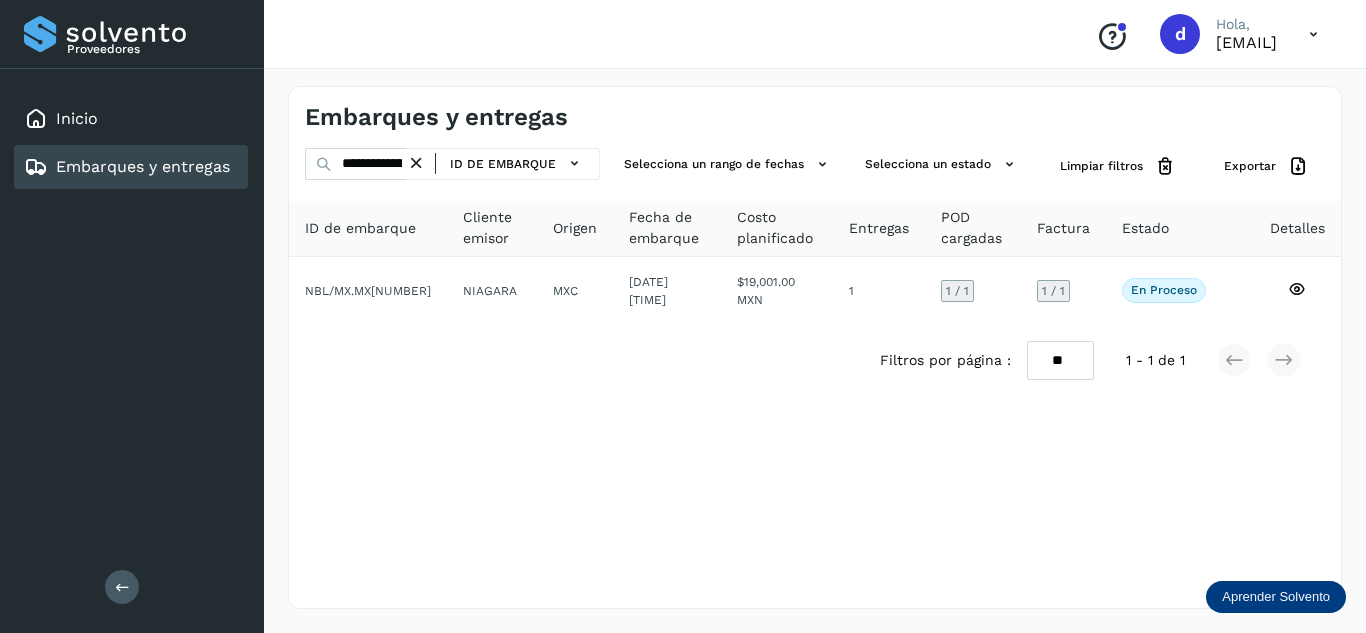click at bounding box center (416, 163) 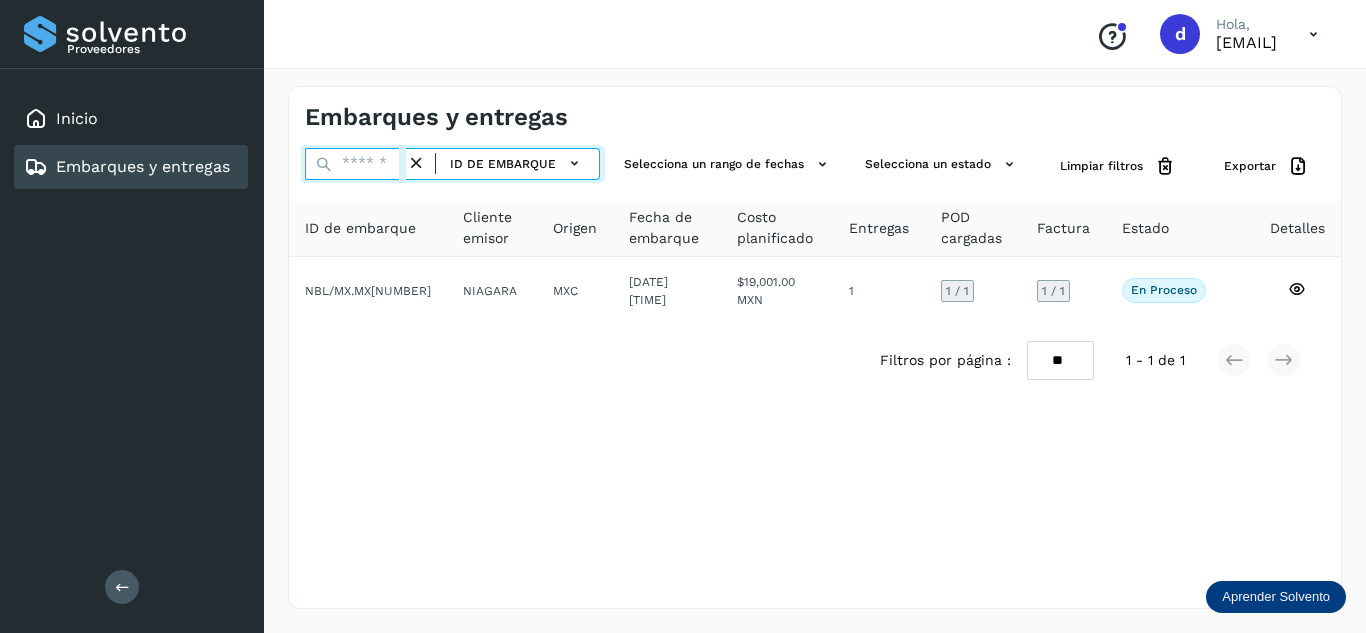 click at bounding box center (355, 164) 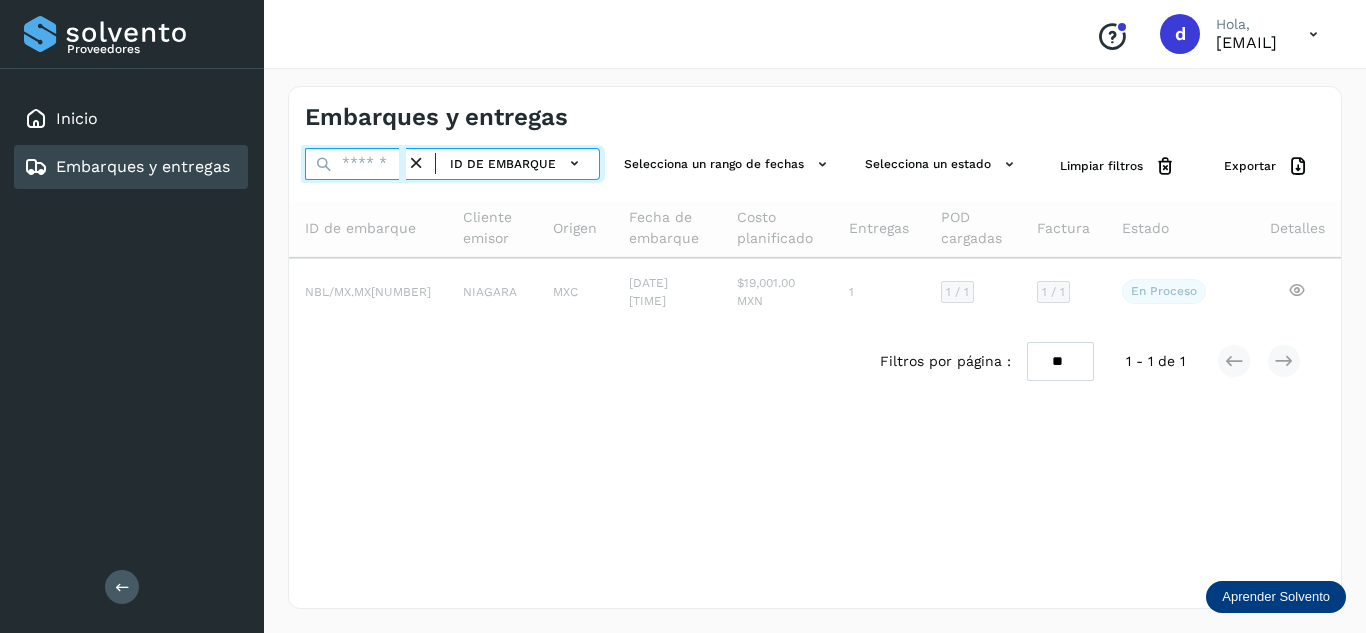 paste on "**********" 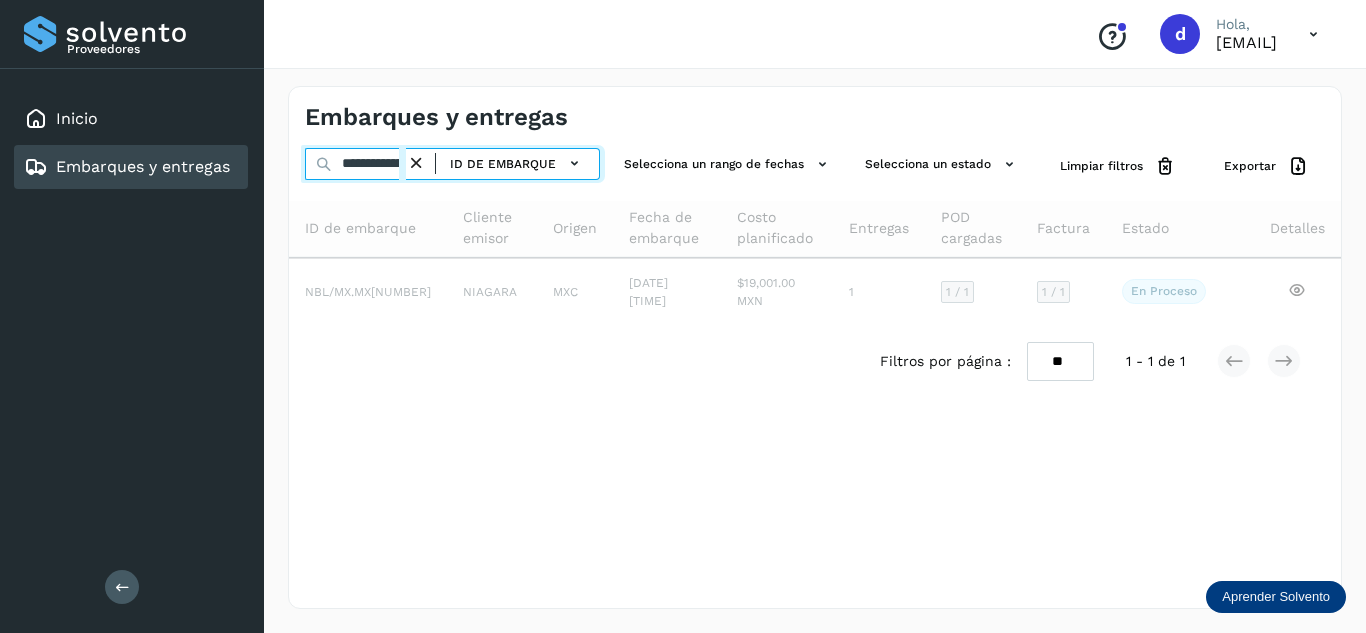 scroll, scrollTop: 0, scrollLeft: 71, axis: horizontal 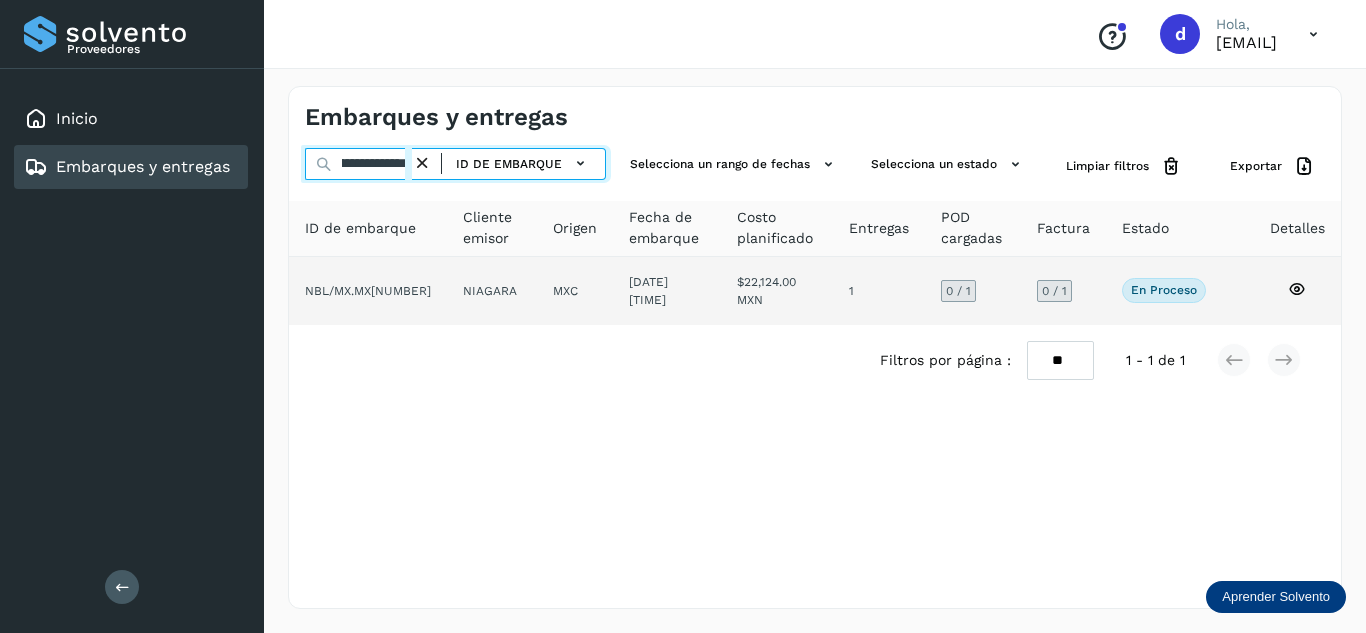type on "**********" 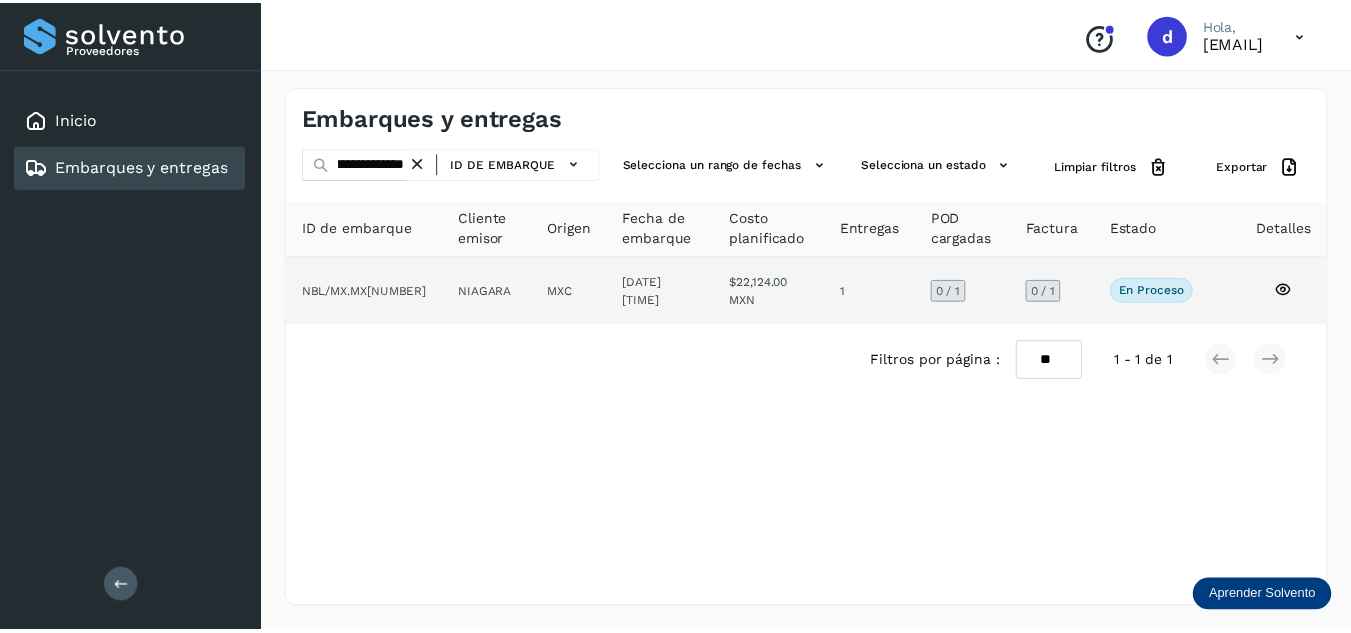 scroll, scrollTop: 0, scrollLeft: 0, axis: both 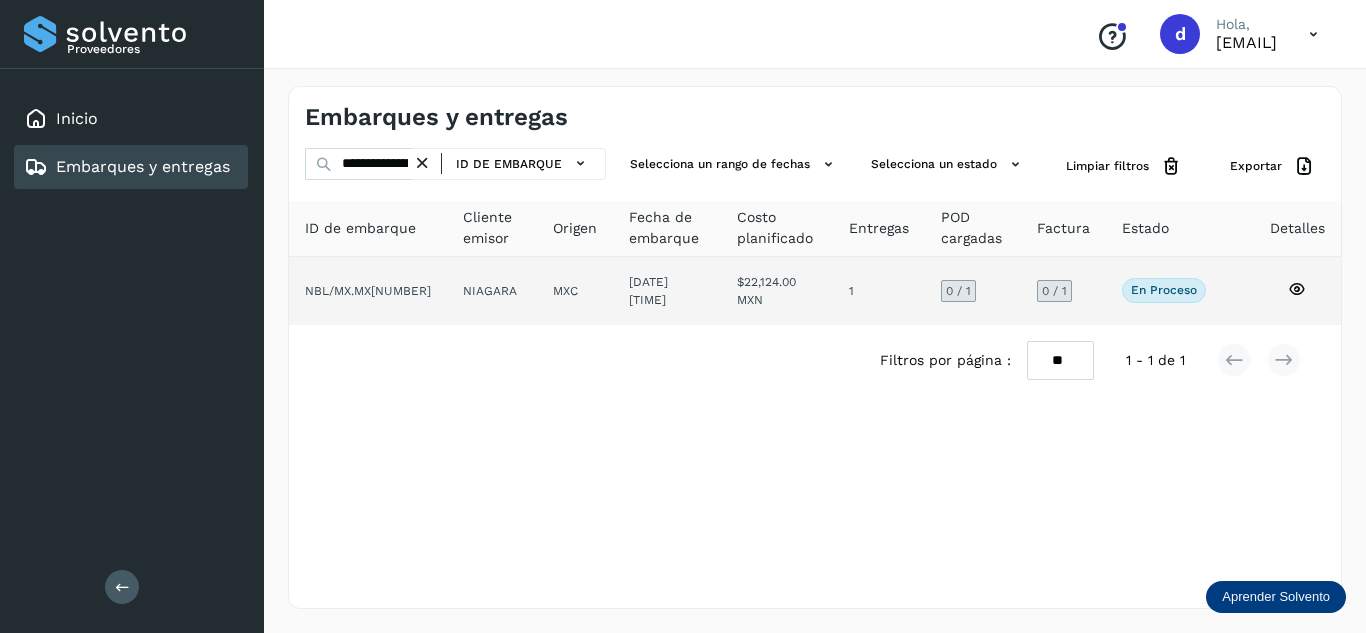 click 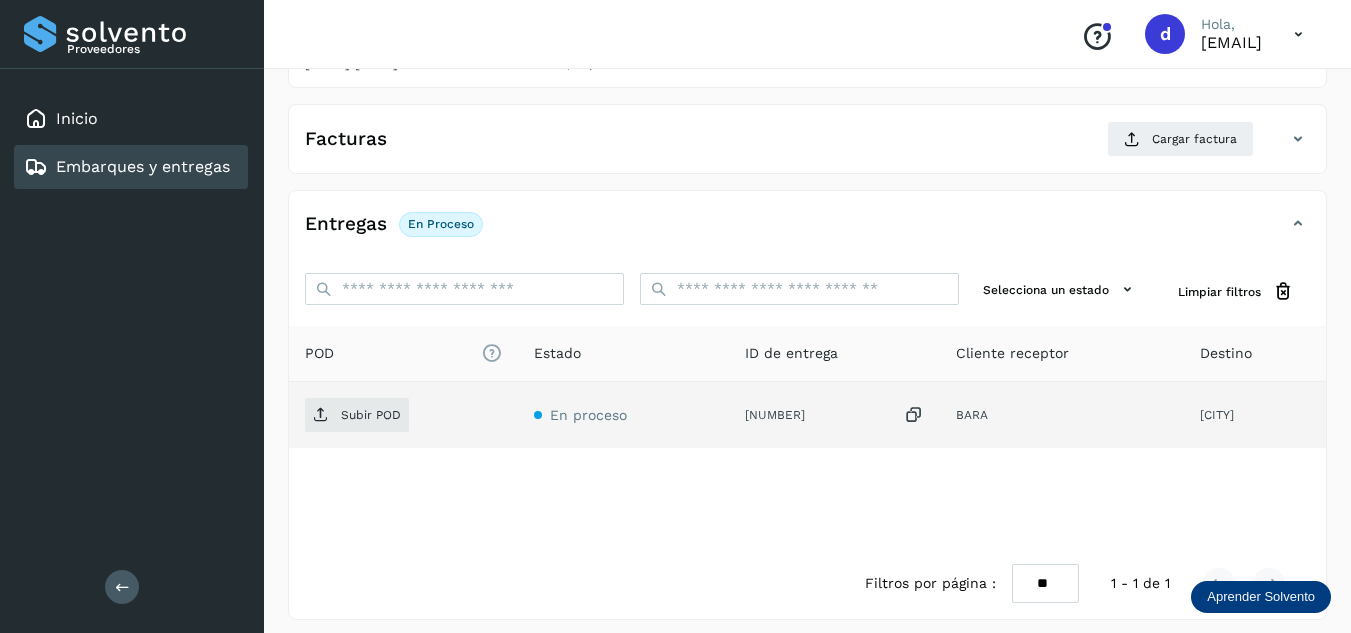 scroll, scrollTop: 316, scrollLeft: 0, axis: vertical 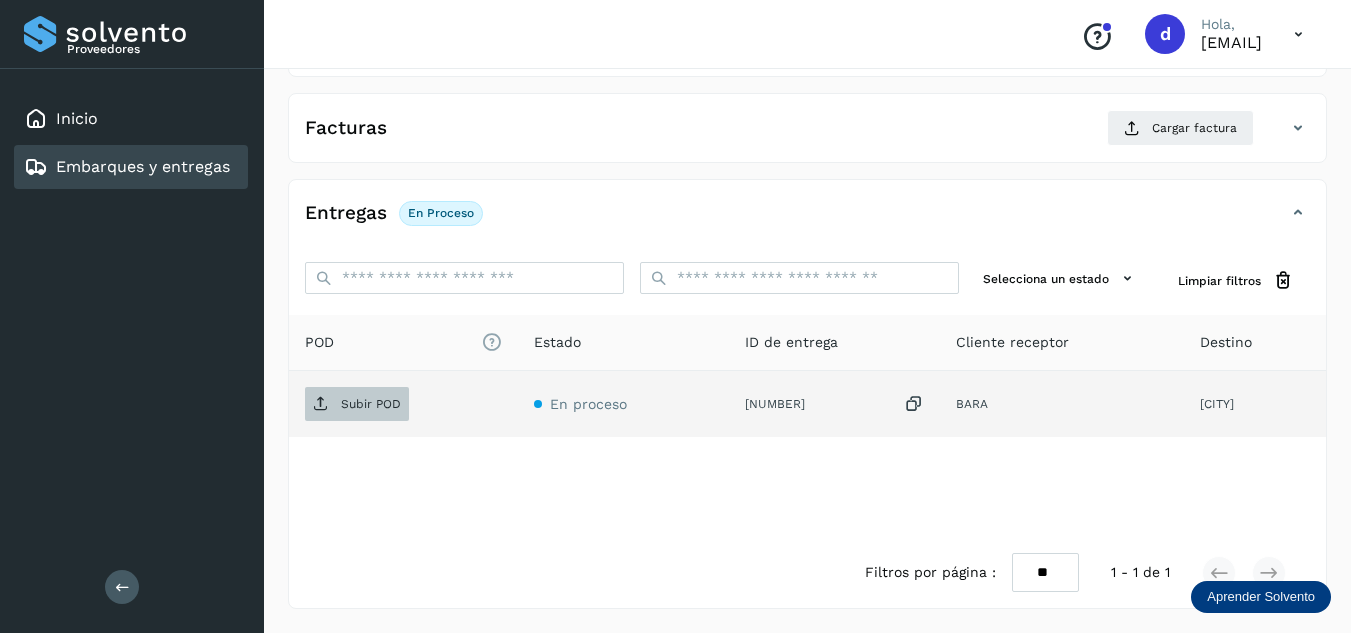click on "Subir POD" at bounding box center [371, 404] 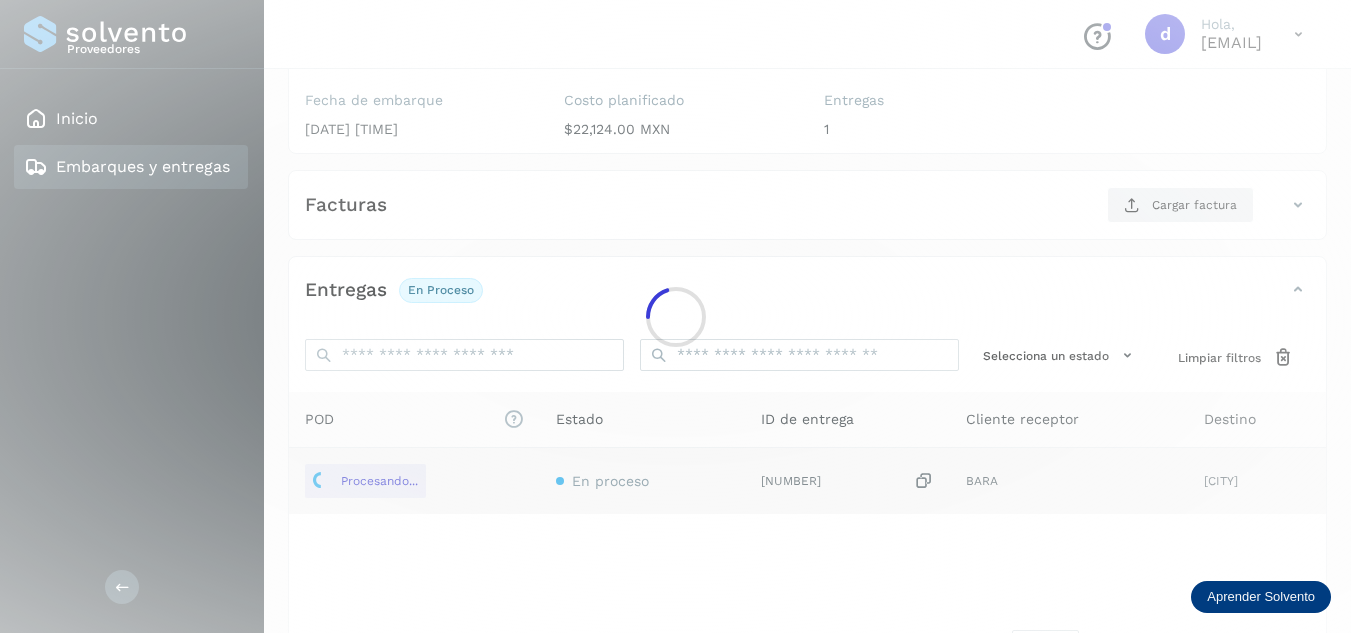 scroll, scrollTop: 216, scrollLeft: 0, axis: vertical 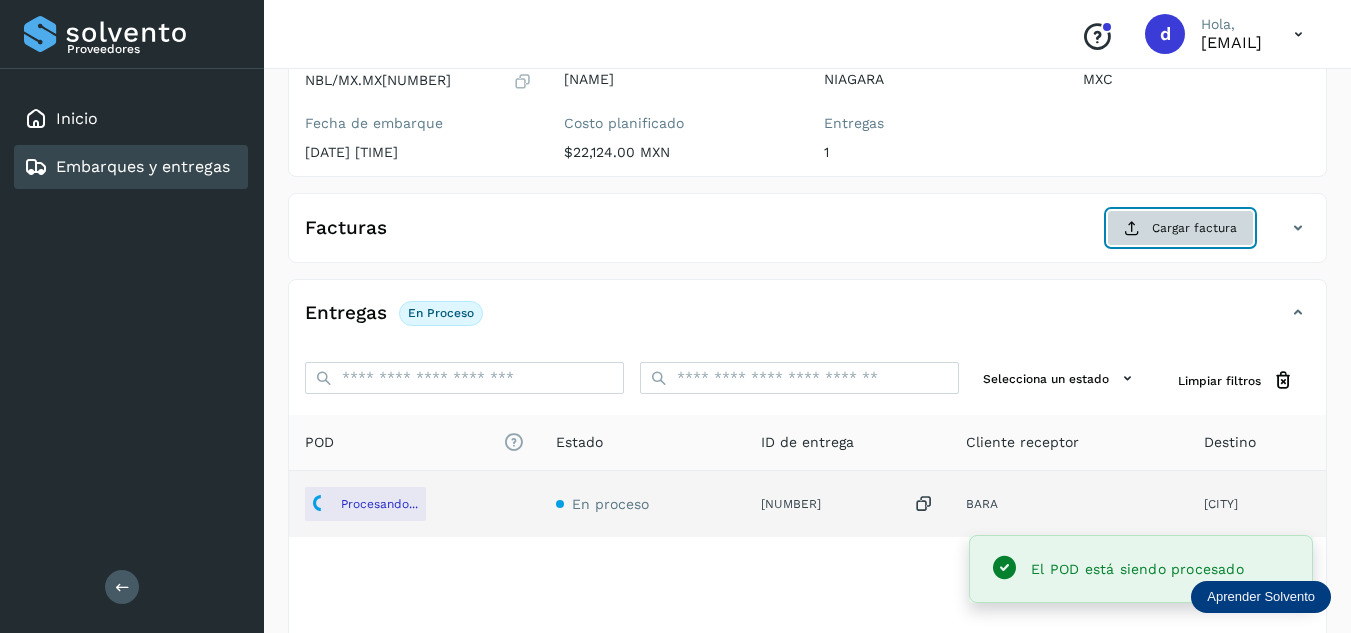click on "Cargar factura" 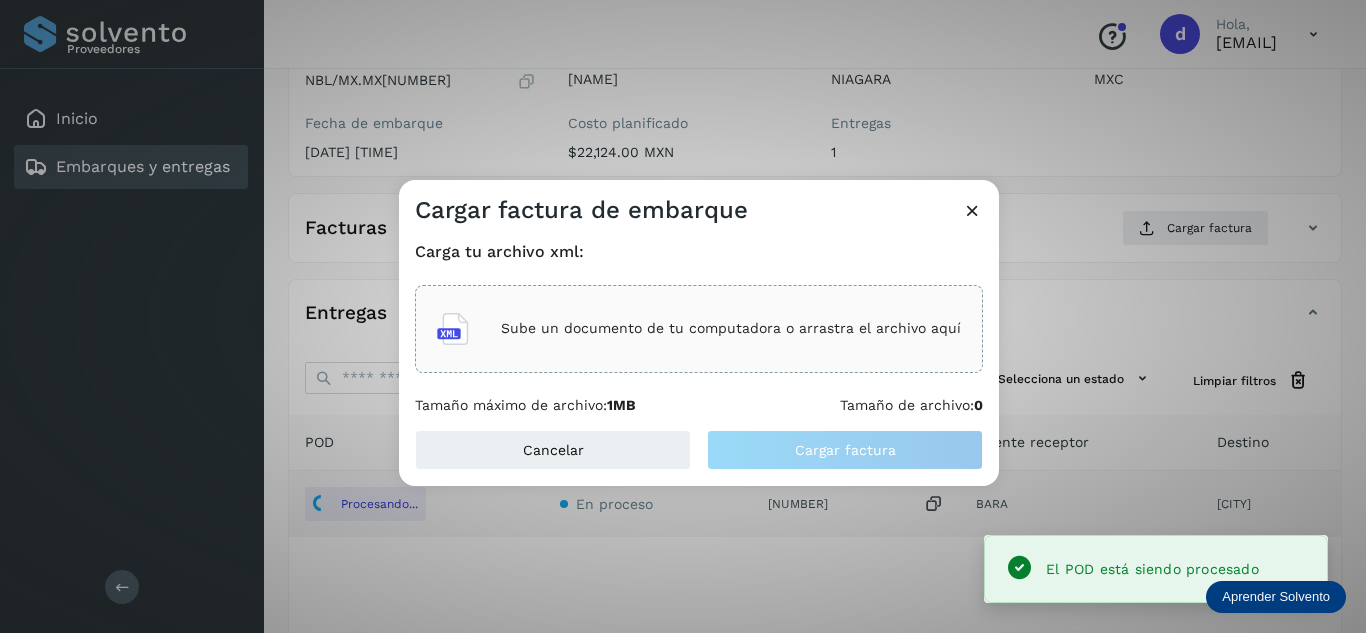 click on "Sube un documento de tu computadora o arrastra el archivo aquí" 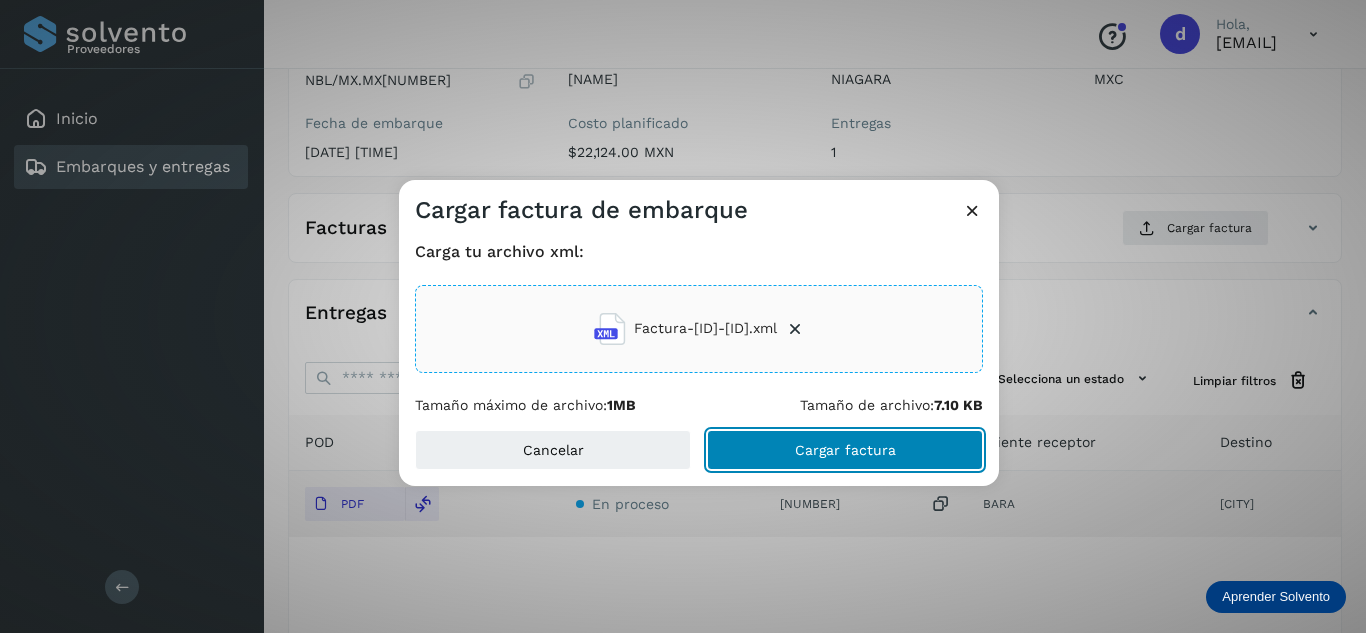 click on "Cargar factura" 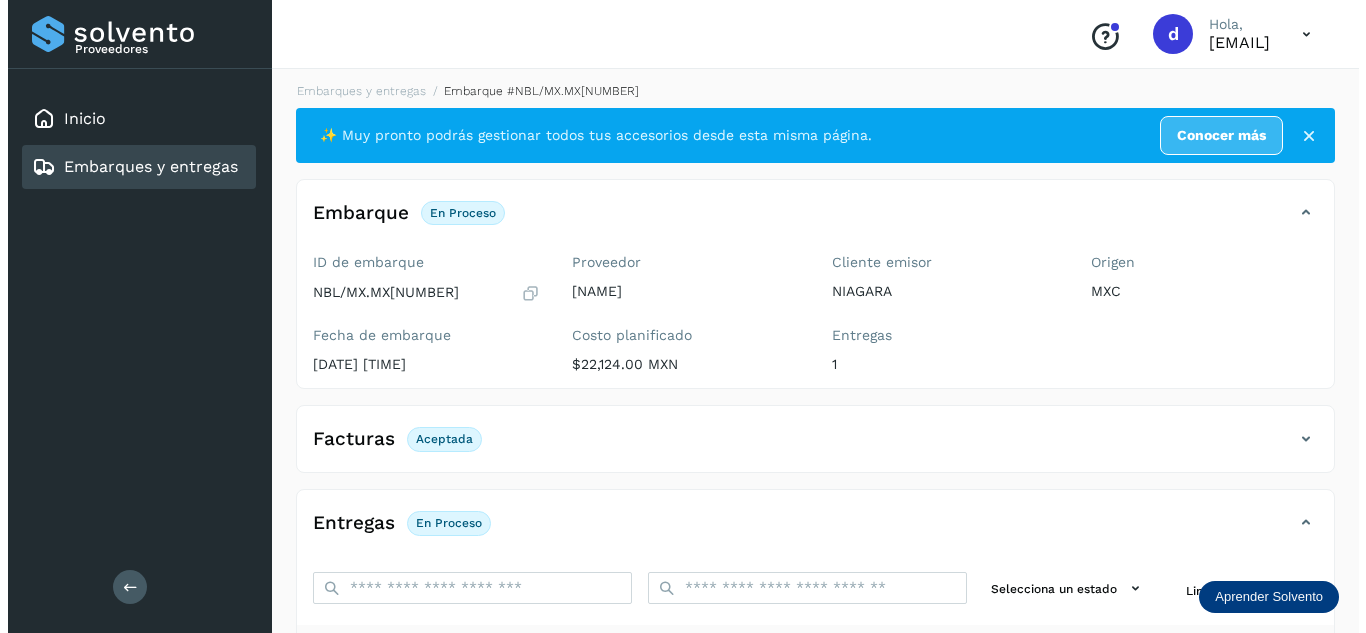 scroll, scrollTop: 0, scrollLeft: 0, axis: both 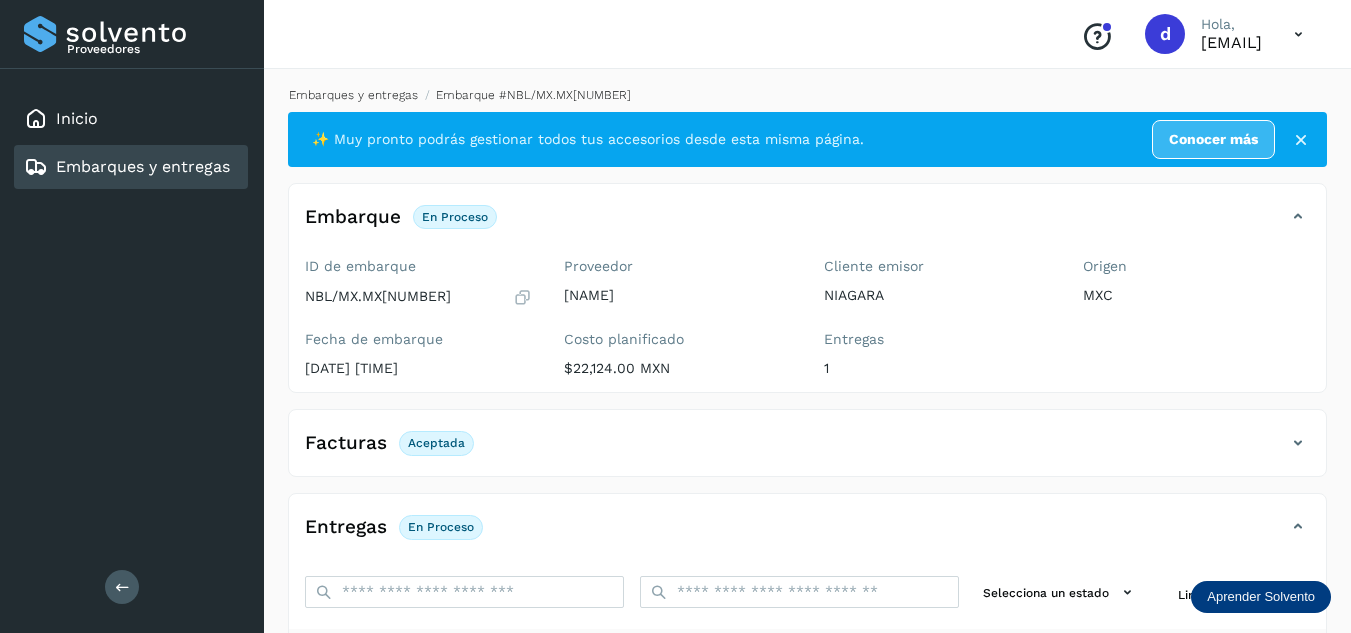 click on "Embarques y entregas" at bounding box center (353, 95) 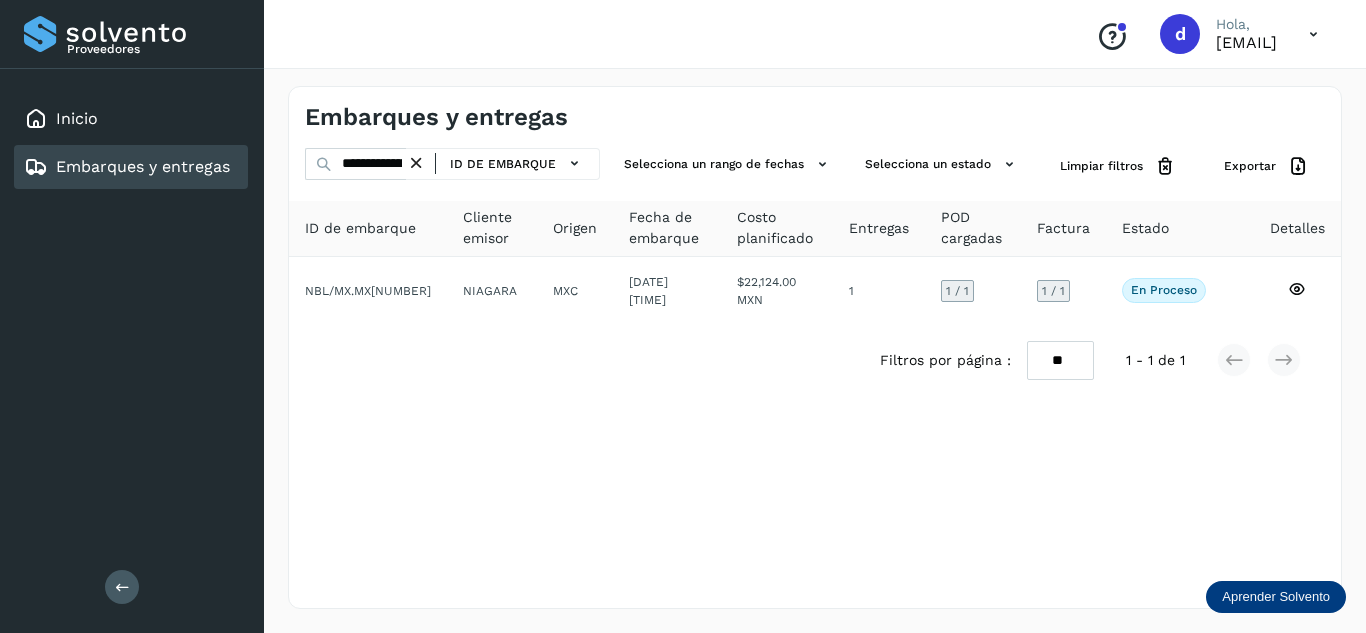 click at bounding box center [416, 163] 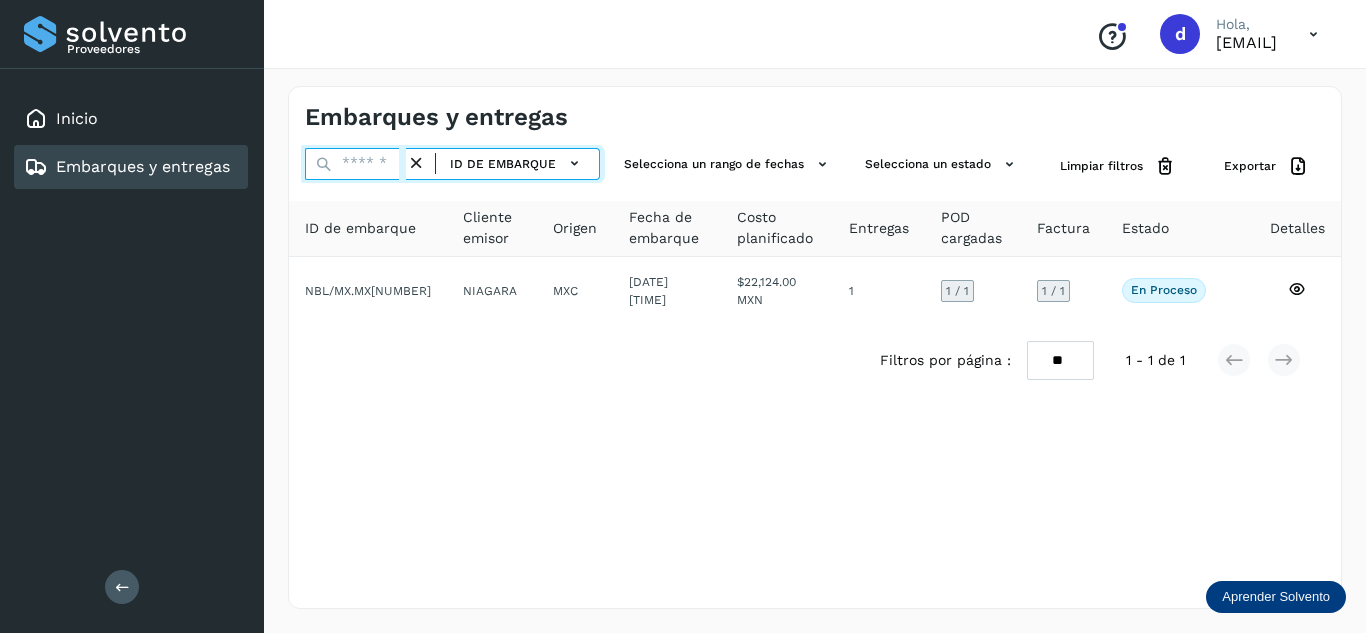 click at bounding box center (355, 164) 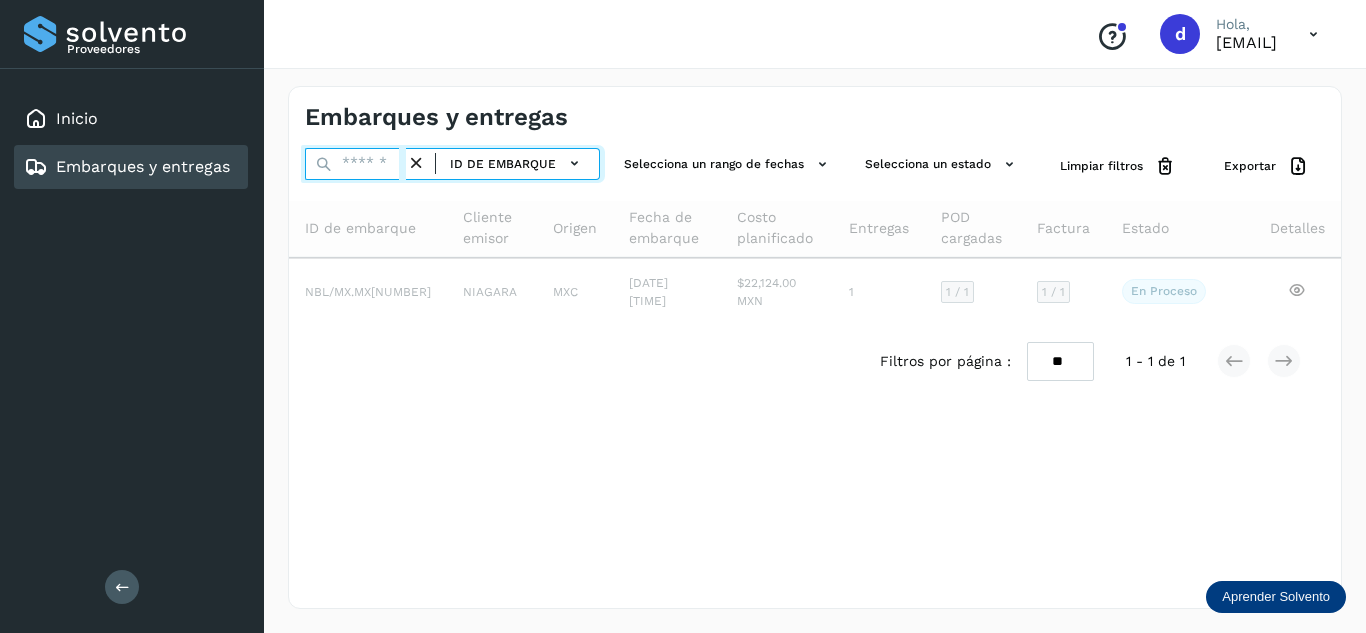 paste on "**********" 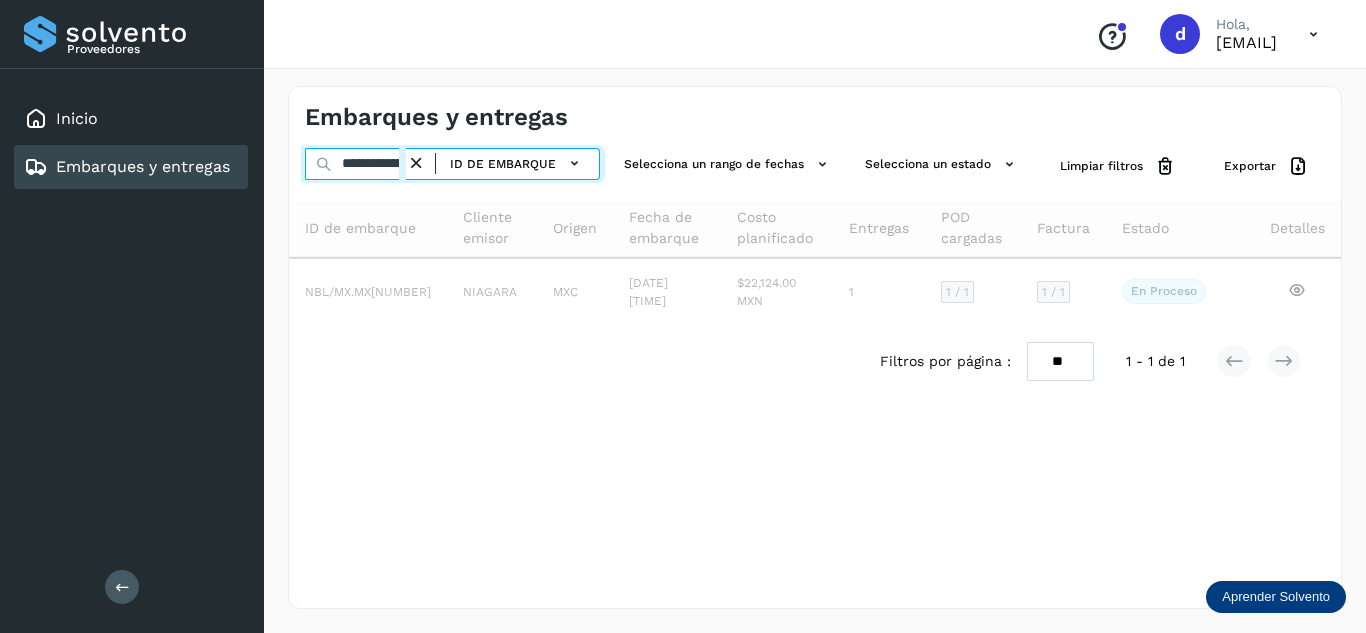 scroll, scrollTop: 0, scrollLeft: 77, axis: horizontal 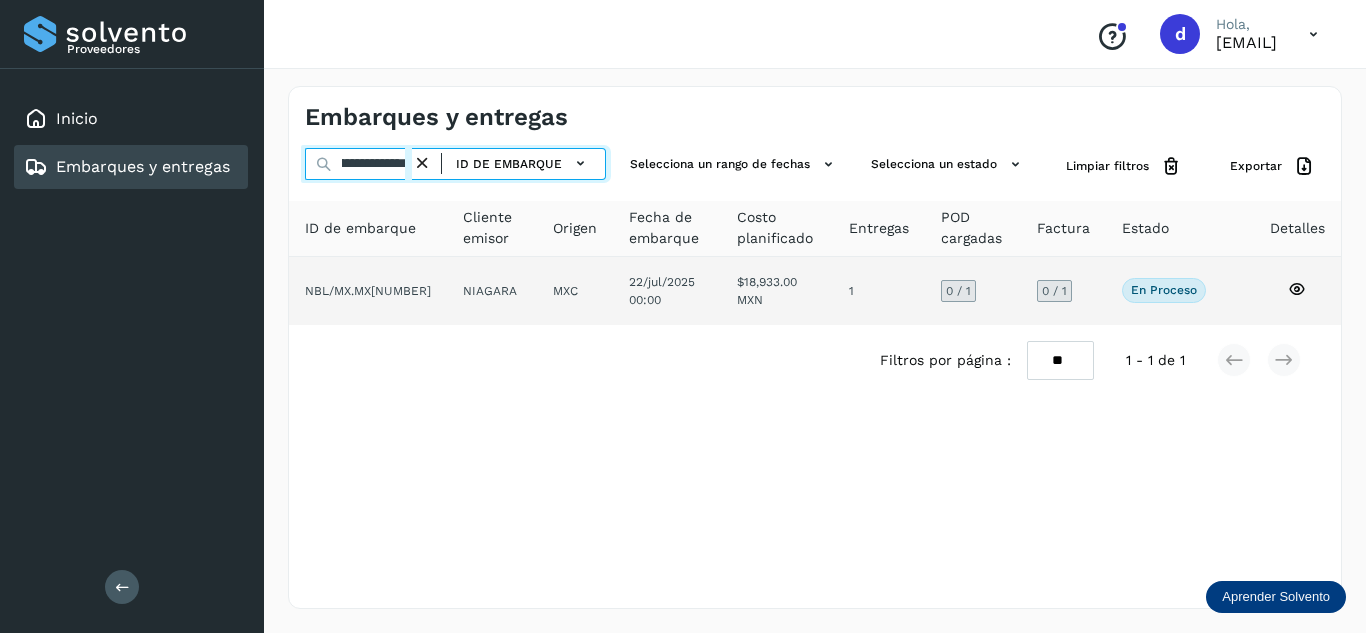 type on "**********" 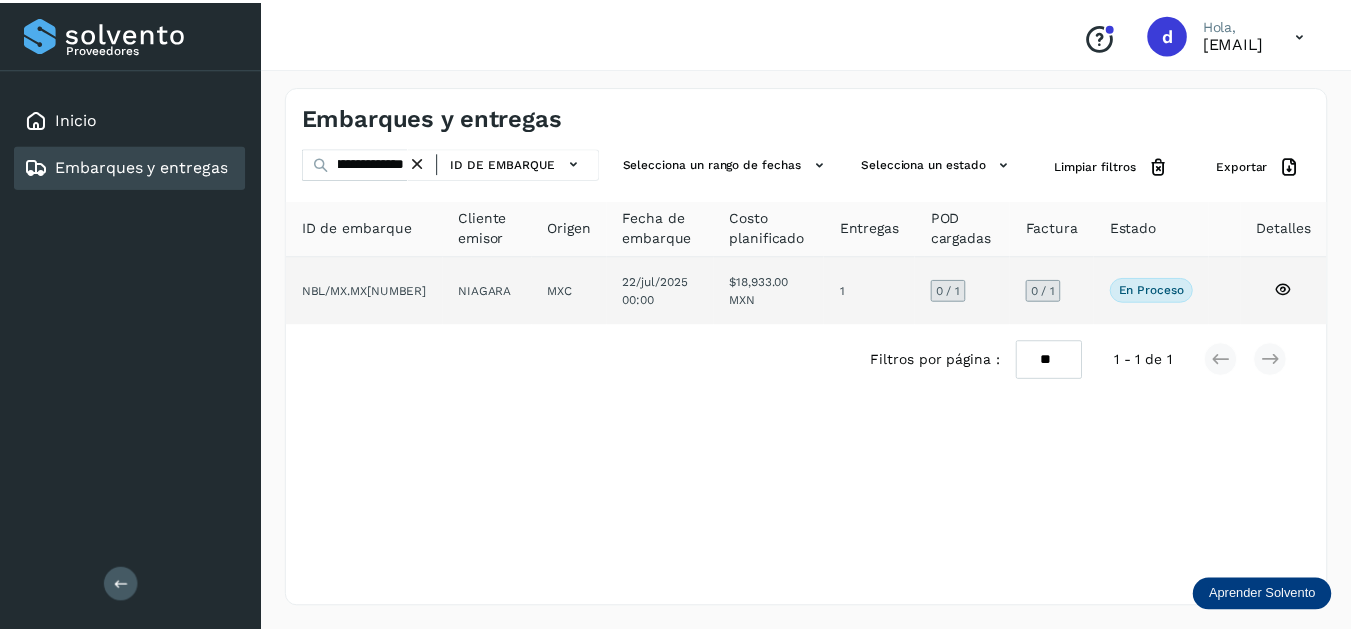 scroll, scrollTop: 0, scrollLeft: 0, axis: both 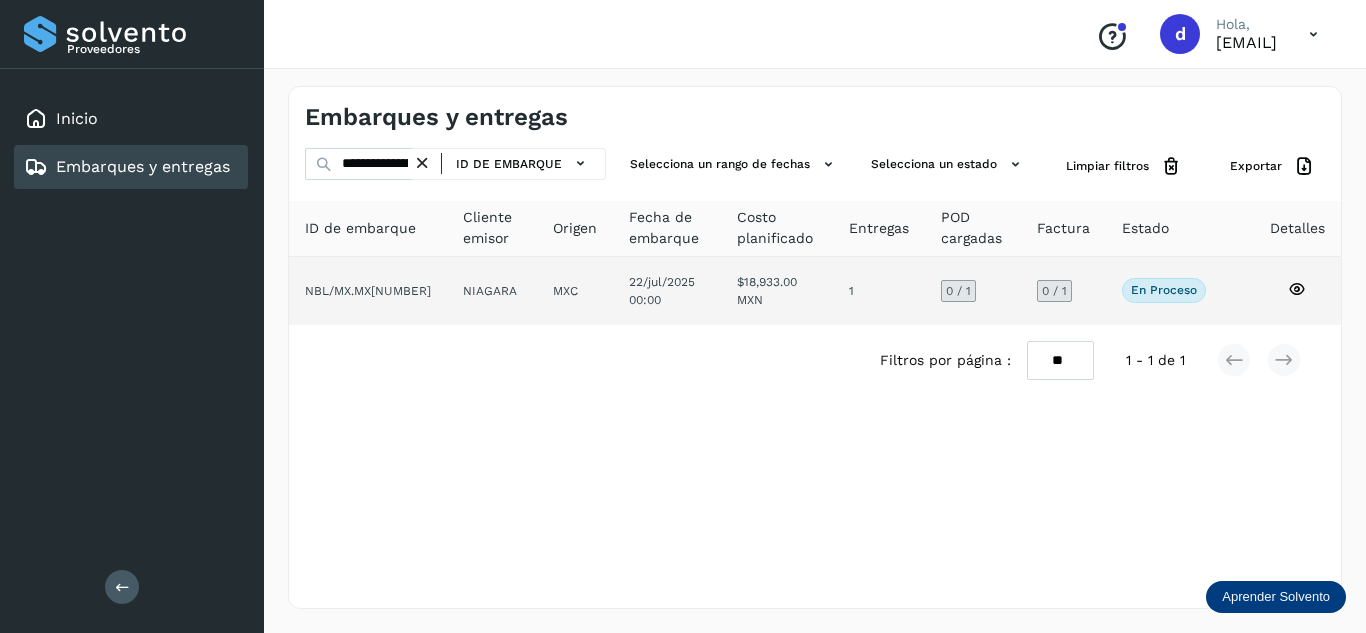 click 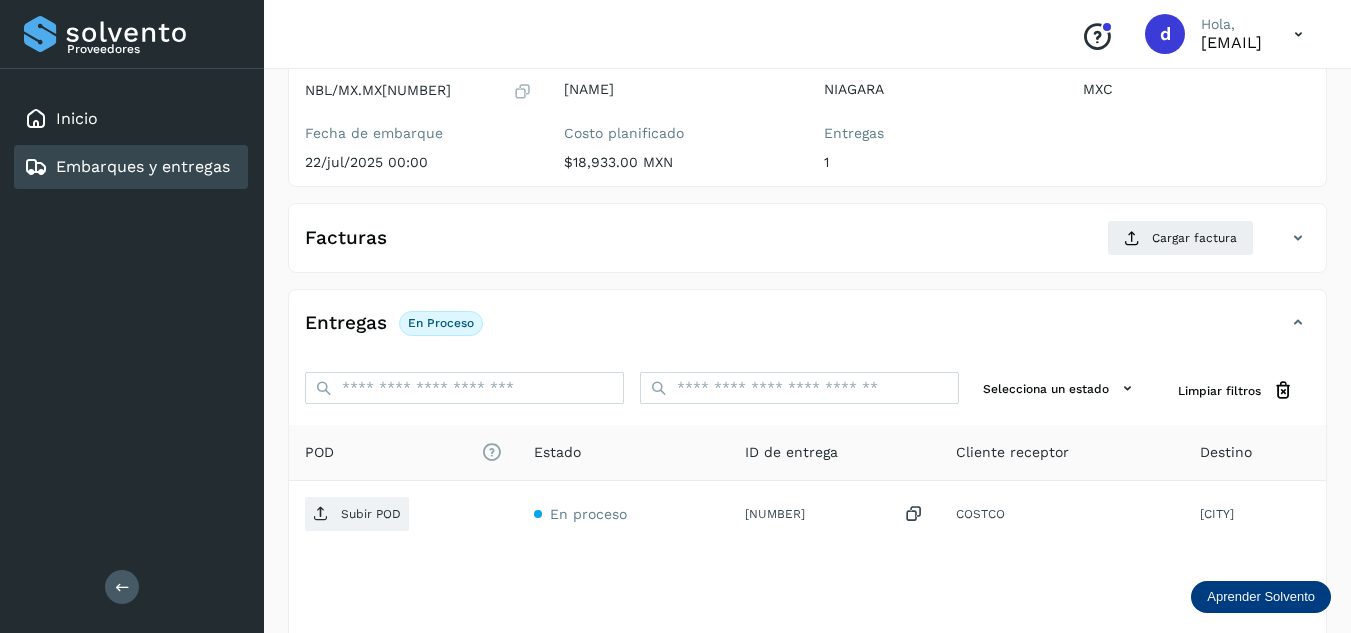 scroll, scrollTop: 300, scrollLeft: 0, axis: vertical 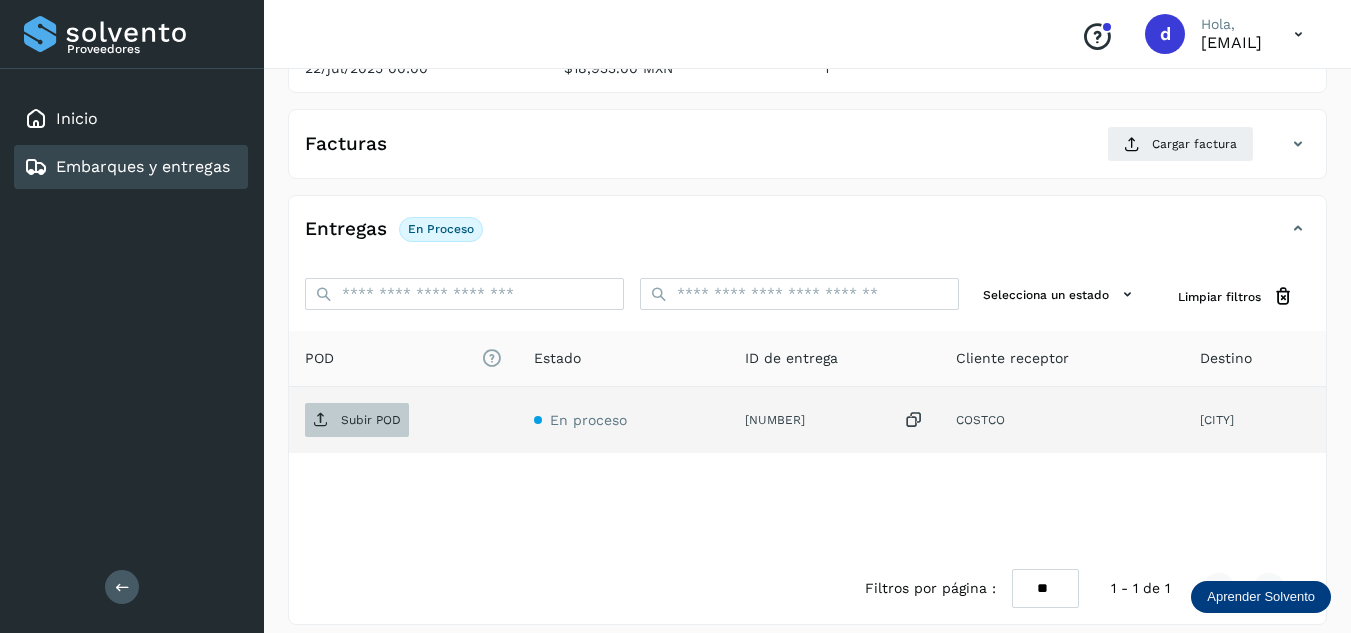 click on "Subir POD" at bounding box center [371, 420] 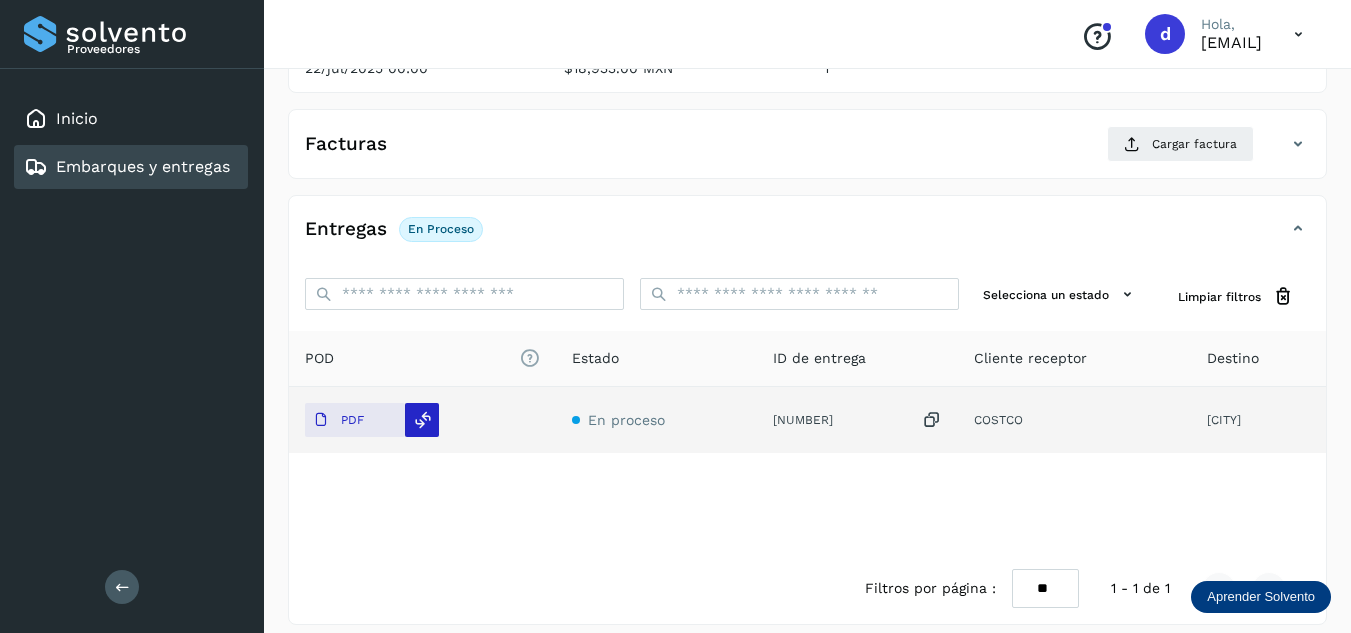 click at bounding box center [423, 420] 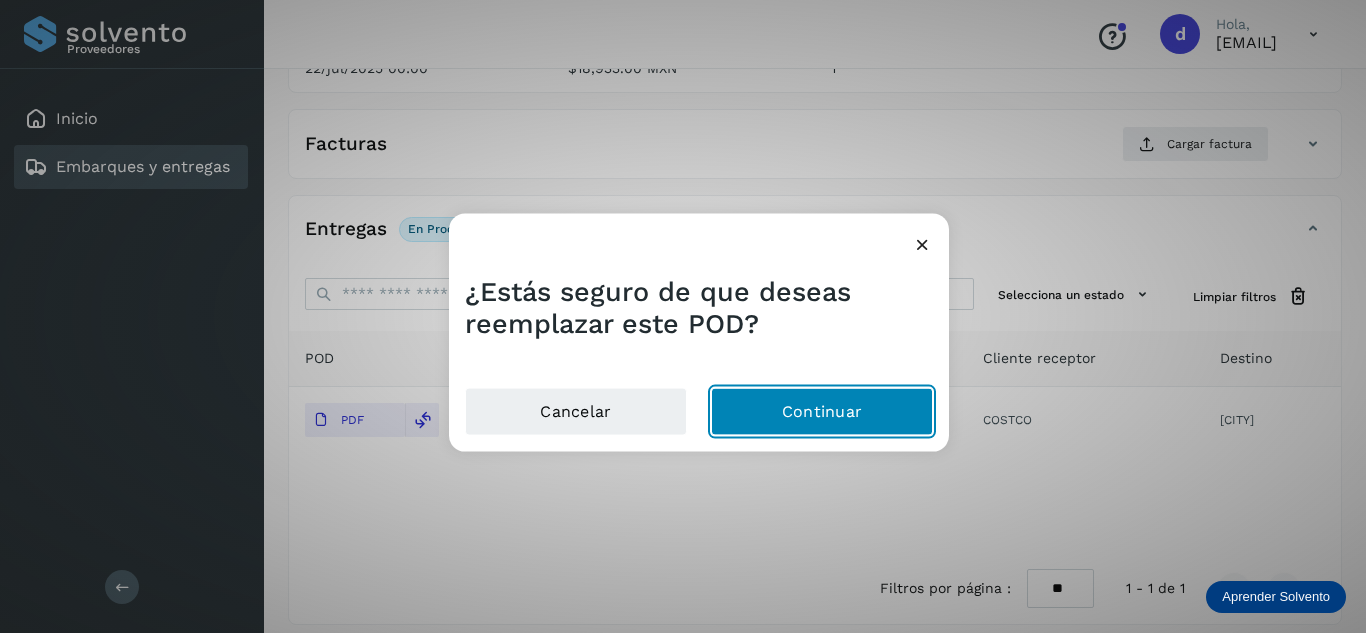 click on "Continuar" 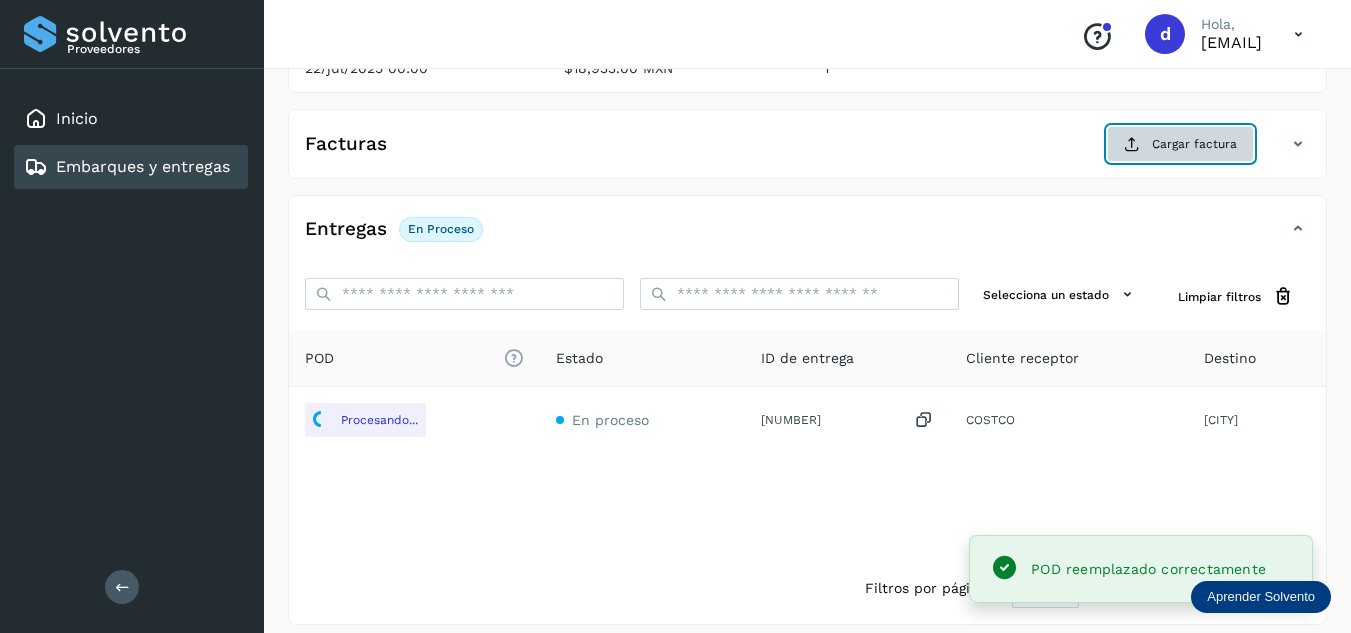 click on "Cargar factura" 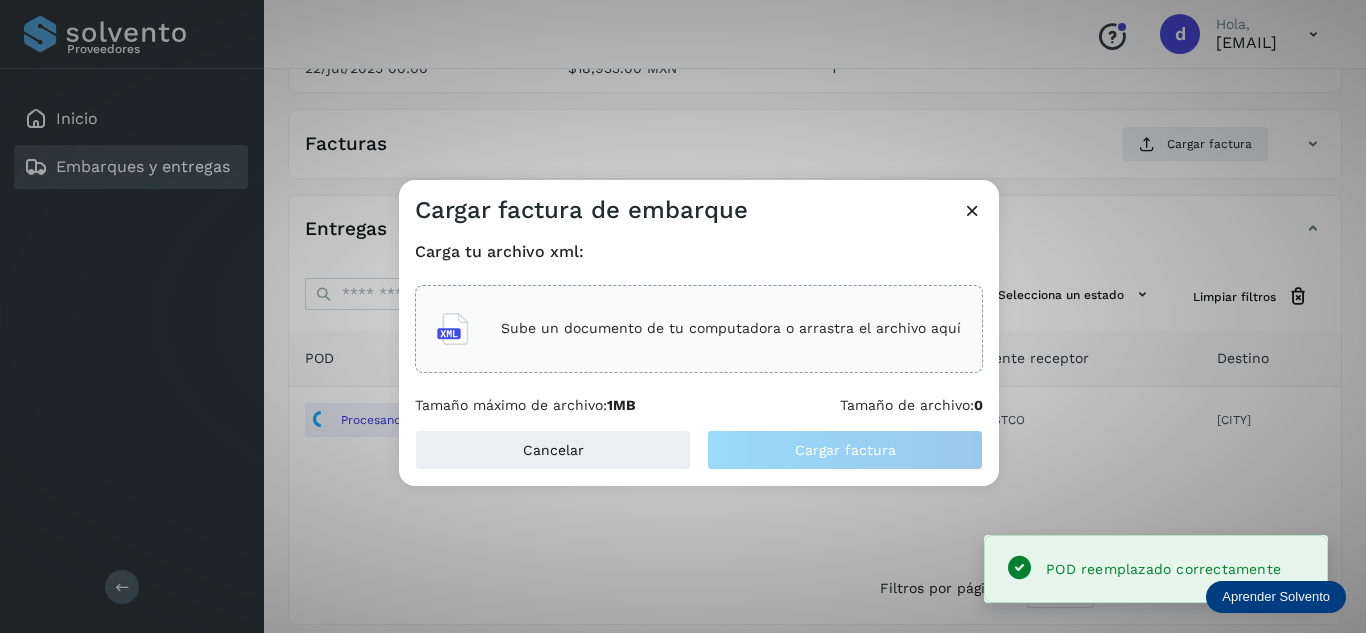 click on "Sube un documento de tu computadora o arrastra el archivo aquí" 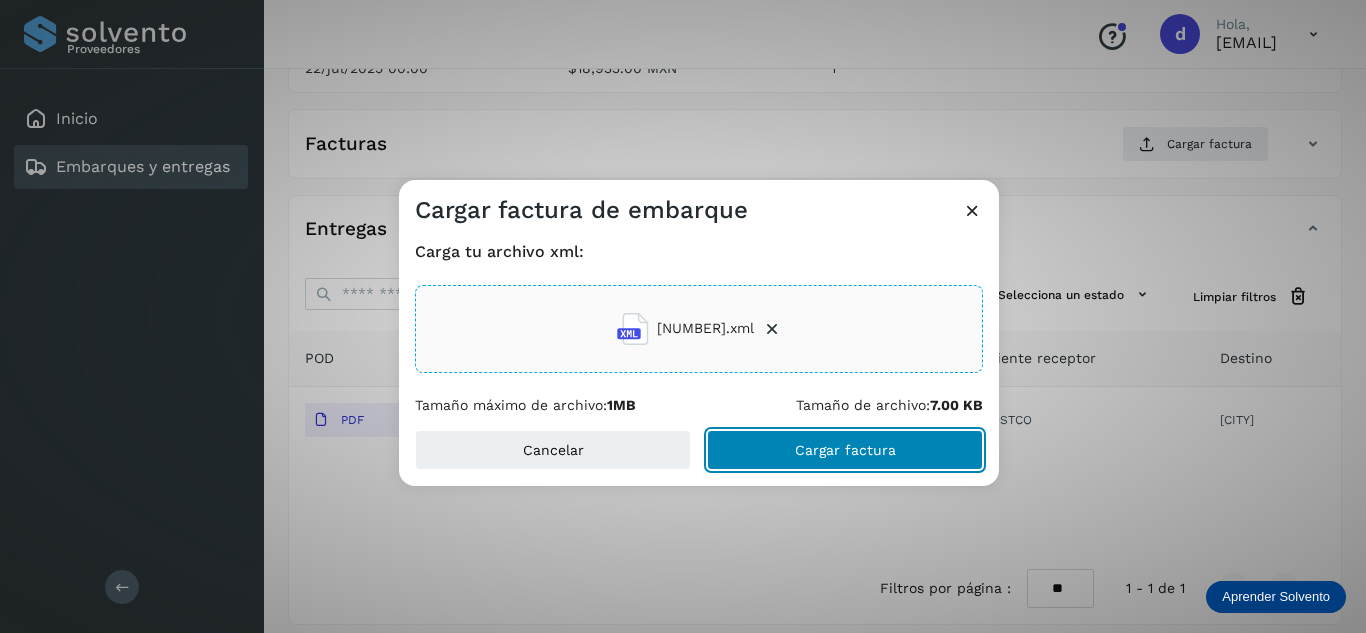 click on "Cargar factura" 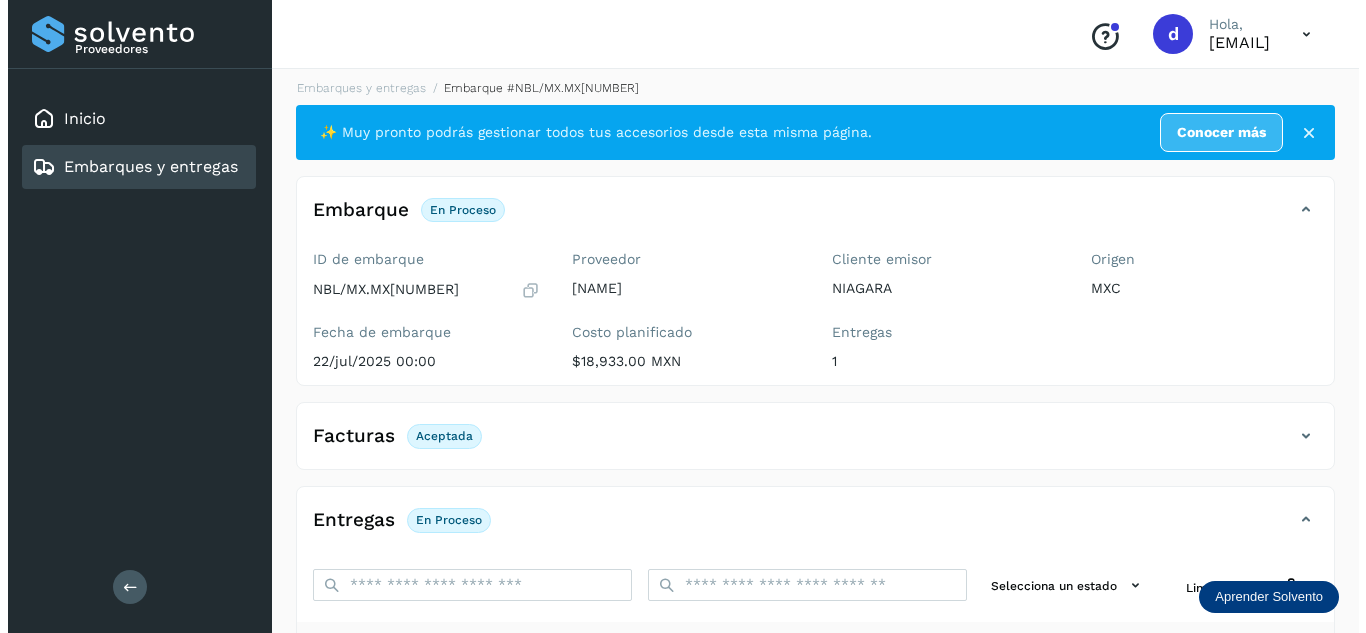 scroll, scrollTop: 0, scrollLeft: 0, axis: both 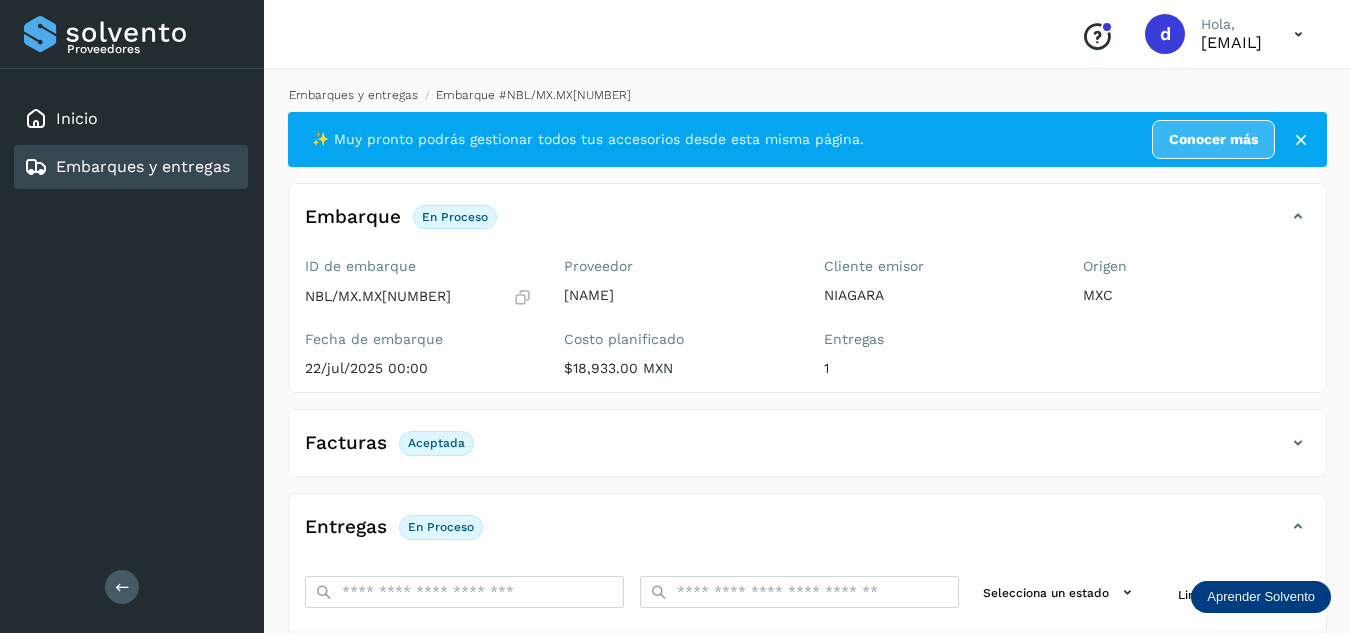 click on "Embarques y entregas" at bounding box center [353, 95] 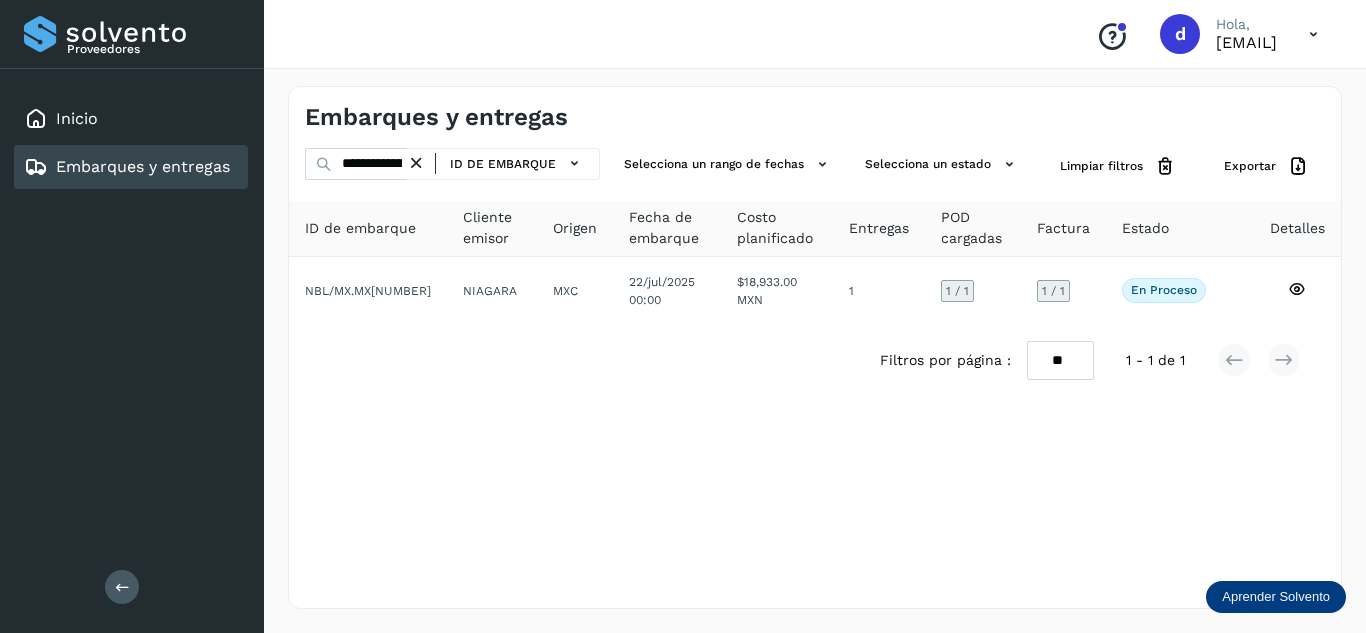click at bounding box center [416, 163] 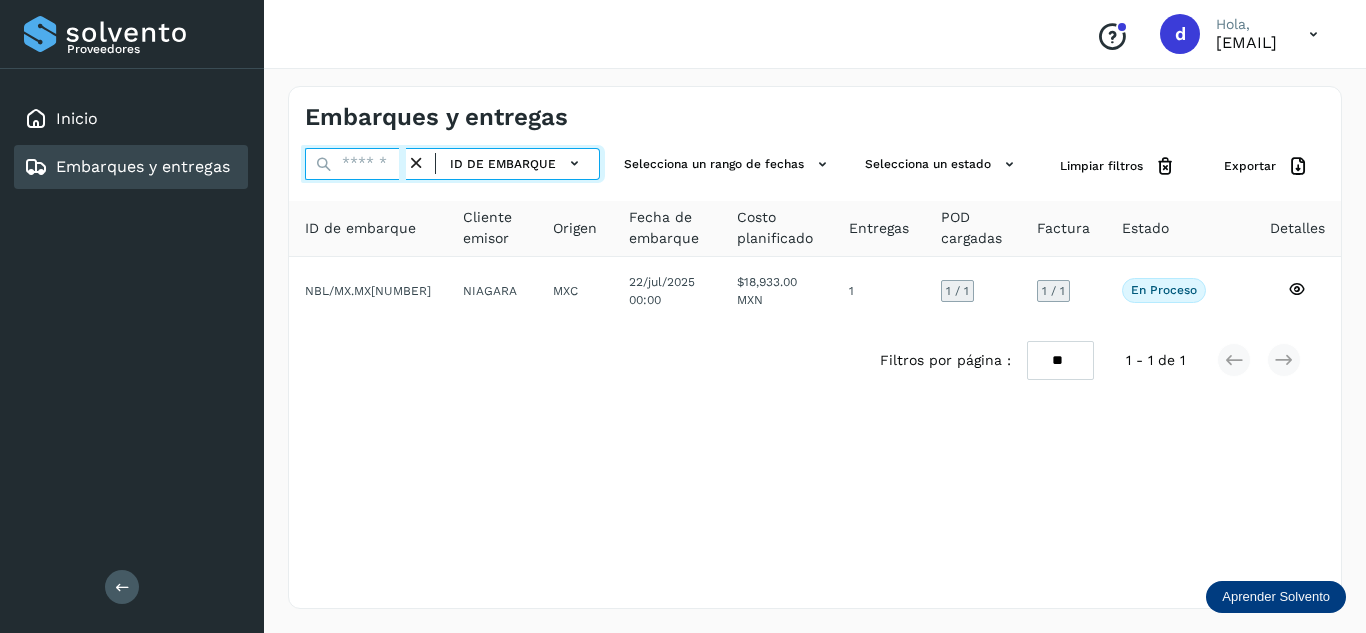 click at bounding box center [355, 164] 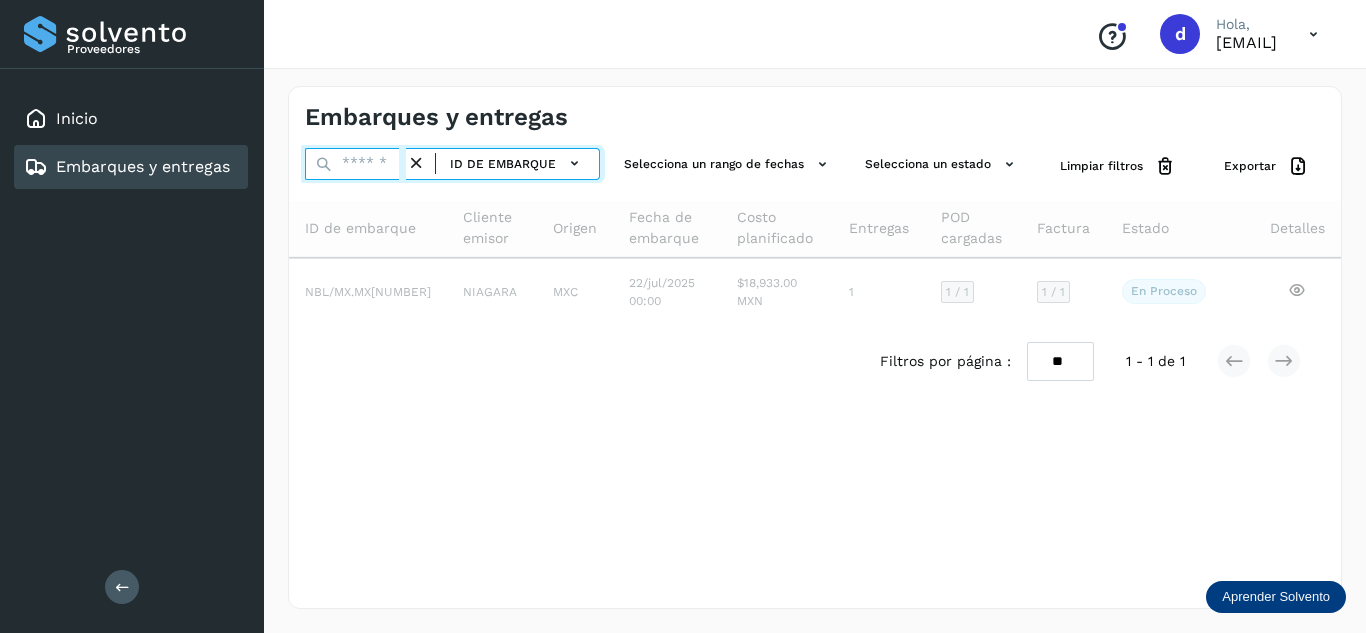 paste on "**********" 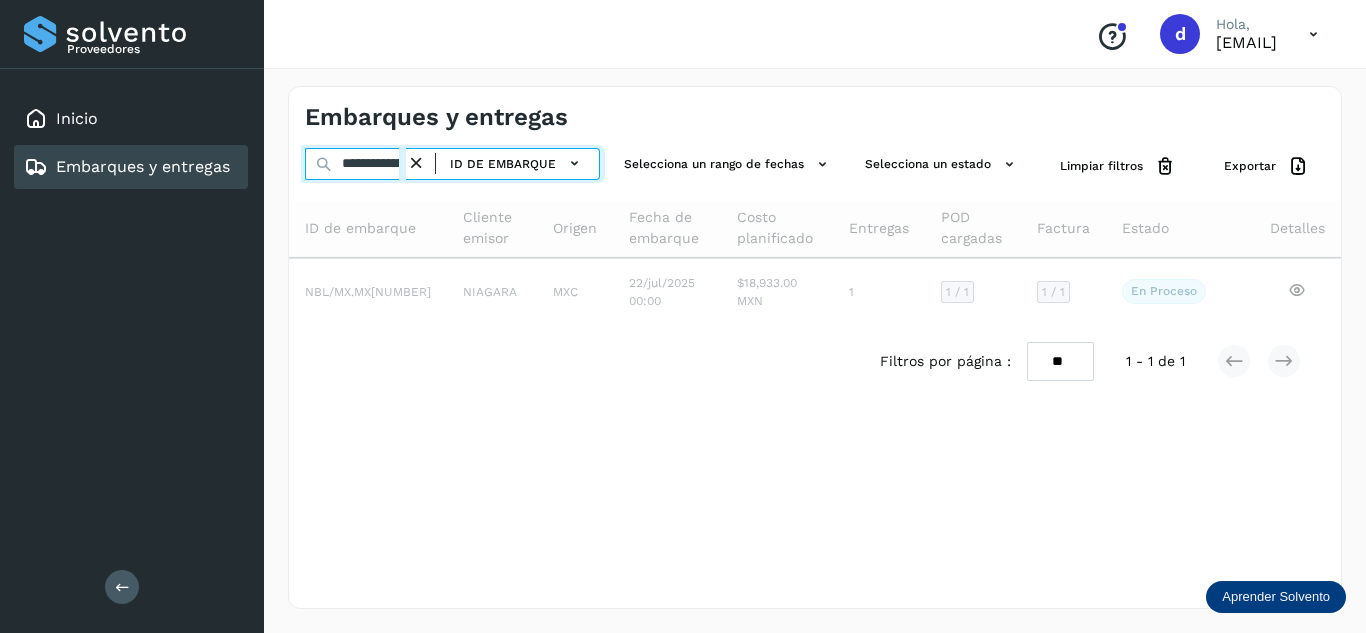 scroll, scrollTop: 0, scrollLeft: 74, axis: horizontal 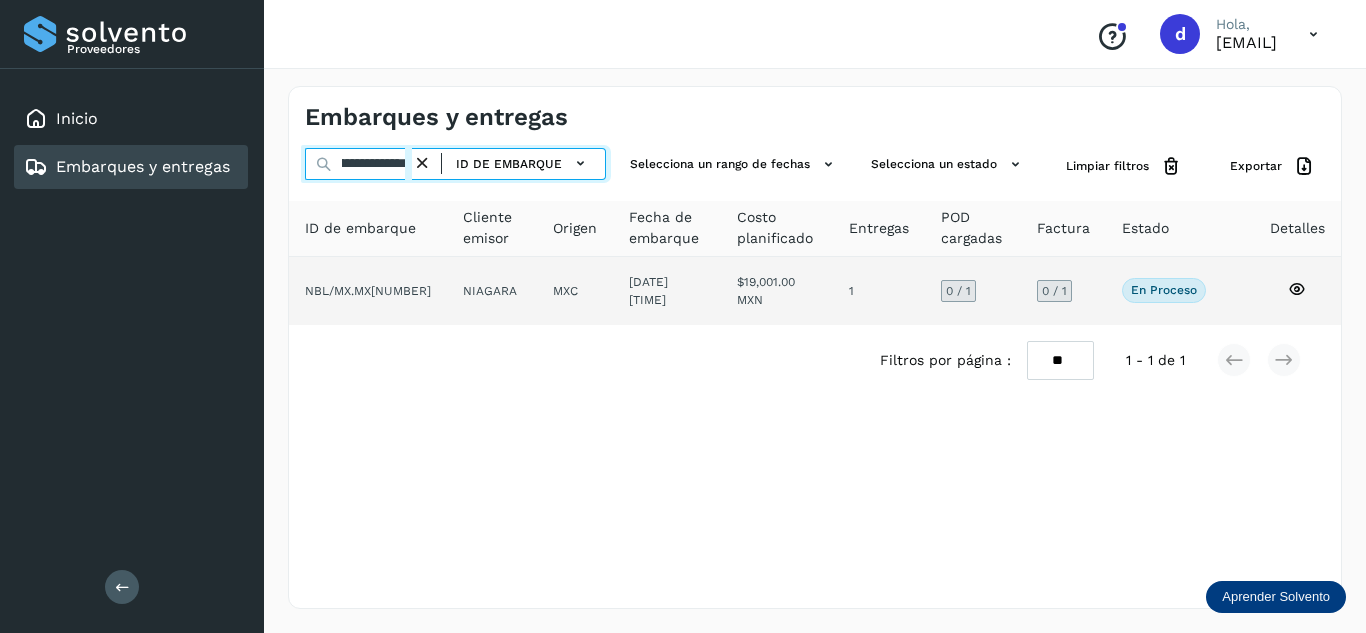 type on "**********" 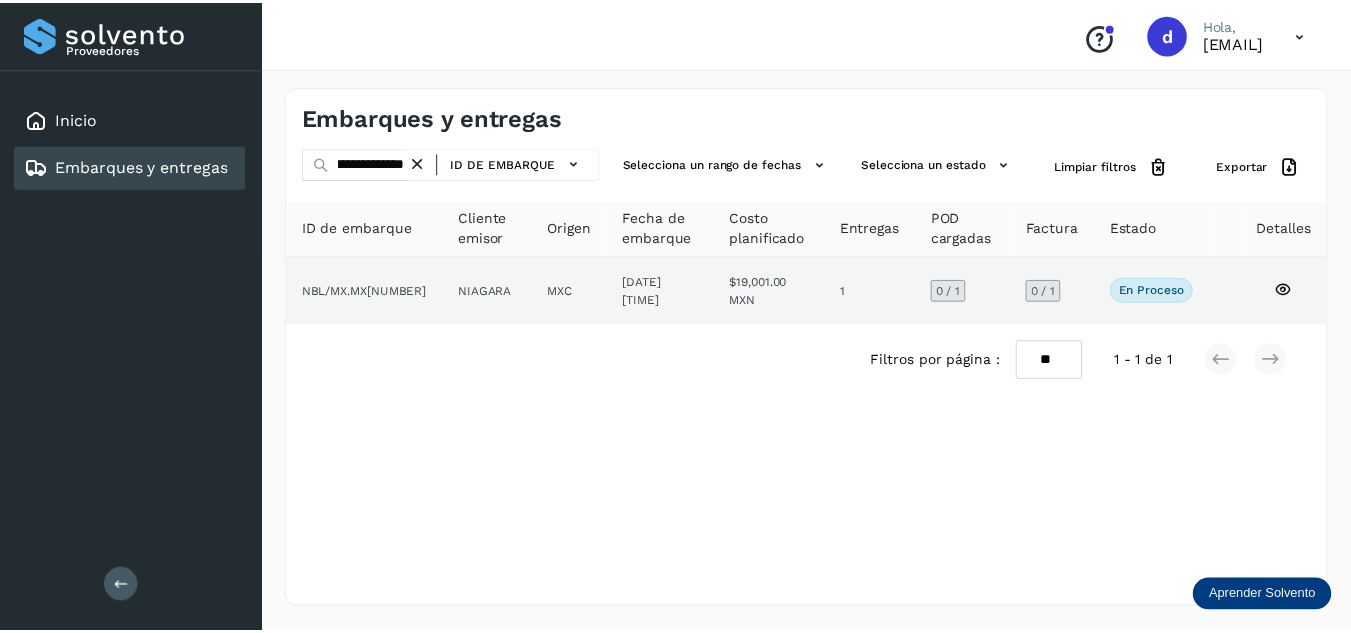 scroll, scrollTop: 0, scrollLeft: 0, axis: both 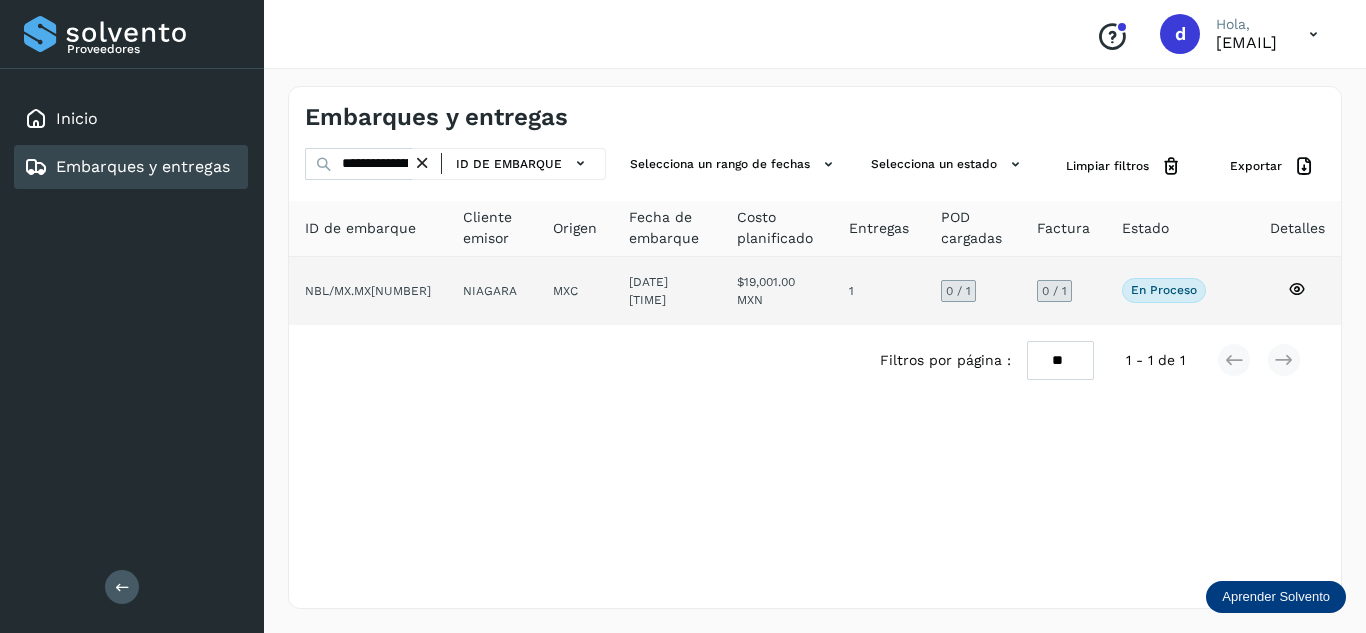 click 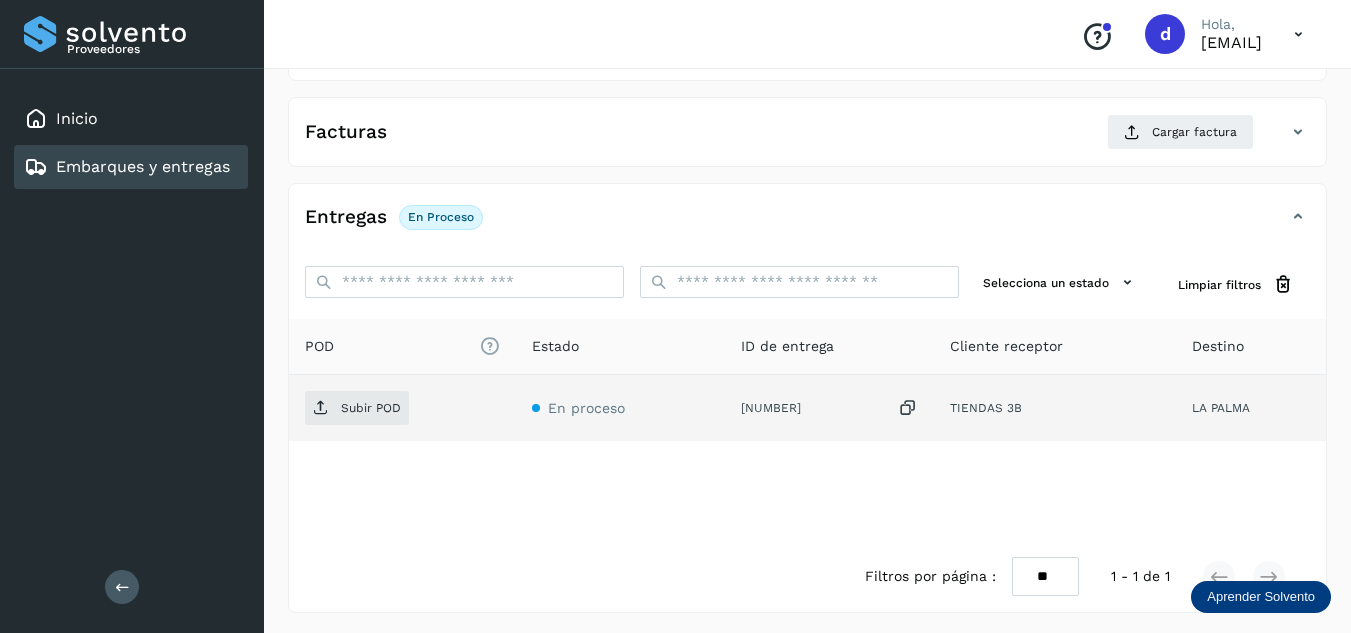 scroll, scrollTop: 316, scrollLeft: 0, axis: vertical 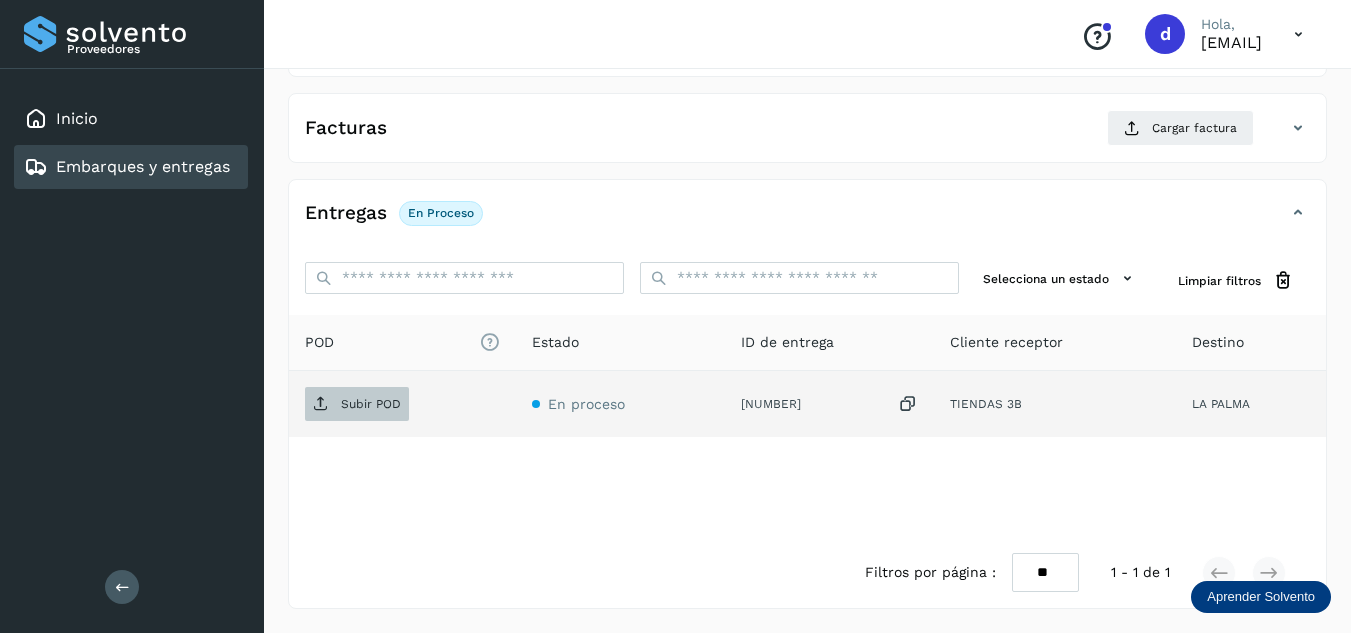 click on "Subir POD" at bounding box center (371, 404) 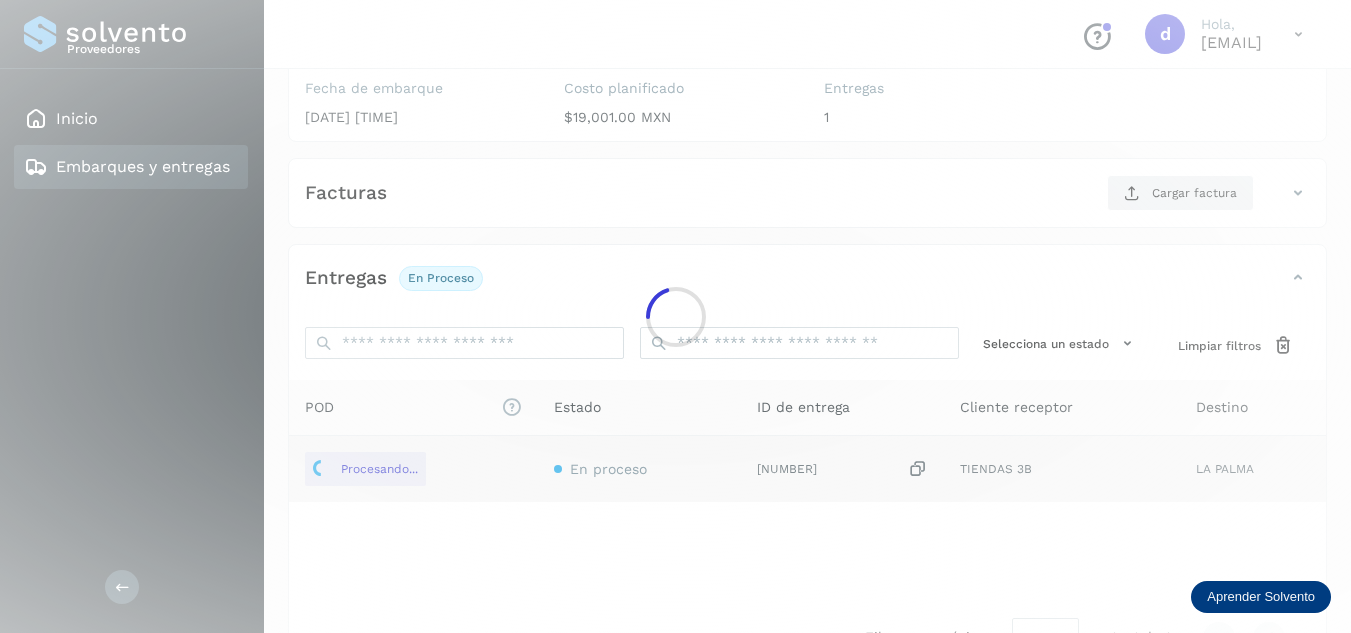 scroll, scrollTop: 216, scrollLeft: 0, axis: vertical 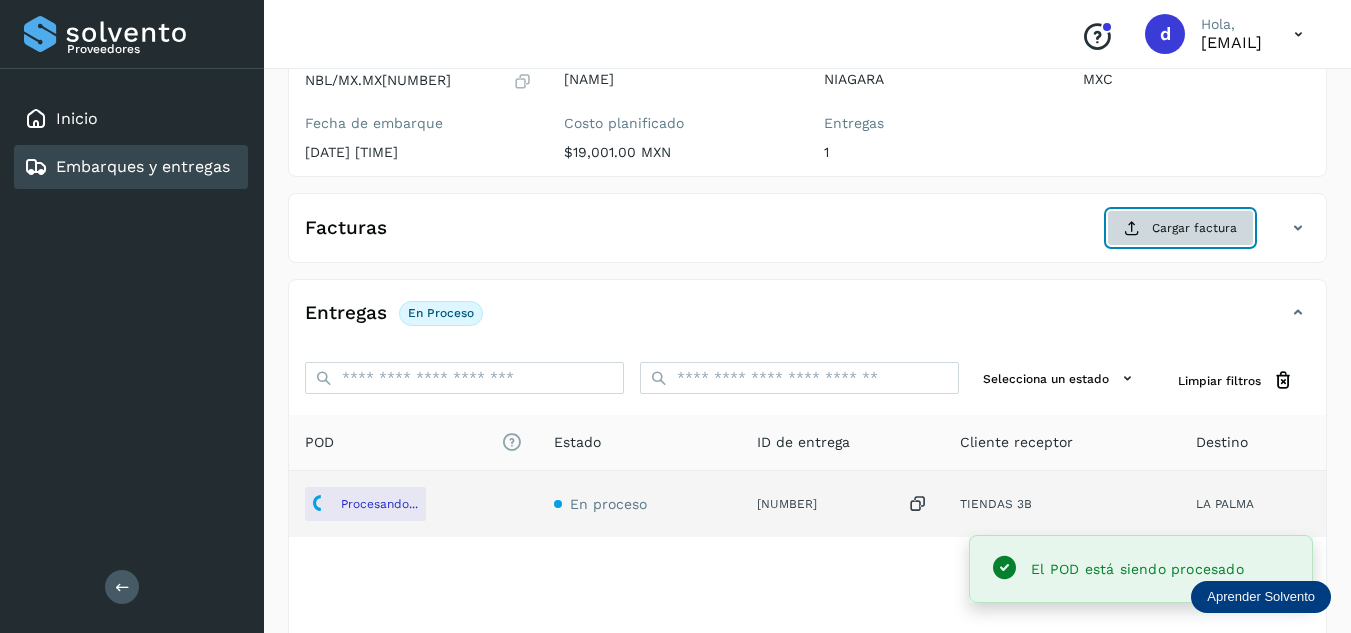 click on "Cargar factura" 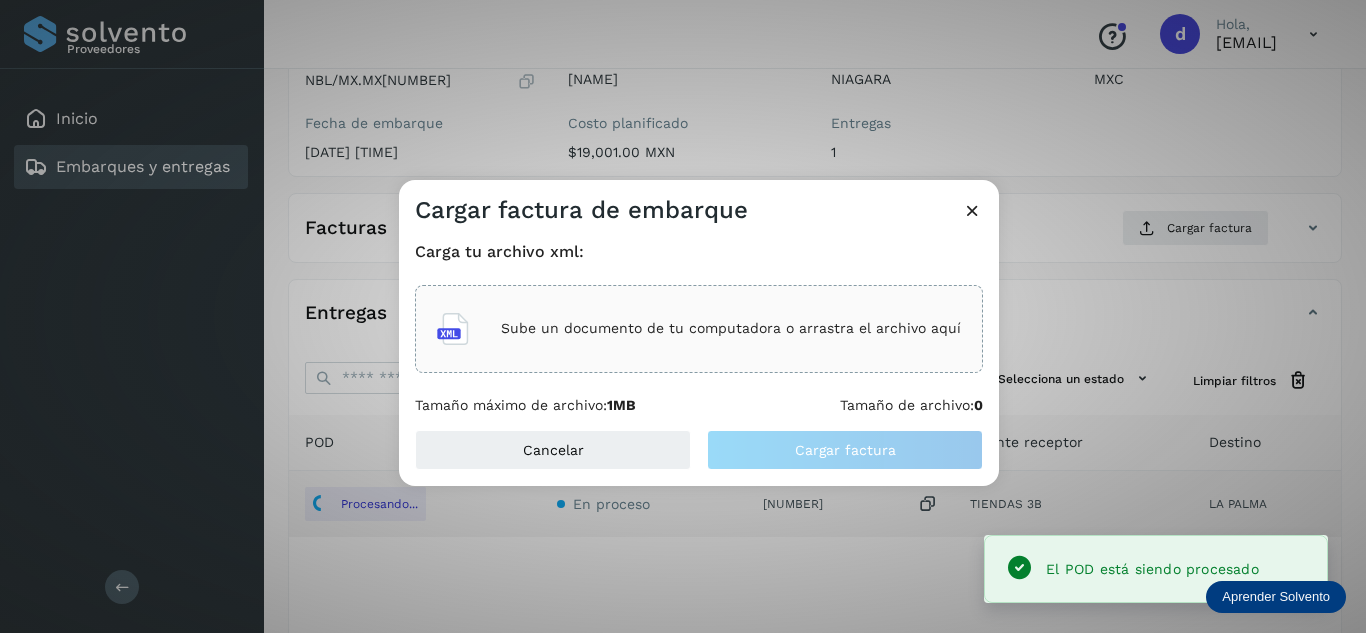 click on "Sube un documento de tu computadora o arrastra el archivo aquí" at bounding box center (731, 328) 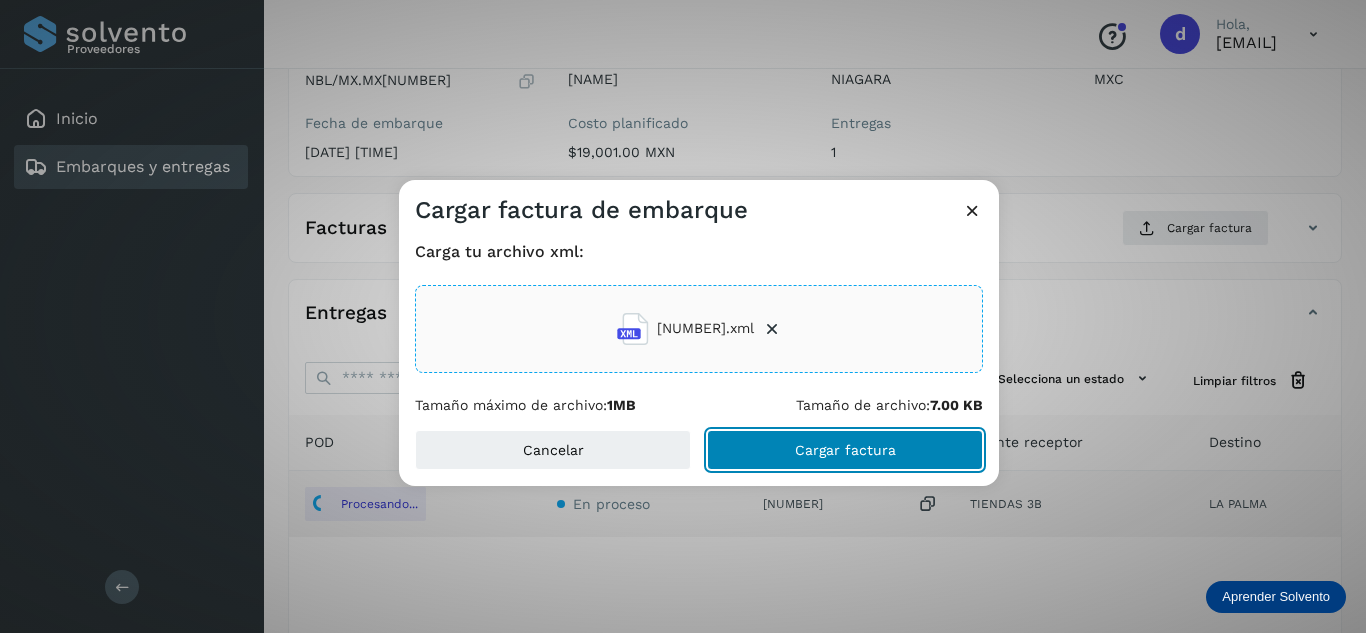click on "Cargar factura" 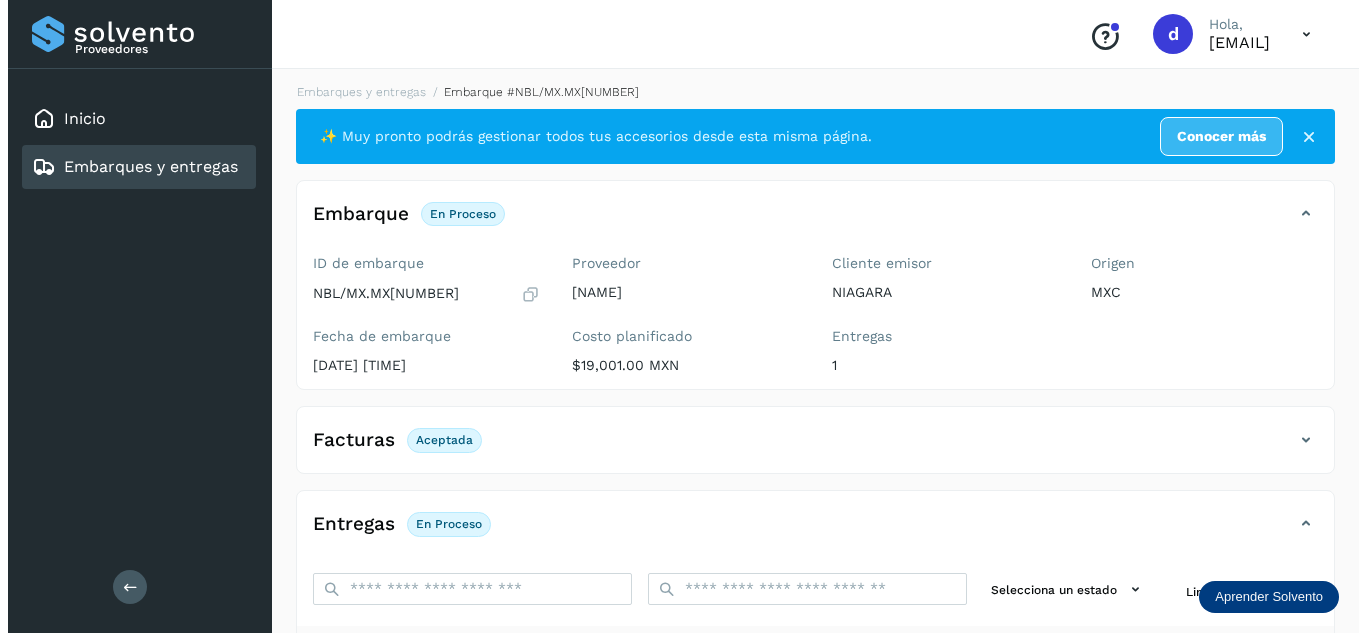 scroll, scrollTop: 0, scrollLeft: 0, axis: both 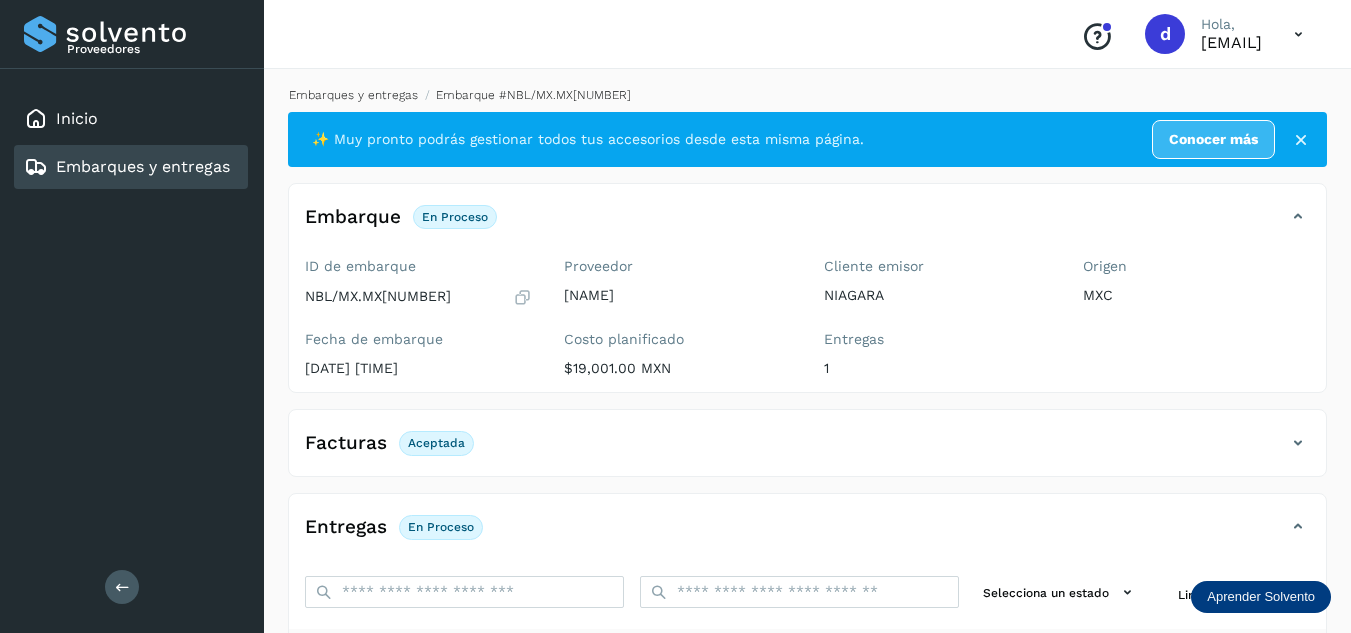click on "Embarques y entregas" 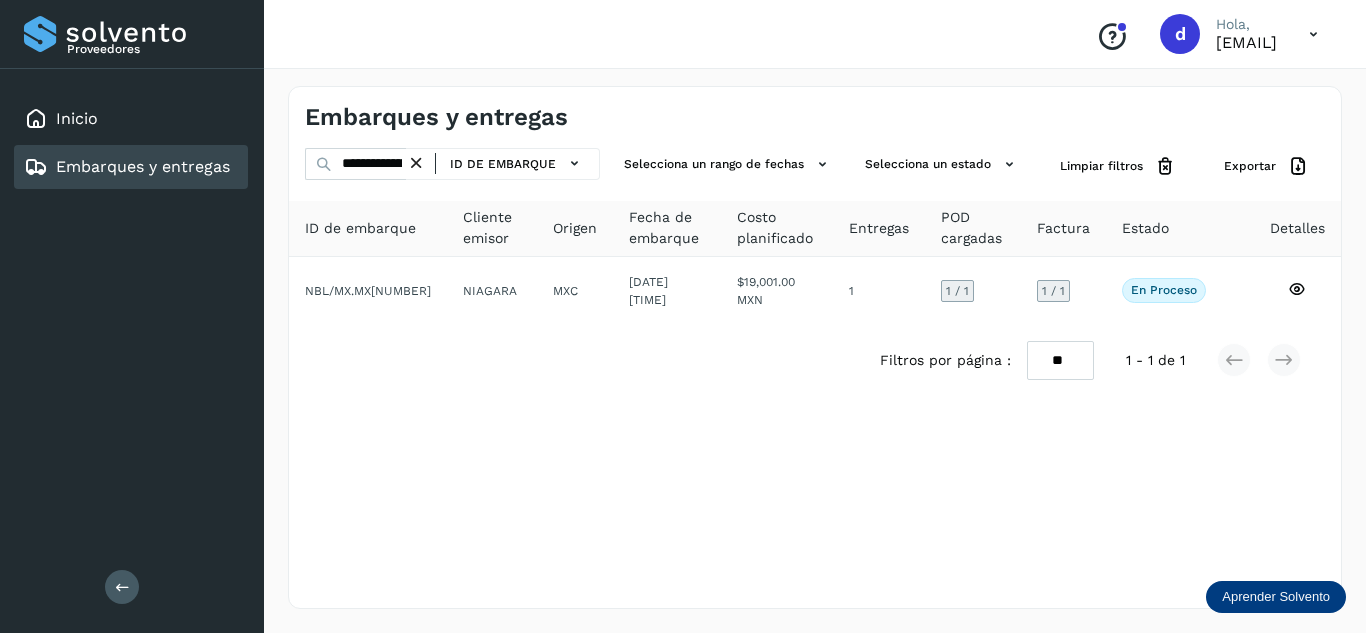 click at bounding box center [416, 163] 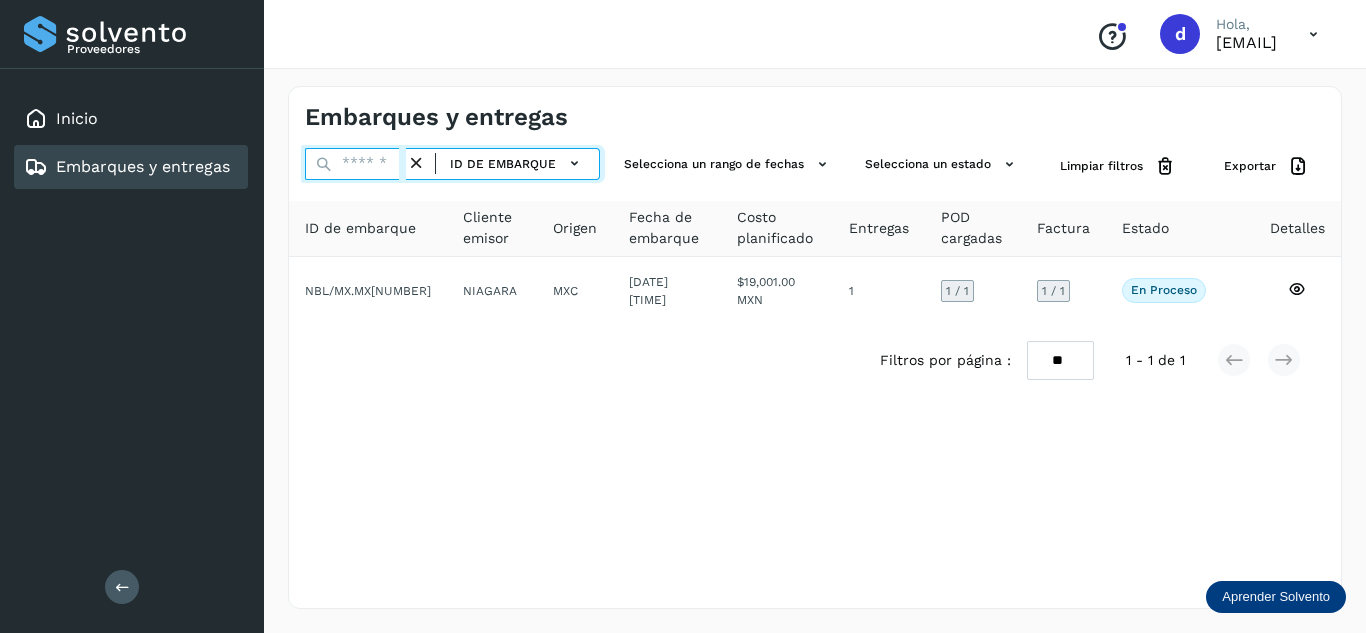 click at bounding box center (355, 164) 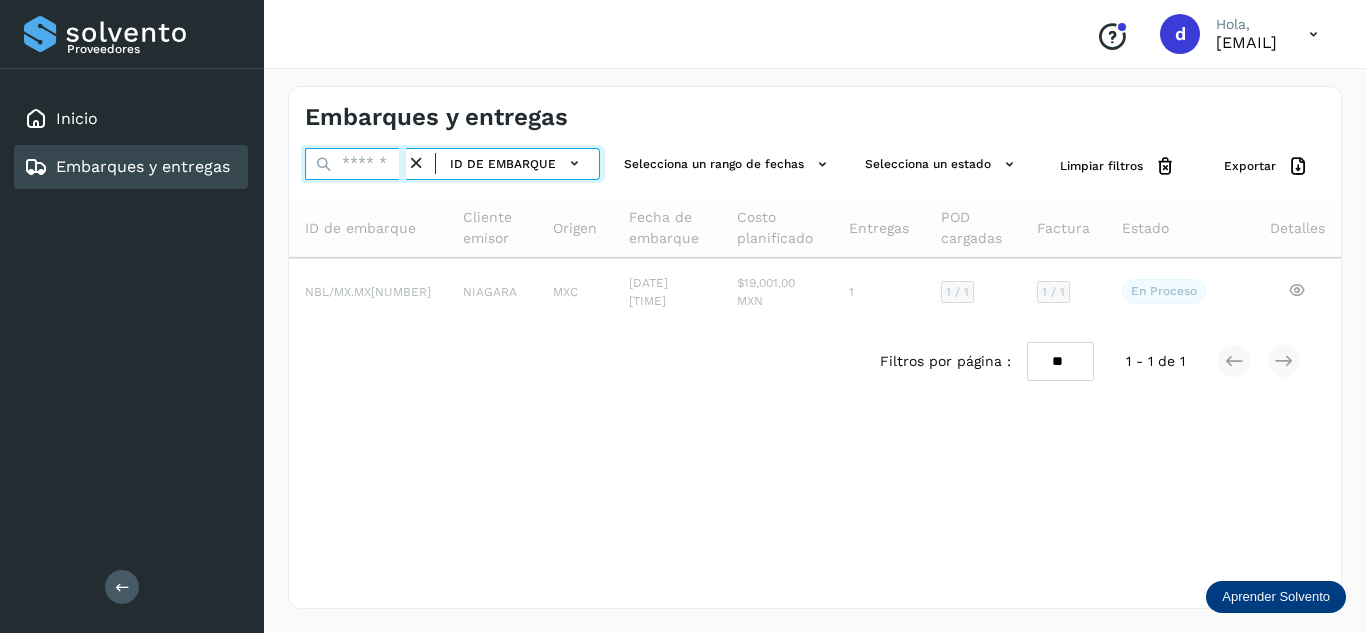 paste on "**********" 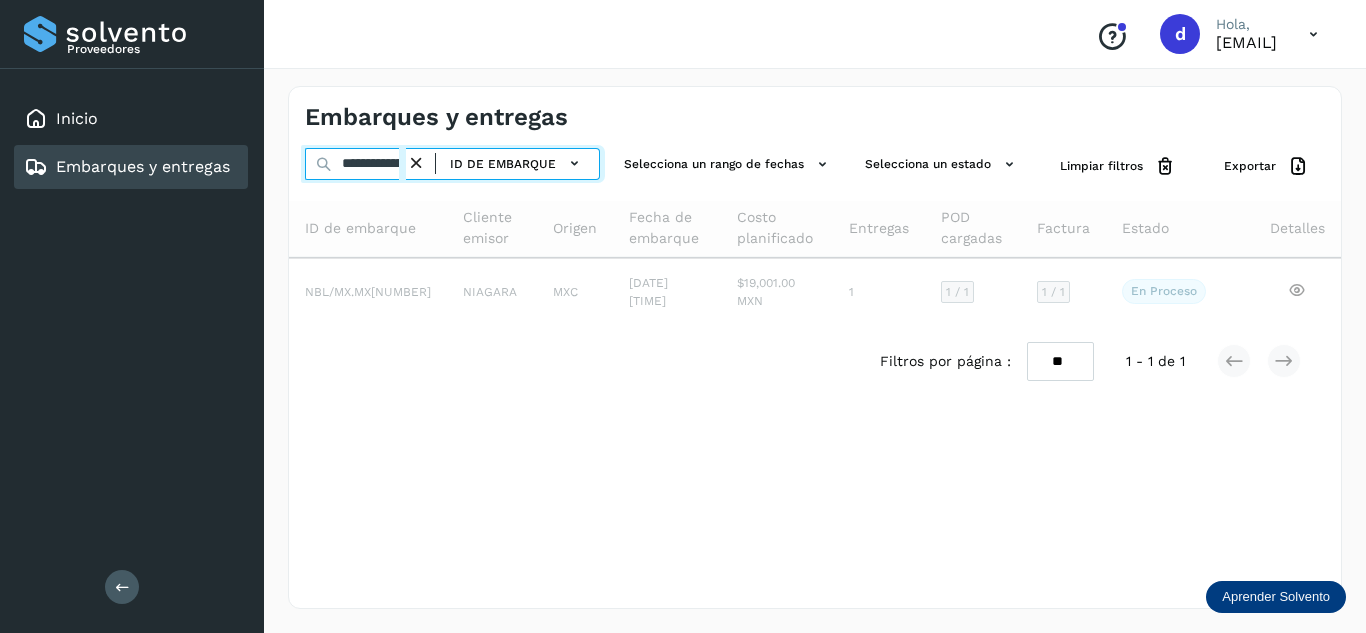 scroll, scrollTop: 0, scrollLeft: 77, axis: horizontal 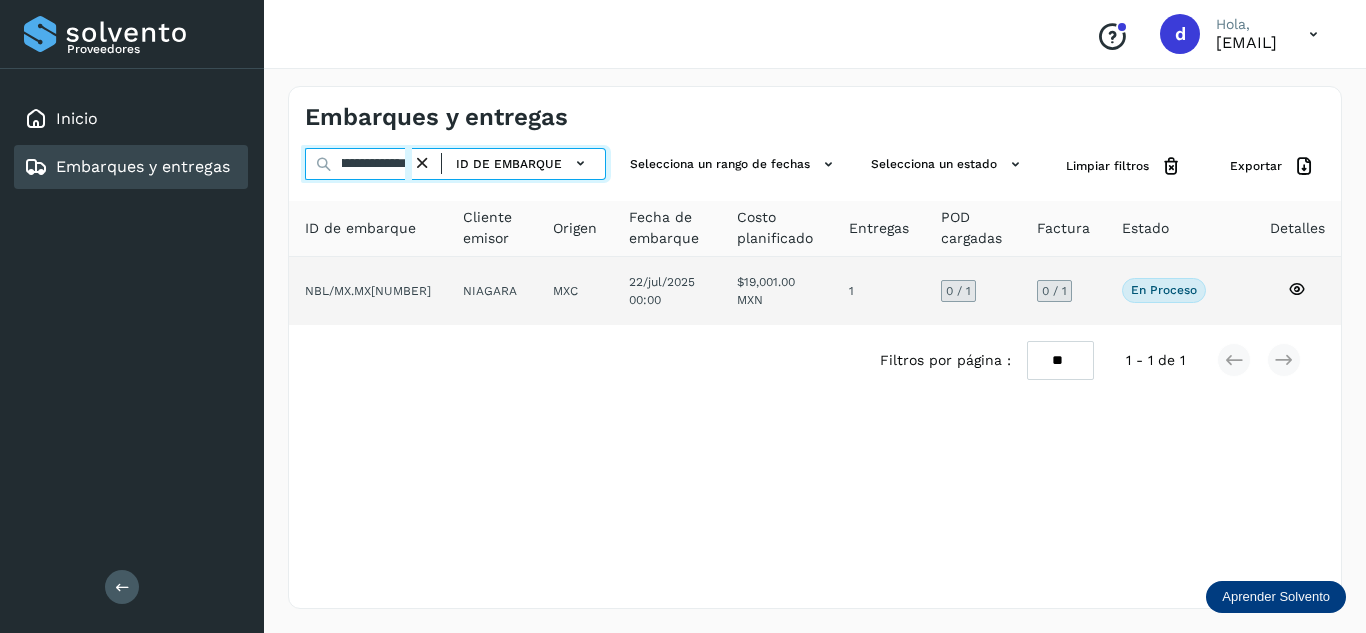 type on "**********" 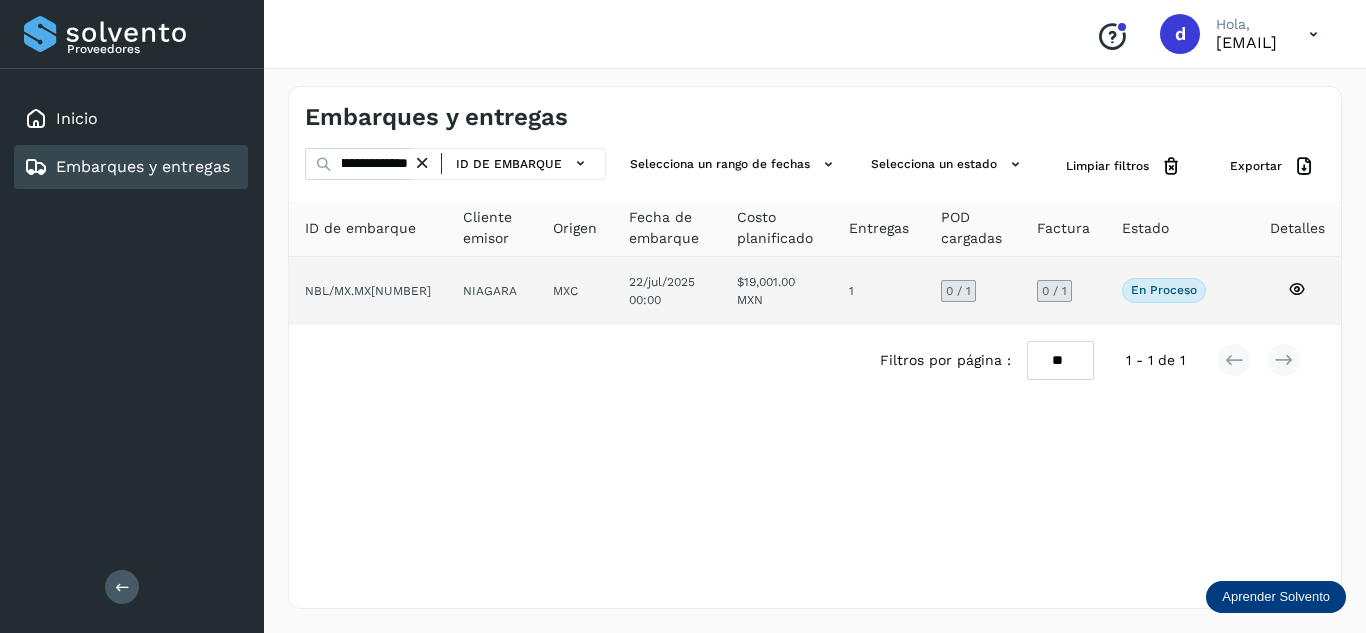 click 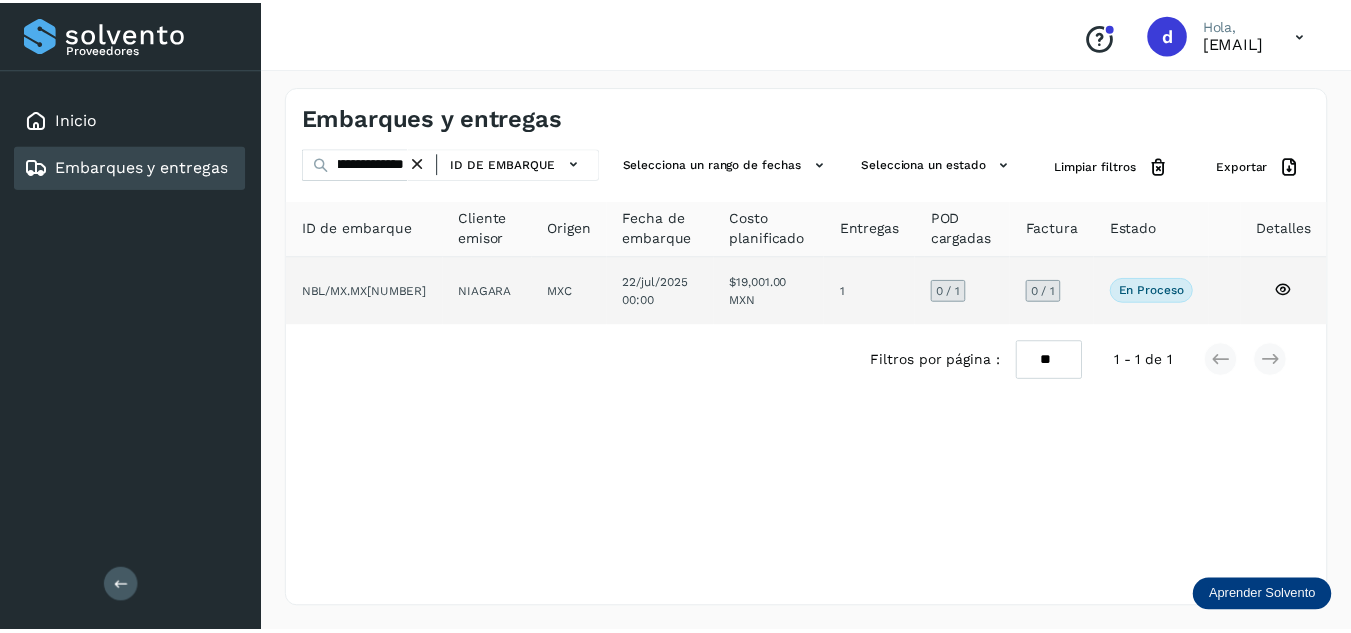 scroll, scrollTop: 0, scrollLeft: 0, axis: both 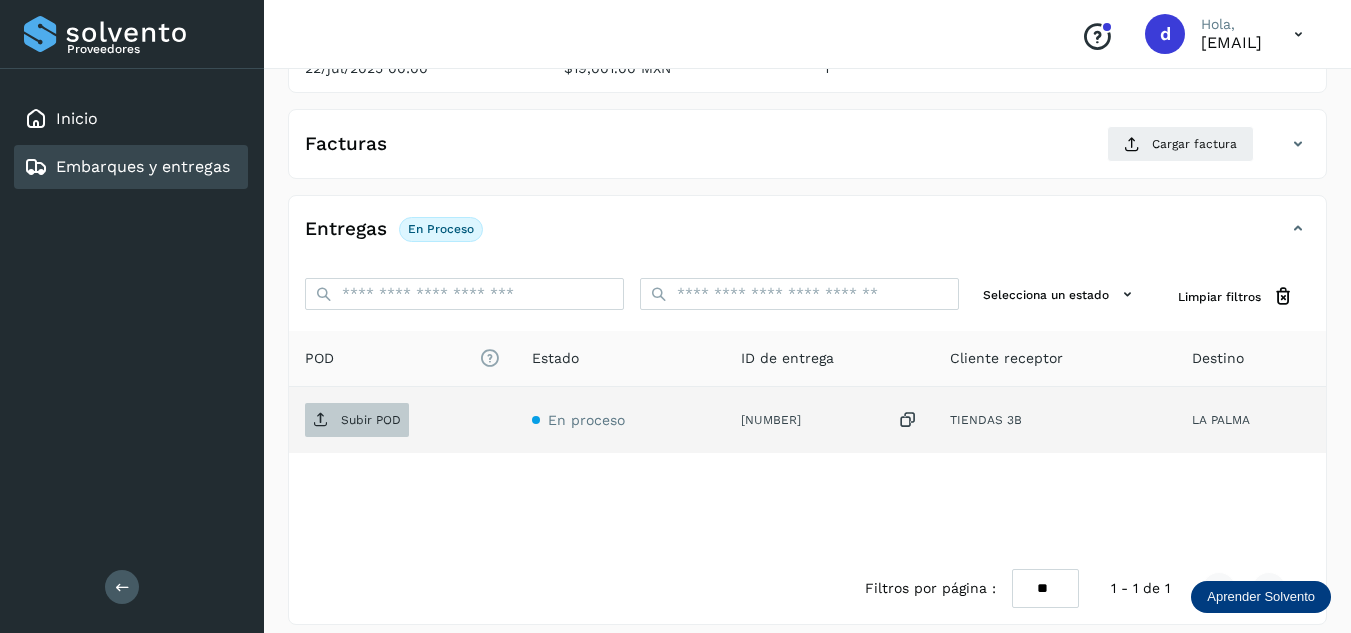 click on "Subir POD" at bounding box center [371, 420] 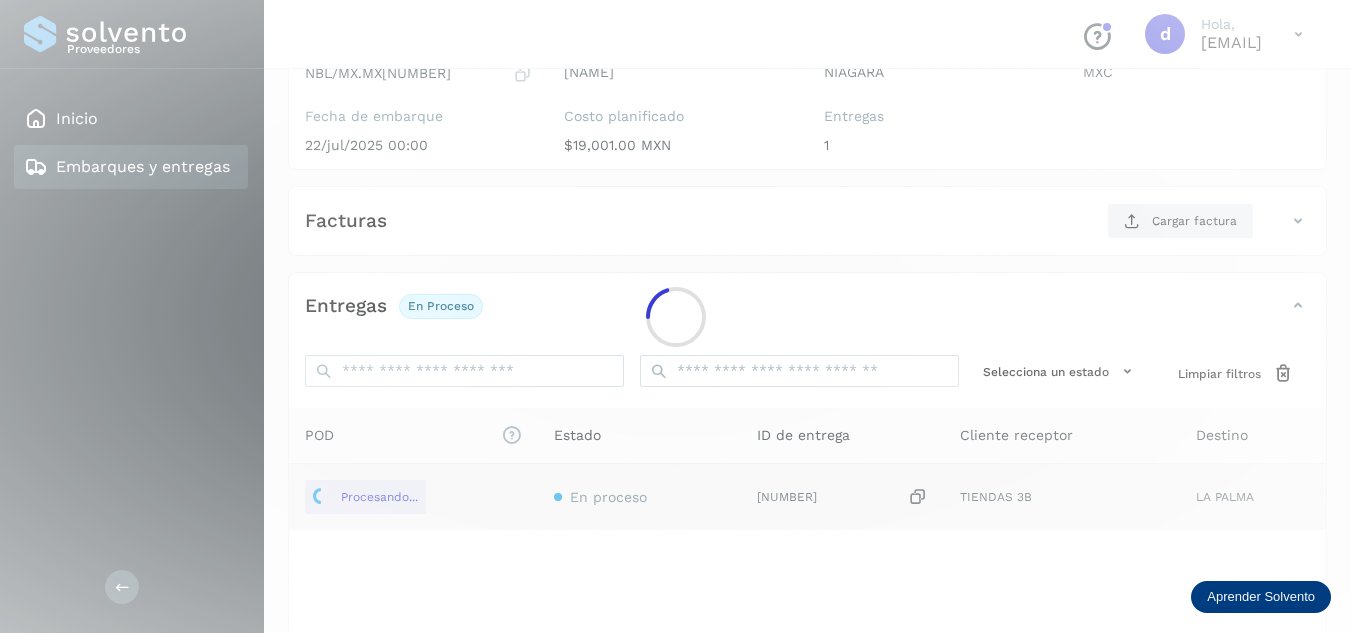 scroll, scrollTop: 200, scrollLeft: 0, axis: vertical 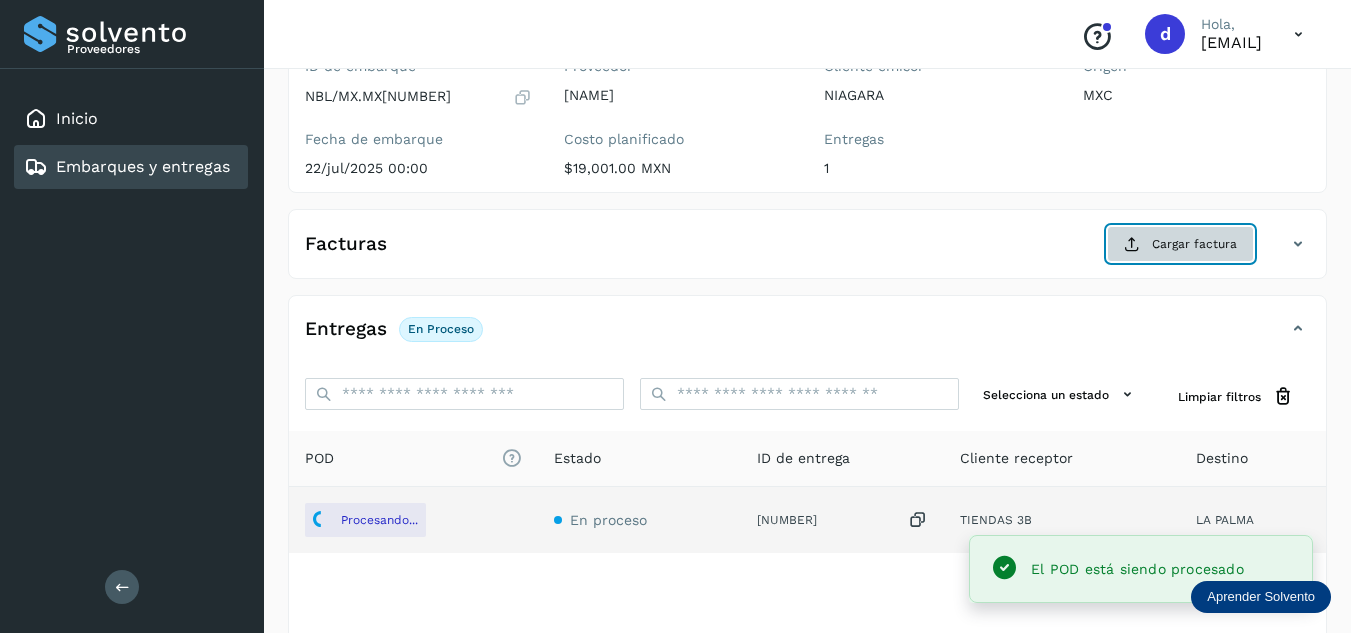 click on "Cargar factura" at bounding box center (1180, 244) 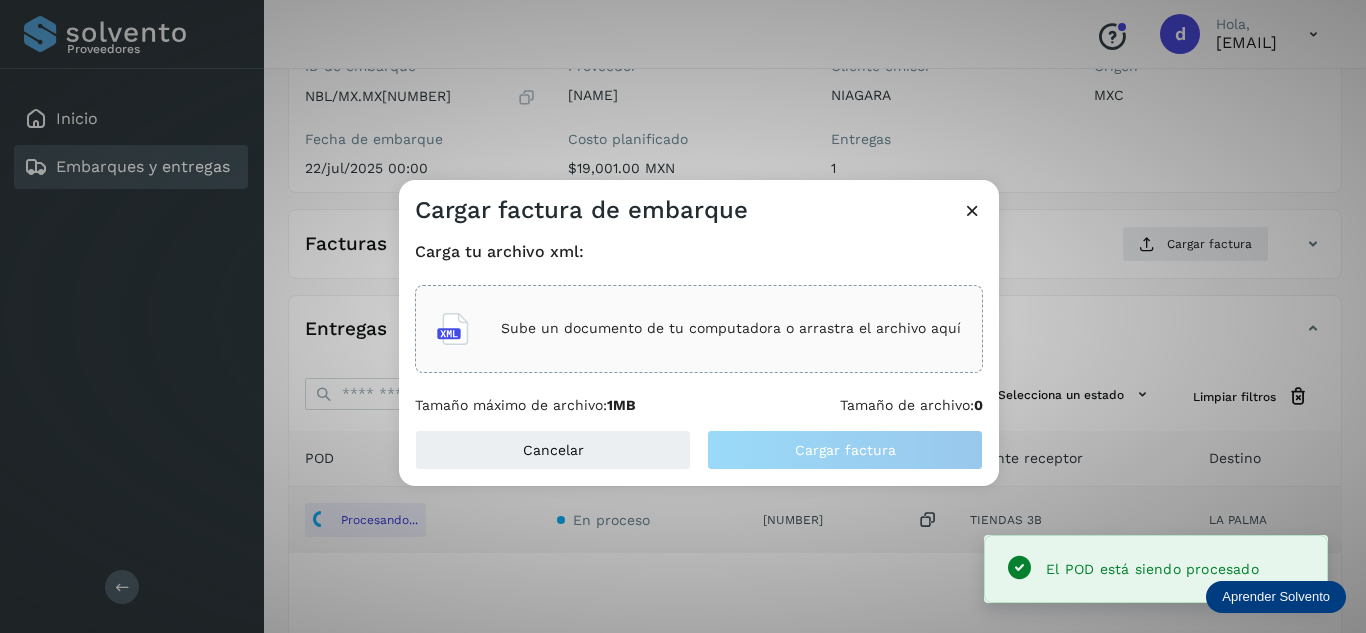 click on "Sube un documento de tu computadora o arrastra el archivo aquí" at bounding box center (731, 328) 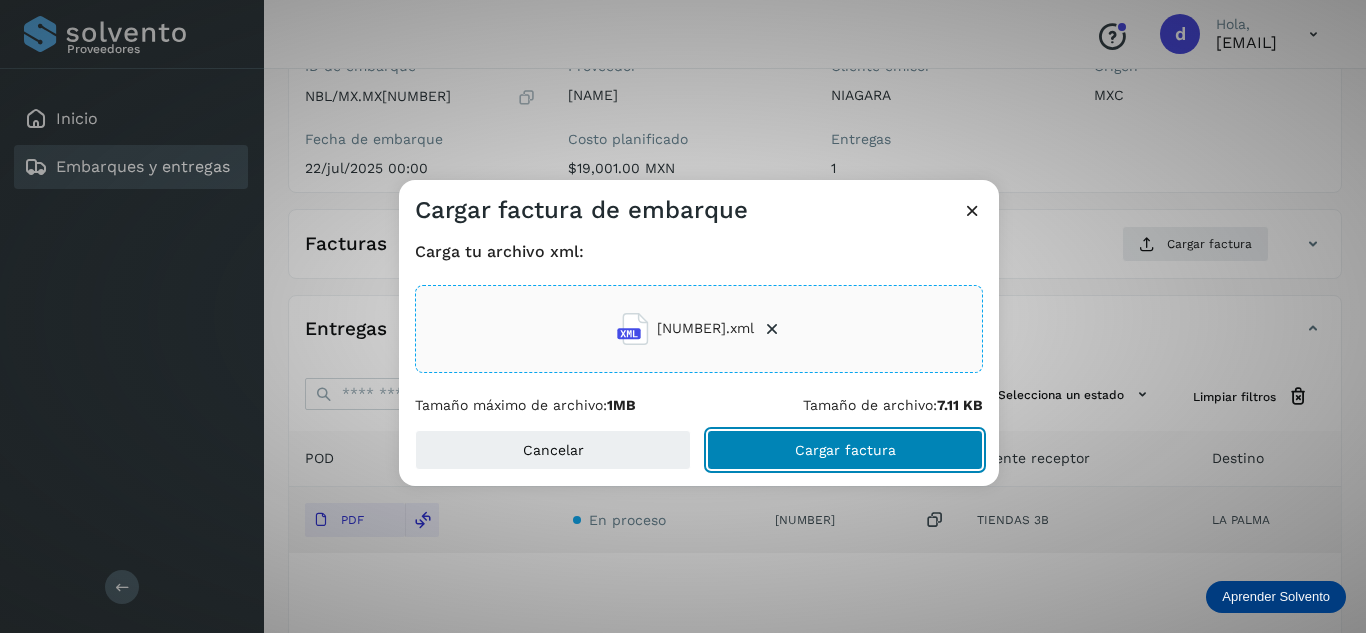 click on "Cargar factura" 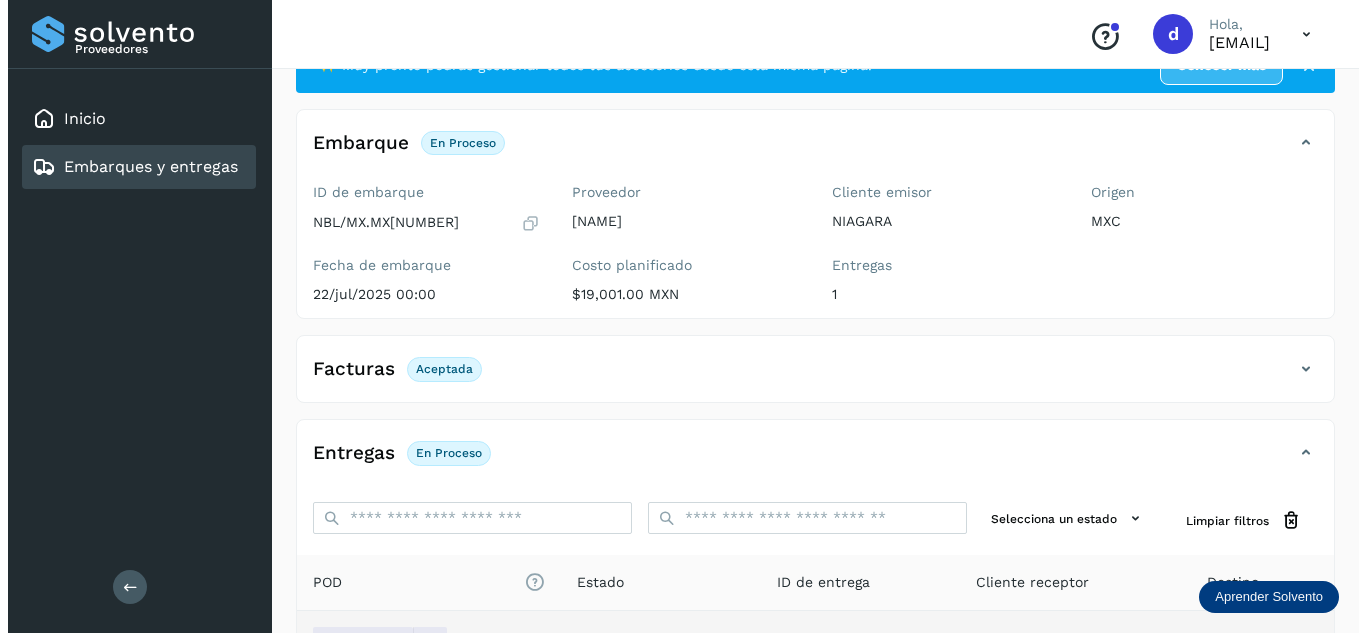 scroll, scrollTop: 0, scrollLeft: 0, axis: both 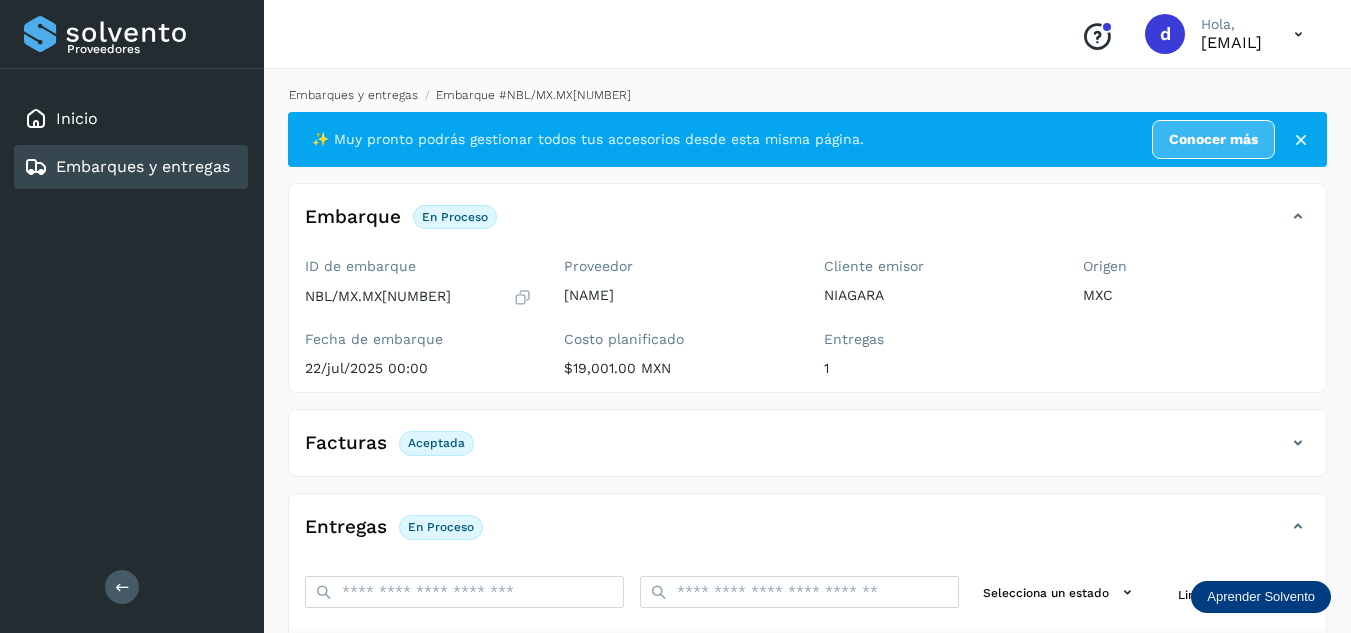 click on "Embarques y entregas" at bounding box center [353, 95] 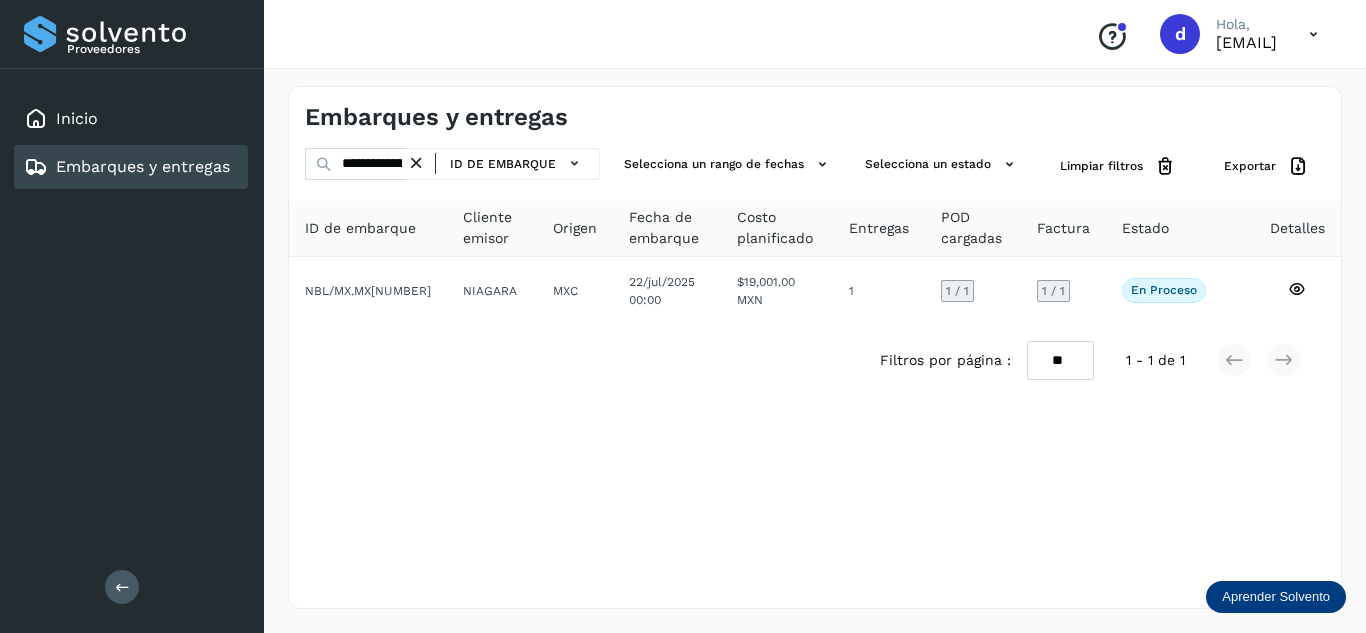 click at bounding box center [416, 163] 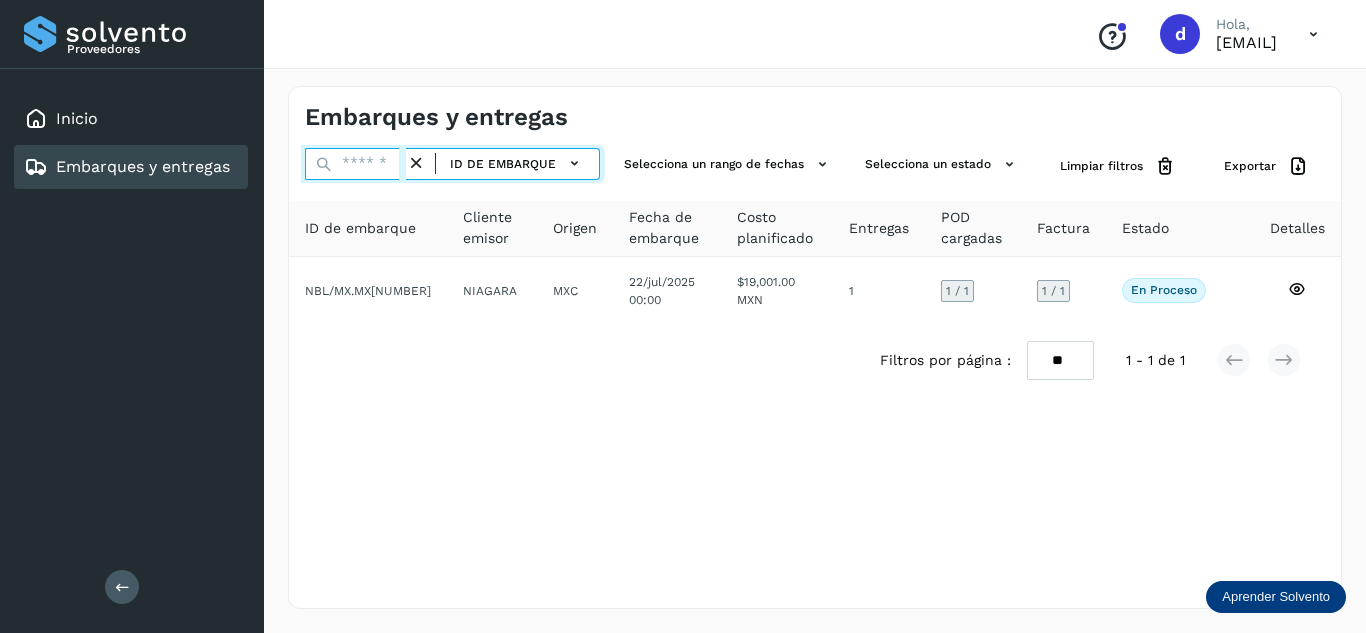 click at bounding box center (355, 164) 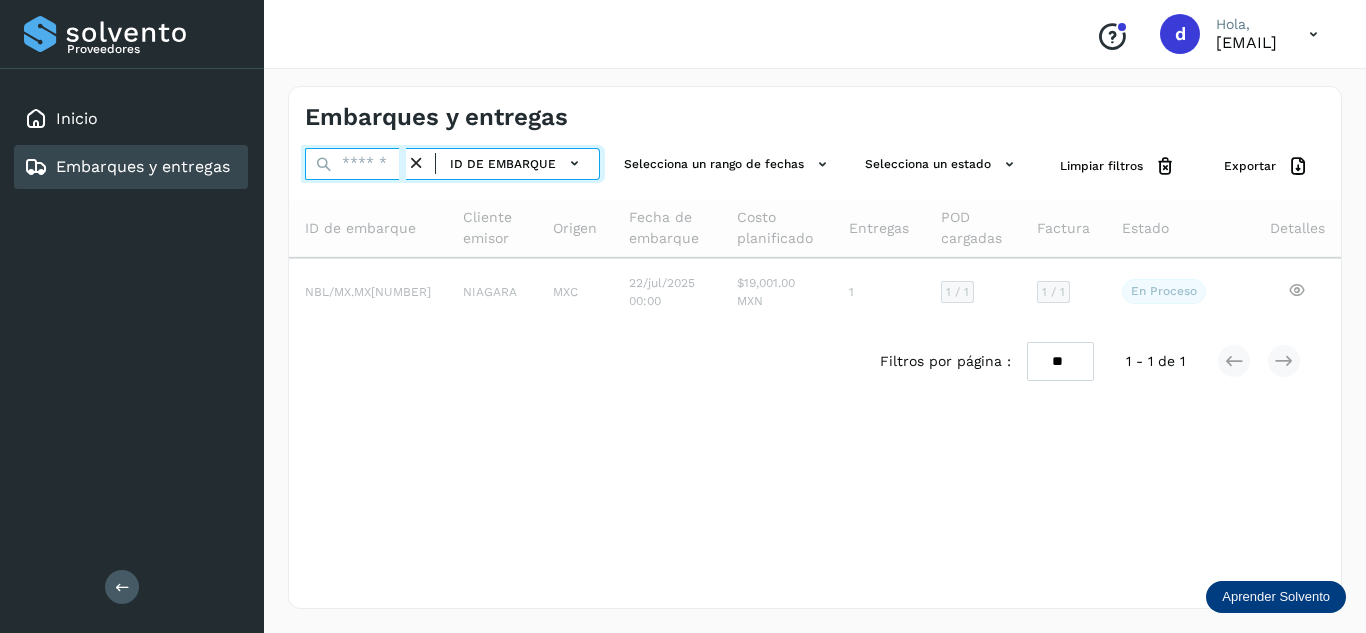 paste on "**********" 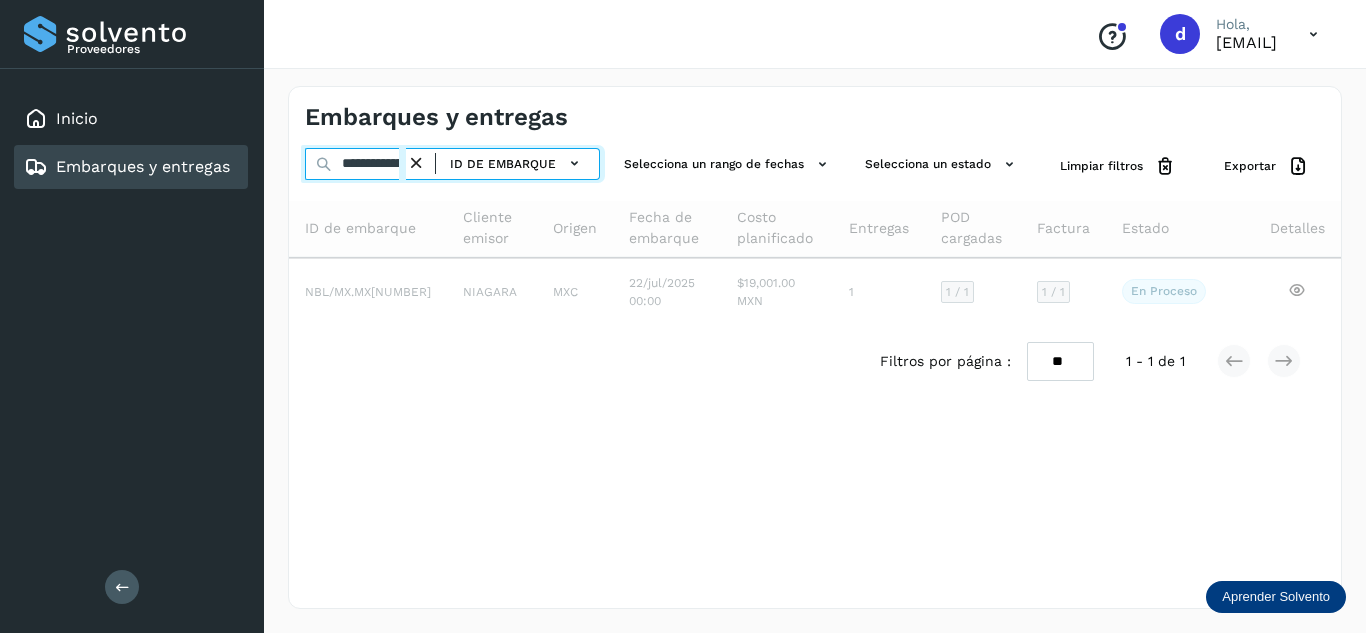 scroll, scrollTop: 0, scrollLeft: 74, axis: horizontal 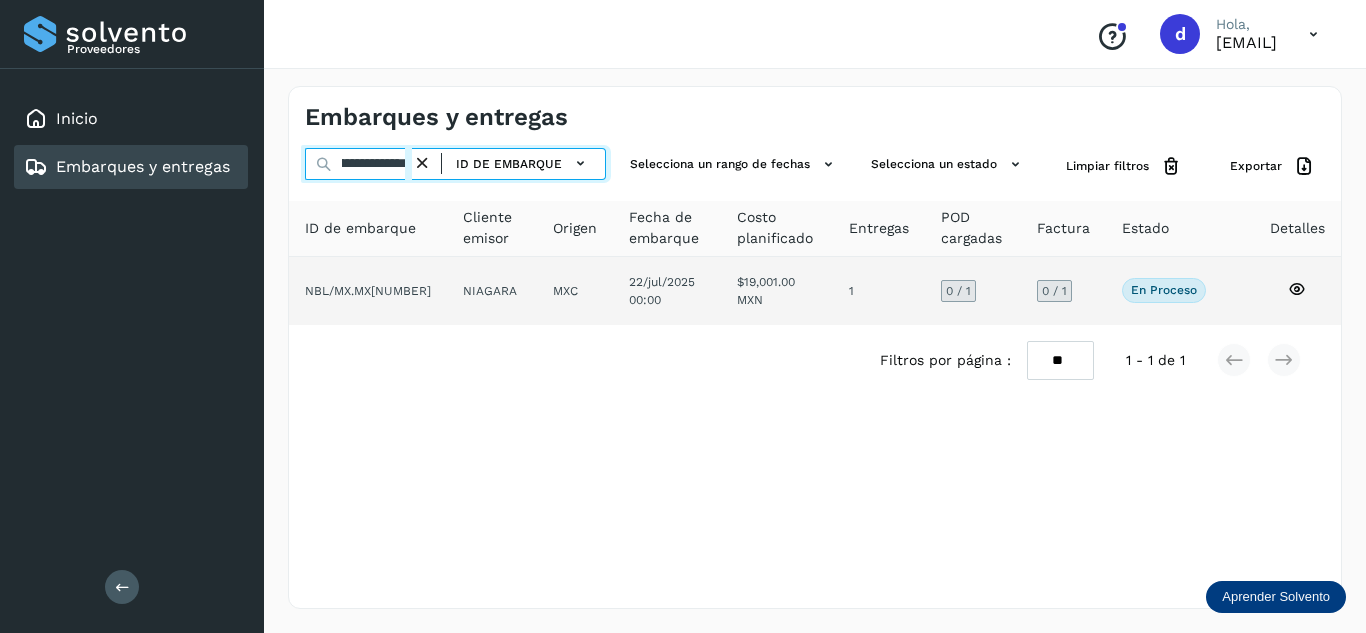 type on "**********" 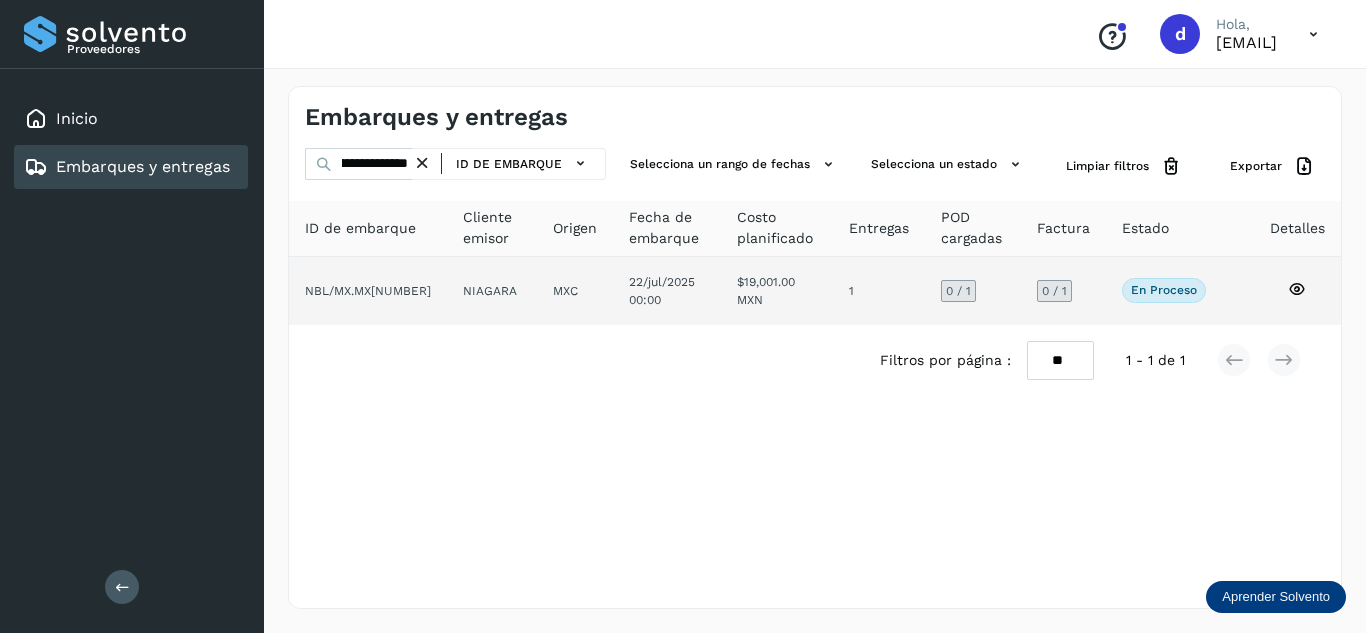click 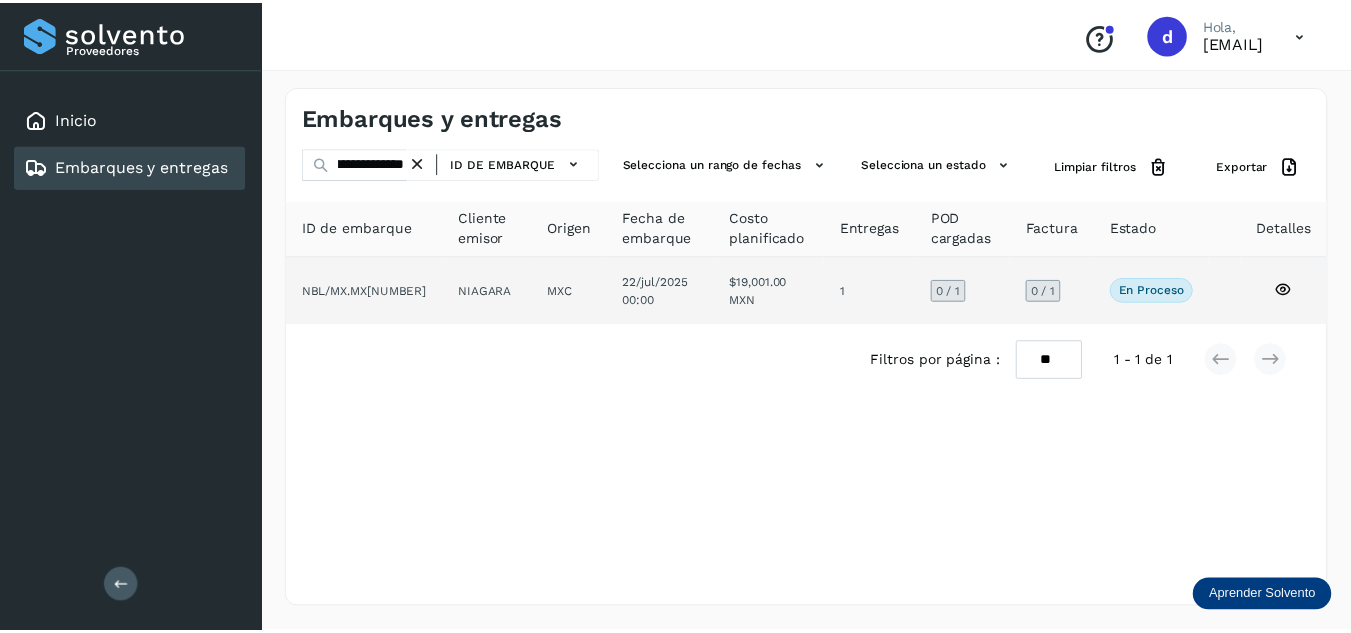 scroll, scrollTop: 0, scrollLeft: 0, axis: both 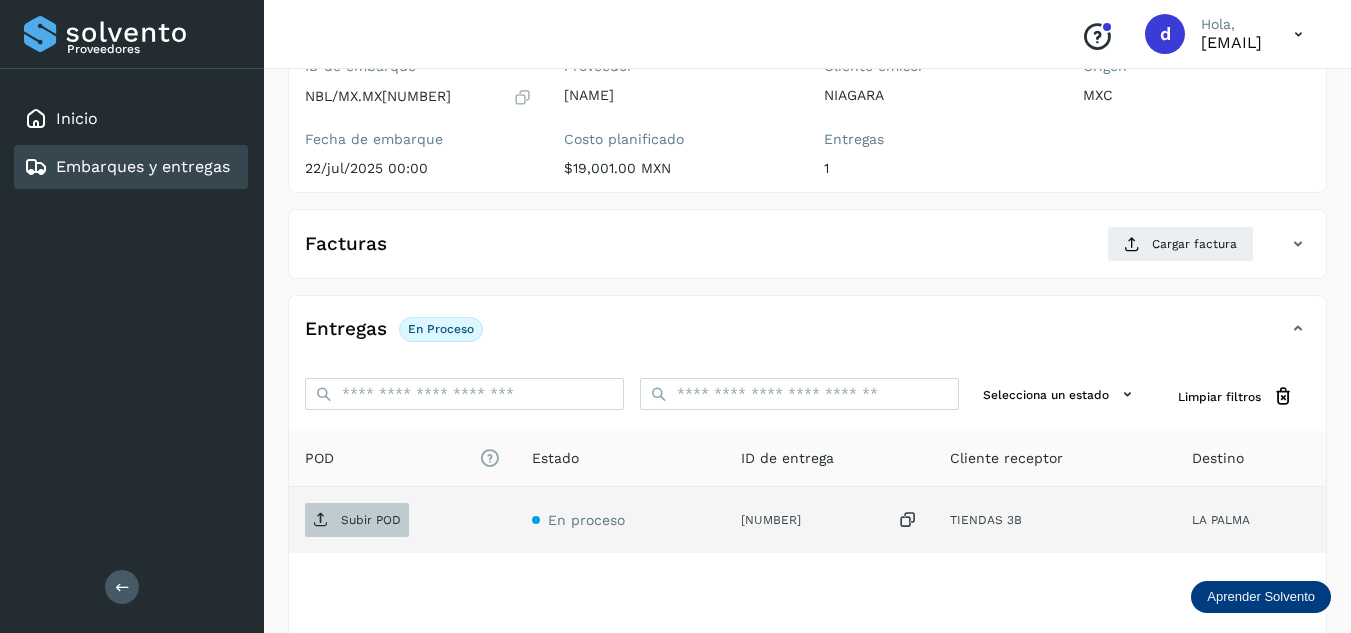 click on "Subir POD" at bounding box center [371, 520] 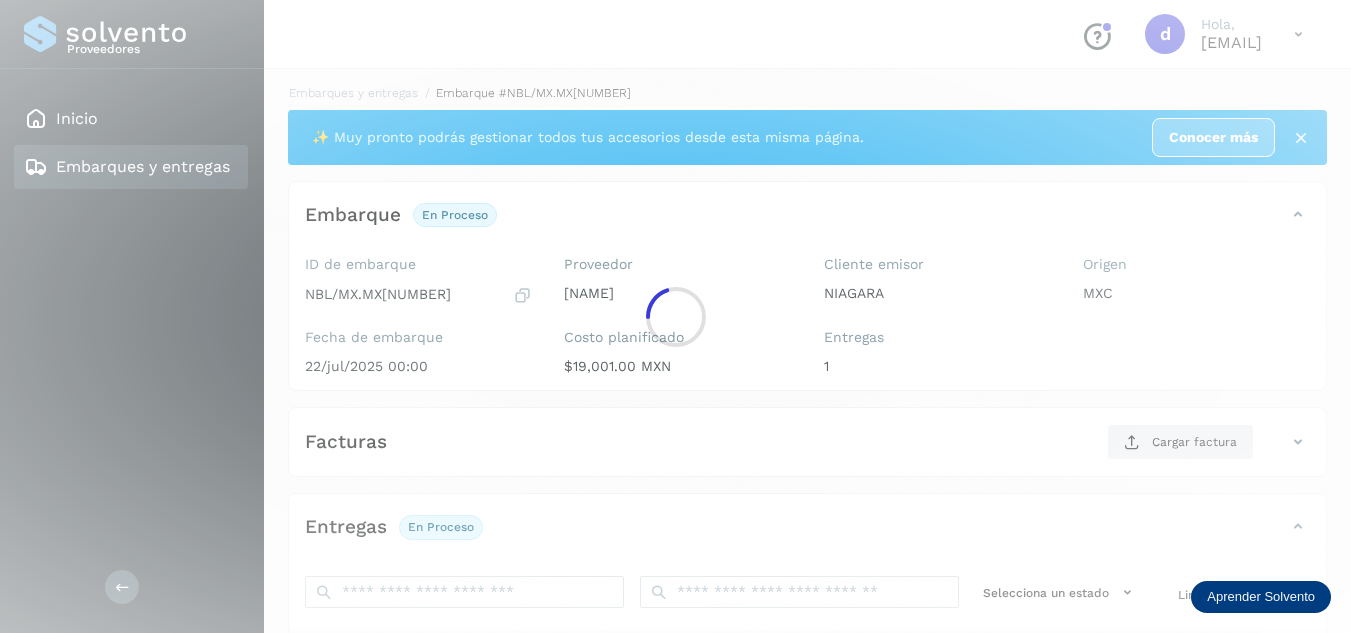 scroll, scrollTop: 0, scrollLeft: 0, axis: both 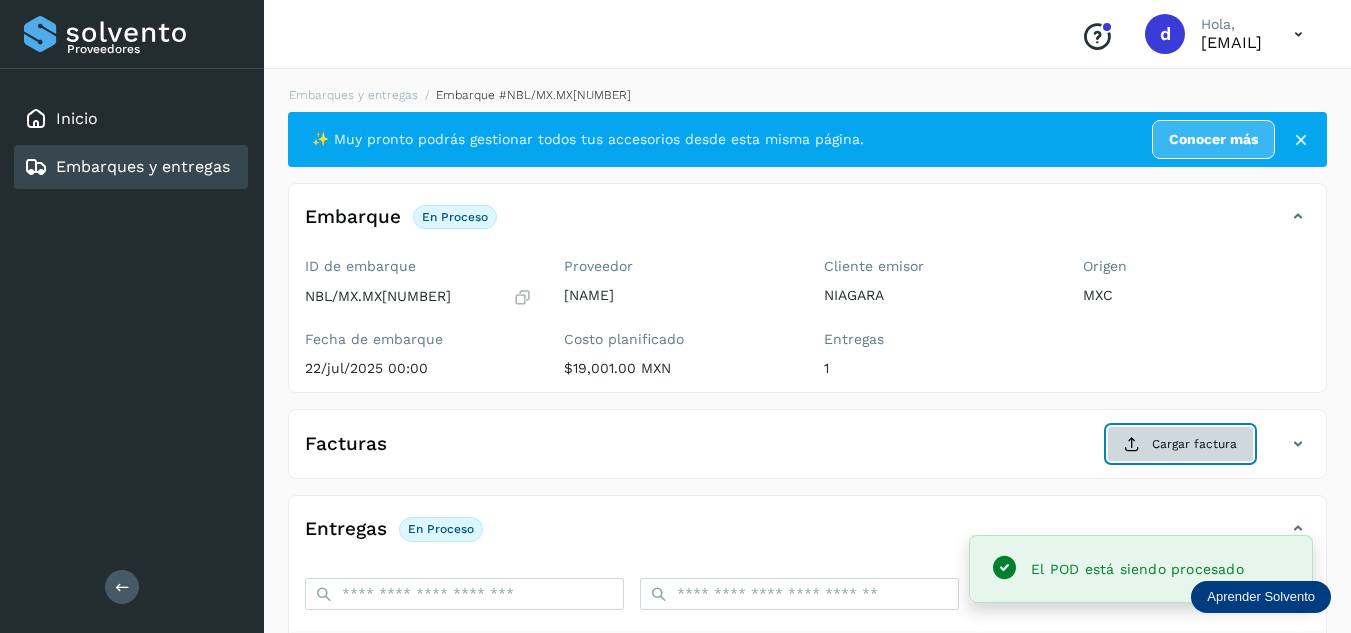 click on "Cargar factura" 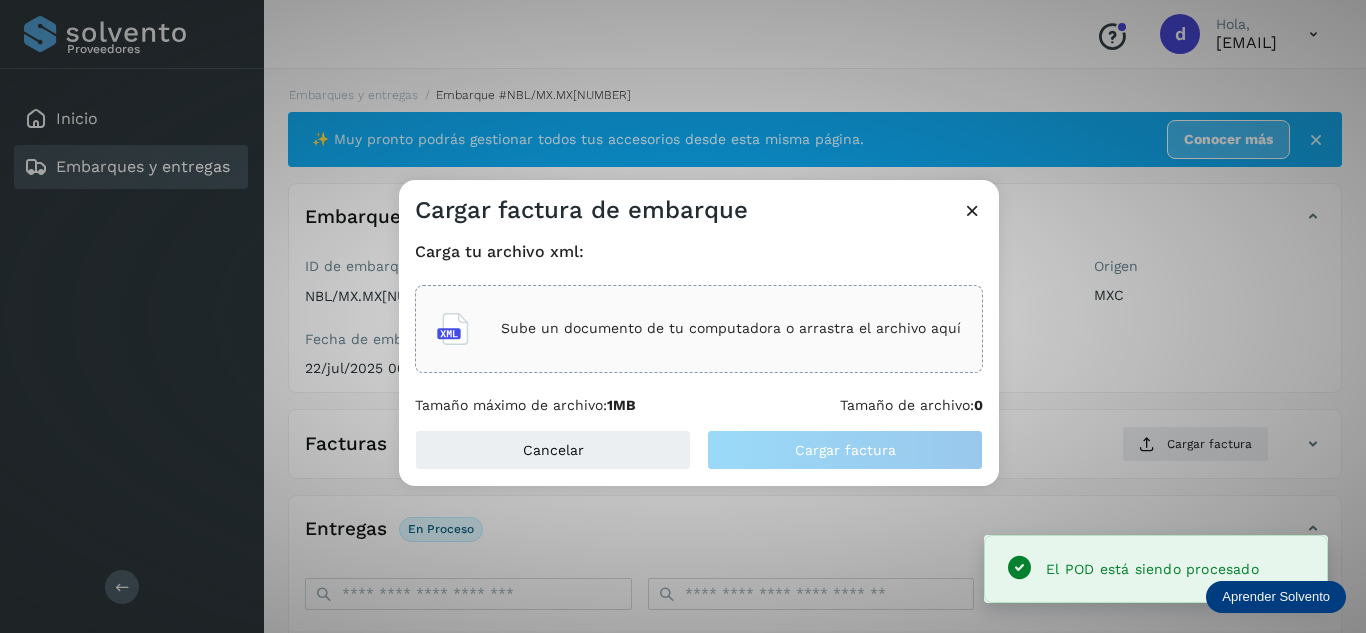 click on "Sube un documento de tu computadora o arrastra el archivo aquí" 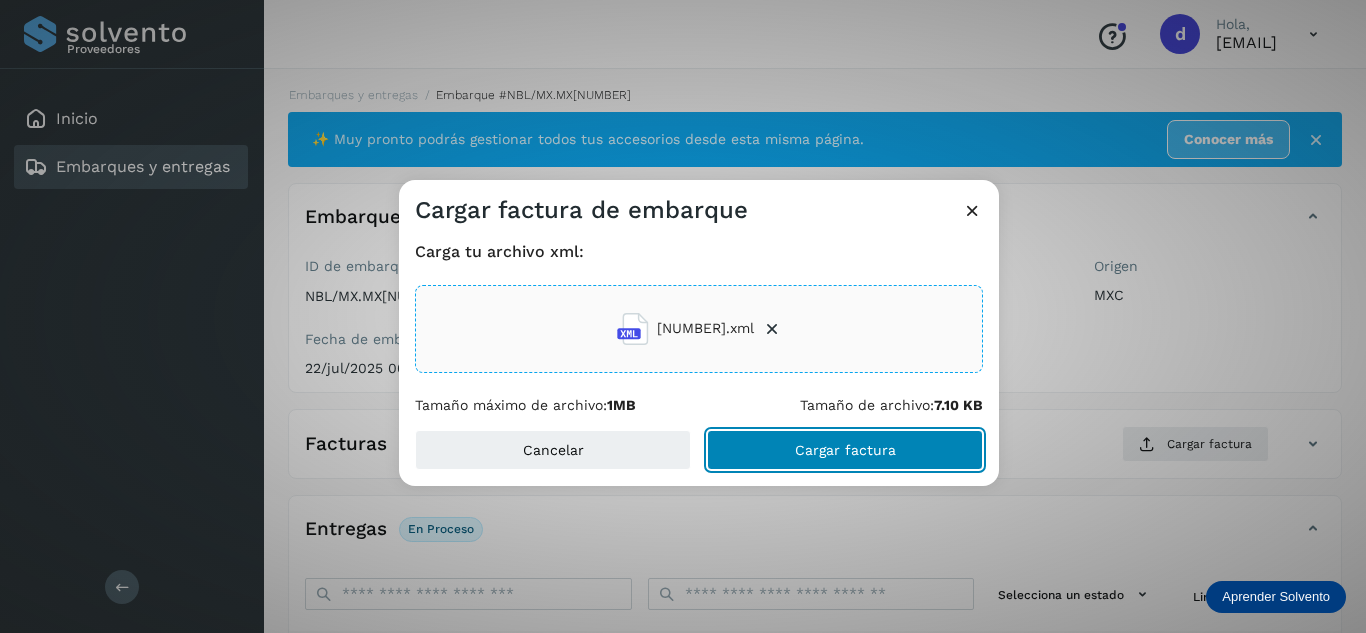 click on "Cargar factura" 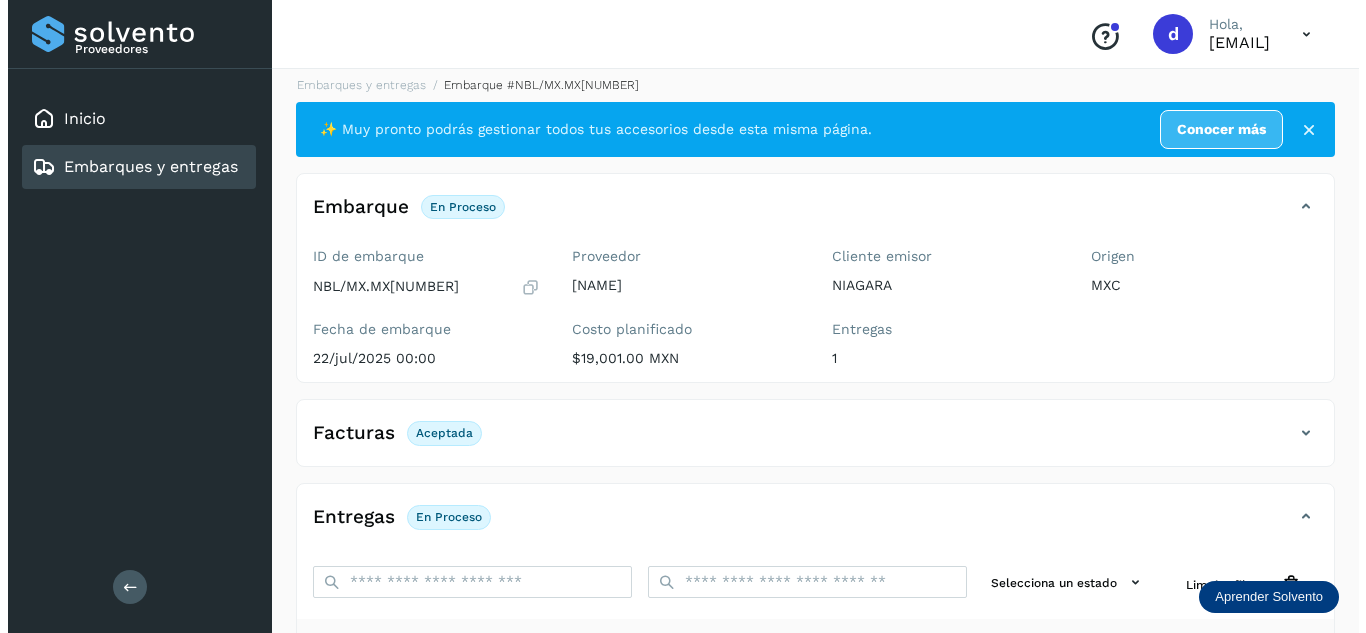 scroll, scrollTop: 0, scrollLeft: 0, axis: both 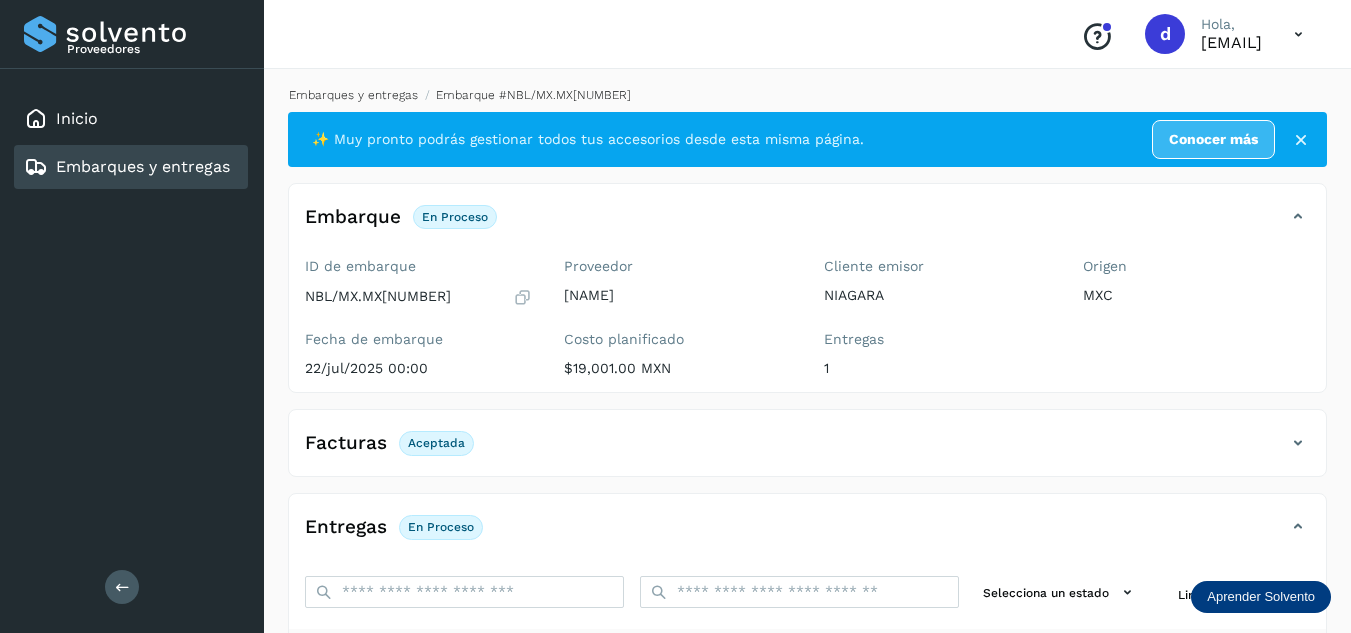click on "Embarques y entregas" at bounding box center [353, 95] 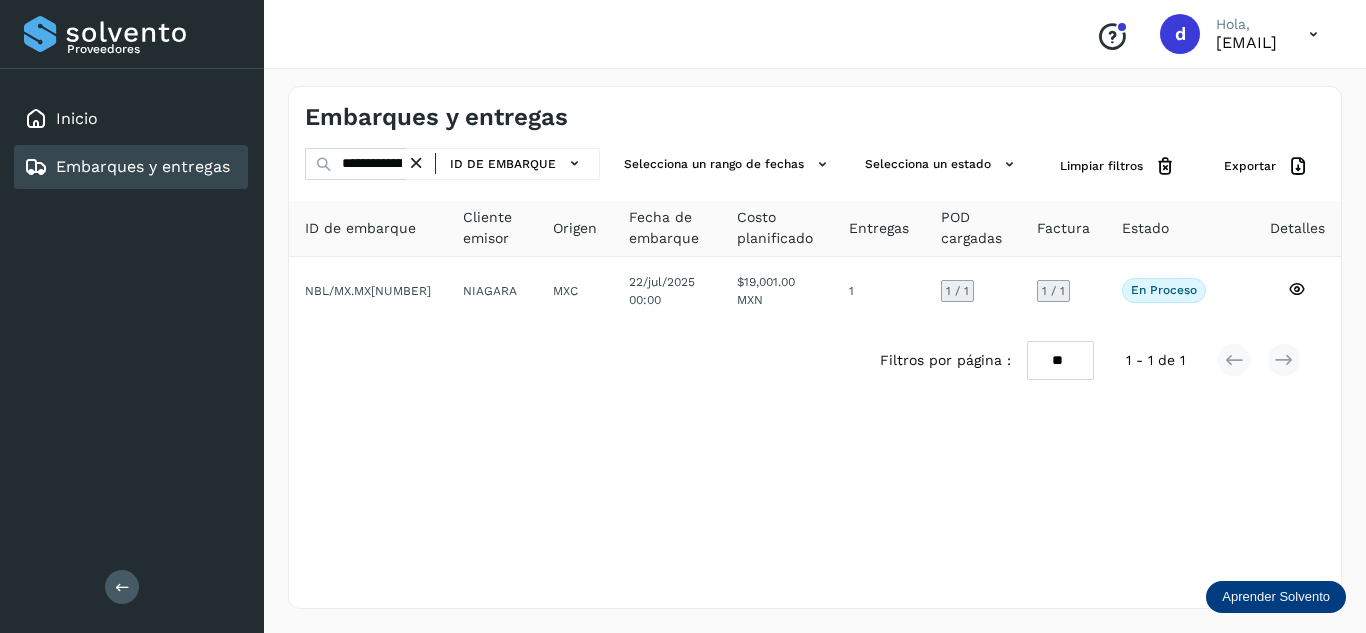click at bounding box center [416, 163] 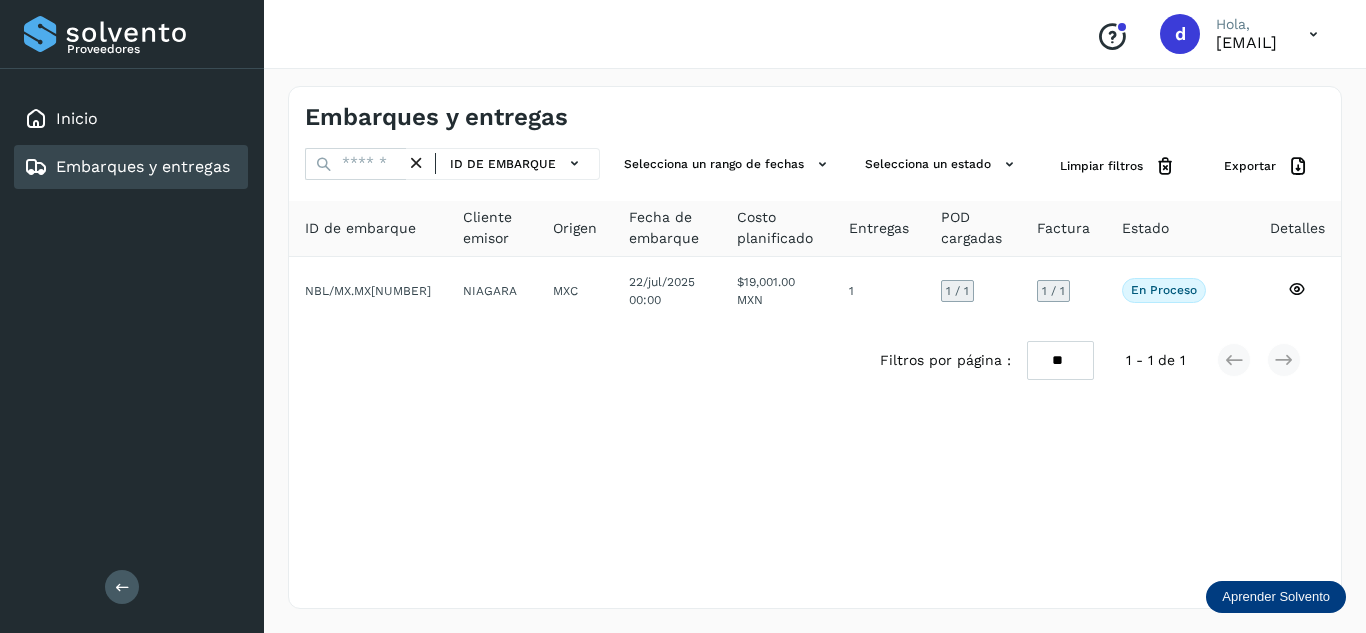 click at bounding box center [416, 163] 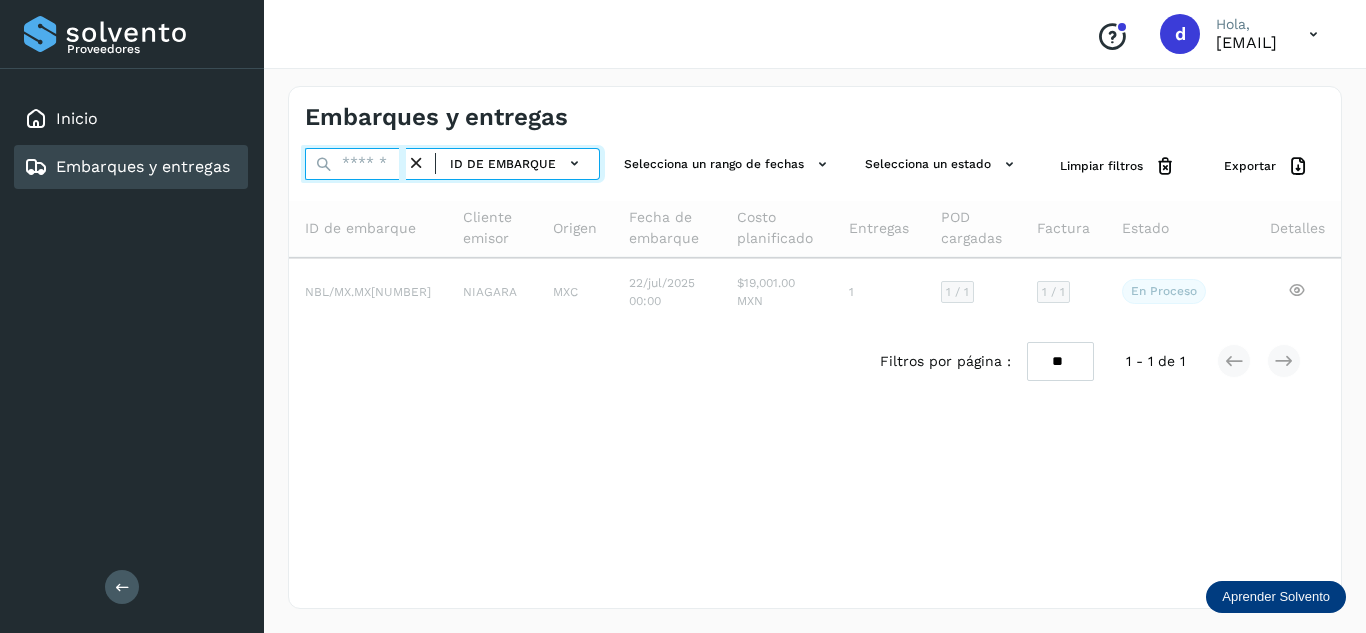 click at bounding box center (355, 164) 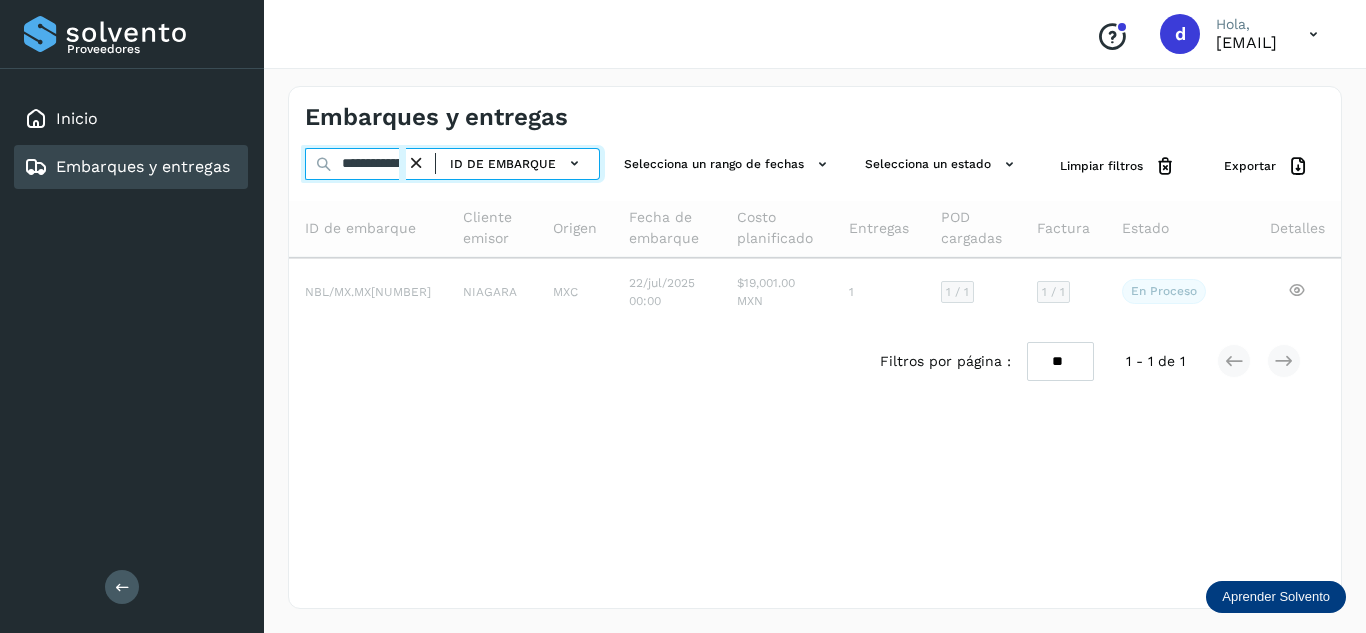 scroll, scrollTop: 0, scrollLeft: 77, axis: horizontal 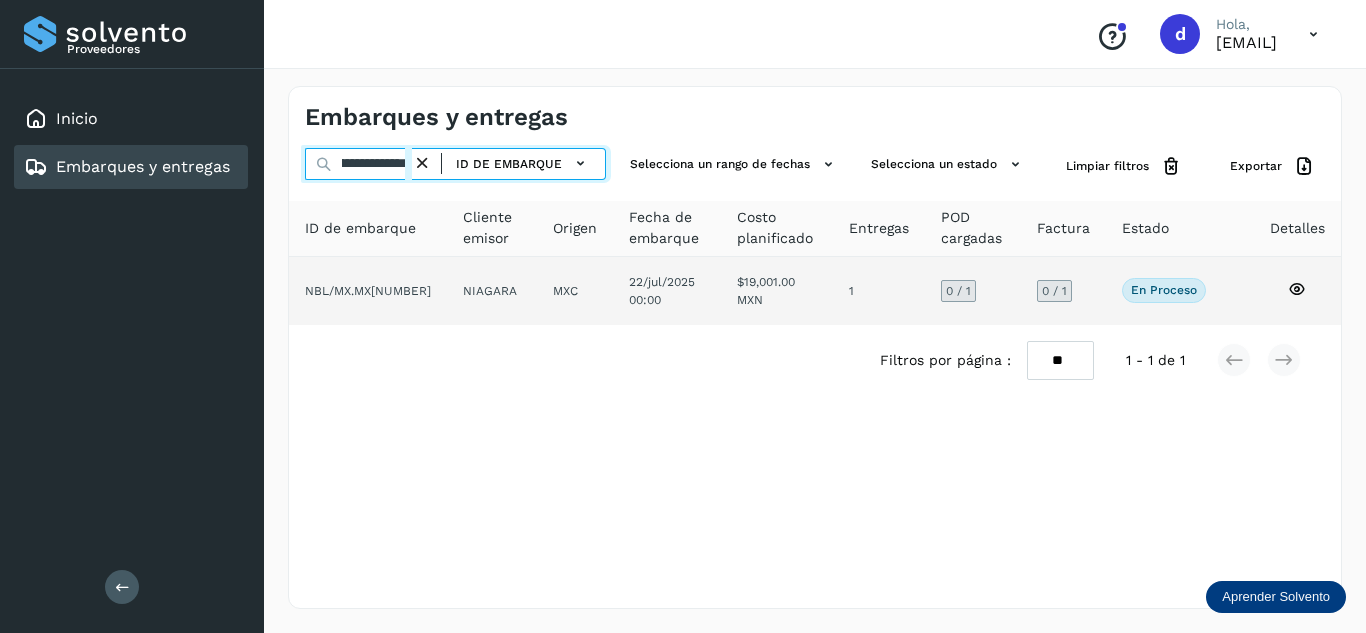type on "**********" 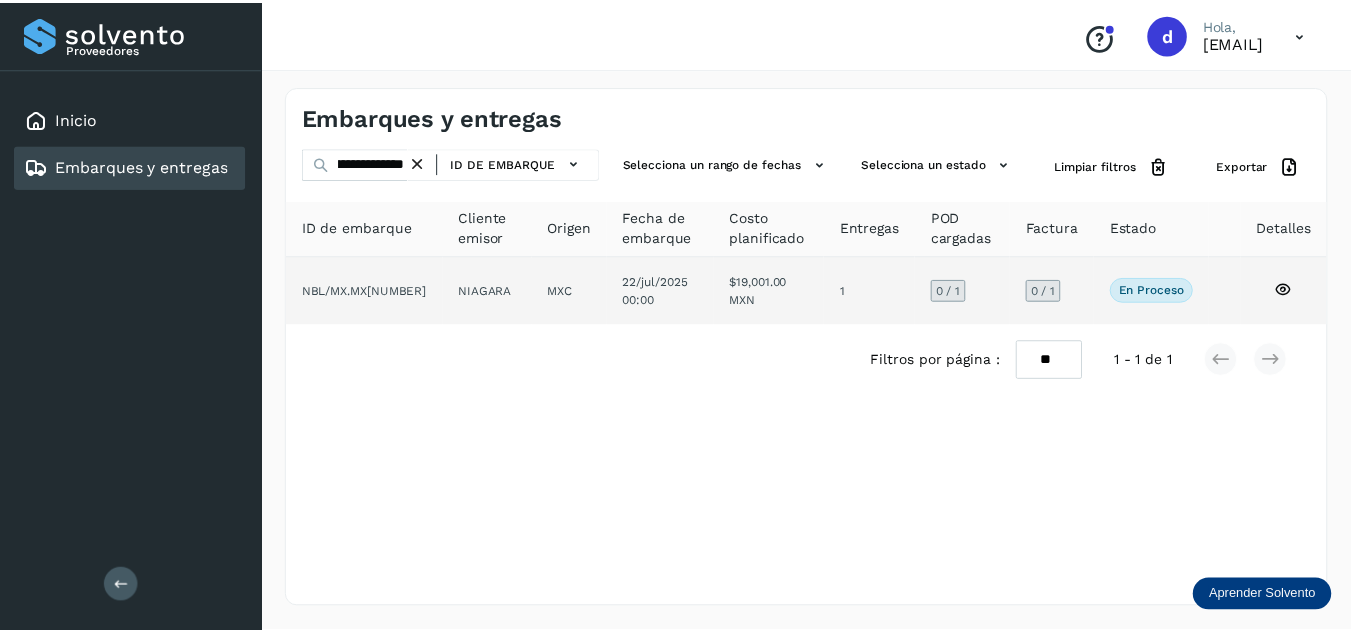 scroll, scrollTop: 0, scrollLeft: 0, axis: both 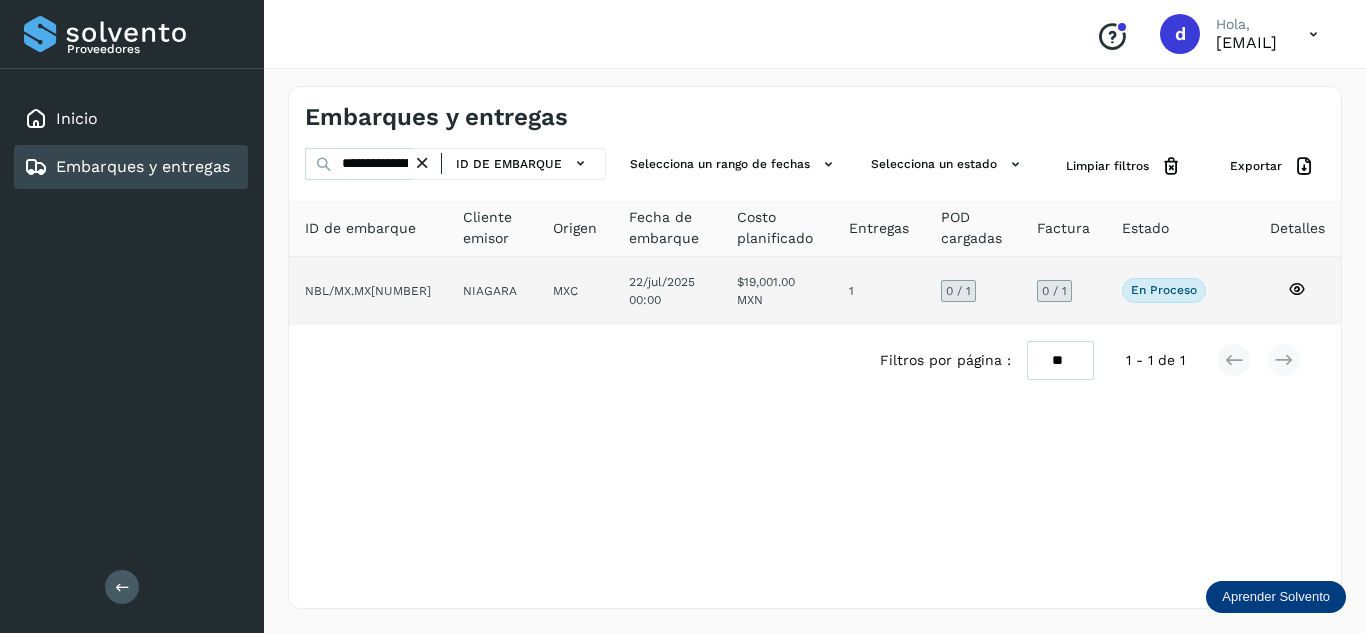 click 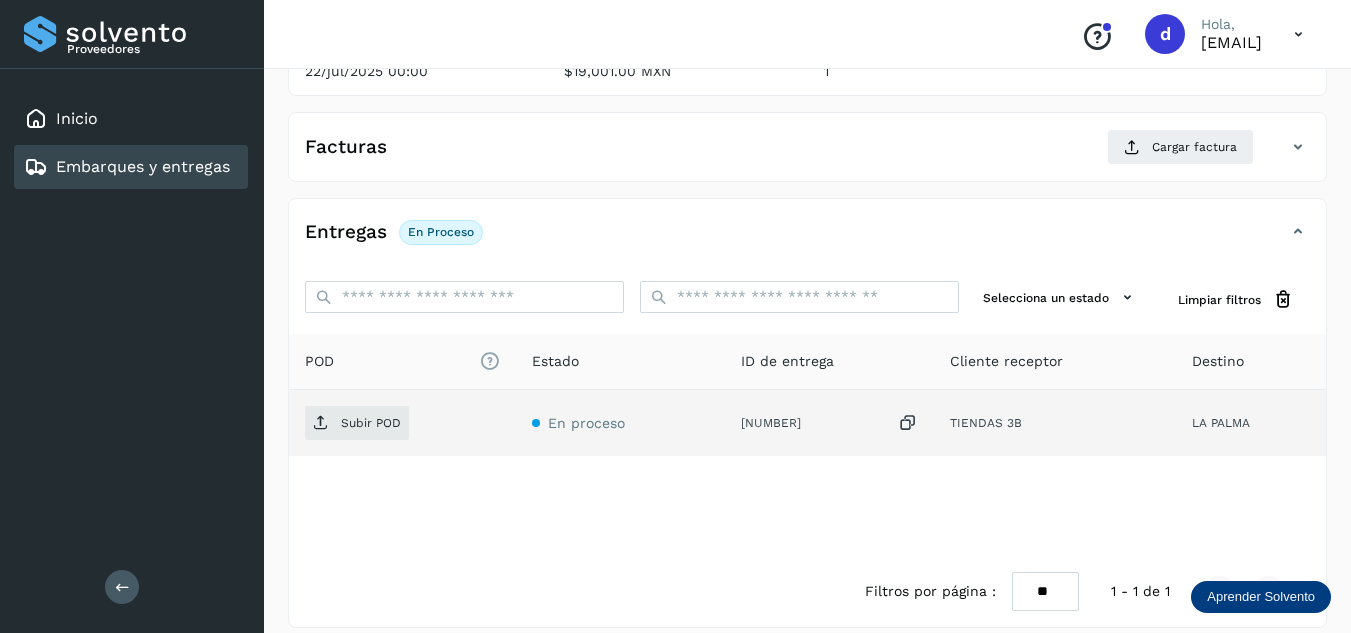 scroll, scrollTop: 316, scrollLeft: 0, axis: vertical 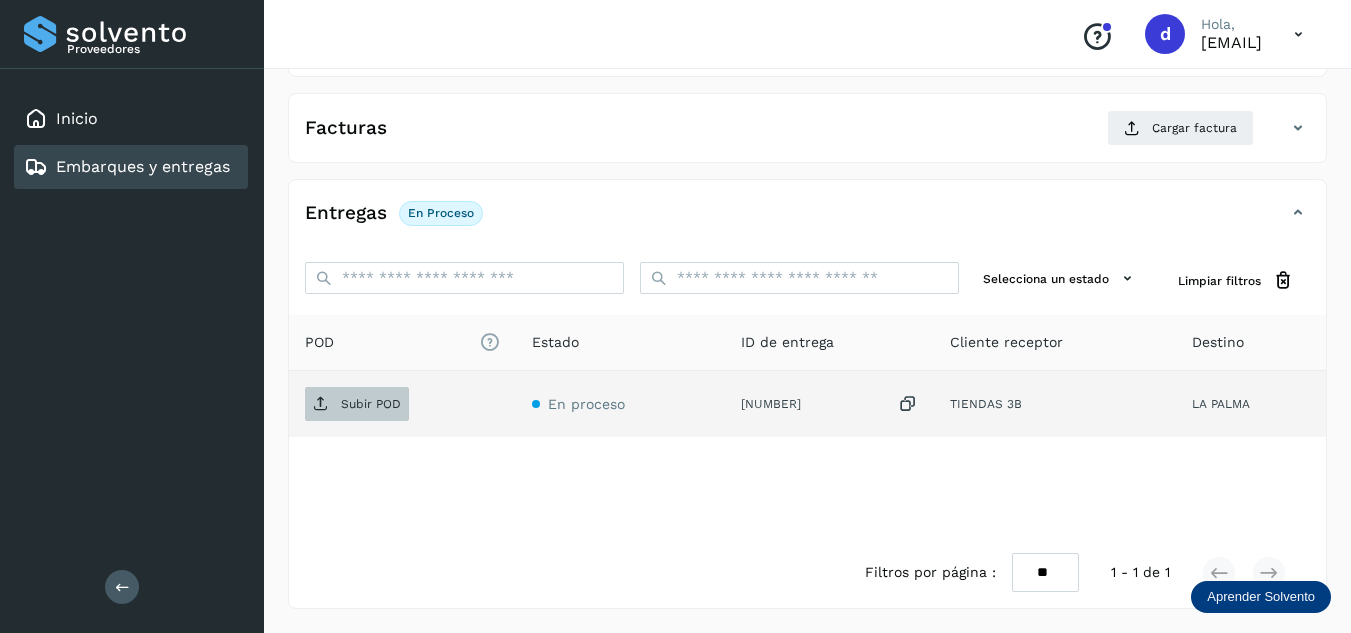 click on "Subir POD" at bounding box center [371, 404] 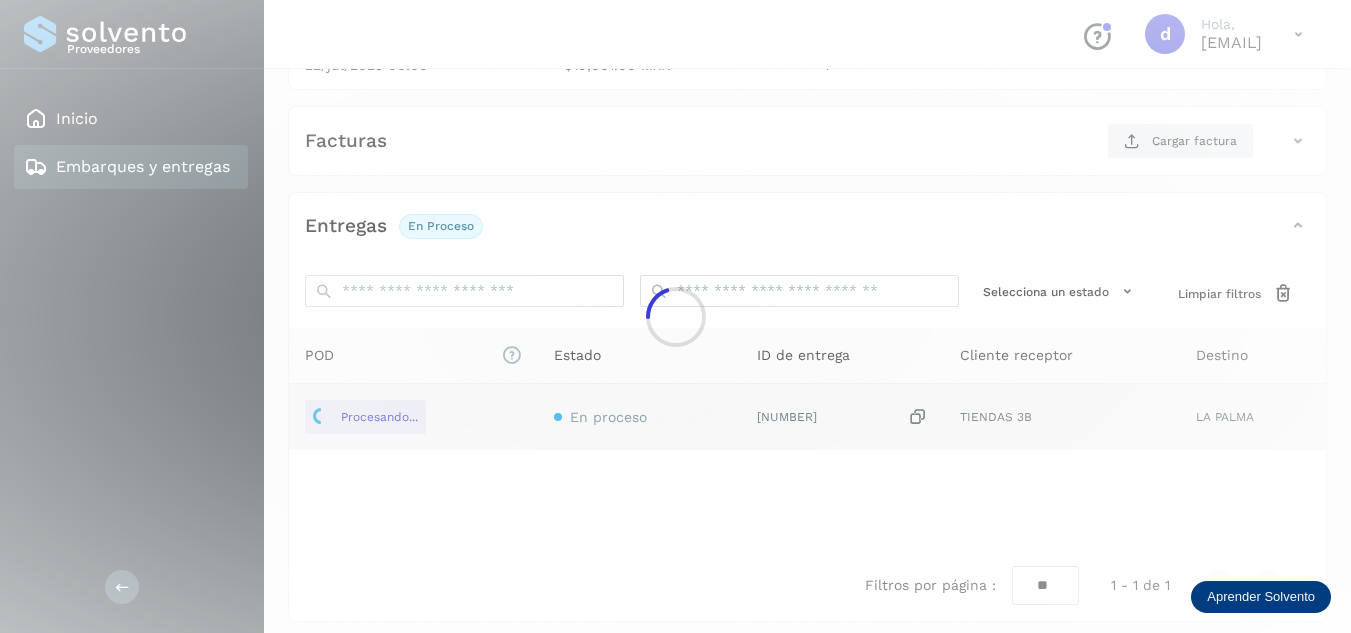 scroll, scrollTop: 216, scrollLeft: 0, axis: vertical 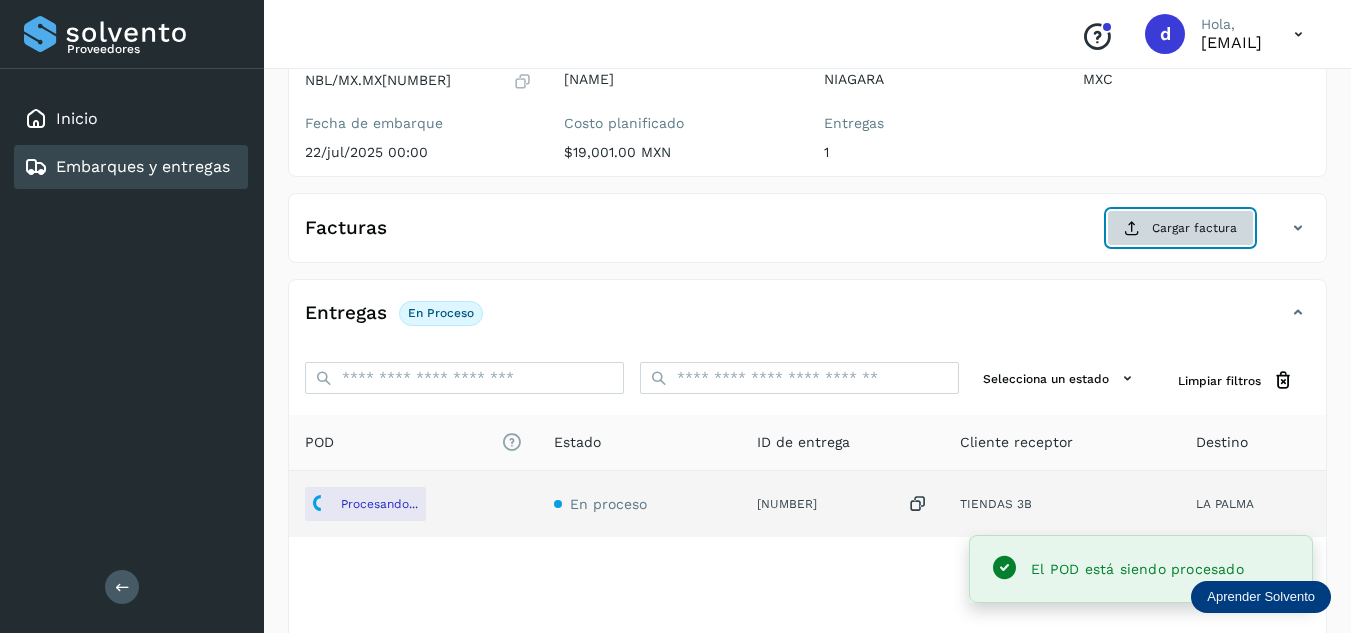 click on "Cargar factura" 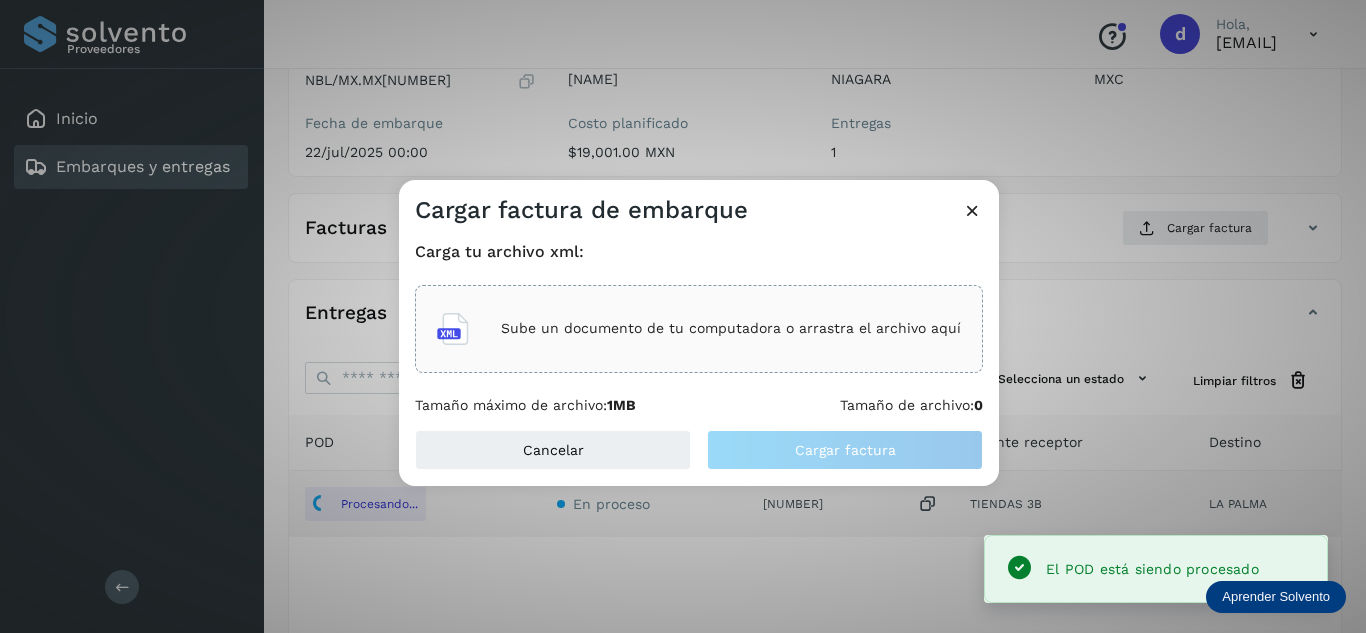 click on "Sube un documento de tu computadora o arrastra el archivo aquí" 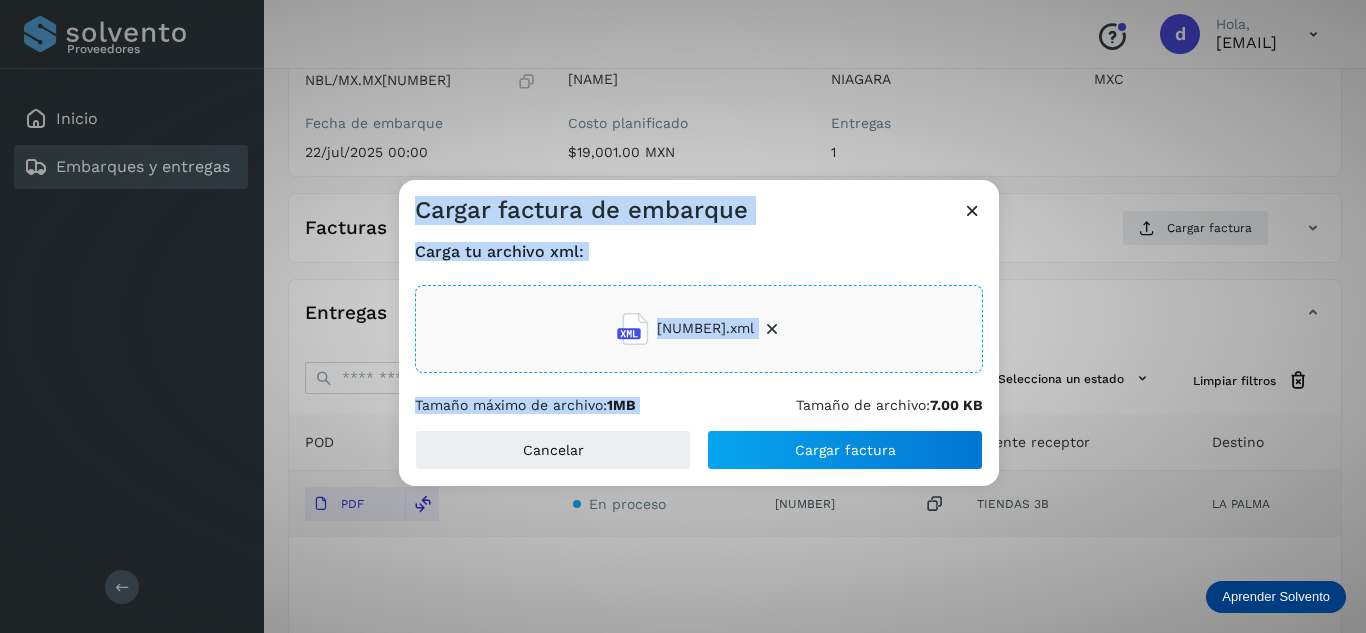 drag, startPoint x: 562, startPoint y: 207, endPoint x: 839, endPoint y: 445, distance: 365.2027 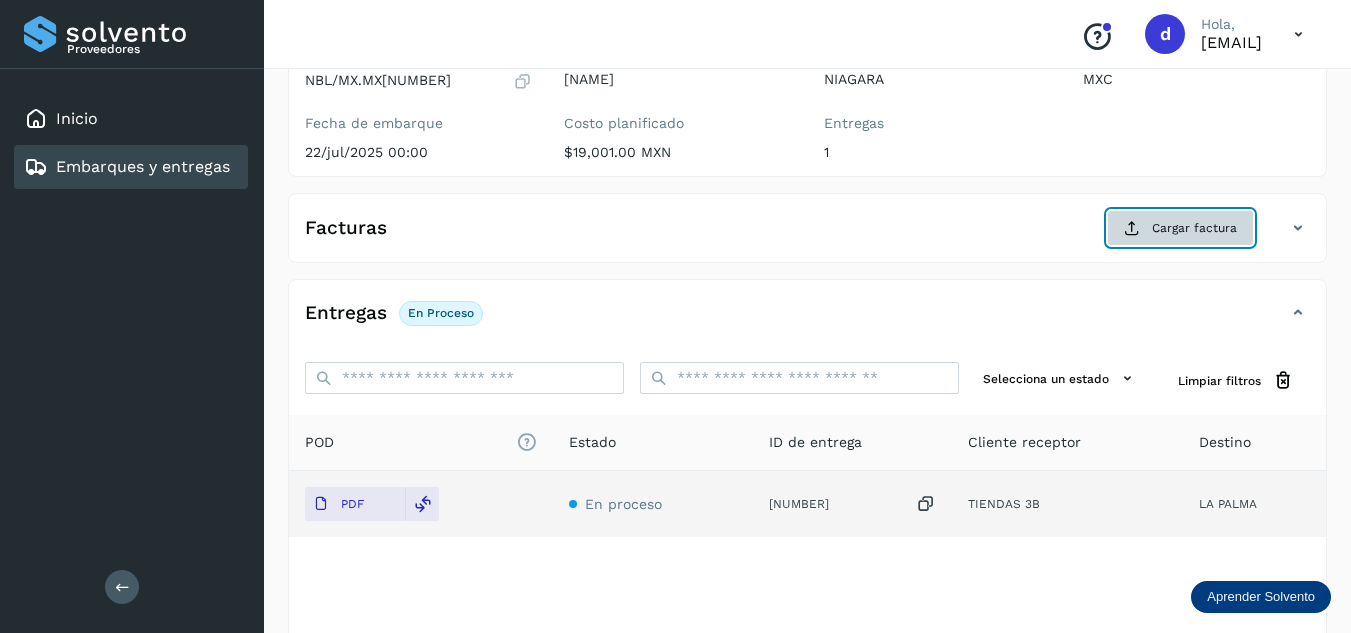 click on "Cargar factura" at bounding box center (1180, 228) 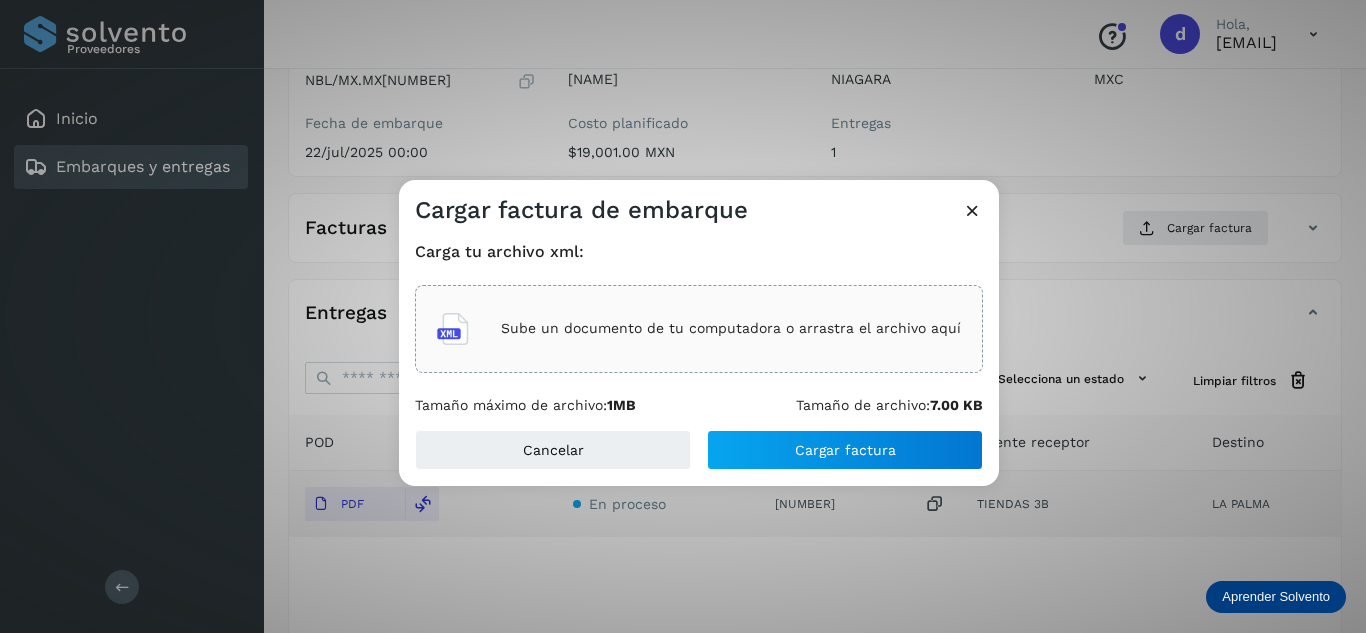 click on "Sube un documento de tu computadora o arrastra el archivo aquí" 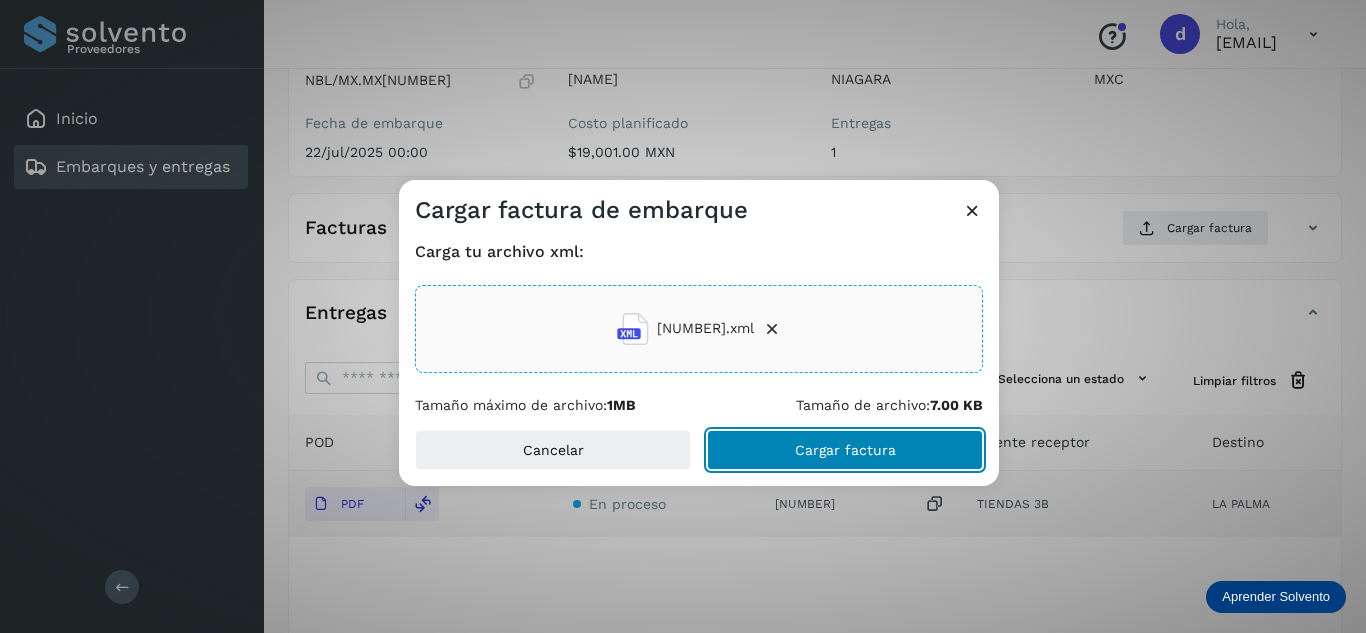 click on "Cargar factura" 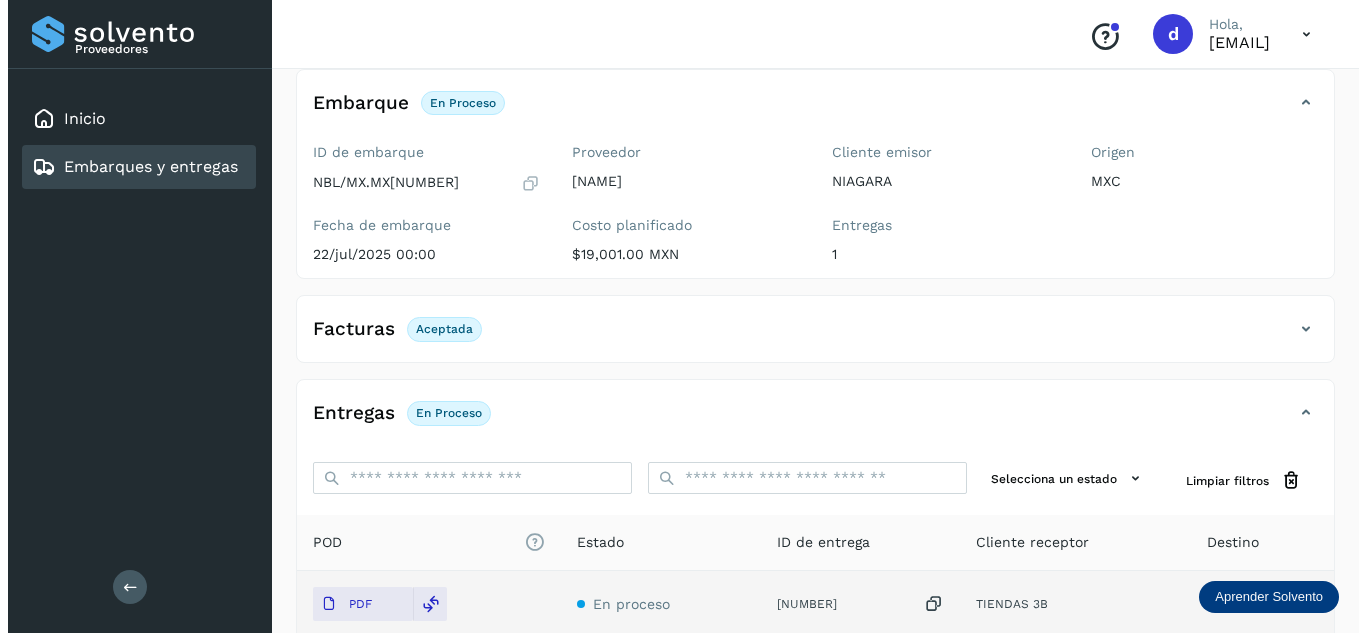 scroll, scrollTop: 0, scrollLeft: 0, axis: both 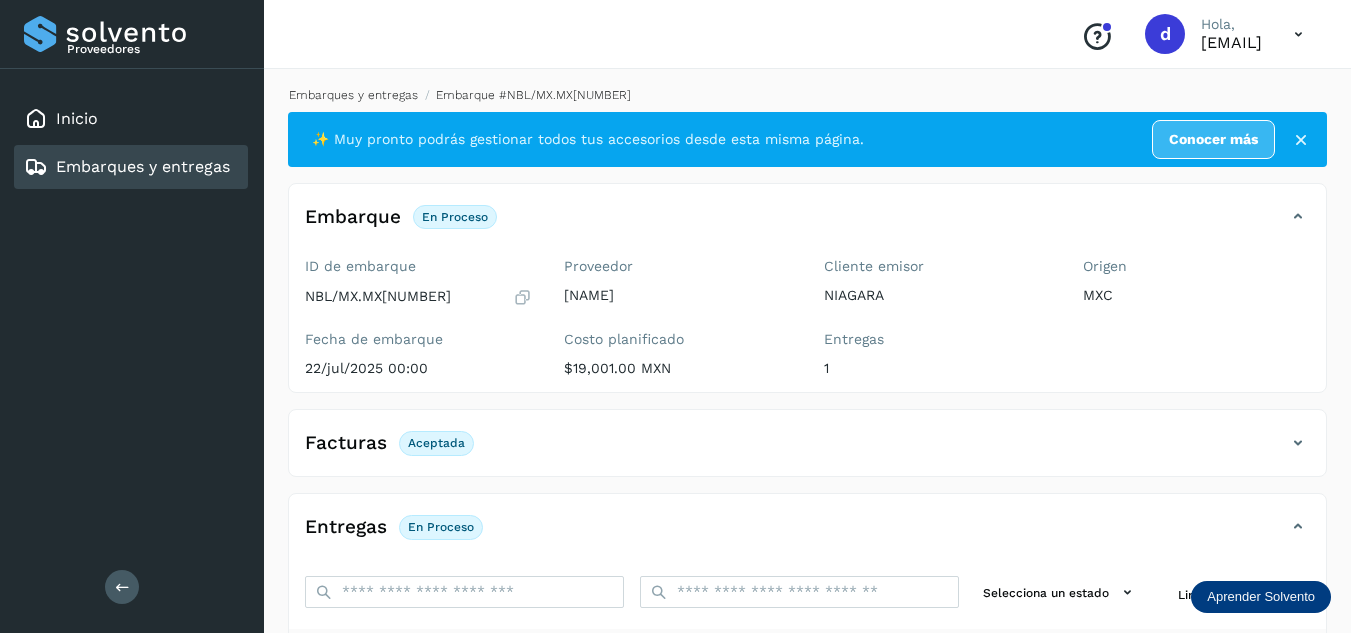 click on "Embarques y entregas" at bounding box center [353, 95] 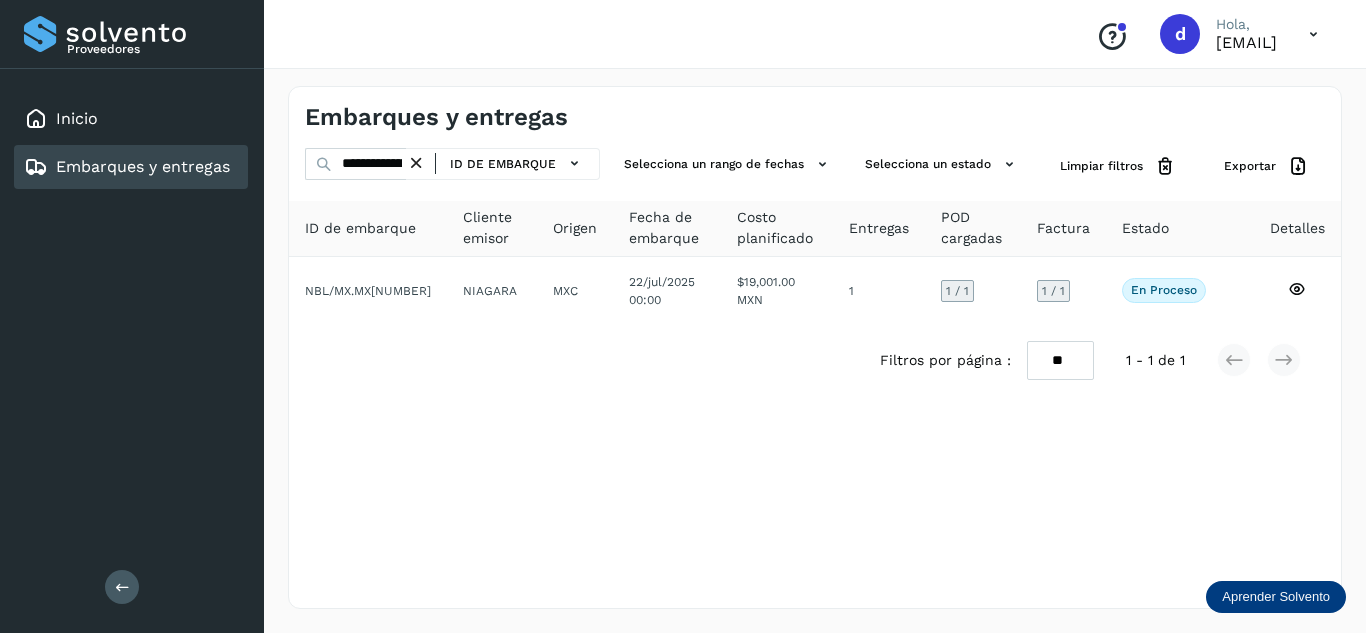 click at bounding box center [416, 163] 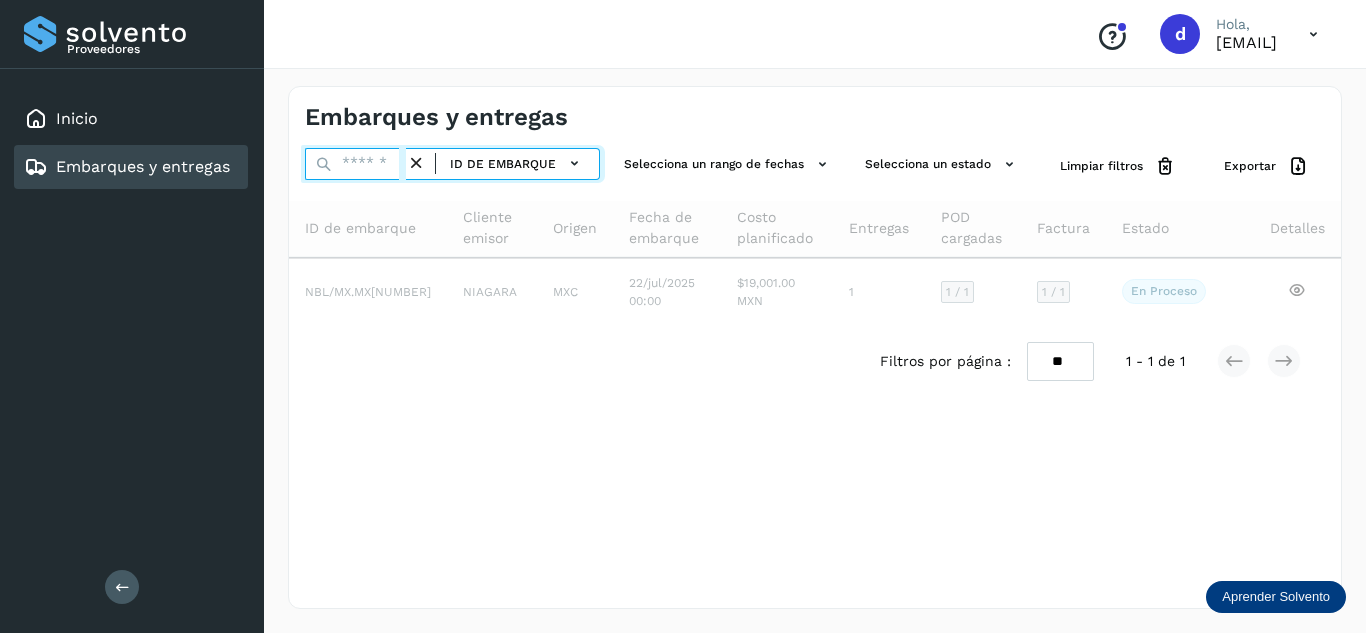 click at bounding box center [355, 164] 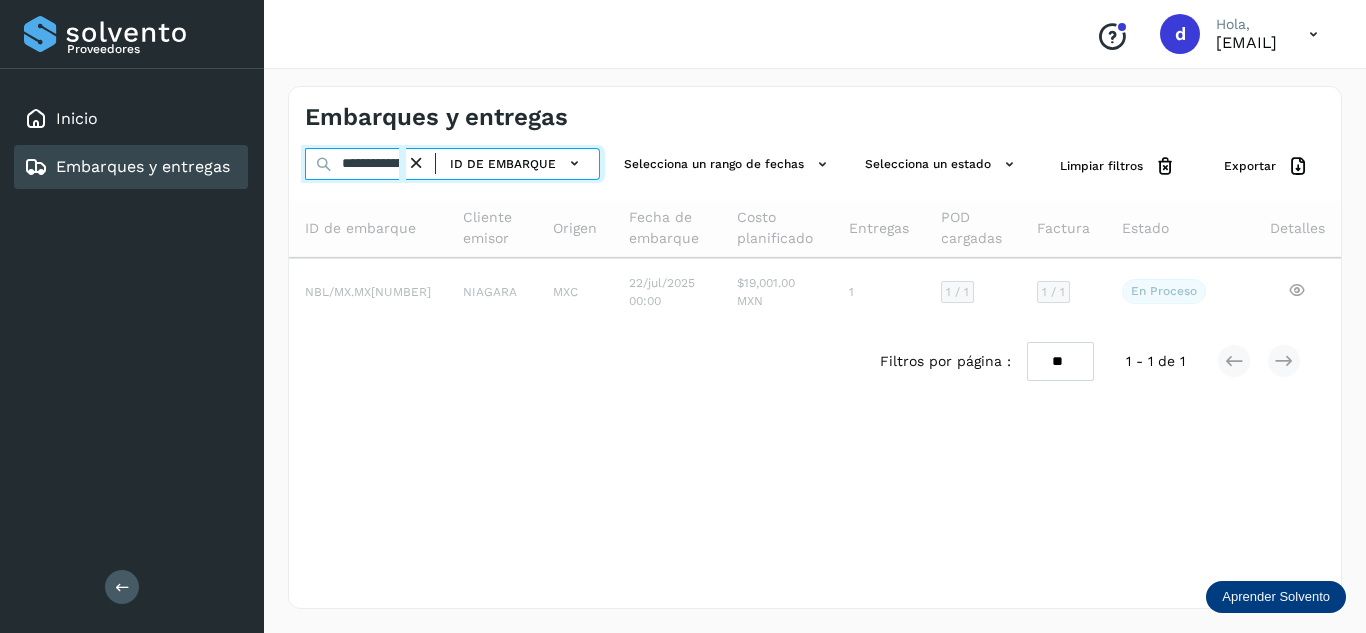 scroll, scrollTop: 0, scrollLeft: 73, axis: horizontal 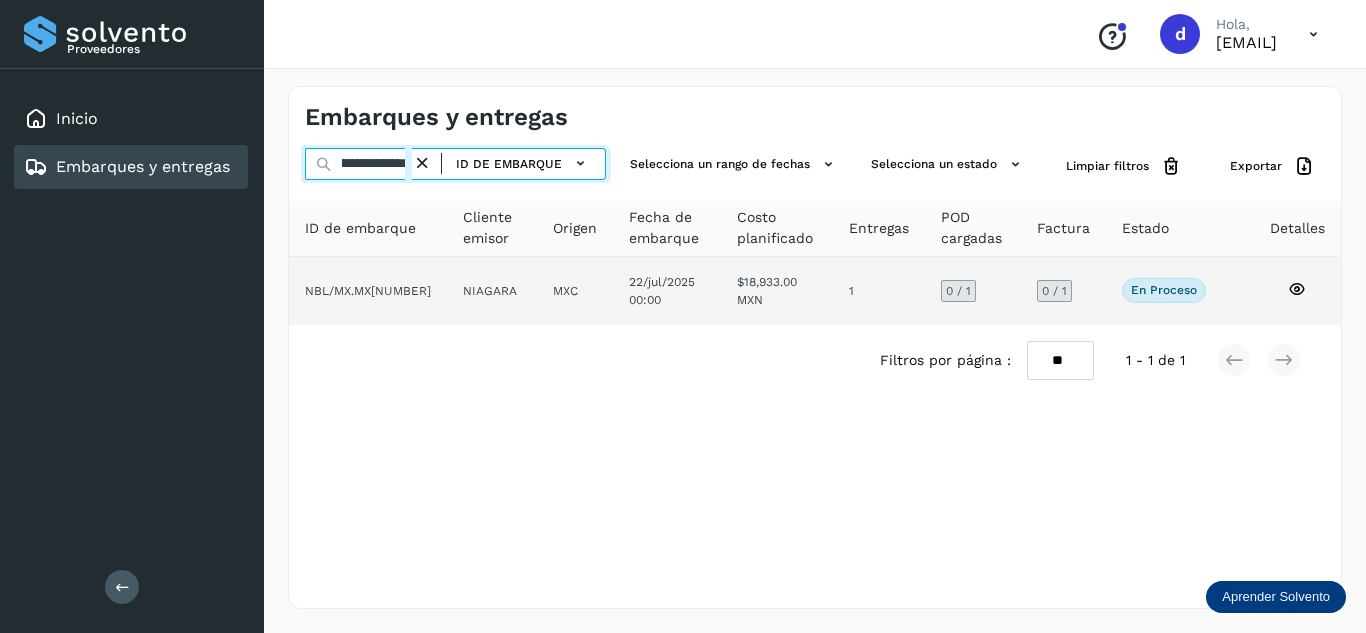 type on "**********" 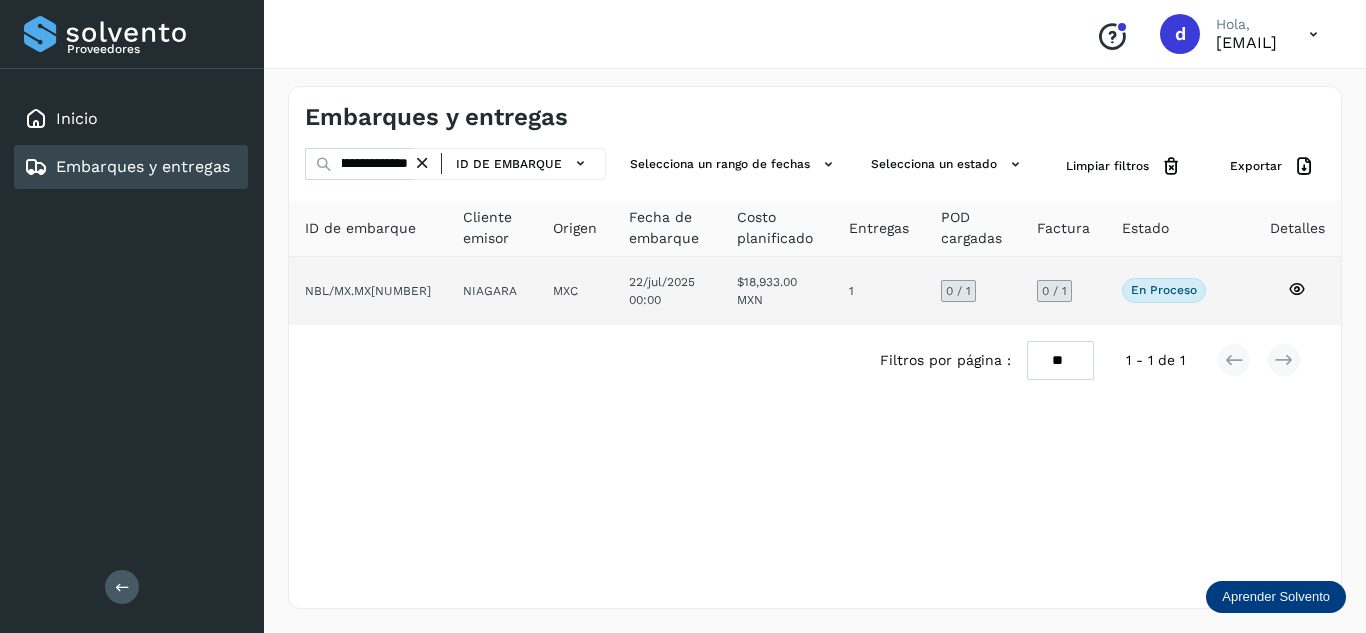 click 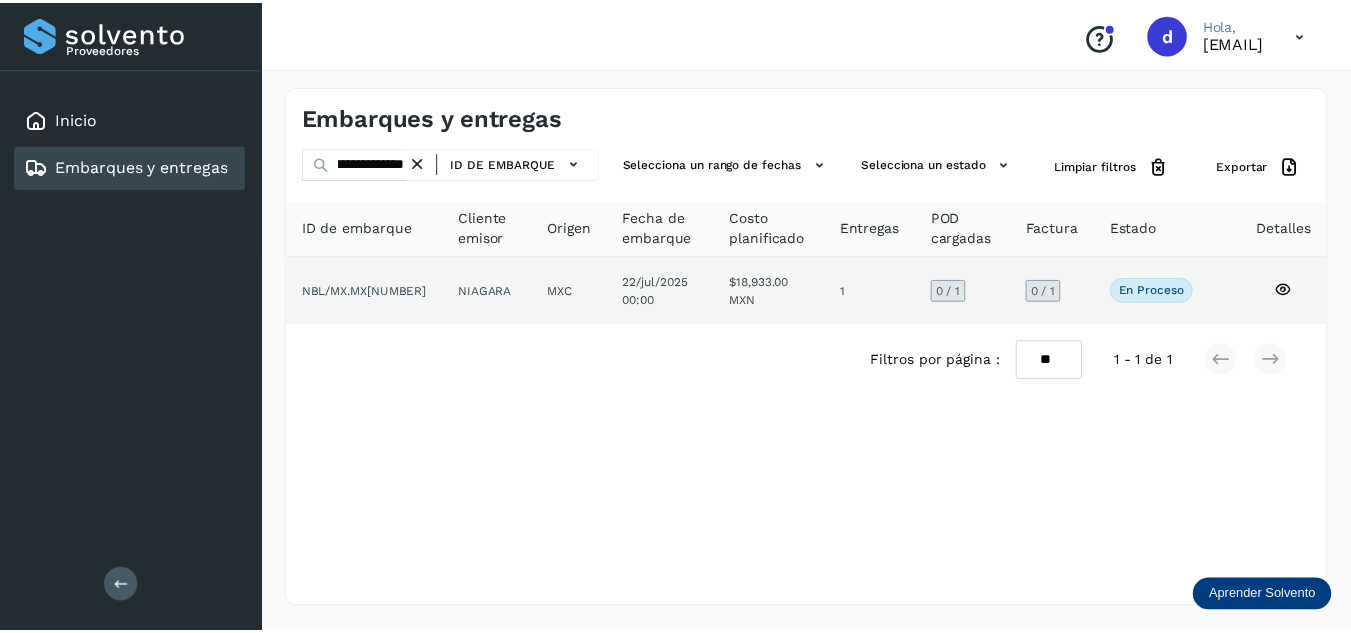 scroll, scrollTop: 0, scrollLeft: 0, axis: both 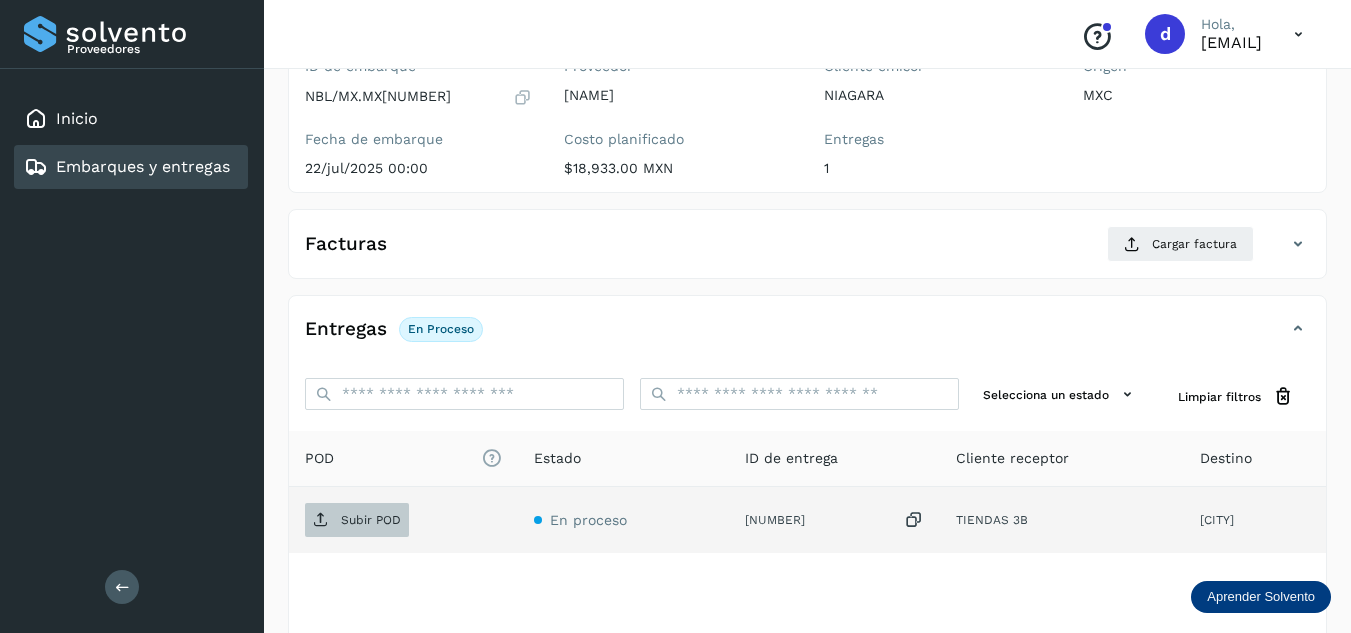 click on "Subir POD" at bounding box center (371, 520) 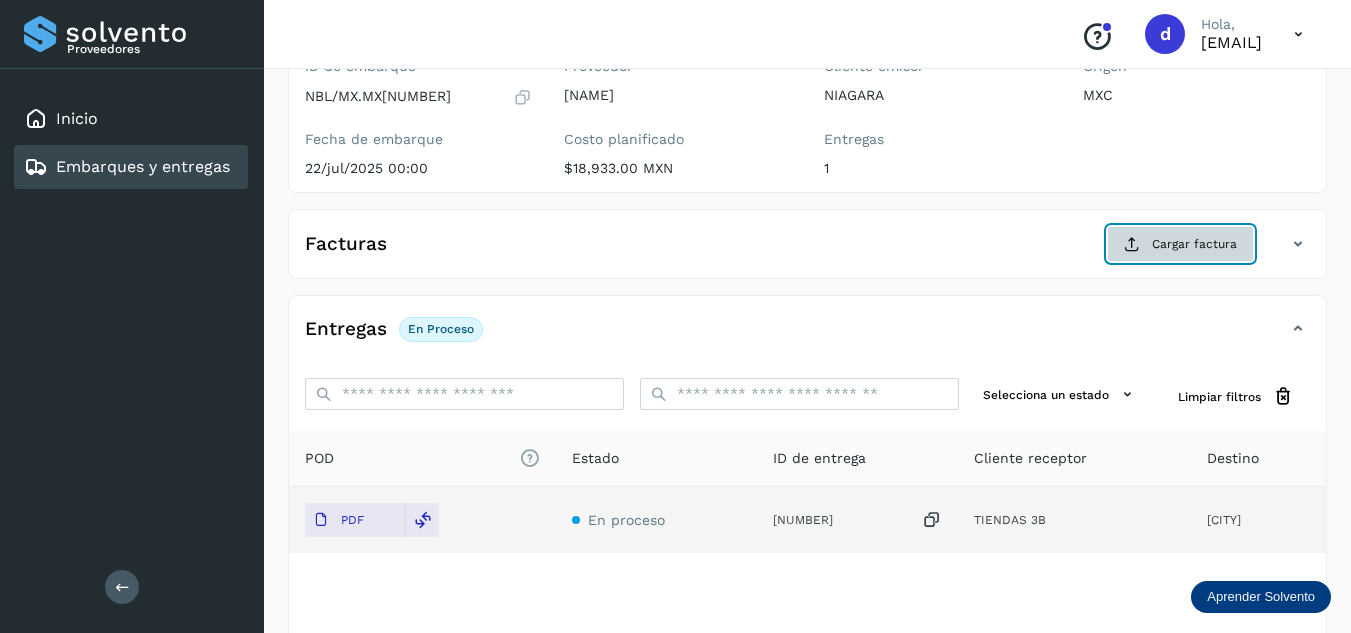 click on "Cargar factura" 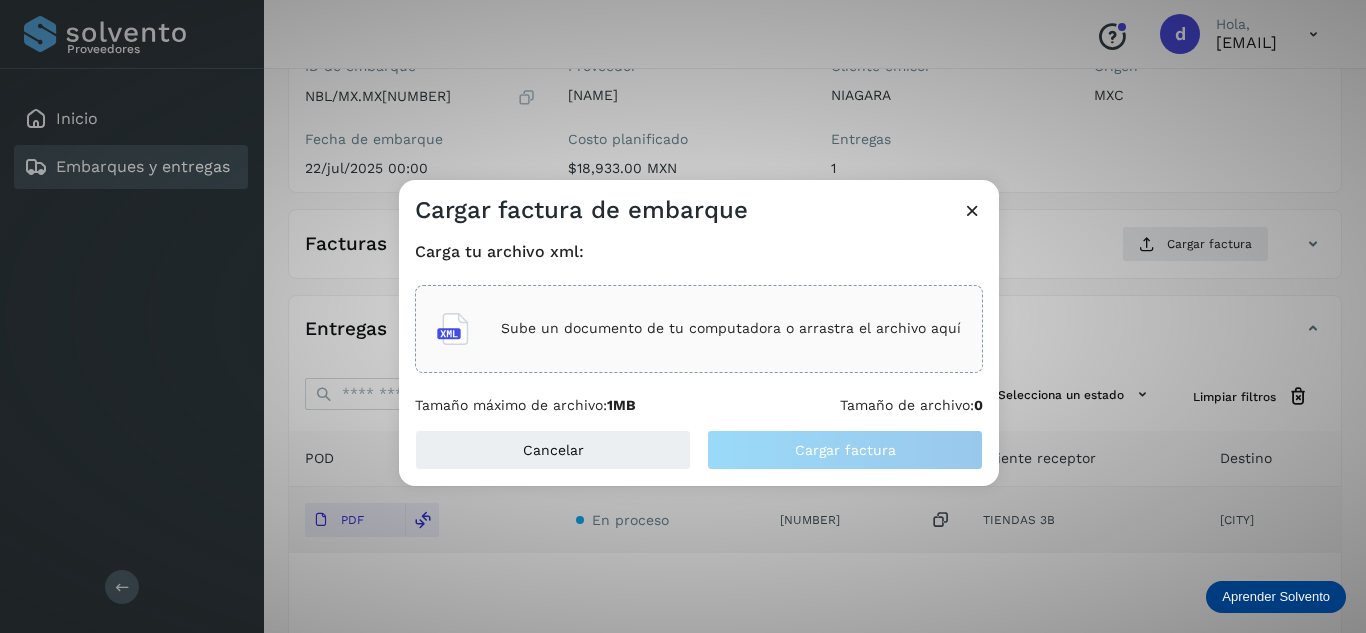 click on "Sube un documento de tu computadora o arrastra el archivo aquí" 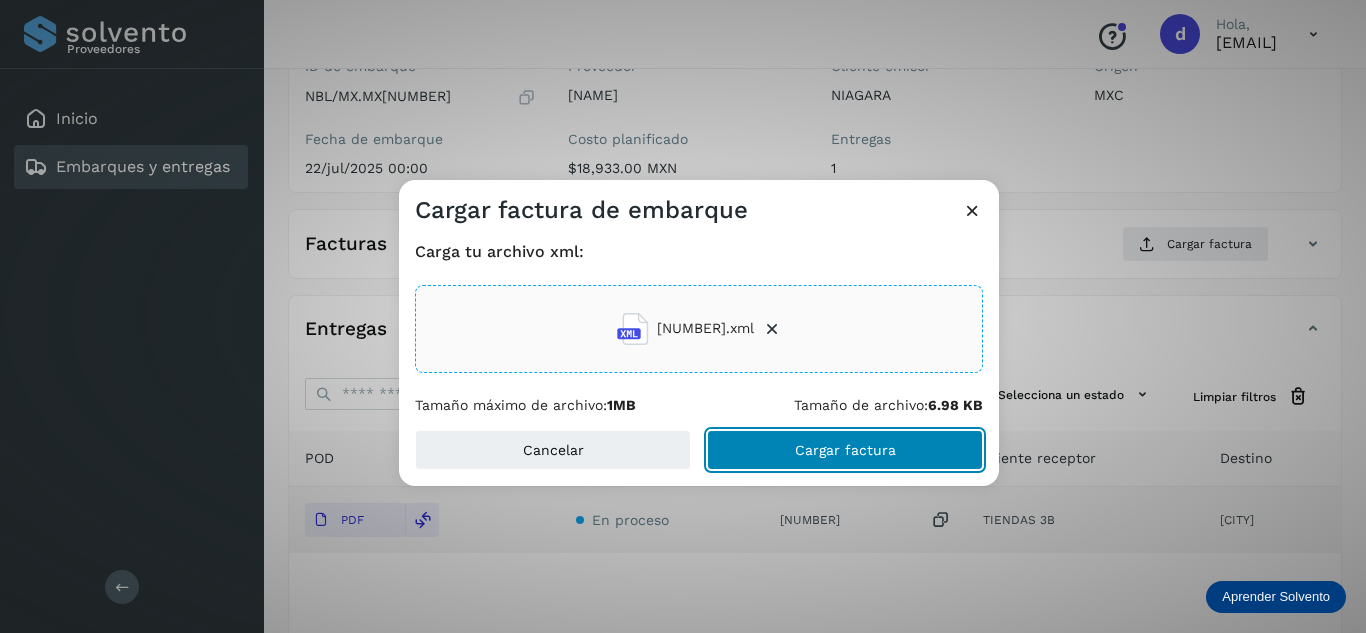 click on "Cargar factura" 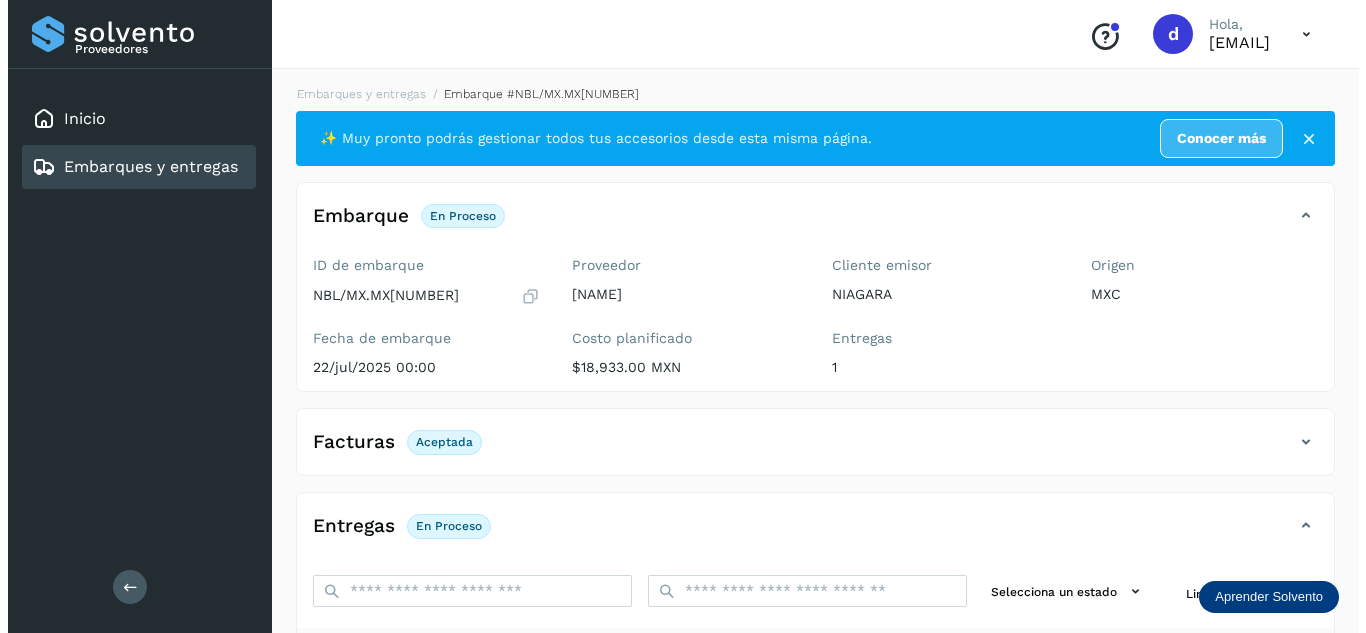 scroll, scrollTop: 0, scrollLeft: 0, axis: both 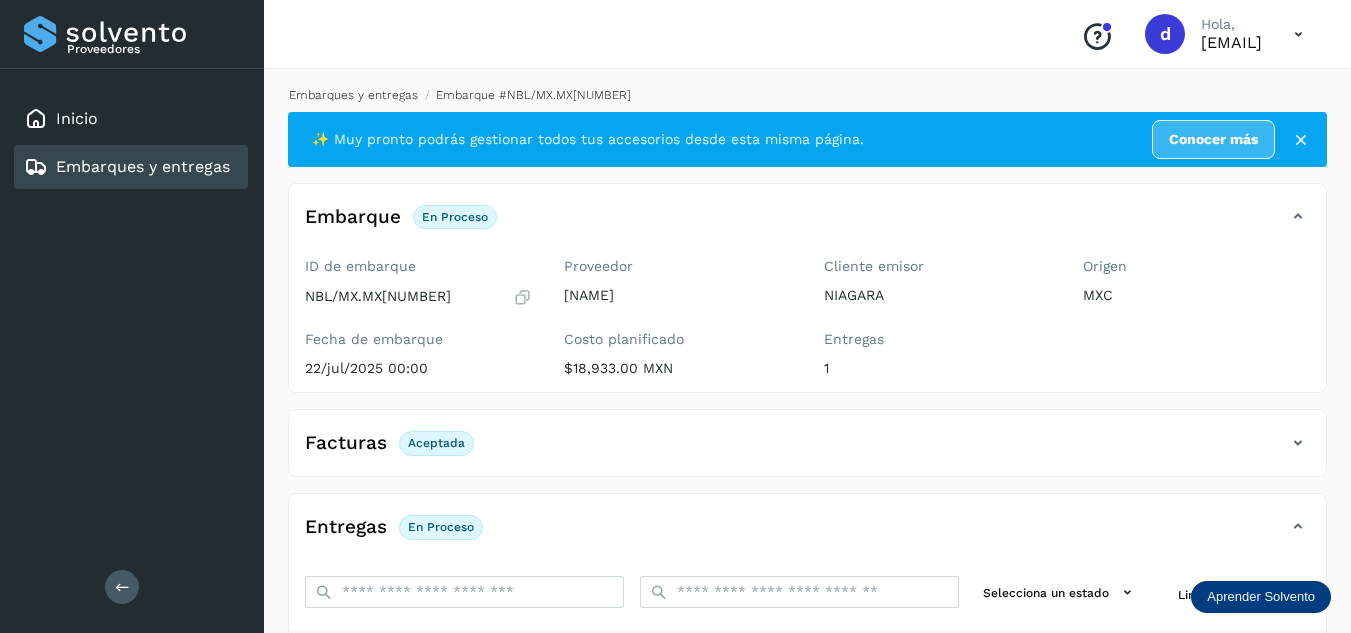 click on "Embarques y entregas" at bounding box center [353, 95] 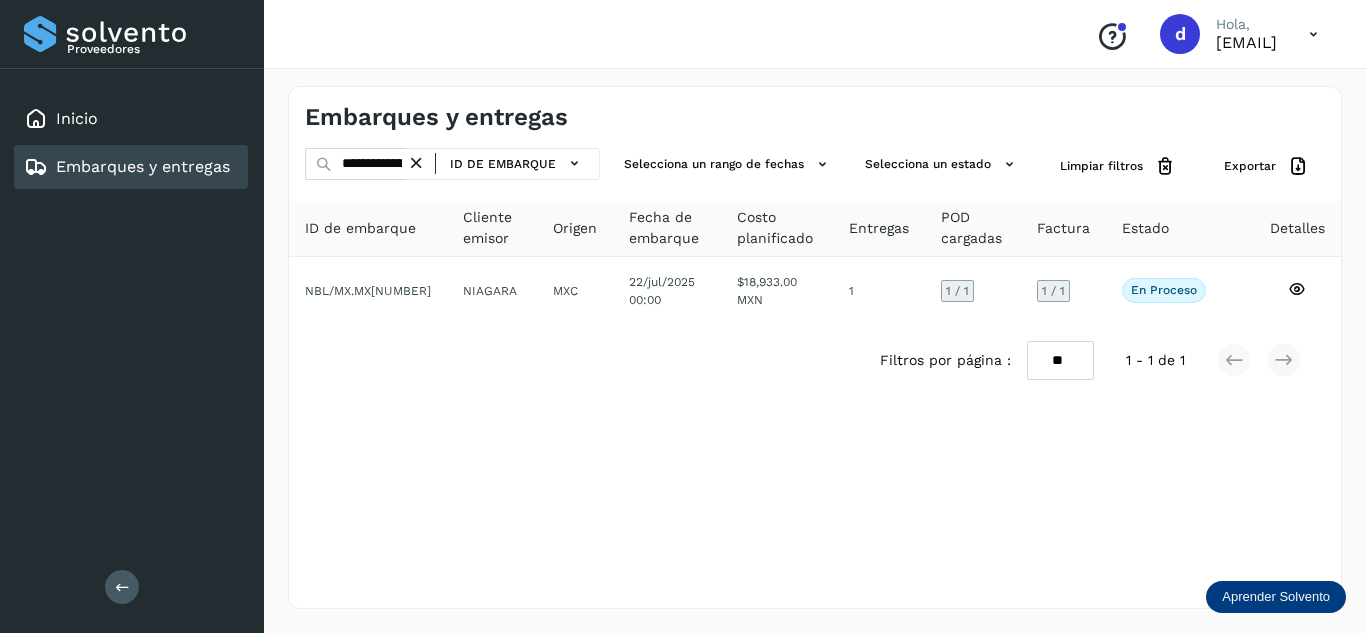 click at bounding box center [416, 163] 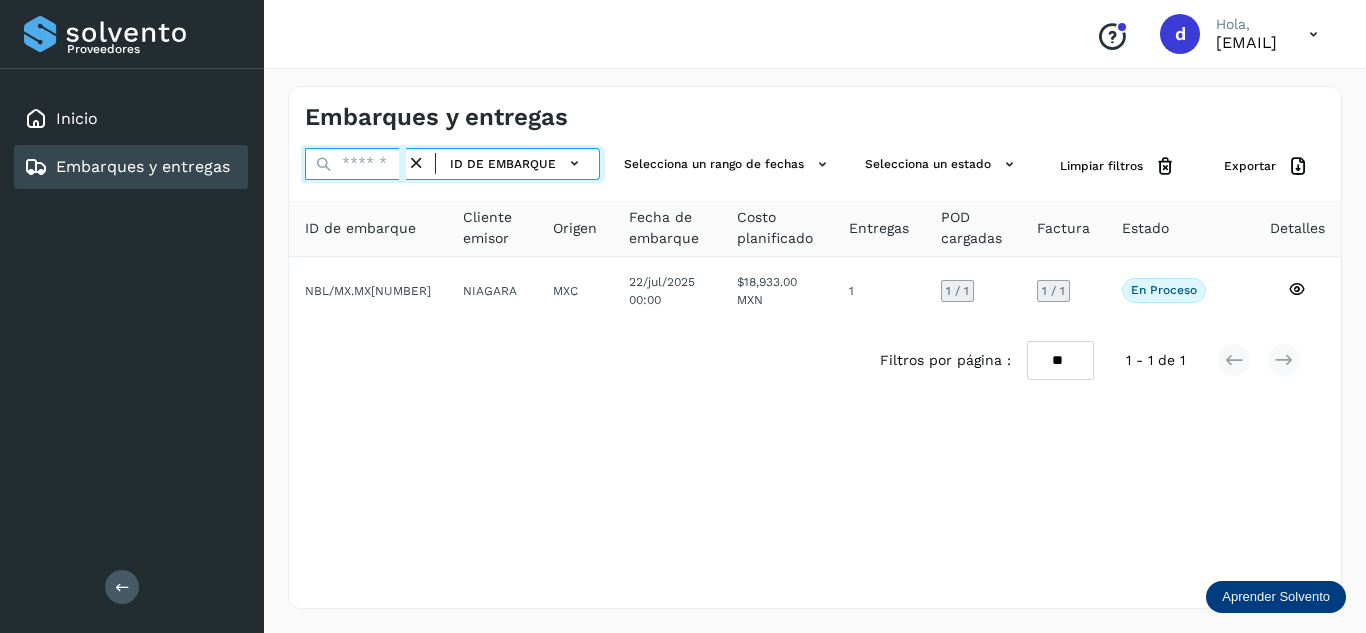 click at bounding box center [355, 164] 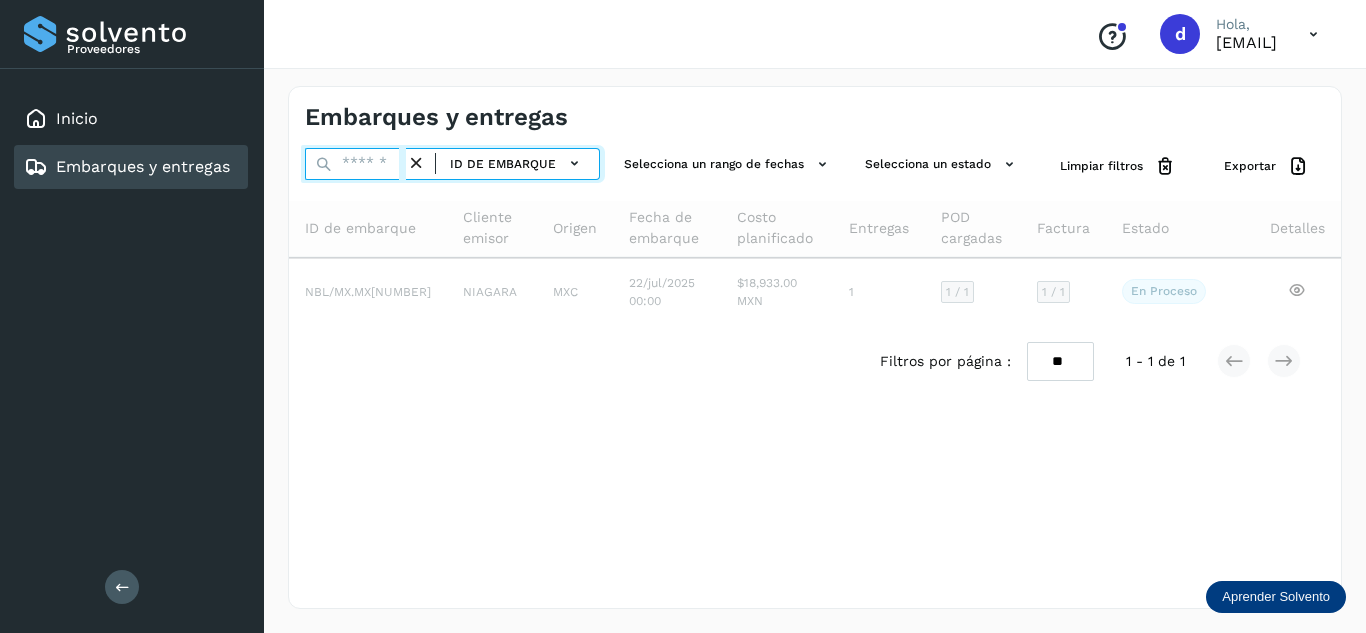 paste on "**********" 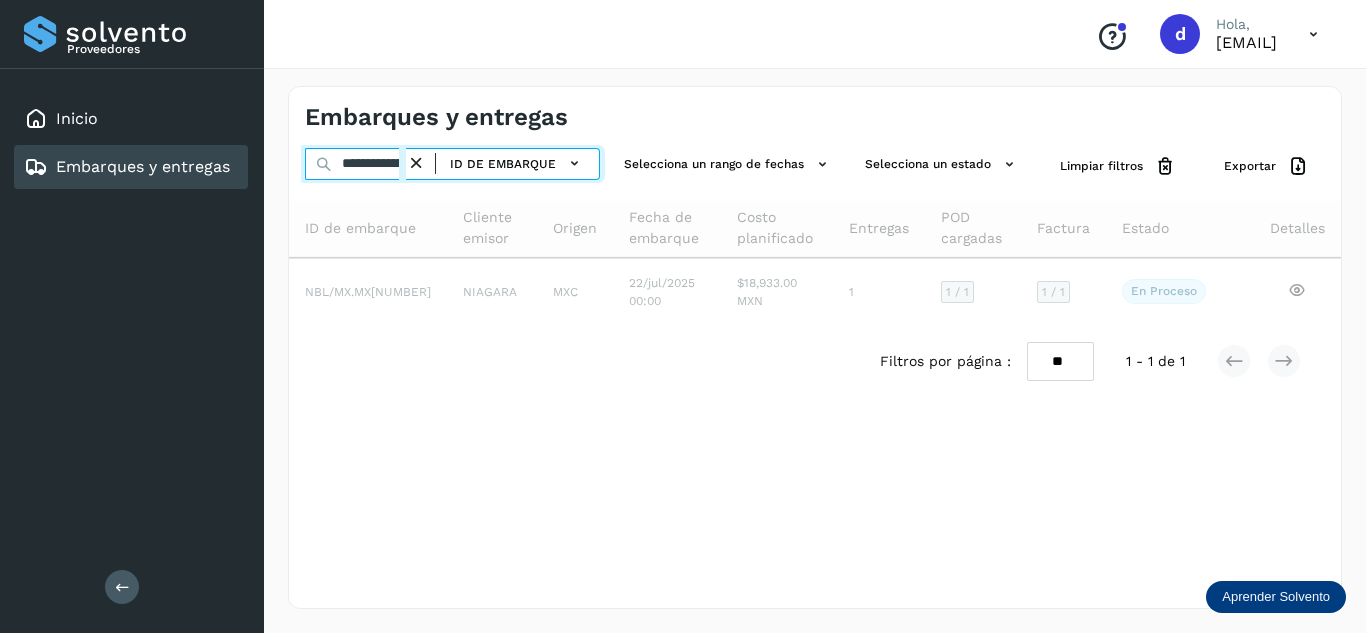 scroll, scrollTop: 0, scrollLeft: 77, axis: horizontal 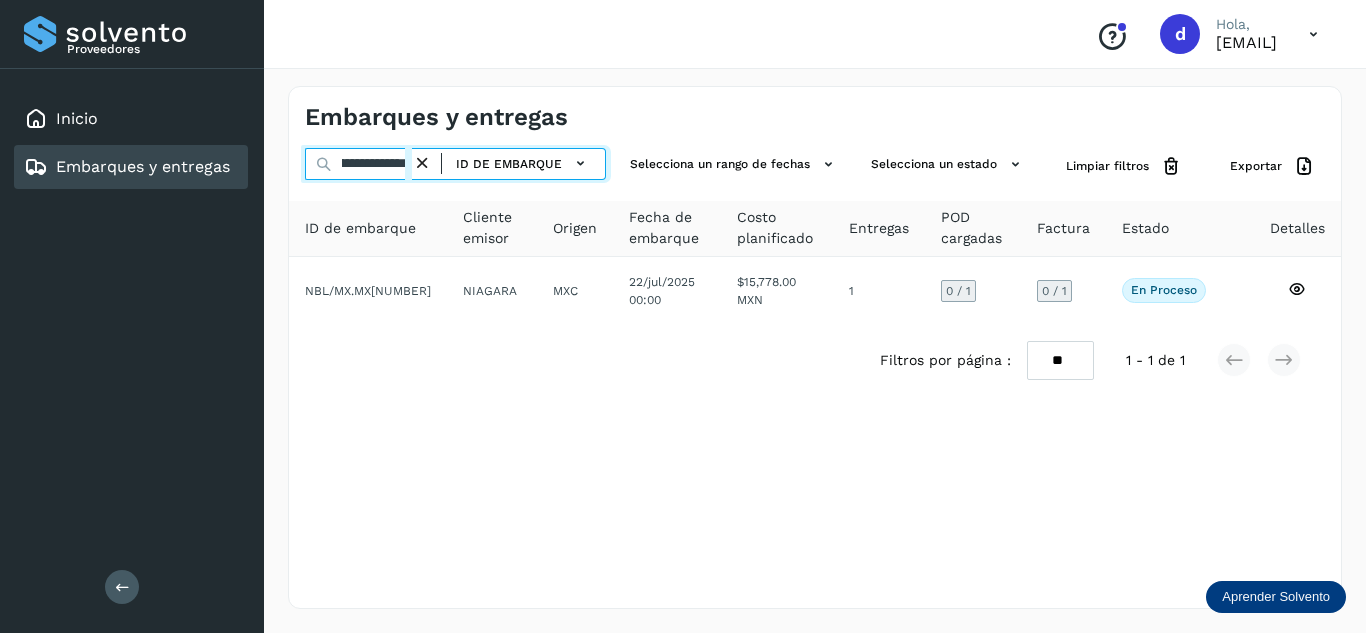 type on "**********" 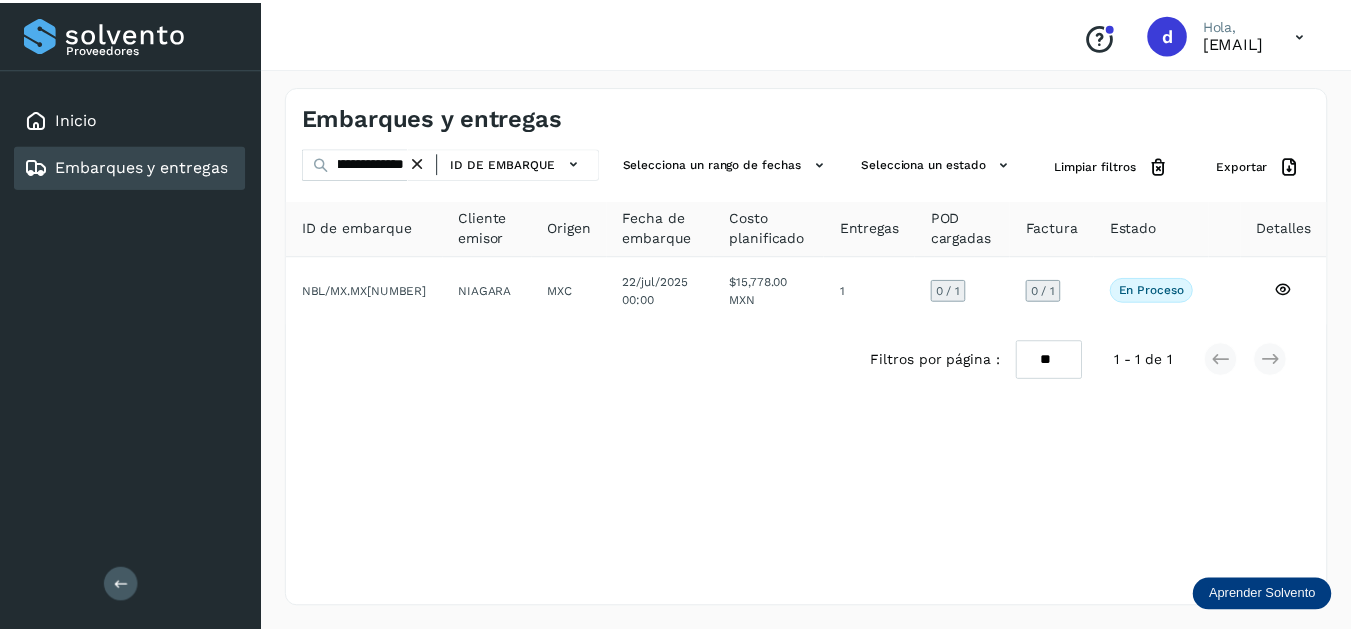 scroll, scrollTop: 0, scrollLeft: 0, axis: both 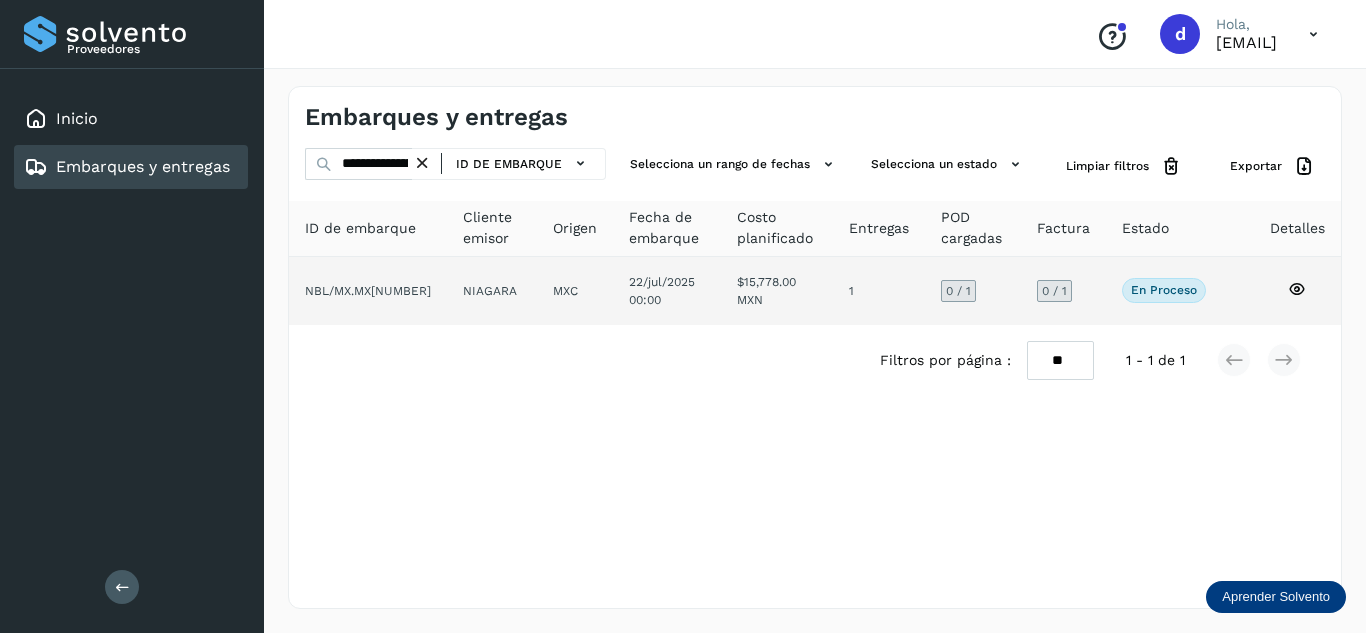 click 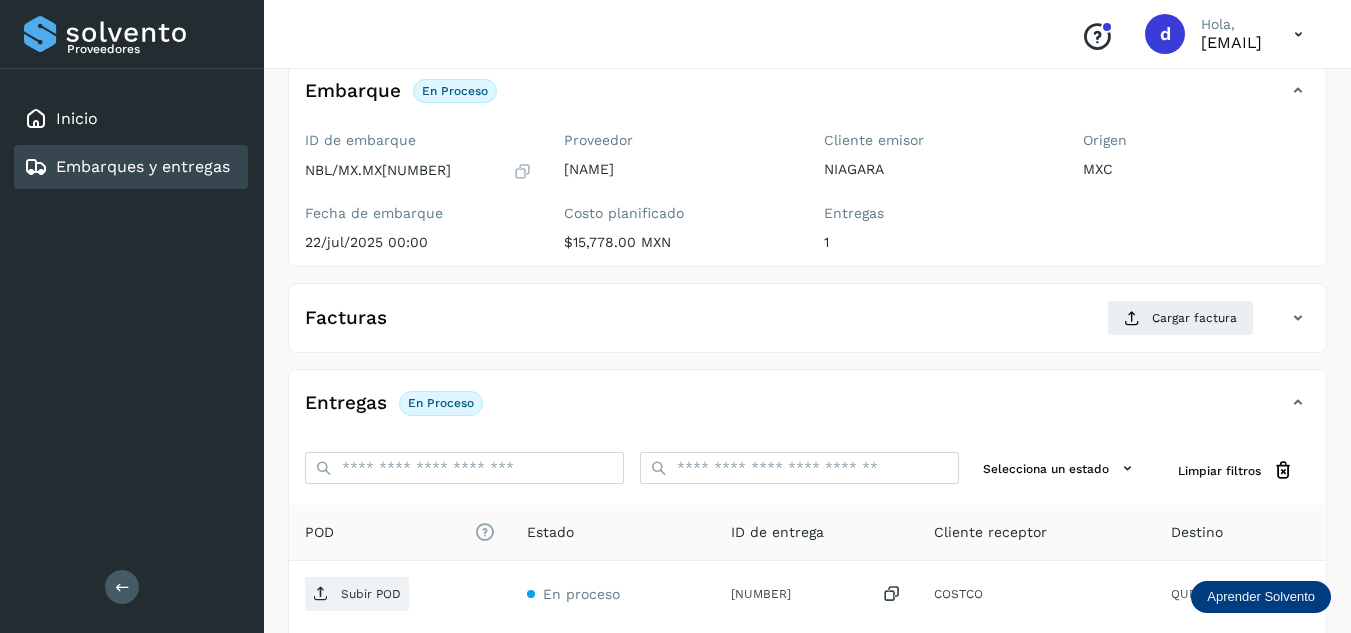scroll, scrollTop: 300, scrollLeft: 0, axis: vertical 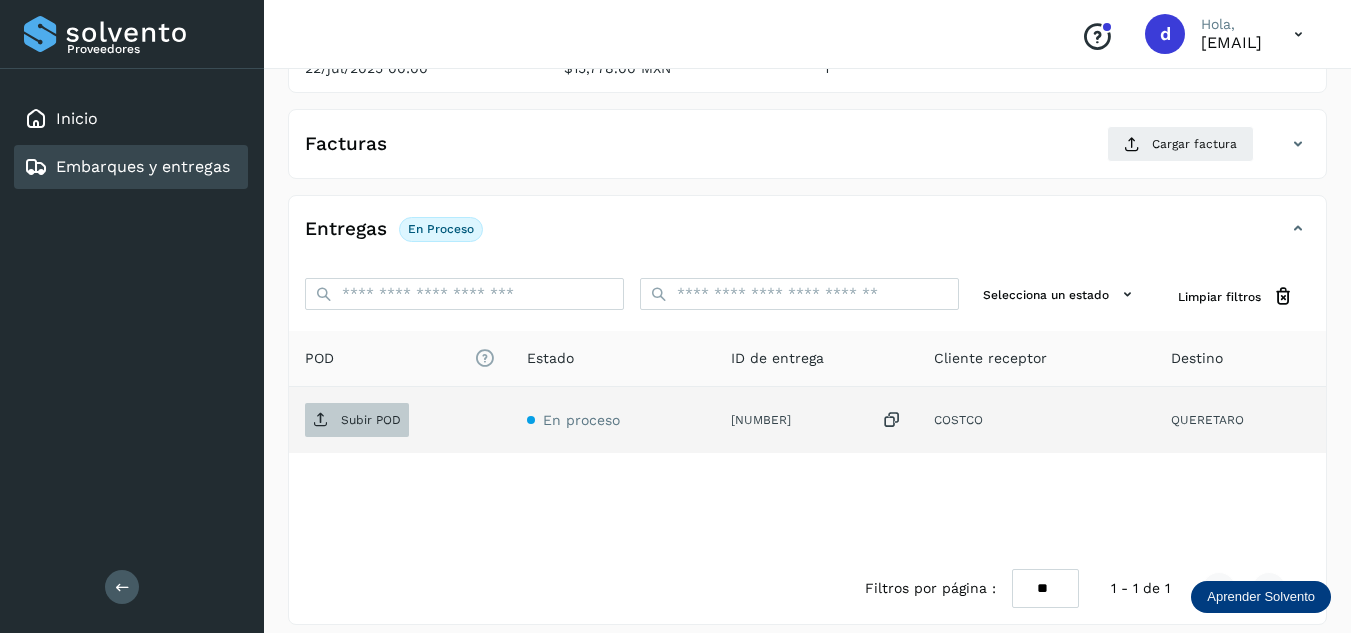 click on "Subir POD" at bounding box center [371, 420] 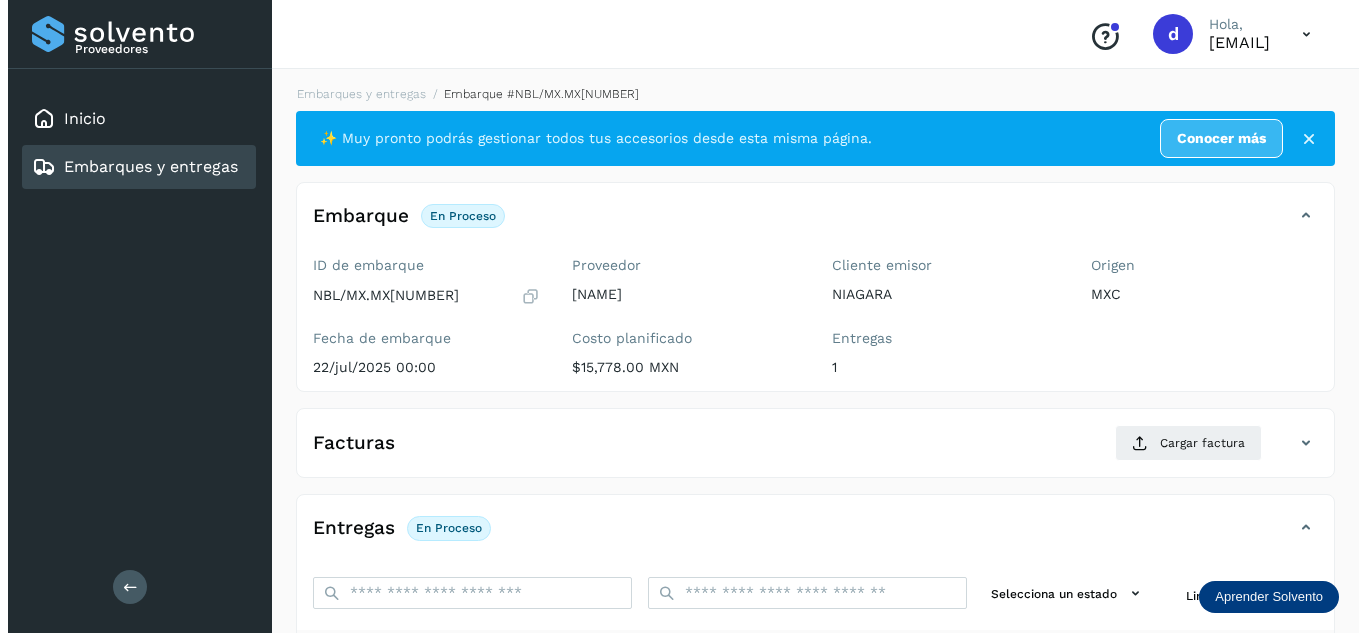scroll, scrollTop: 0, scrollLeft: 0, axis: both 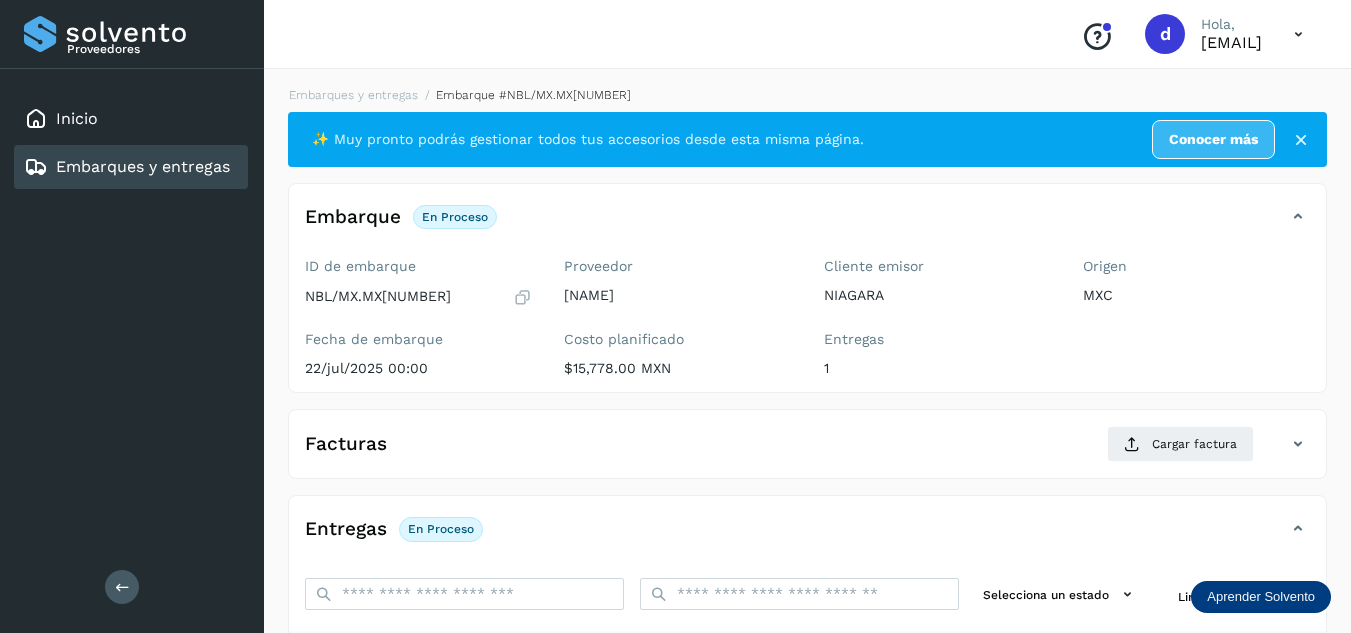 click on "Embarques y entregas" 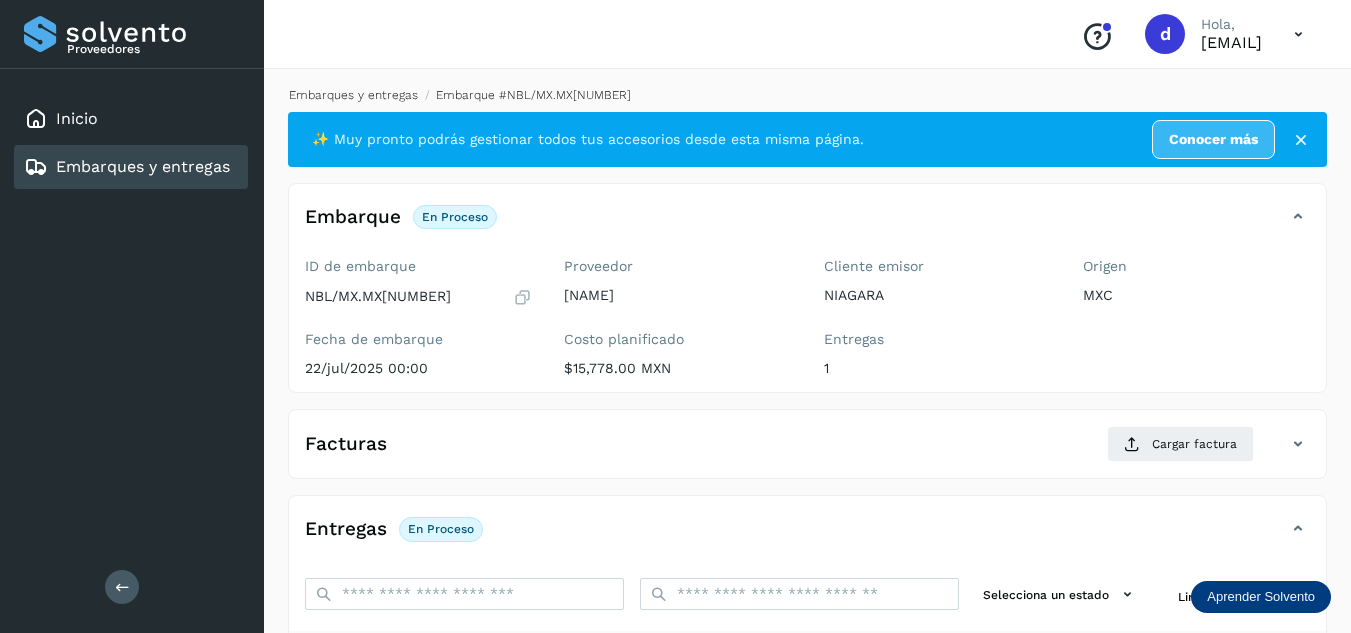 click on "Embarques y entregas" at bounding box center (353, 95) 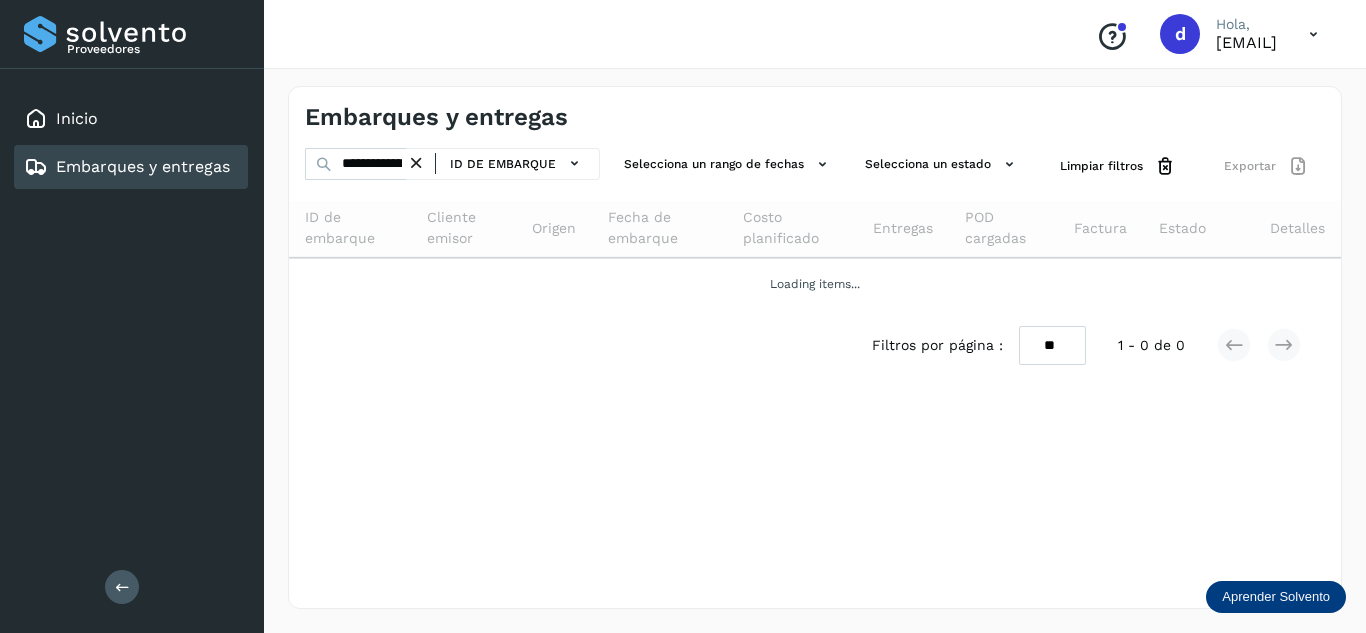 click at bounding box center [416, 163] 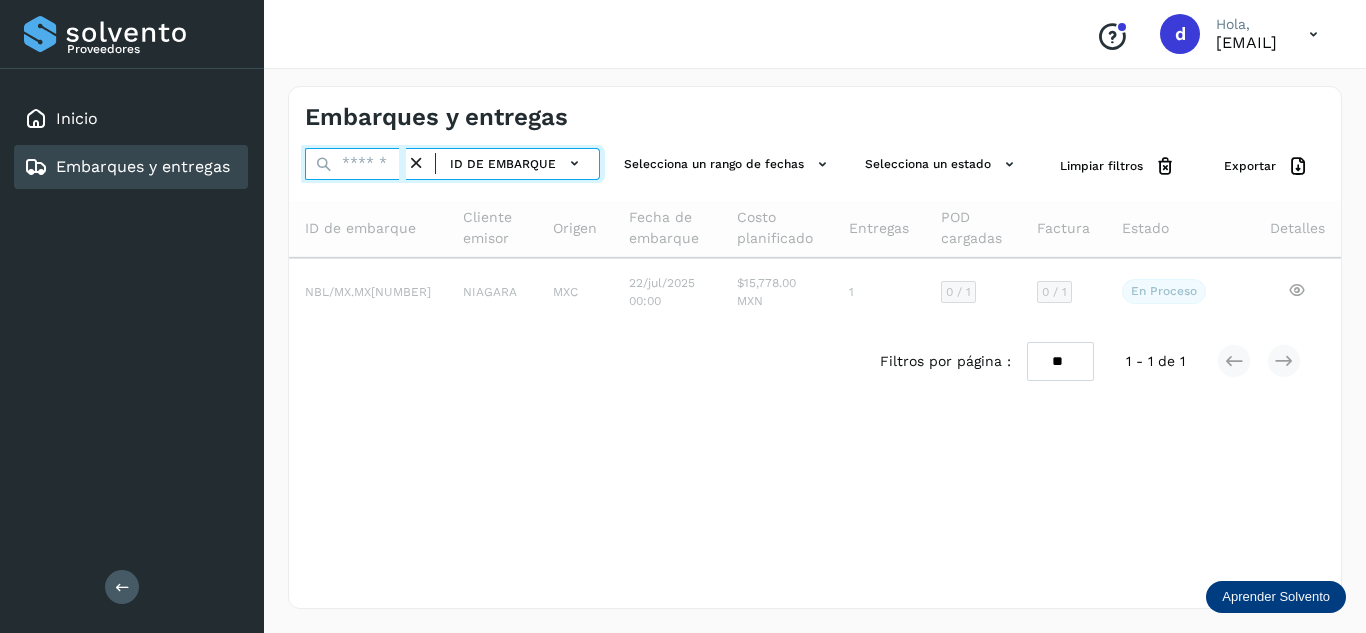 click at bounding box center [355, 164] 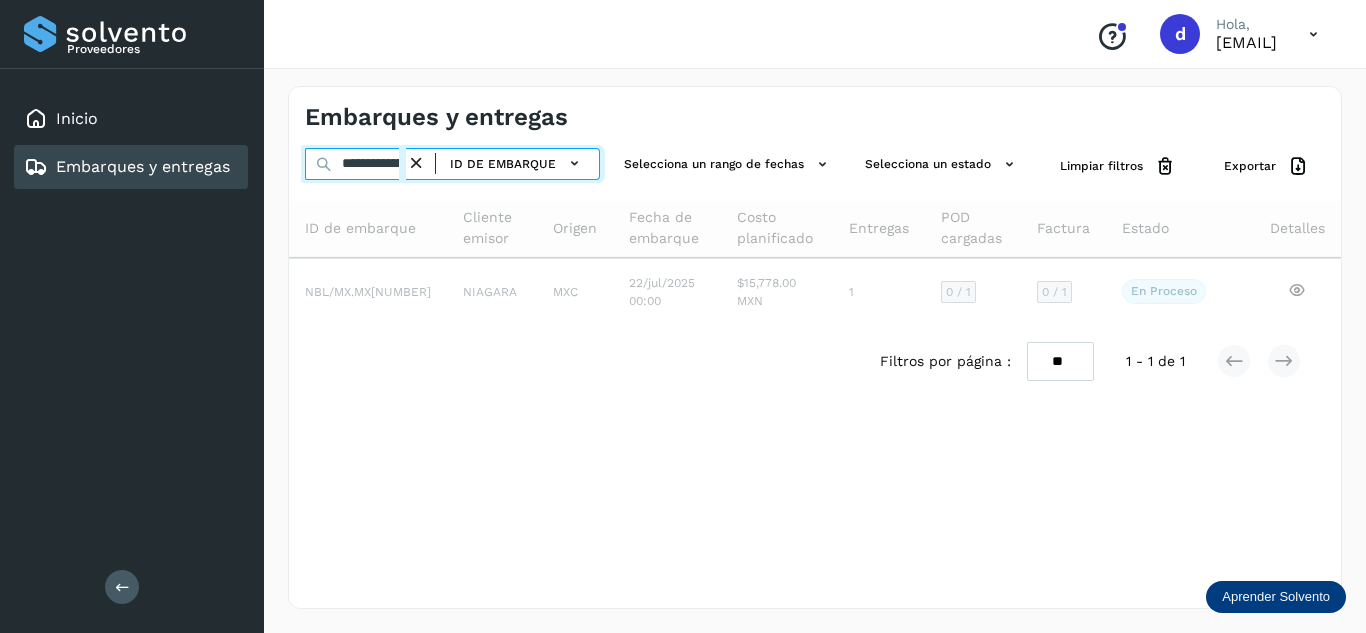 scroll, scrollTop: 0, scrollLeft: 77, axis: horizontal 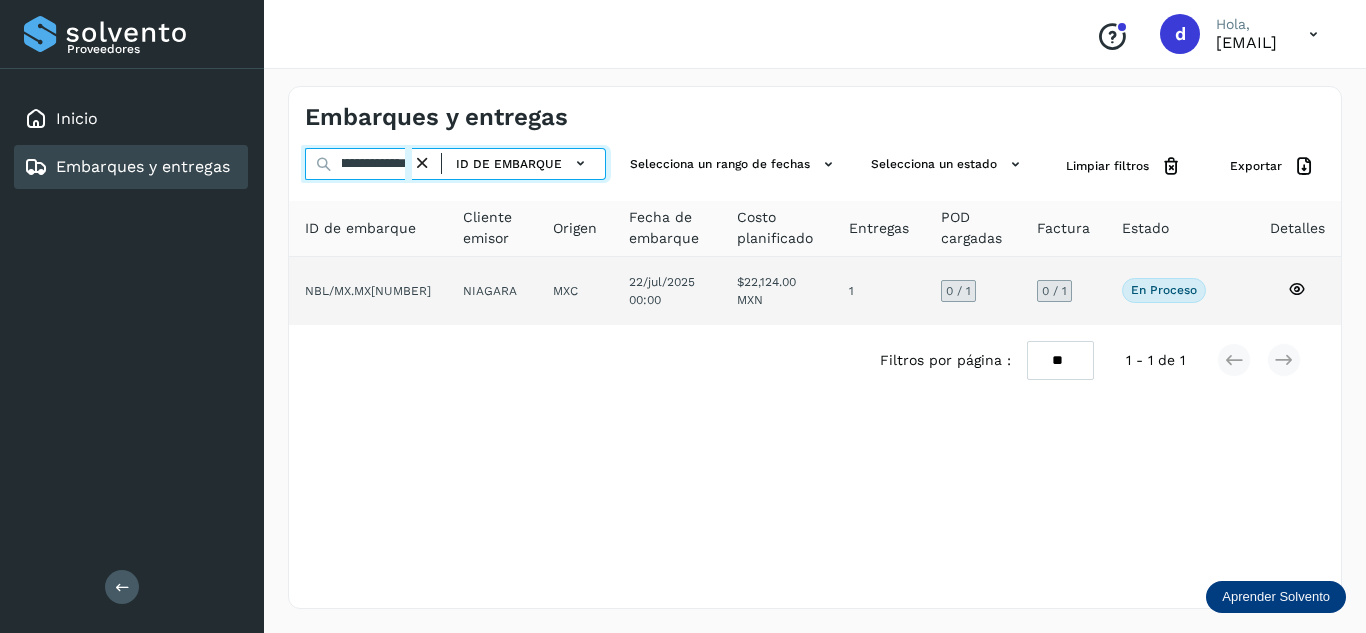 type on "**********" 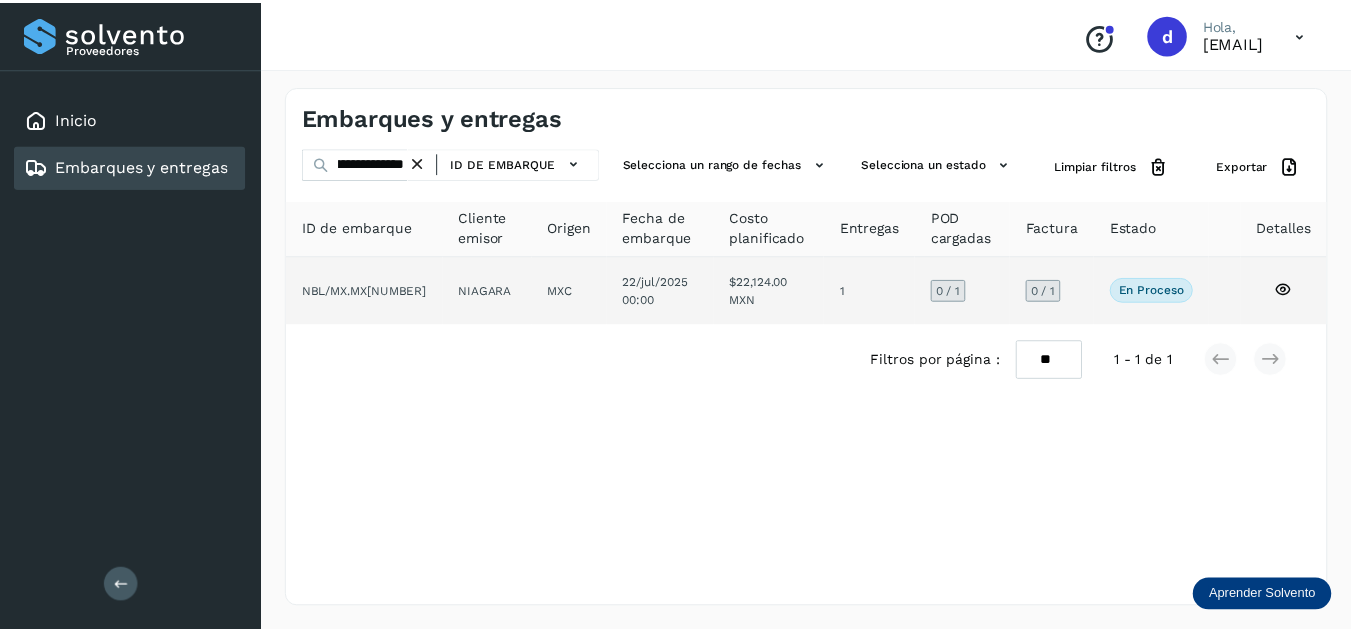 scroll, scrollTop: 0, scrollLeft: 0, axis: both 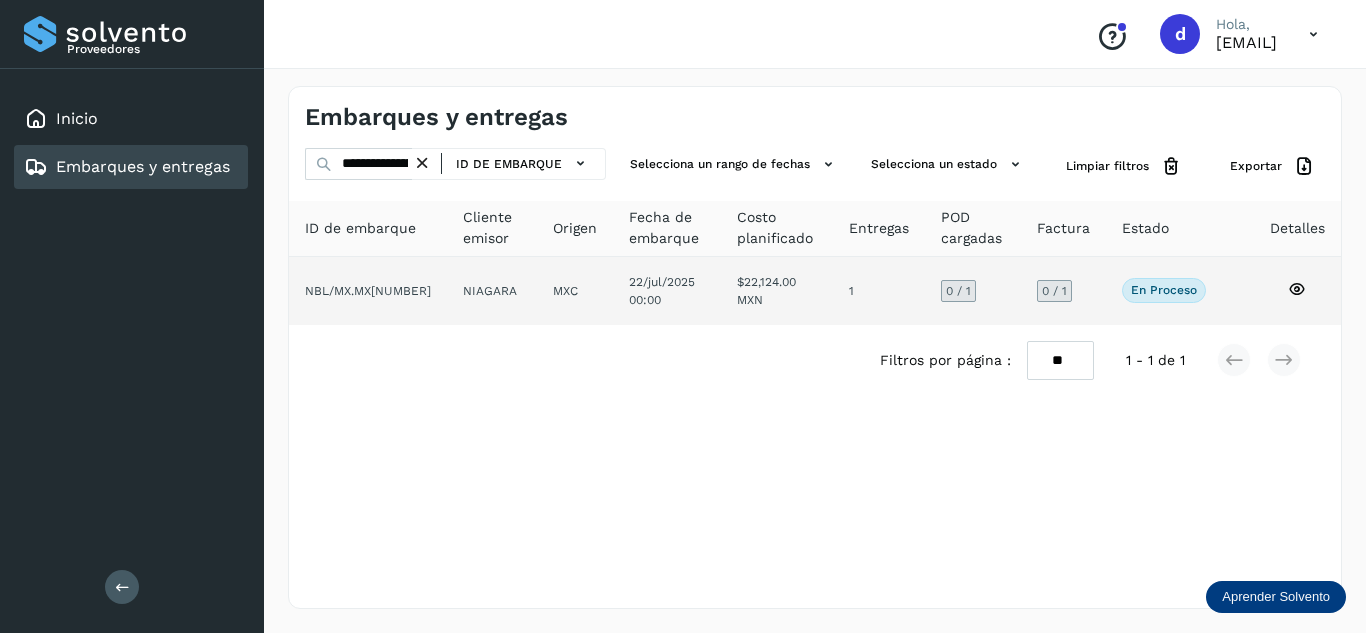 click 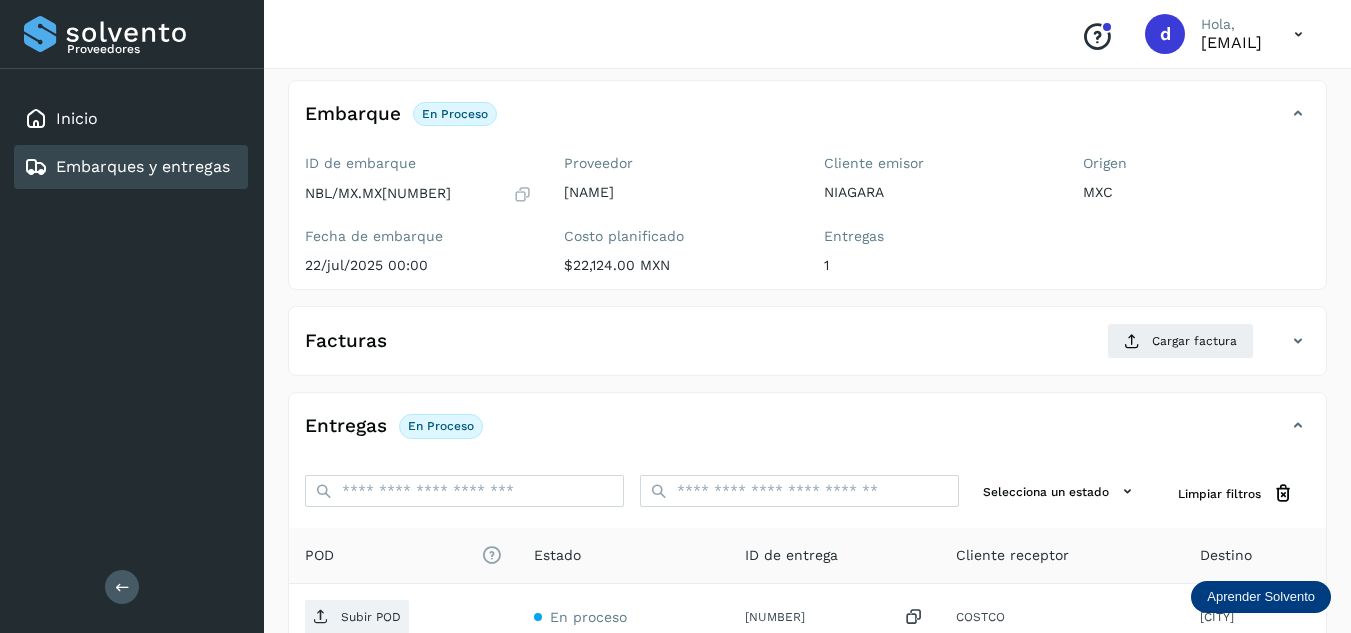 scroll, scrollTop: 200, scrollLeft: 0, axis: vertical 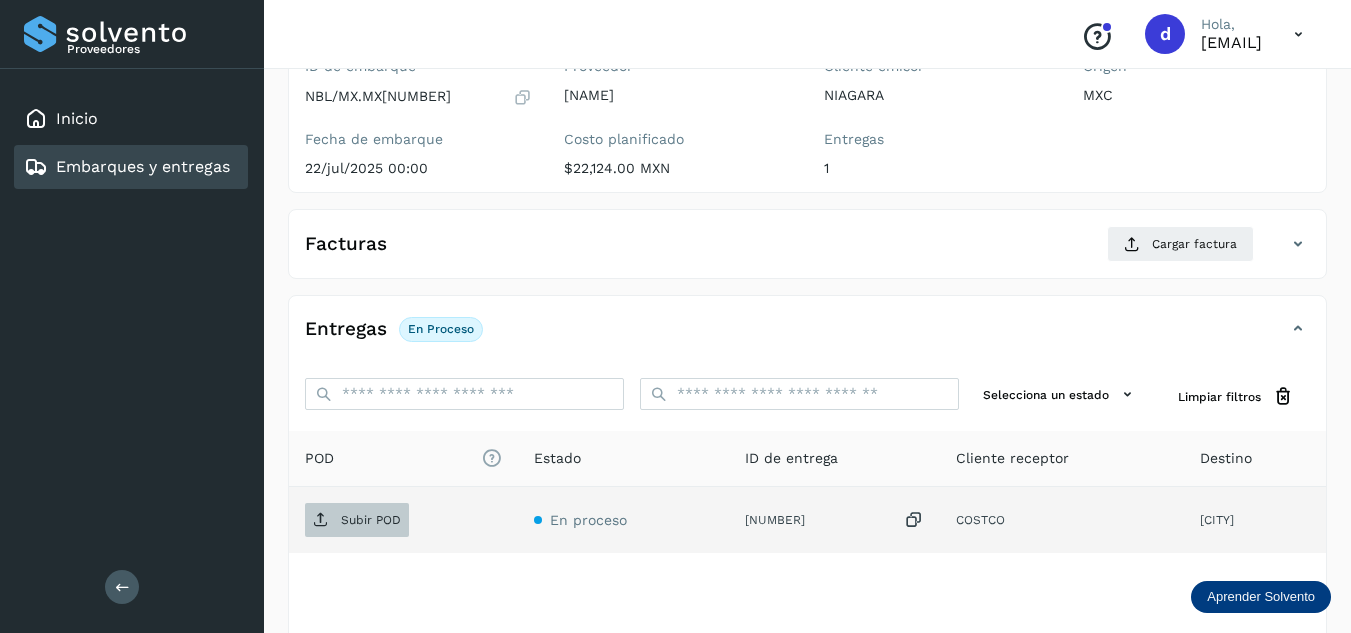 click on "Subir POD" at bounding box center [357, 520] 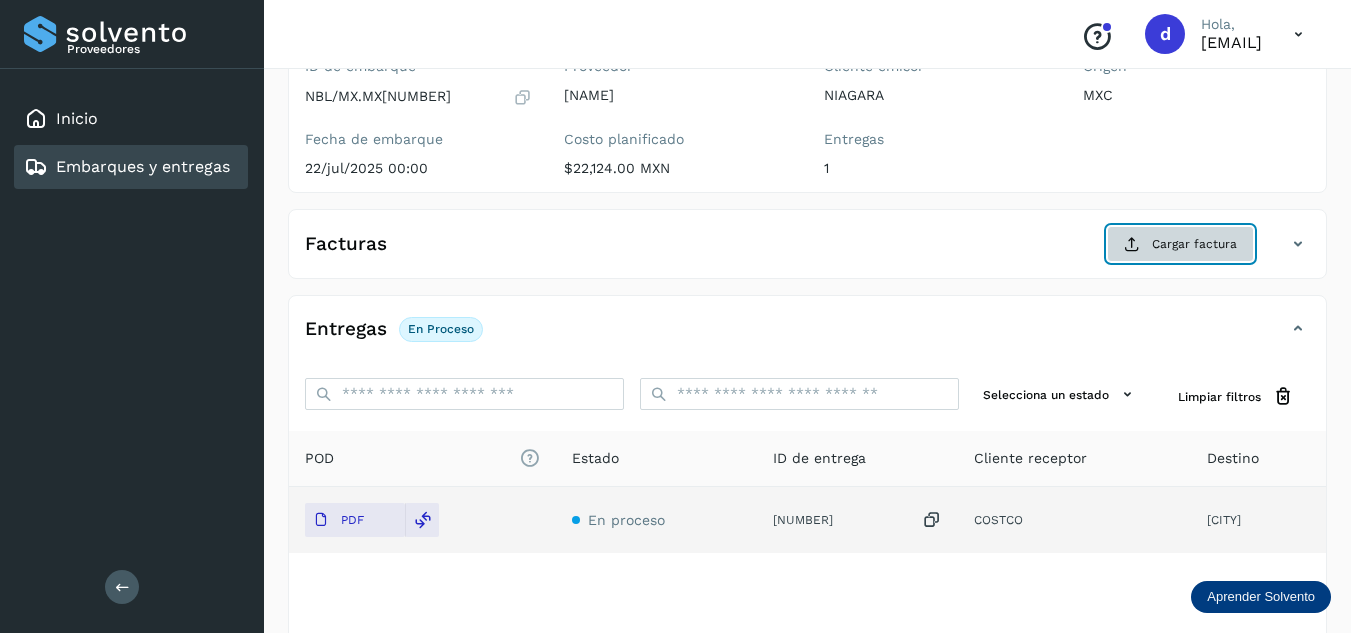 click on "Cargar factura" 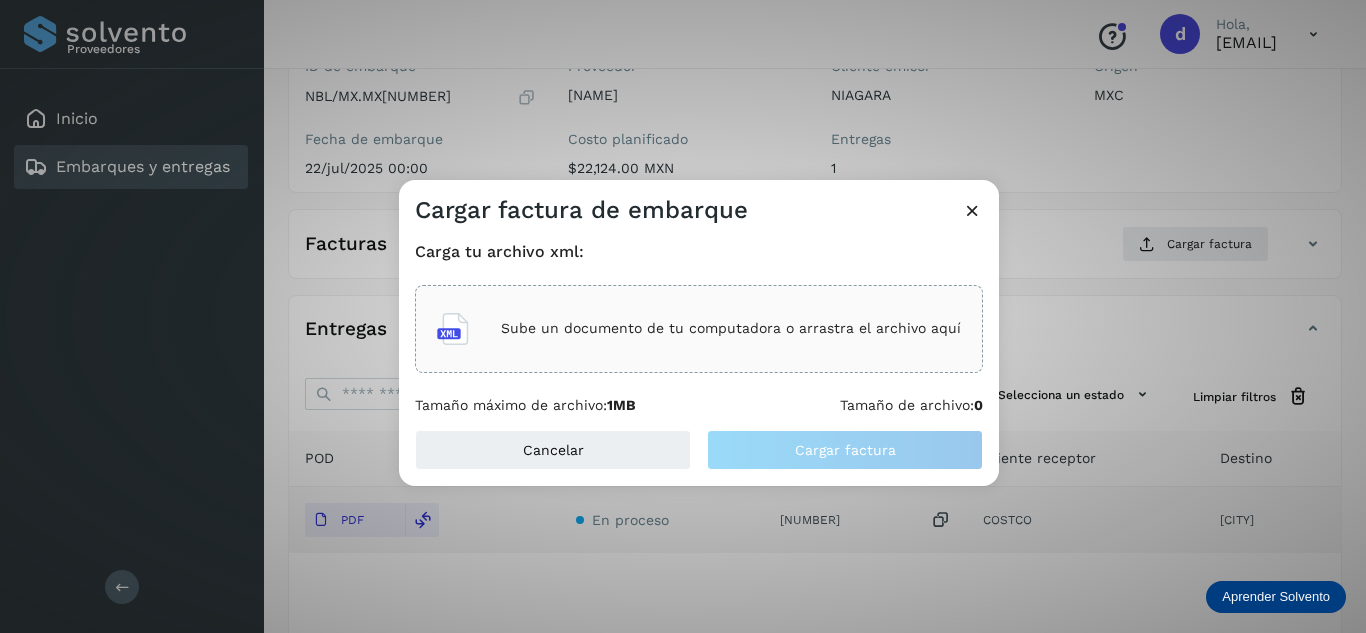 click on "Sube un documento de tu computadora o arrastra el archivo aquí" at bounding box center (699, 329) 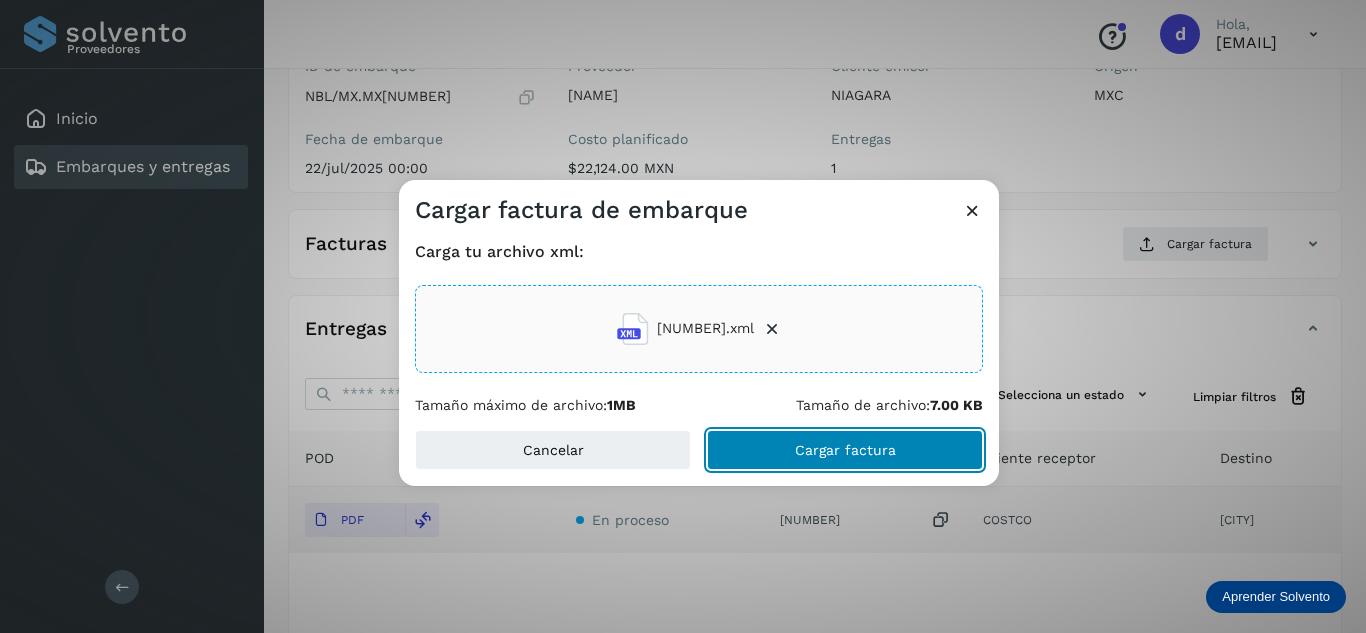 click on "Cargar factura" 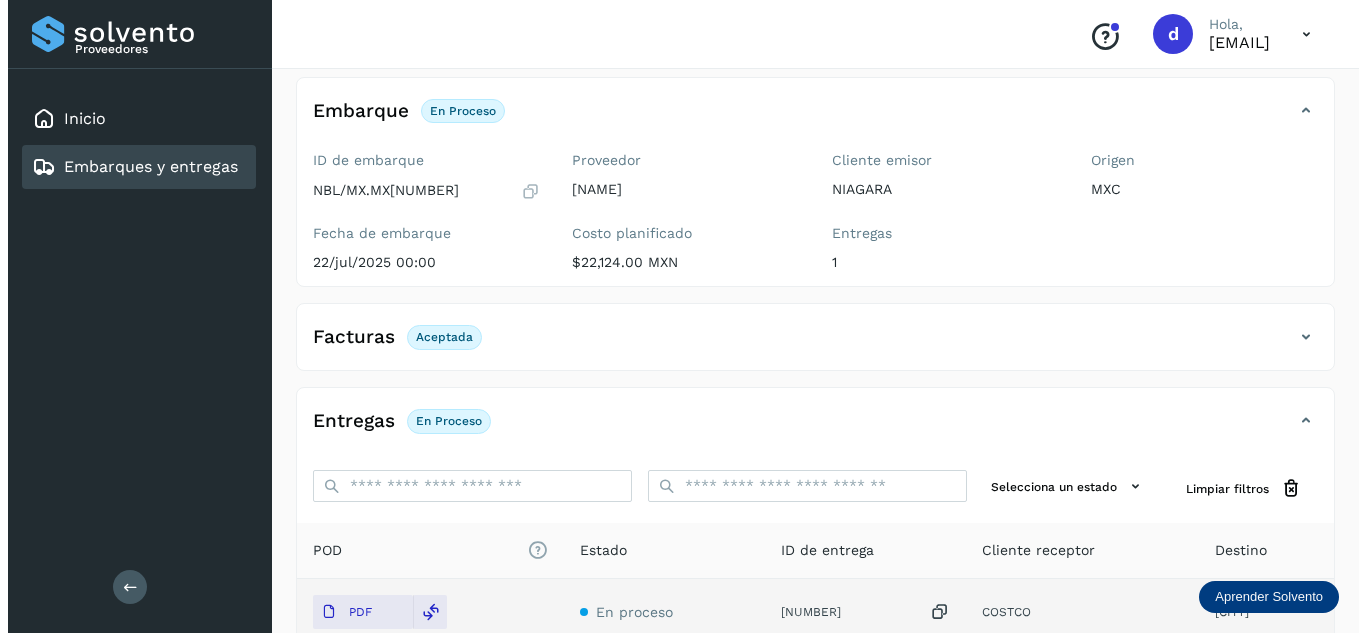 scroll, scrollTop: 0, scrollLeft: 0, axis: both 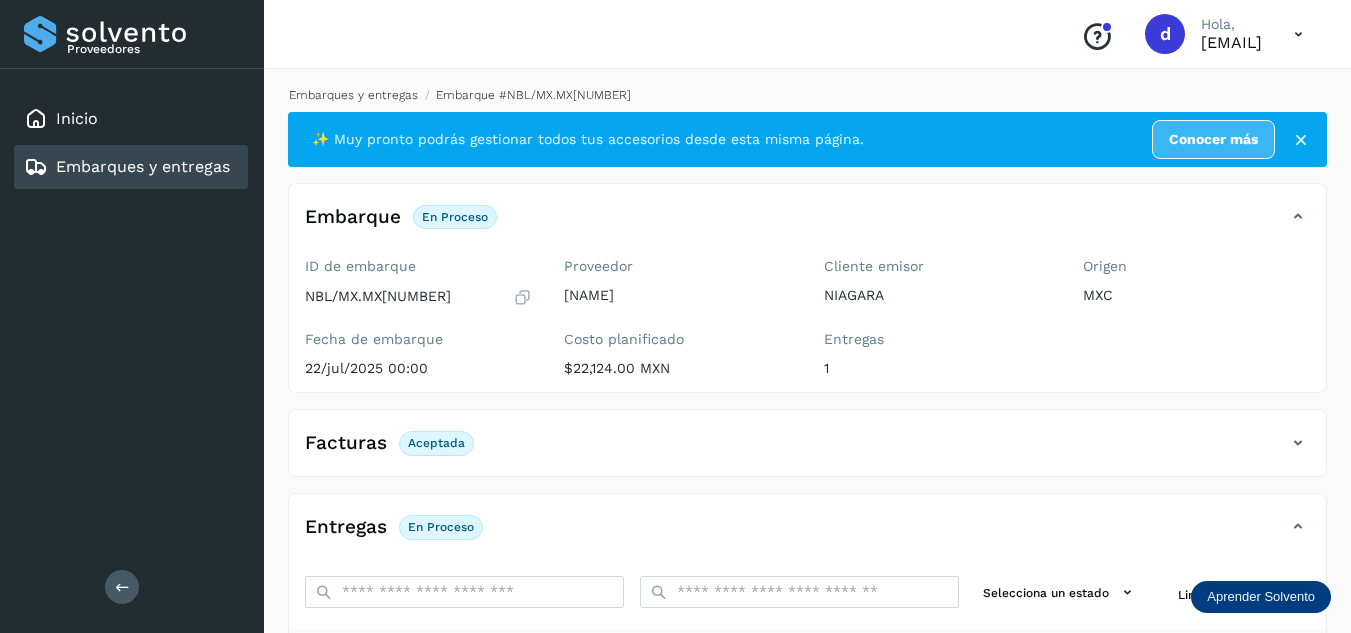 click on "Embarques y entregas" at bounding box center [353, 95] 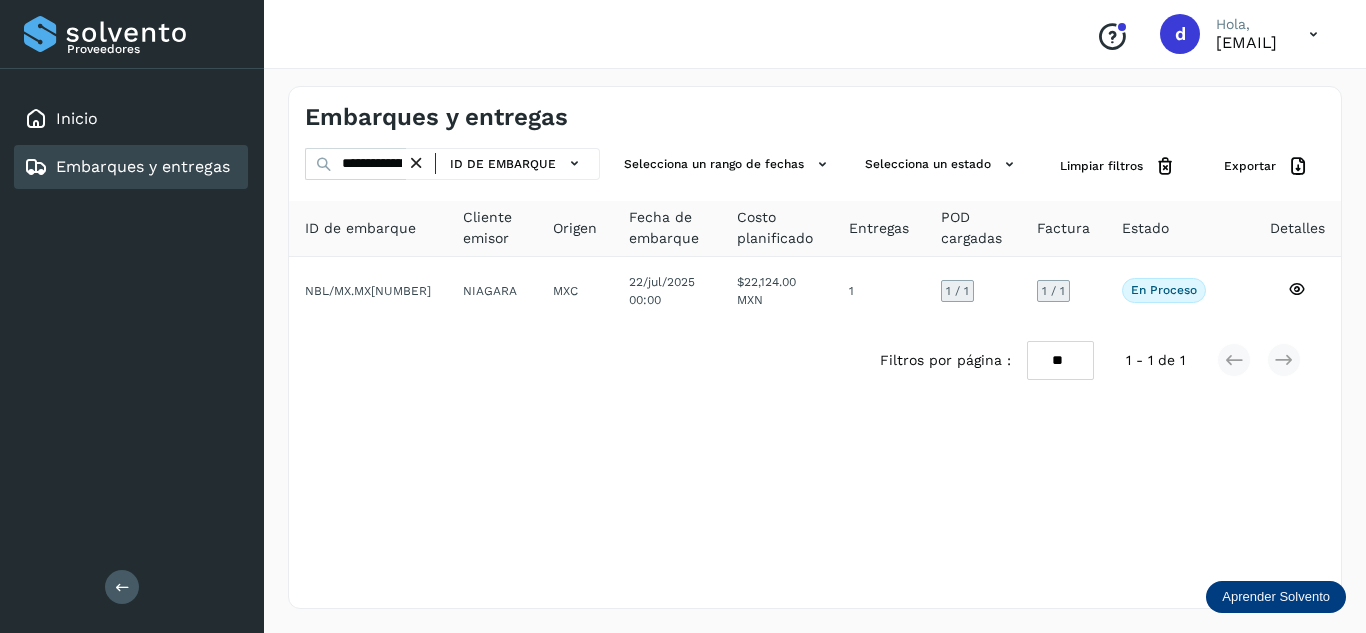 click at bounding box center (416, 163) 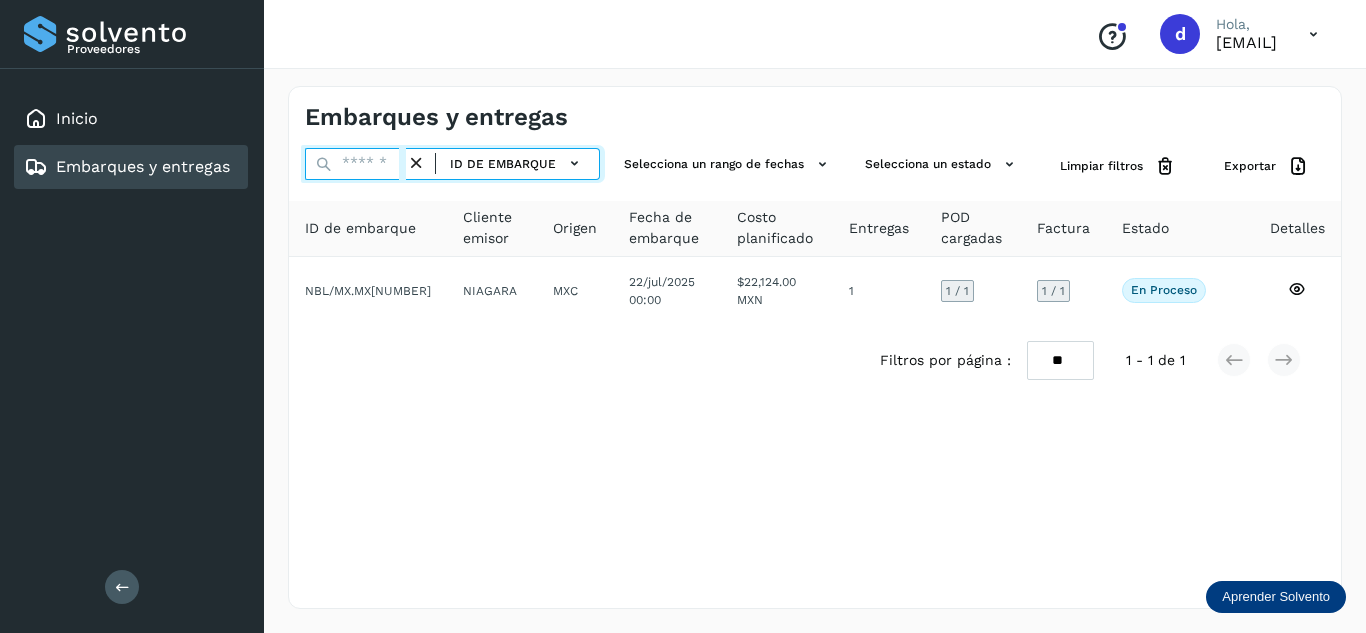 click at bounding box center (355, 164) 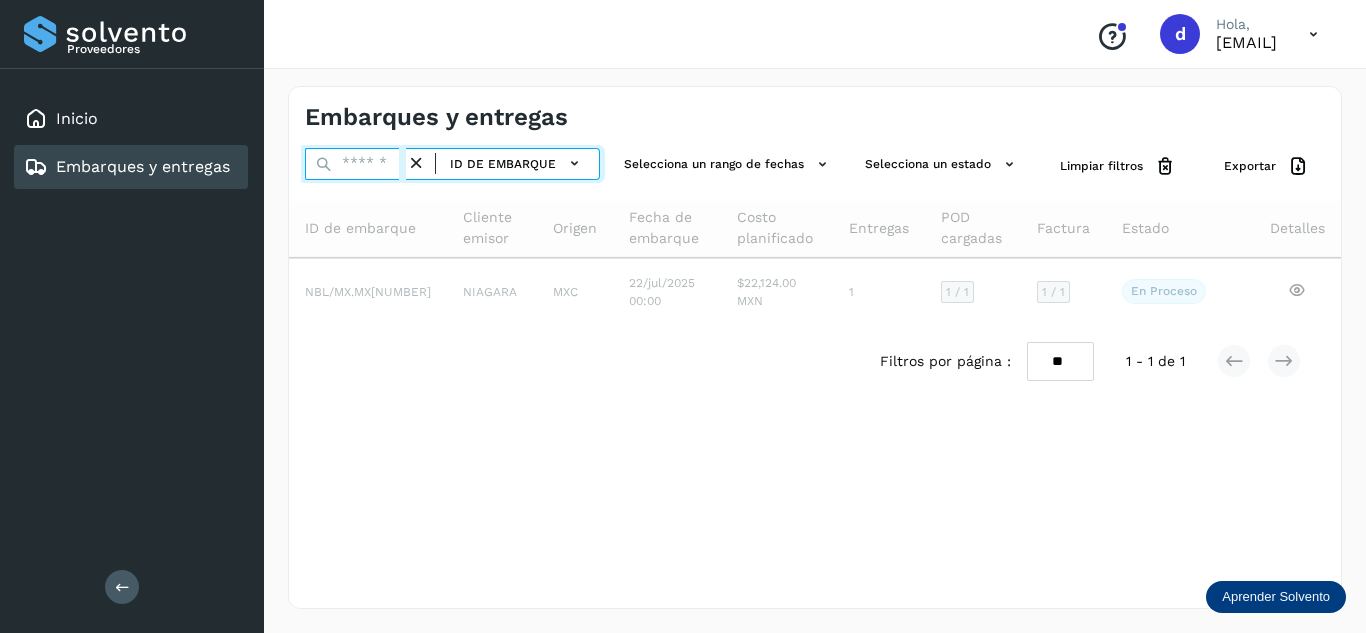 paste on "**********" 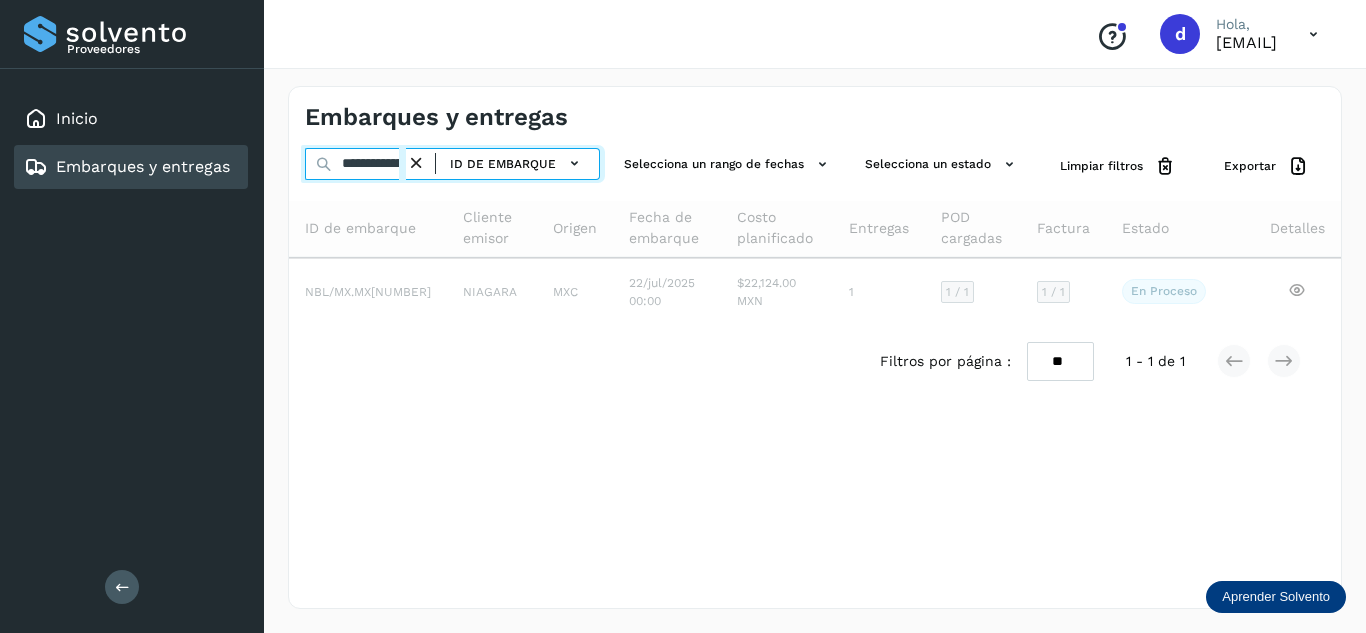 scroll, scrollTop: 0, scrollLeft: 77, axis: horizontal 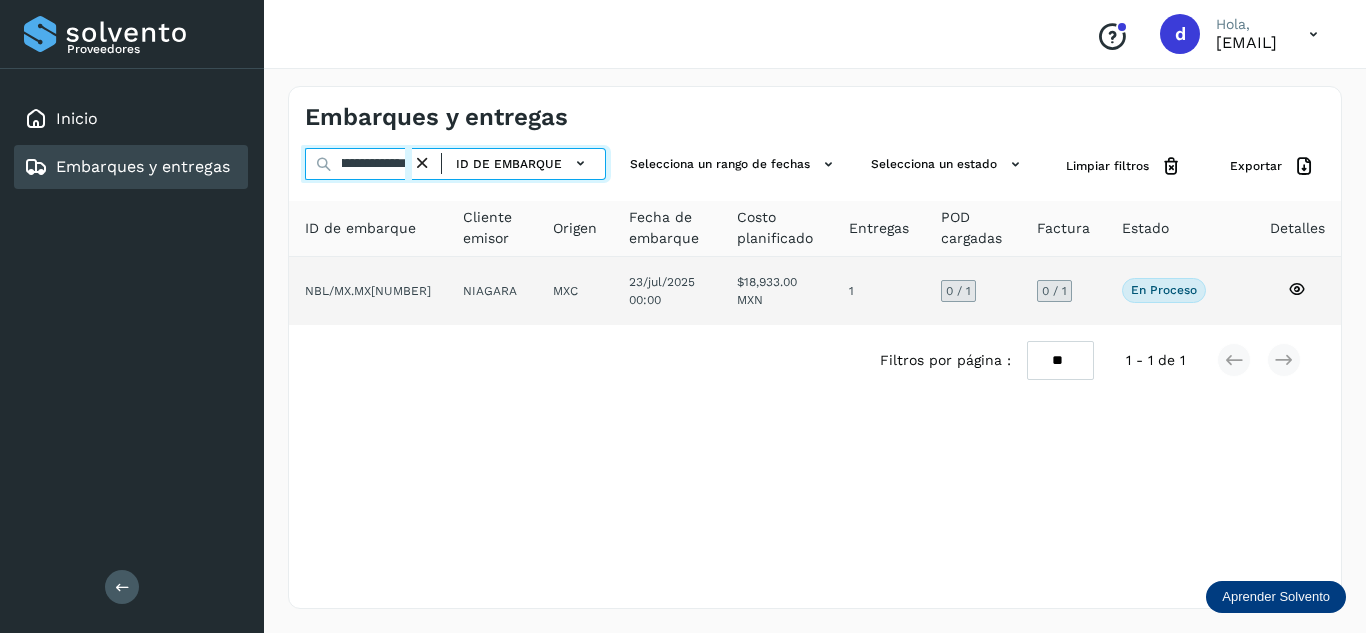 type on "**********" 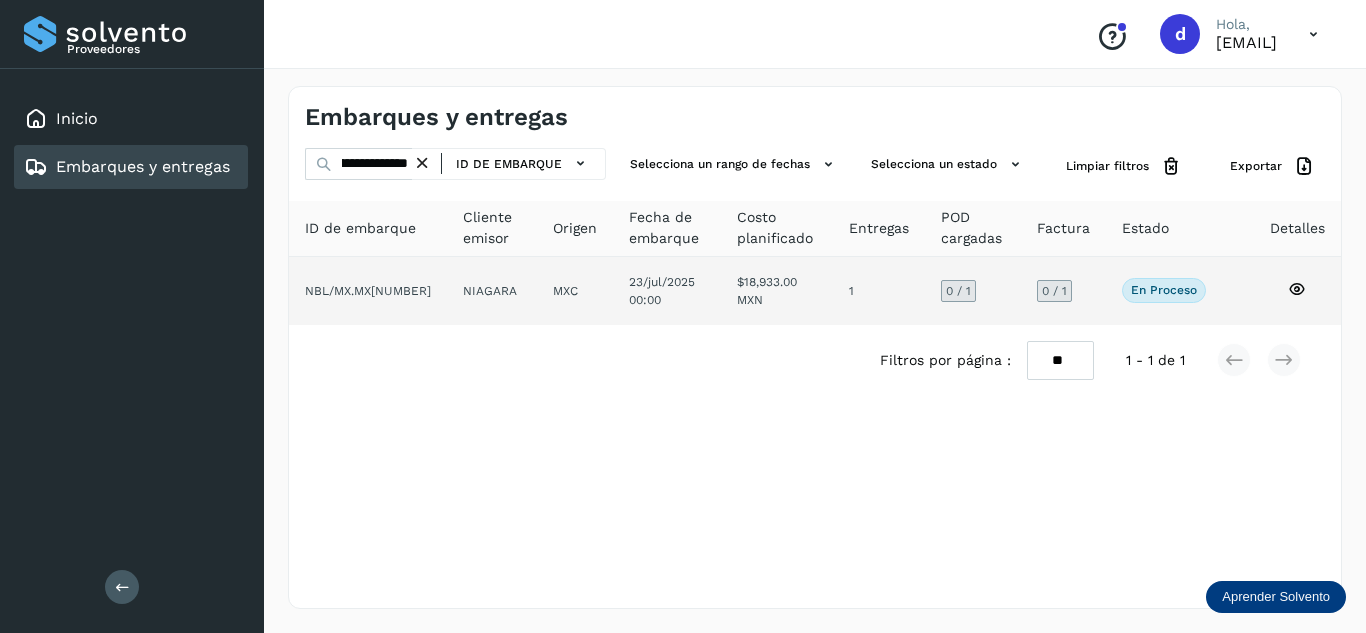 click 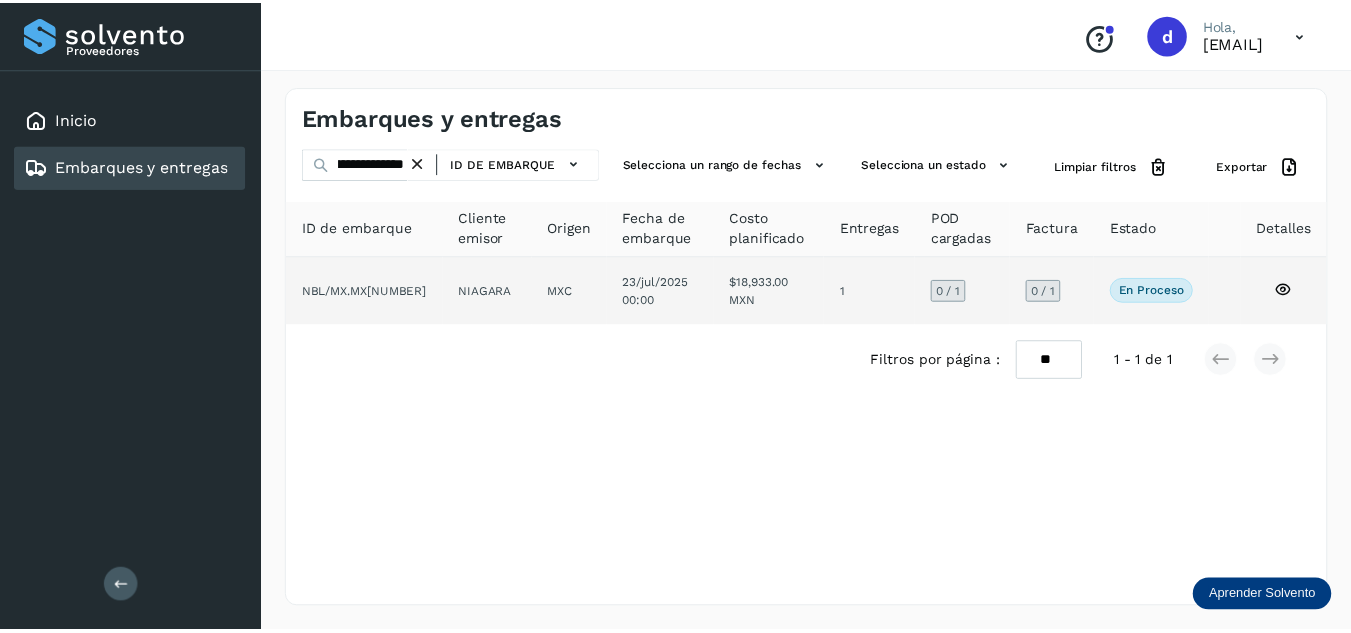 scroll, scrollTop: 0, scrollLeft: 0, axis: both 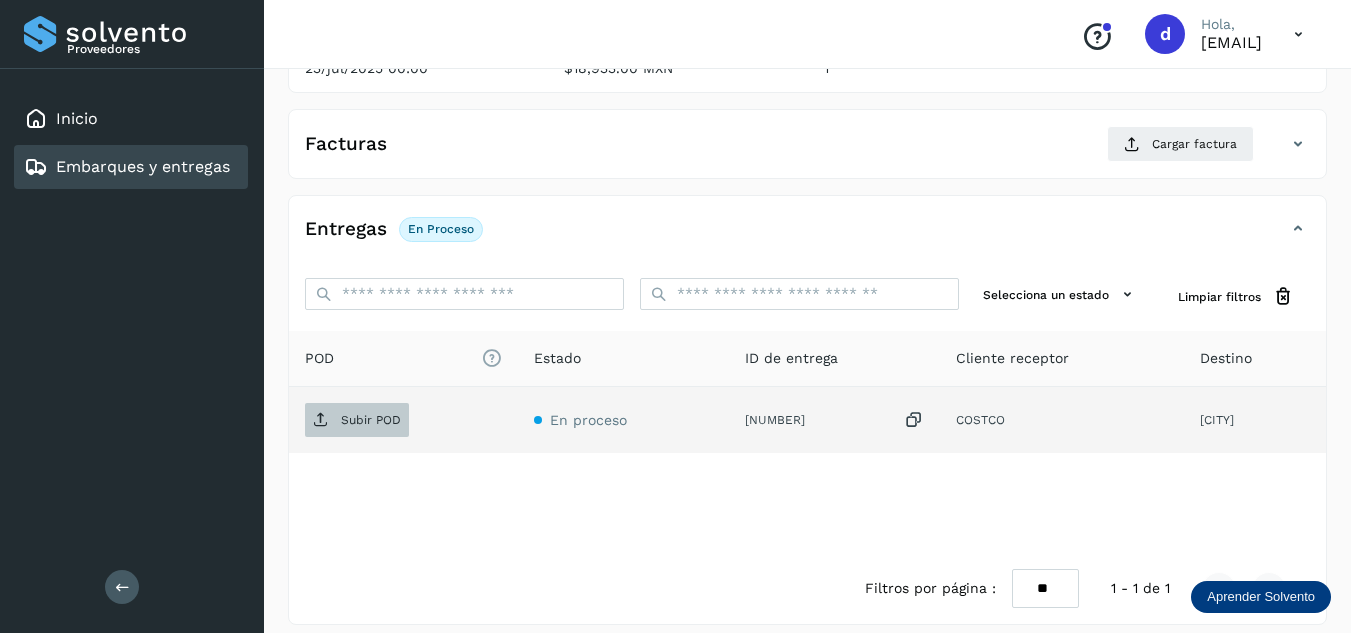 click on "Subir POD" at bounding box center [371, 420] 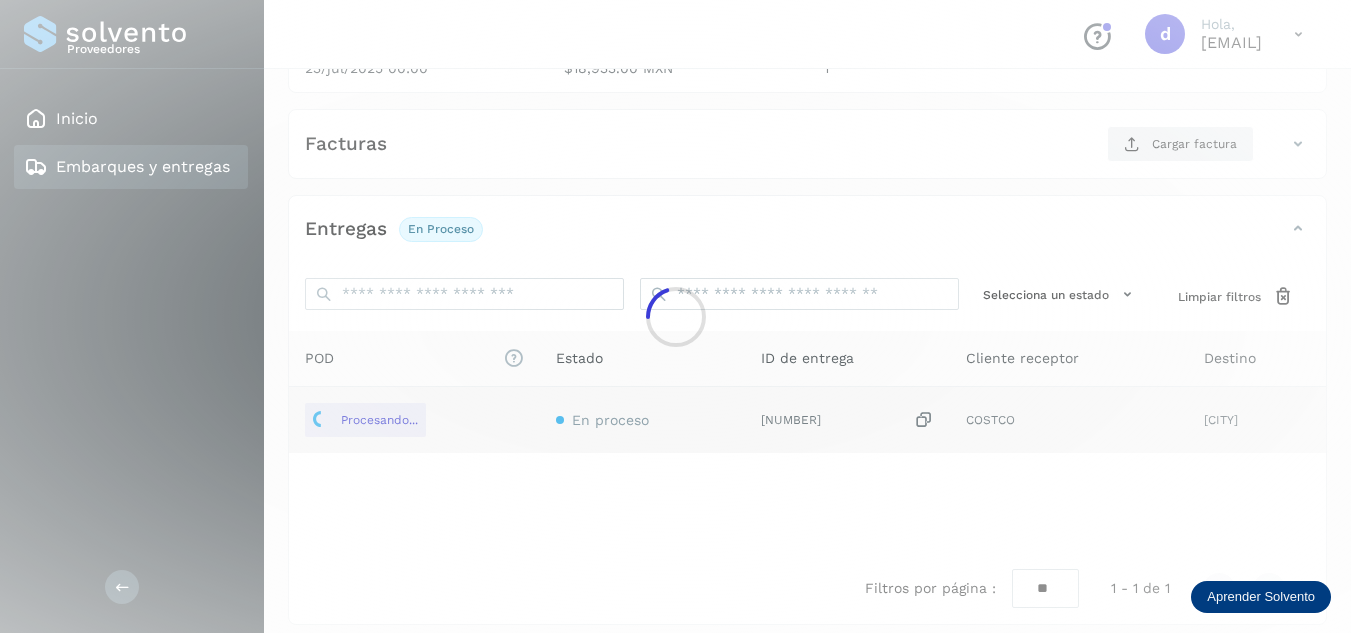 scroll, scrollTop: 200, scrollLeft: 0, axis: vertical 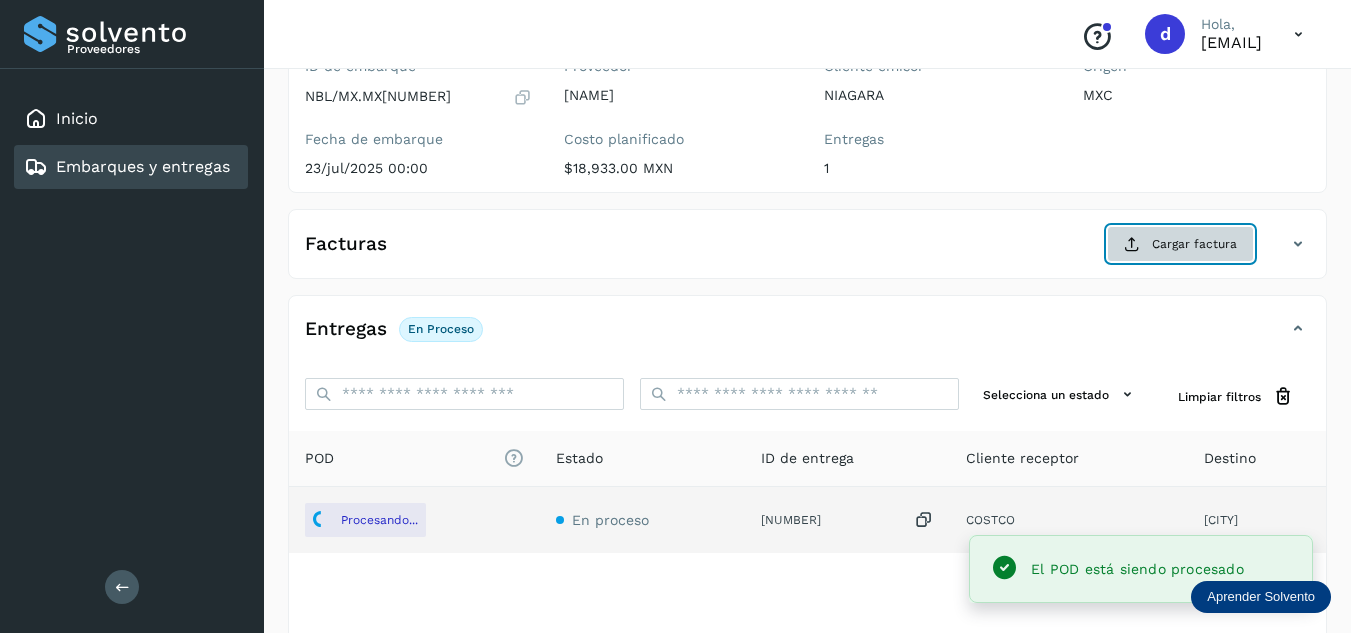 click on "Cargar factura" 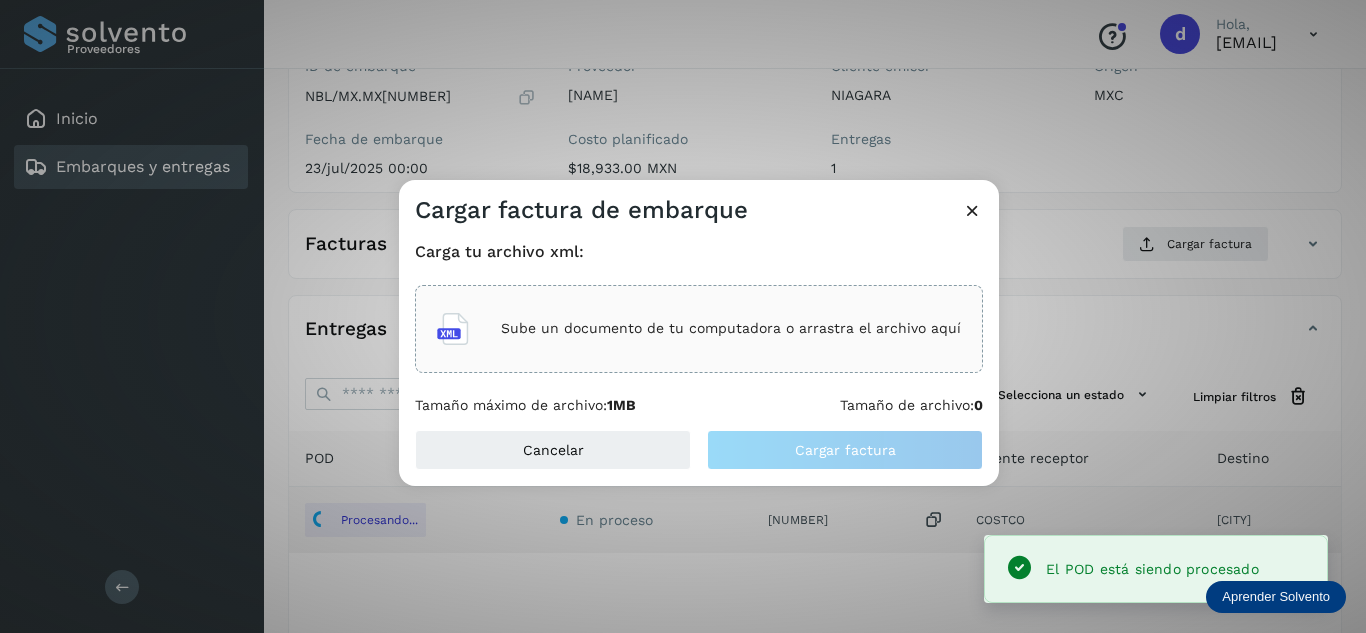 click on "Sube un documento de tu computadora o arrastra el archivo aquí" at bounding box center [731, 328] 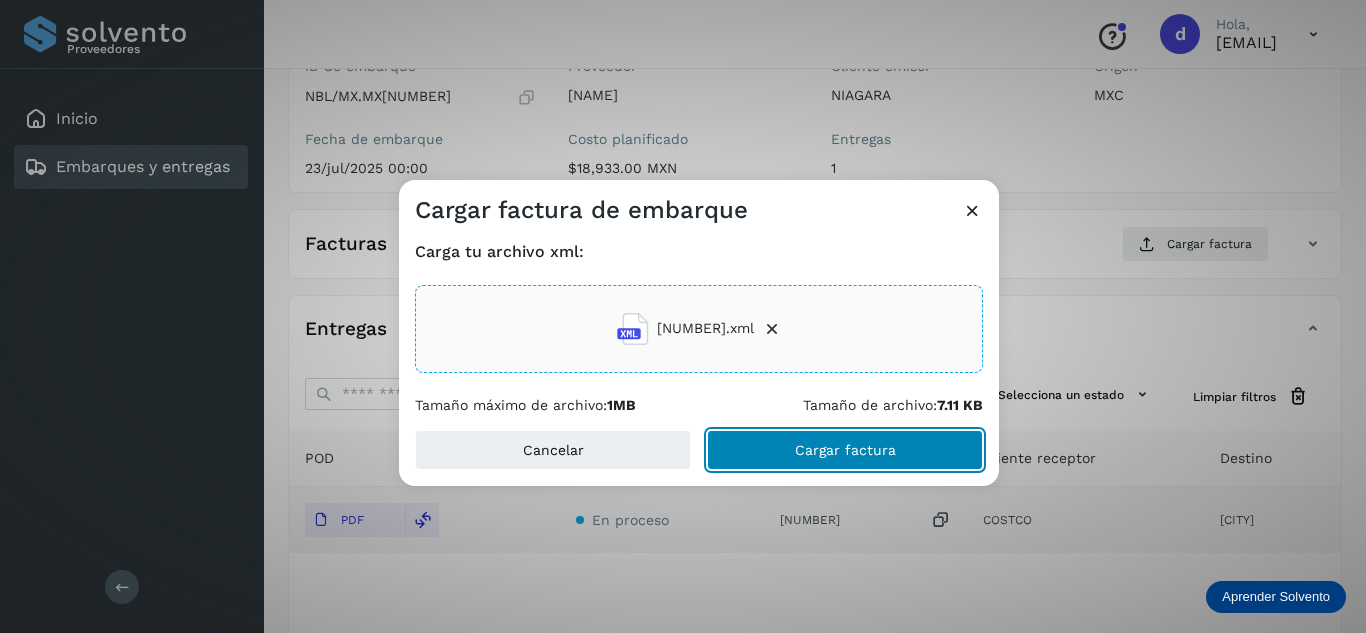 click on "Cargar factura" 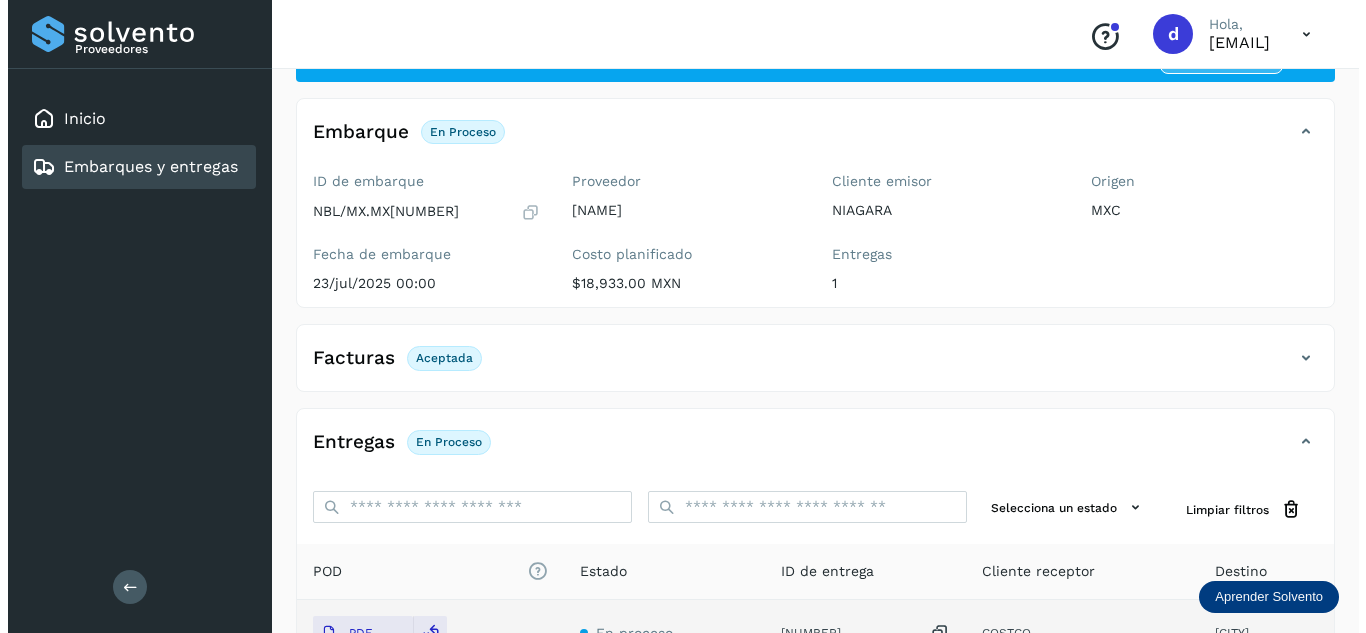 scroll, scrollTop: 0, scrollLeft: 0, axis: both 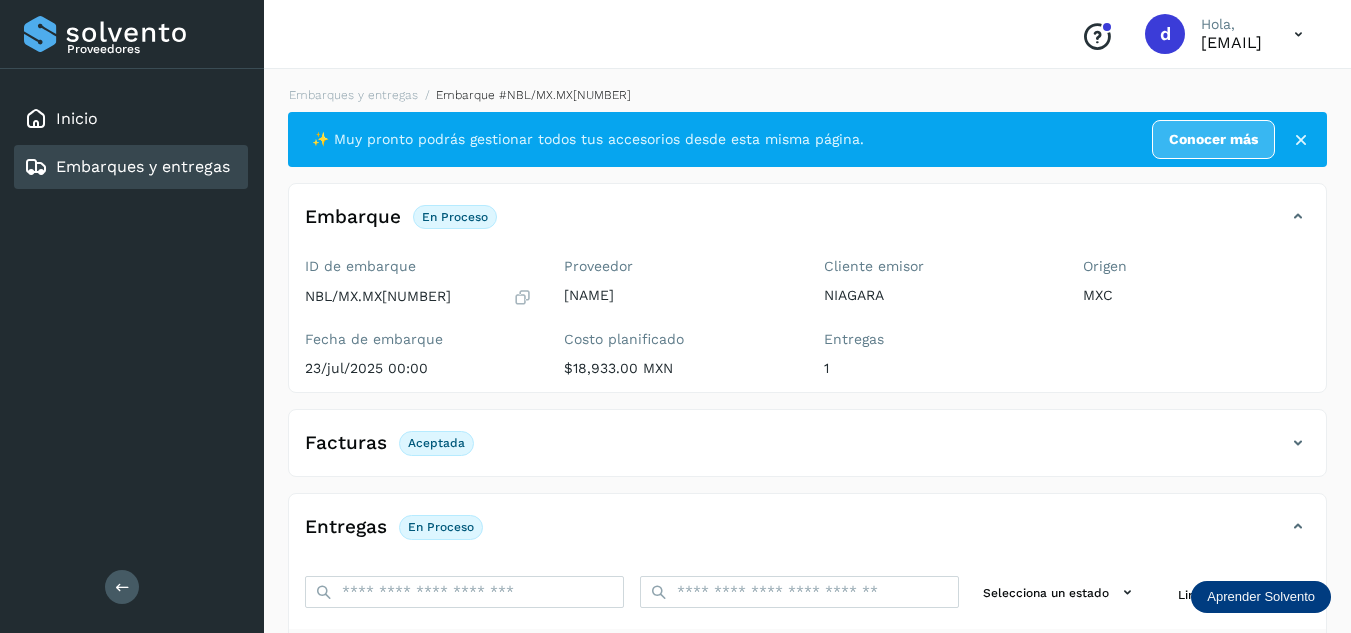 click on "Embarques y entregas Embarque #NBL/MX.MX[NUMBER]  ✨ Muy pronto podrás gestionar todos tus accesorios desde esta misma página. Conocer más Embarque En proceso
Verifica el estado de la factura o entregas asociadas a este embarque
ID de embarque NBL/MX.MX[NUMBER] Fecha de embarque [DATE] [TIME] Proveedor [NAME] Costo planificado  $18,933.00 MXN  Cliente emisor NIAGARA Entregas 1 Origen MXC Facturas Aceptada Estado Aceptada Entregas En proceso Selecciona un estado Limpiar filtros POD
El tamaño máximo de archivo es de 20 Mb.
Estado ID de entrega Cliente receptor Destino PDF En proceso [NUMBER]  COSTCO [CITY] COSTCO [NUMBER] PDF Destino: [CITY] En proceso Filtros por página : ** ** ** 1 - 1 de 1" at bounding box center (807, 504) 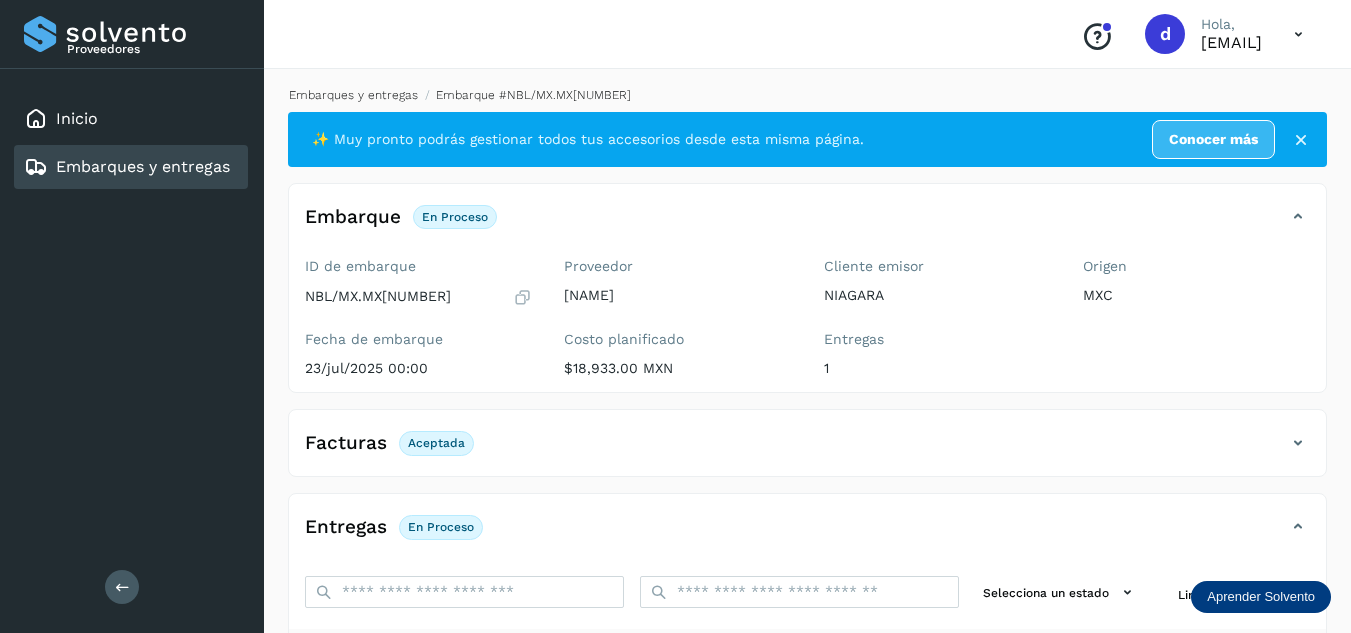 click on "Embarques y entregas" at bounding box center [353, 95] 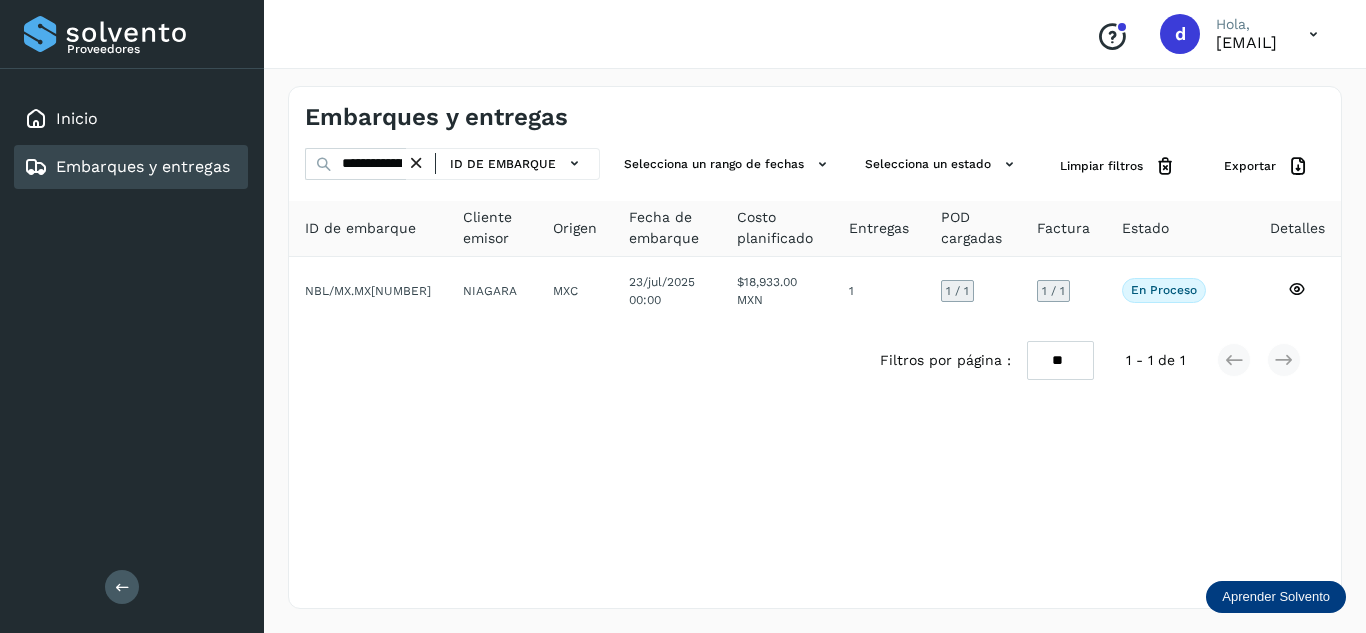 click at bounding box center (416, 163) 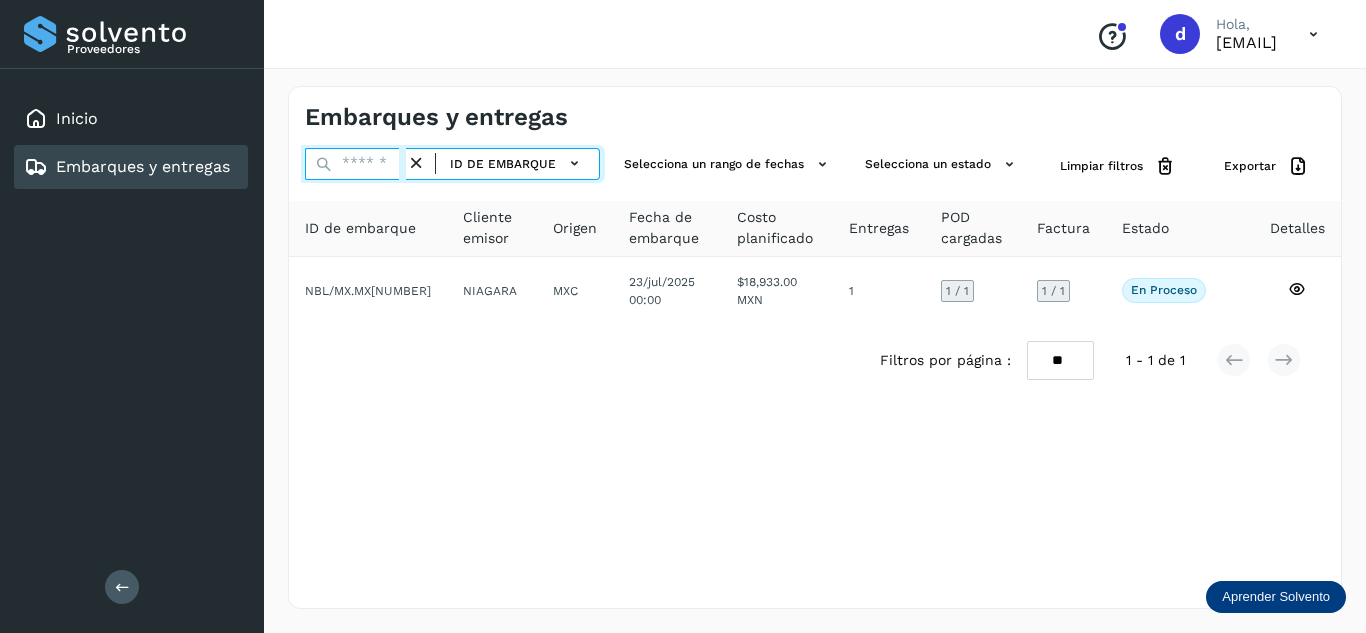 click at bounding box center [355, 164] 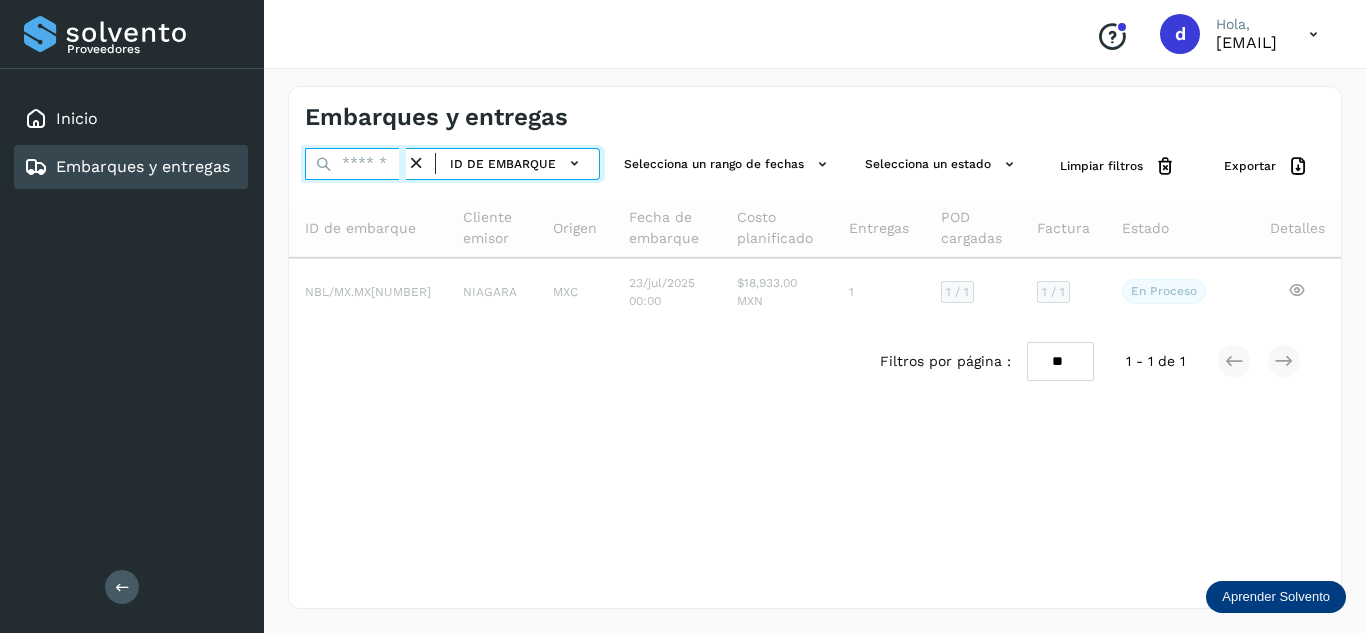 paste on "**********" 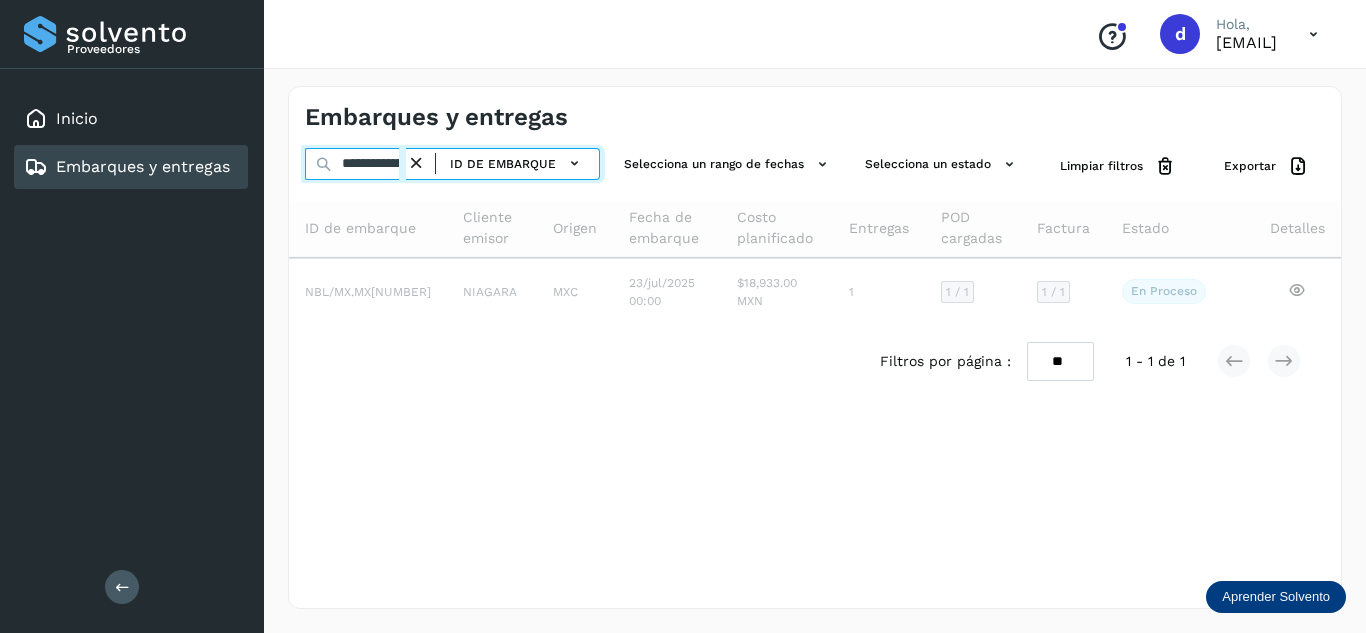 scroll, scrollTop: 0, scrollLeft: 75, axis: horizontal 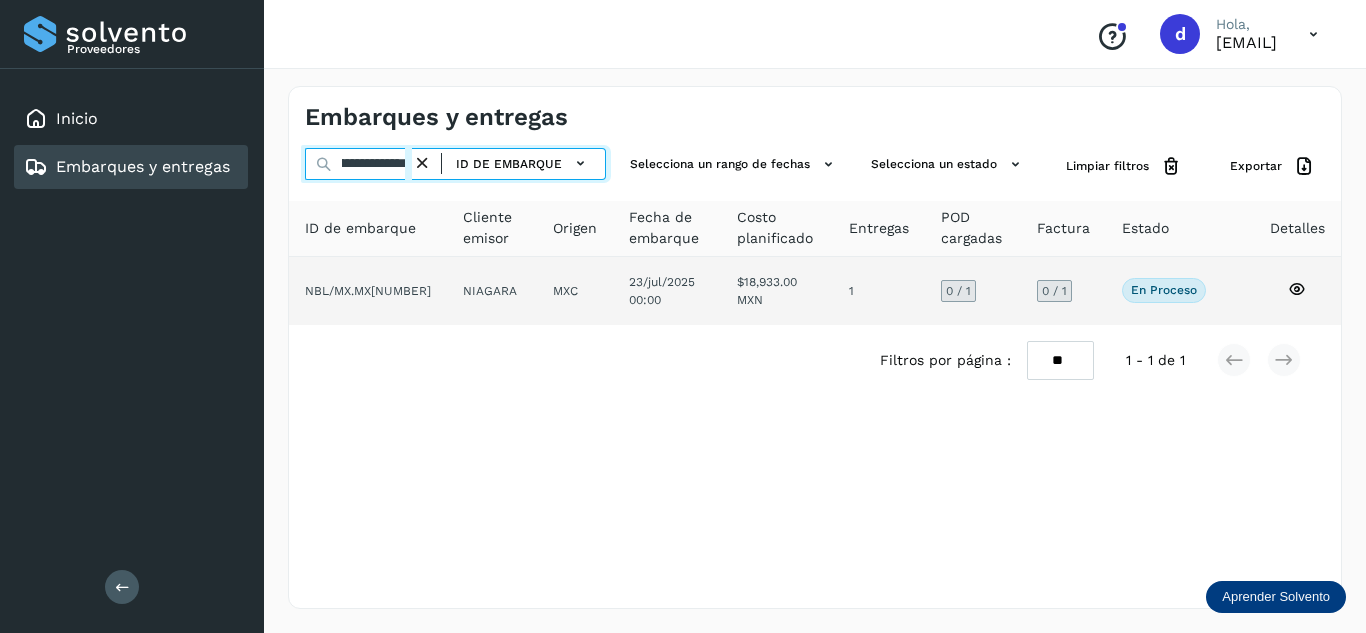 type on "**********" 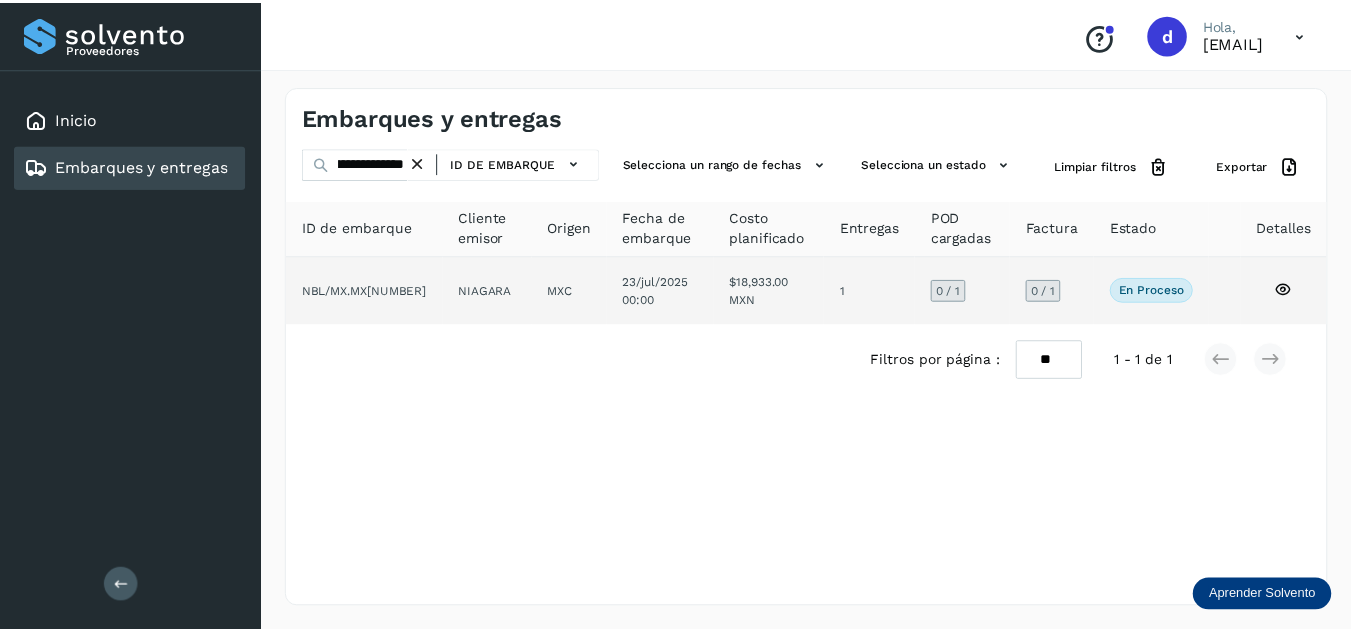 scroll, scrollTop: 0, scrollLeft: 0, axis: both 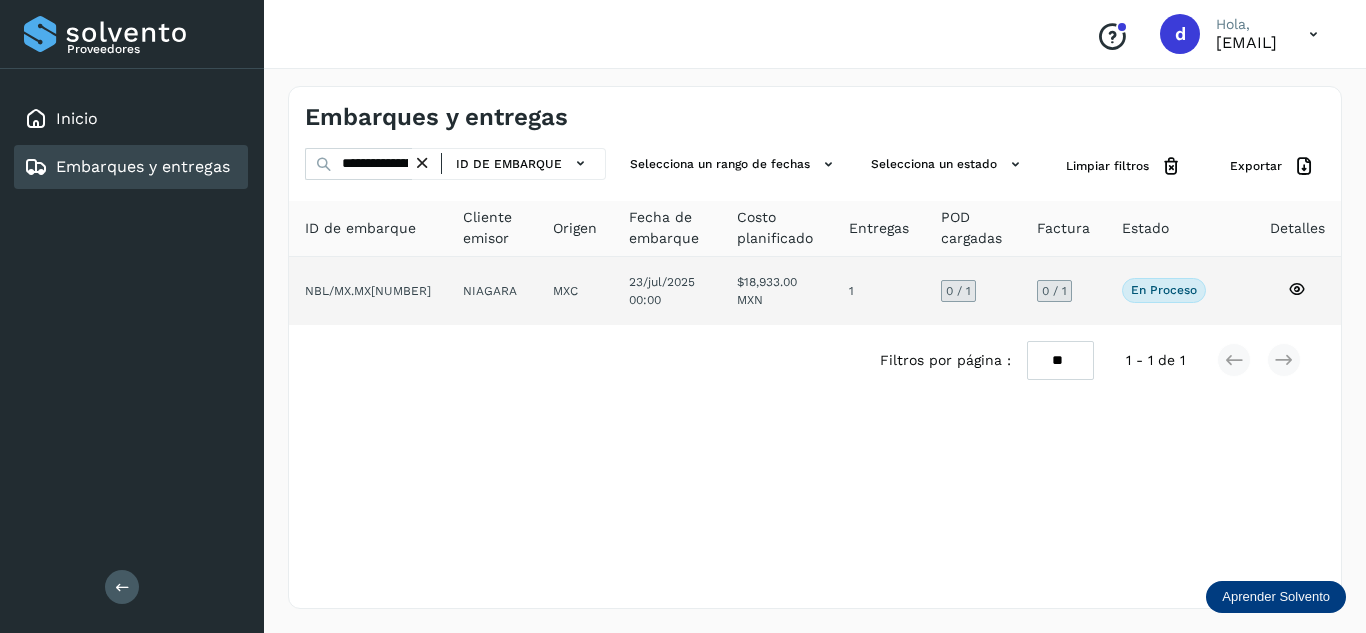 click 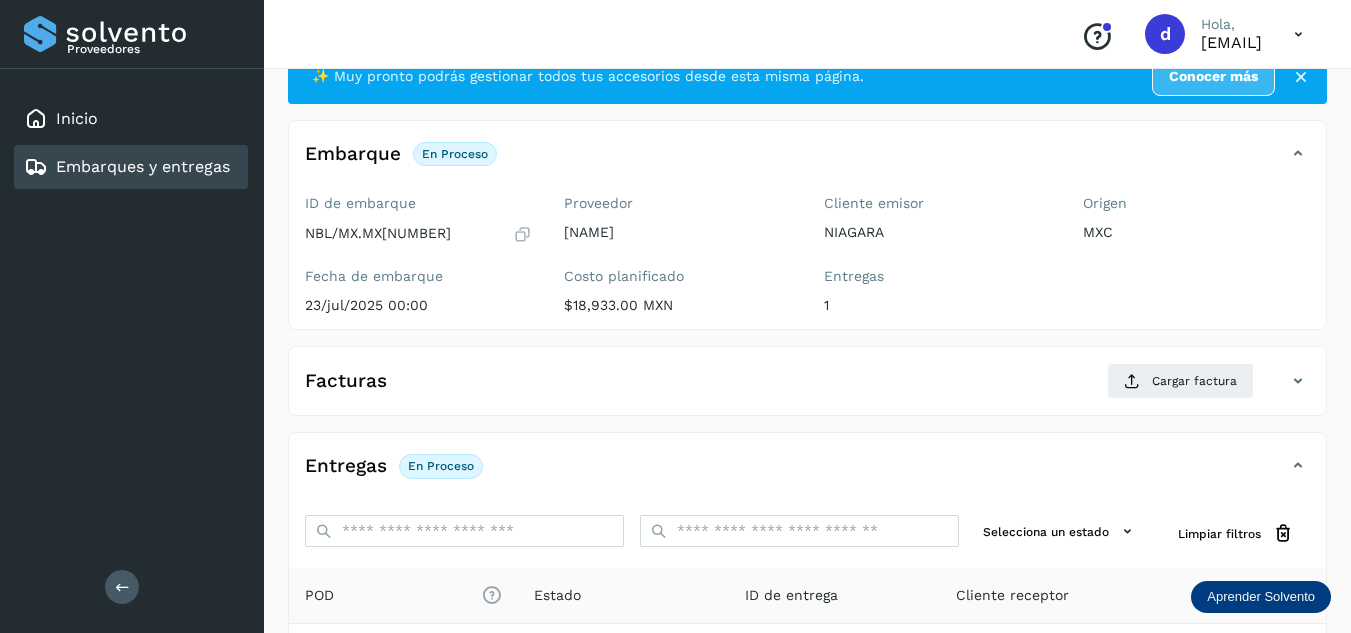 scroll, scrollTop: 200, scrollLeft: 0, axis: vertical 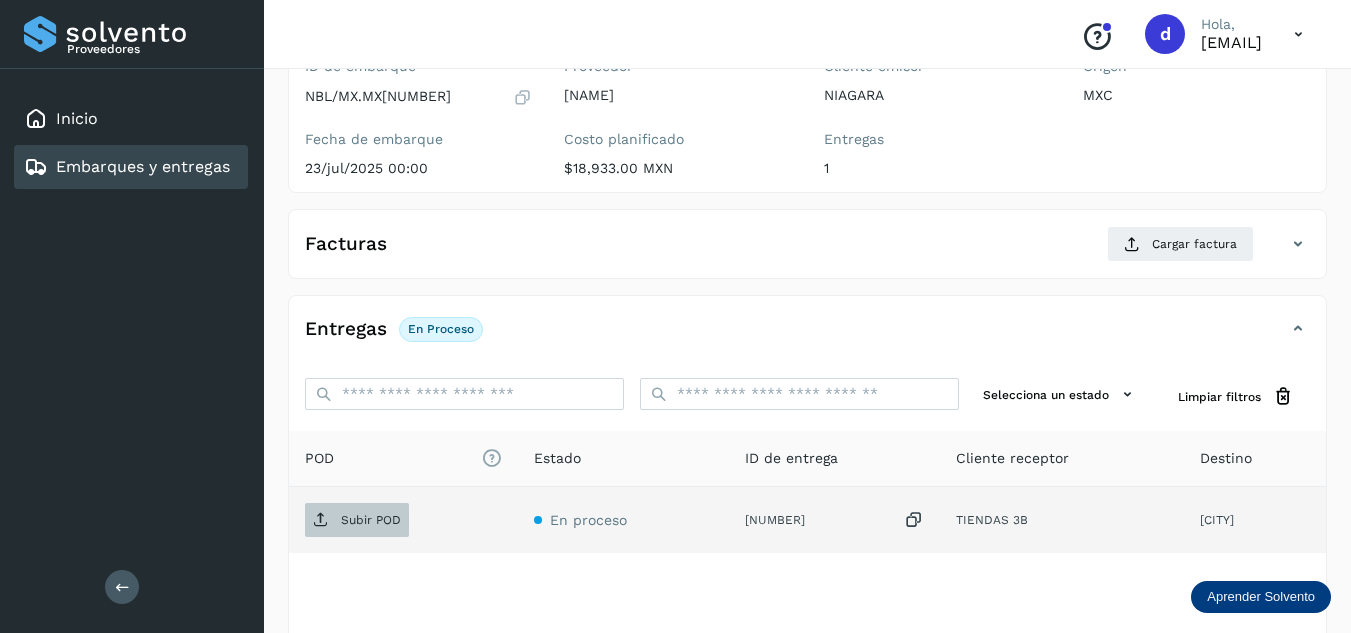 click on "Subir POD" at bounding box center [357, 520] 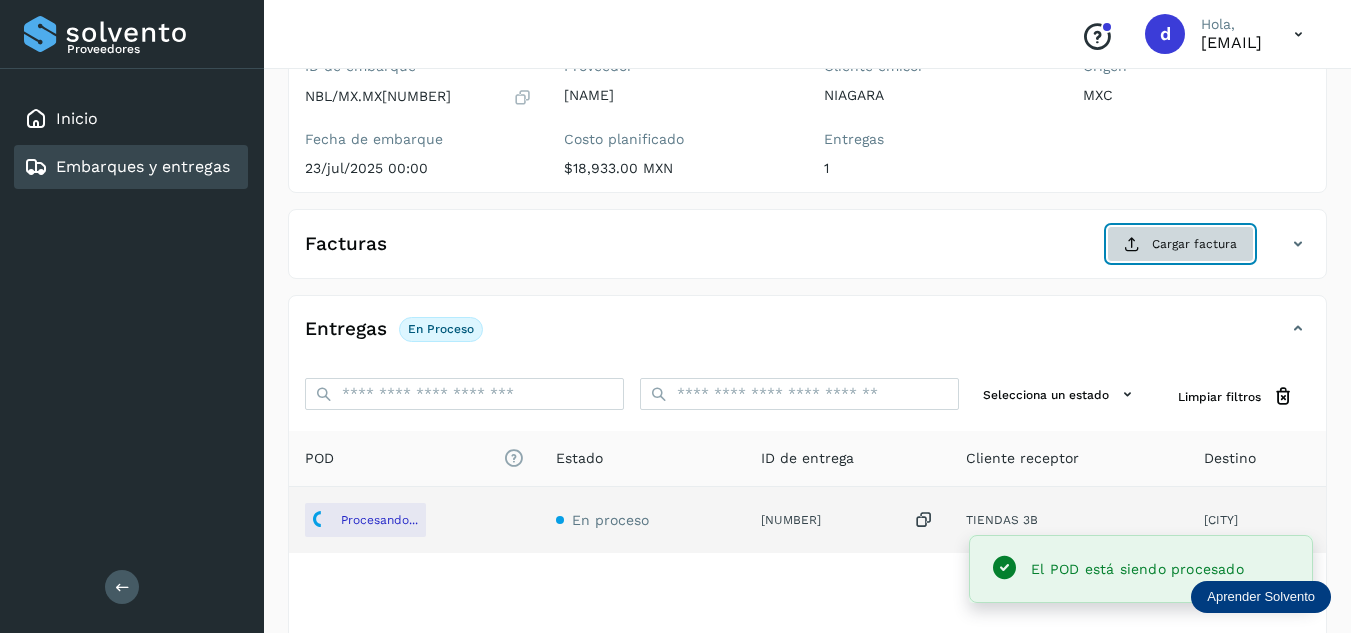 click on "Cargar factura" at bounding box center (1180, 244) 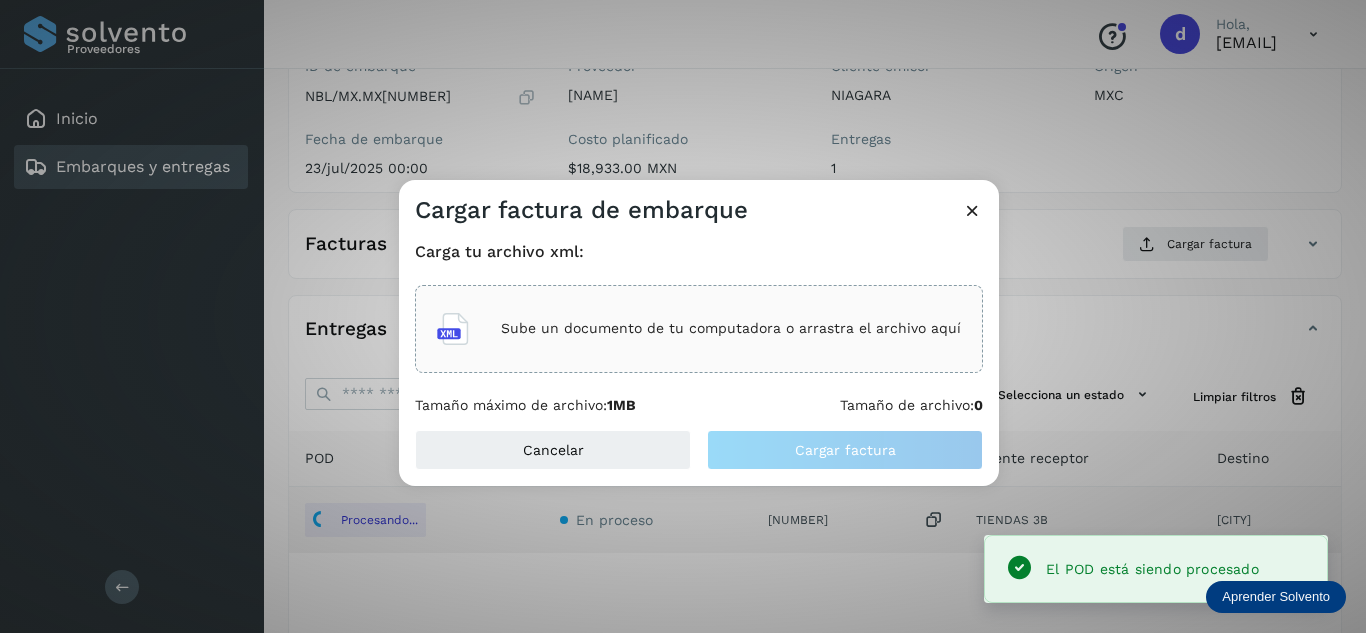 click on "Sube un documento de tu computadora o arrastra el archivo aquí" 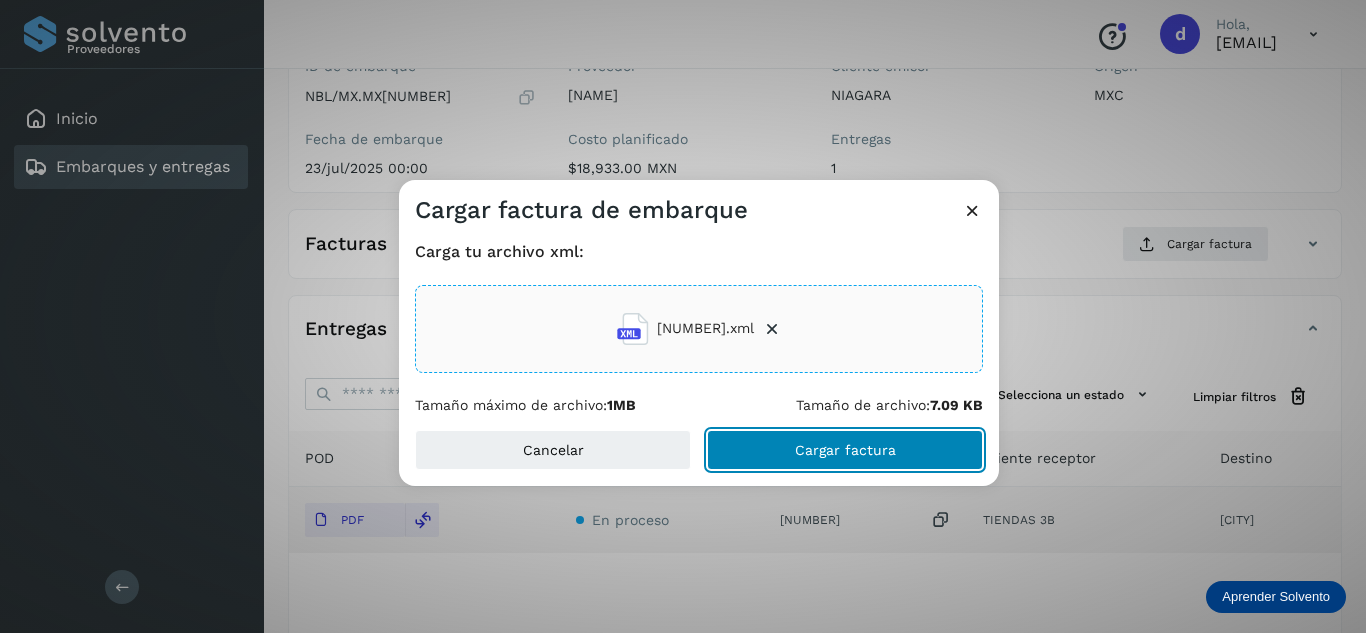click on "Cargar factura" 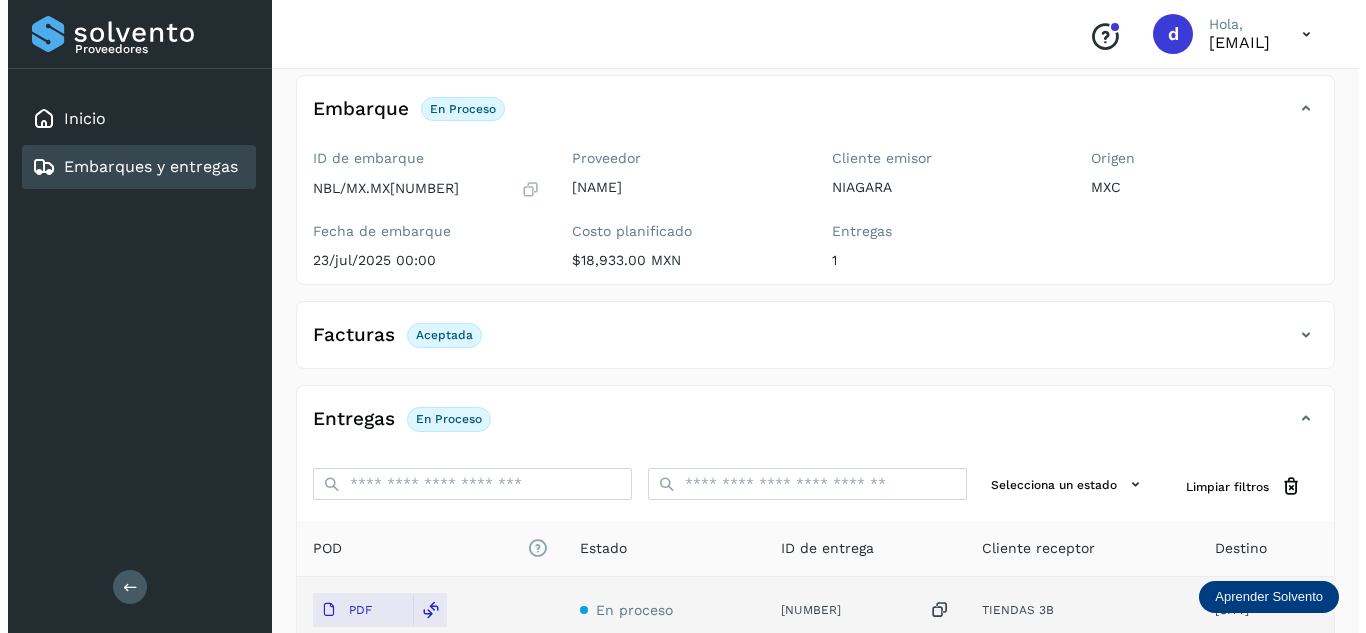 scroll, scrollTop: 0, scrollLeft: 0, axis: both 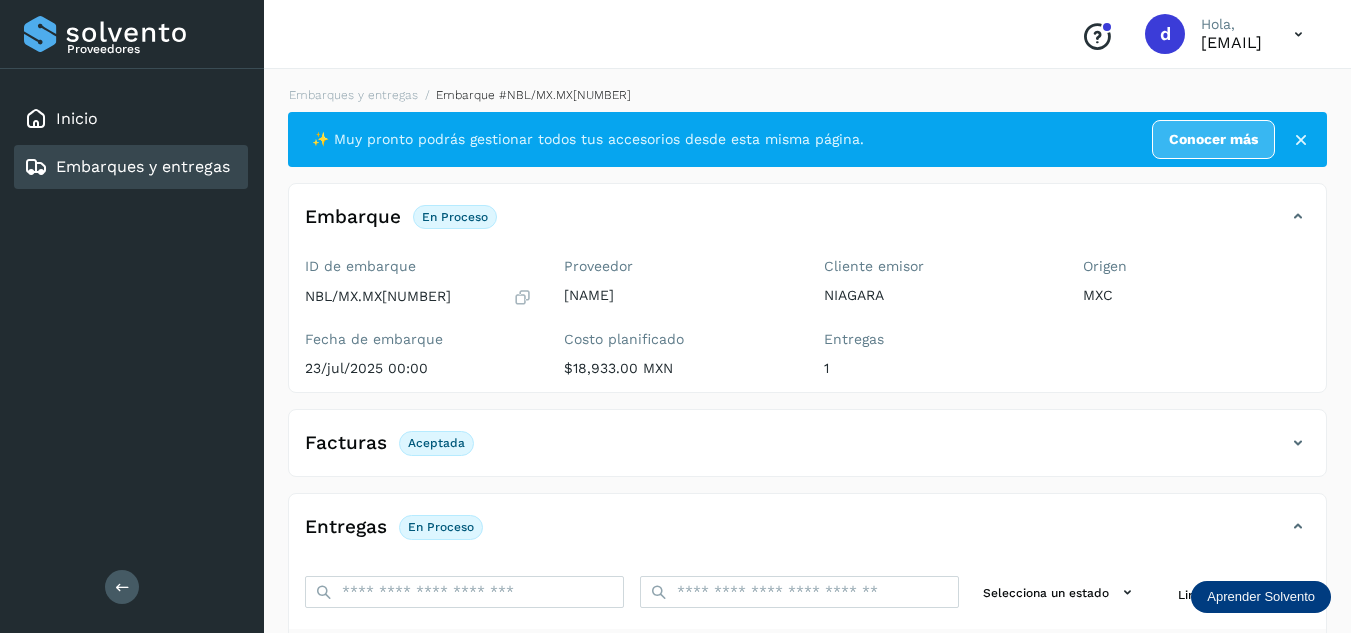click on "Embarques y entregas" 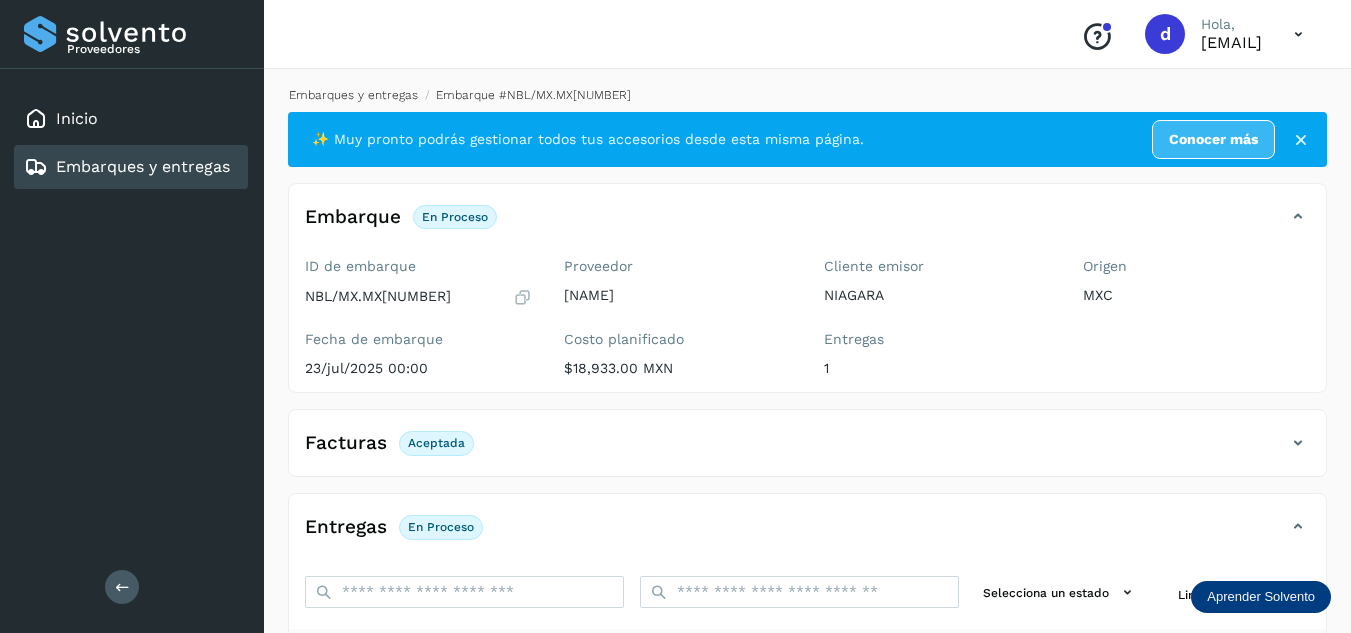 click on "Embarques y entregas" at bounding box center [353, 95] 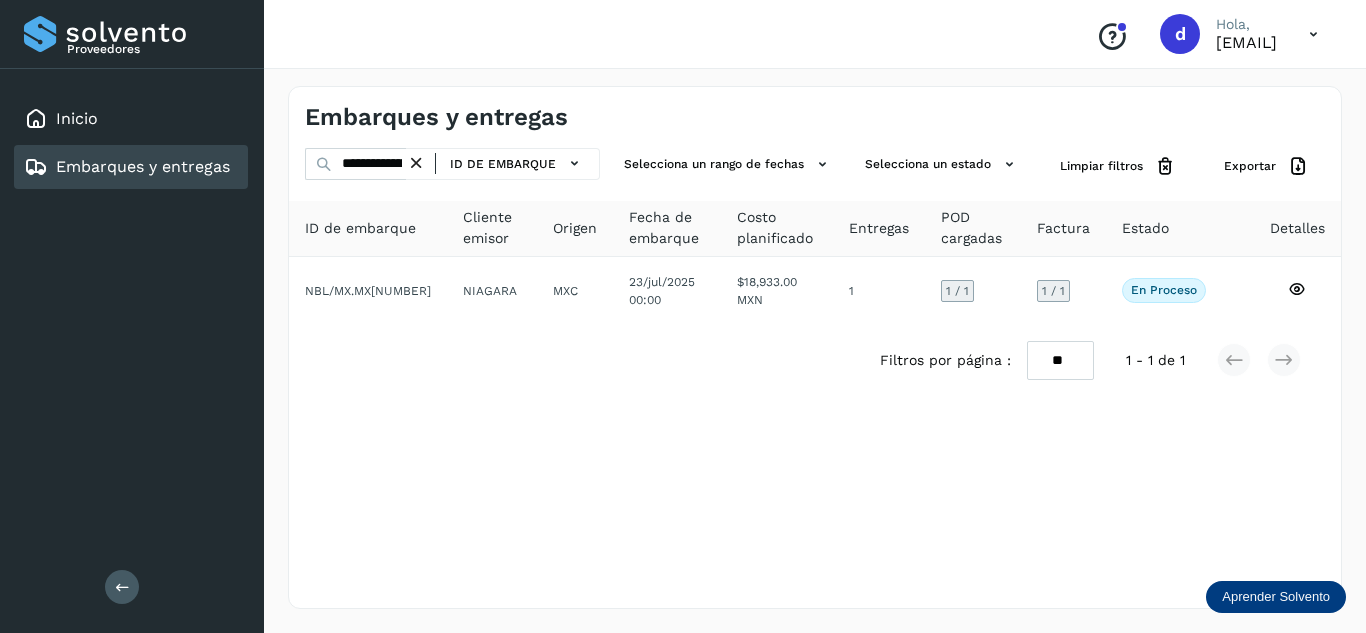 click at bounding box center [416, 163] 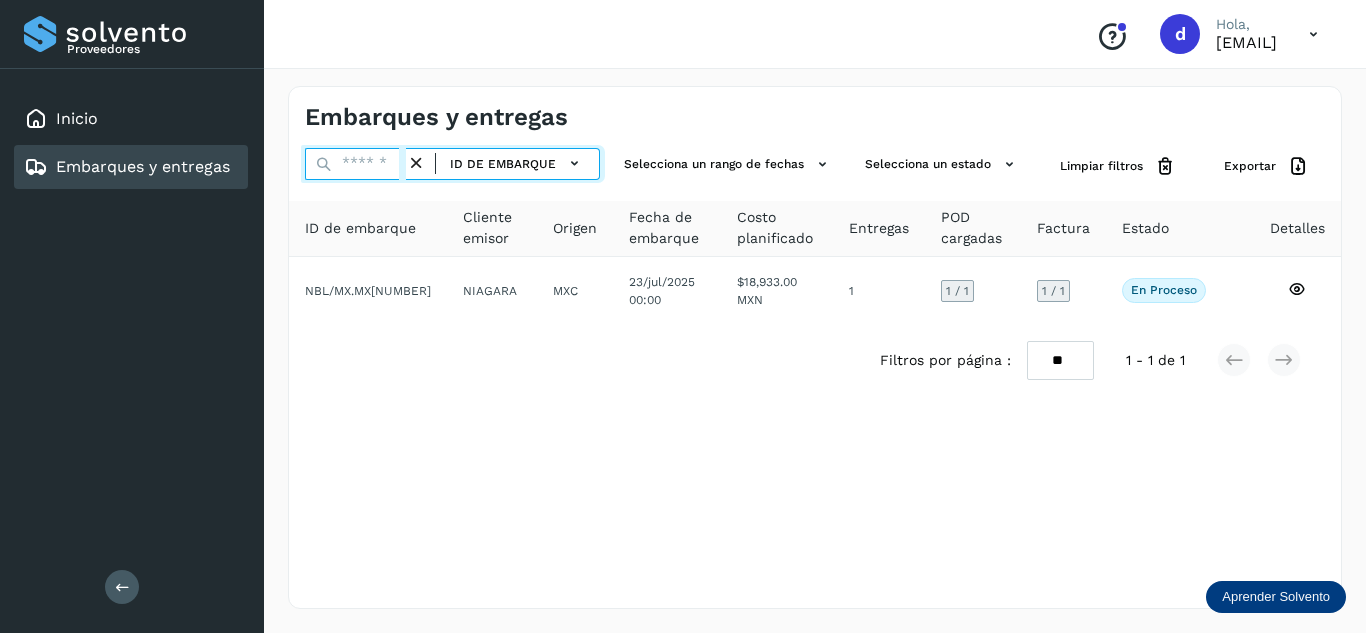 click at bounding box center [355, 164] 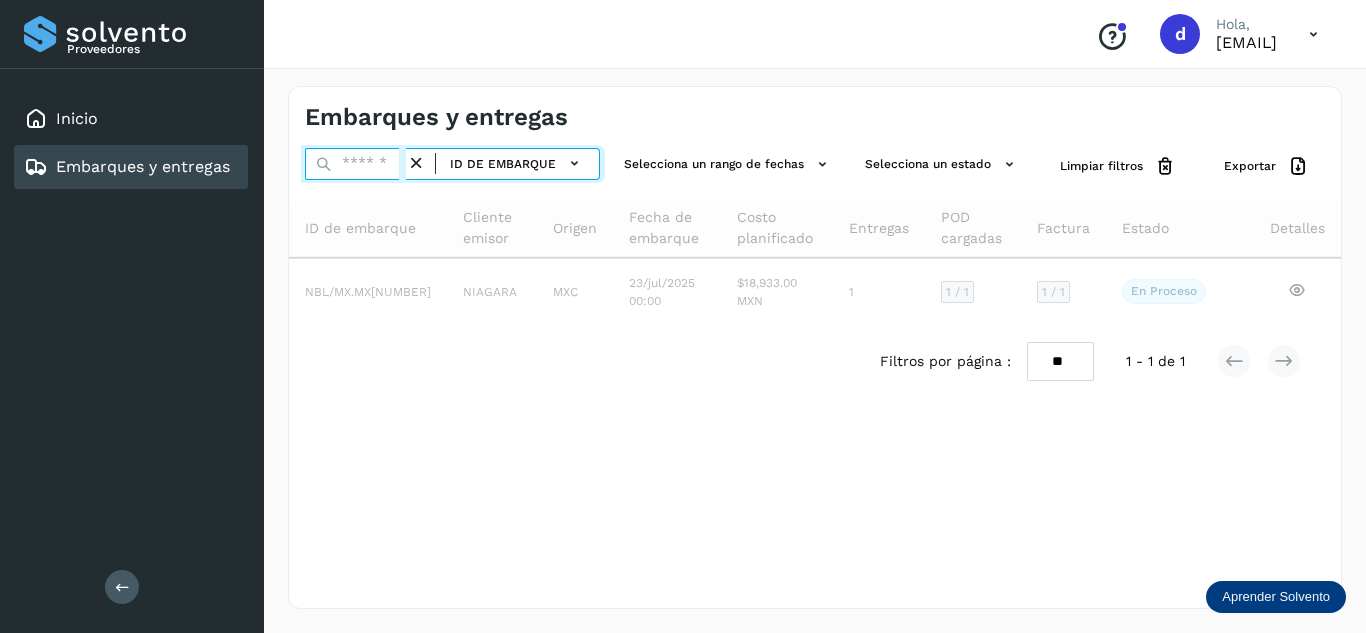 paste on "**********" 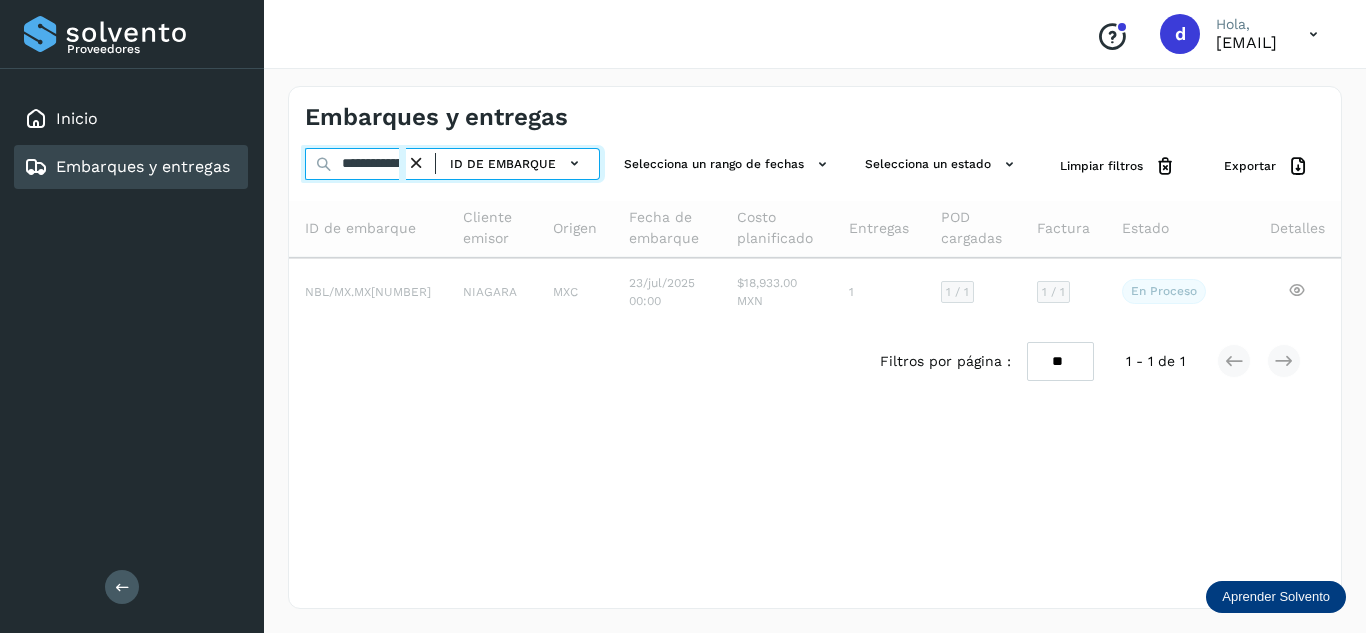 scroll, scrollTop: 0, scrollLeft: 76, axis: horizontal 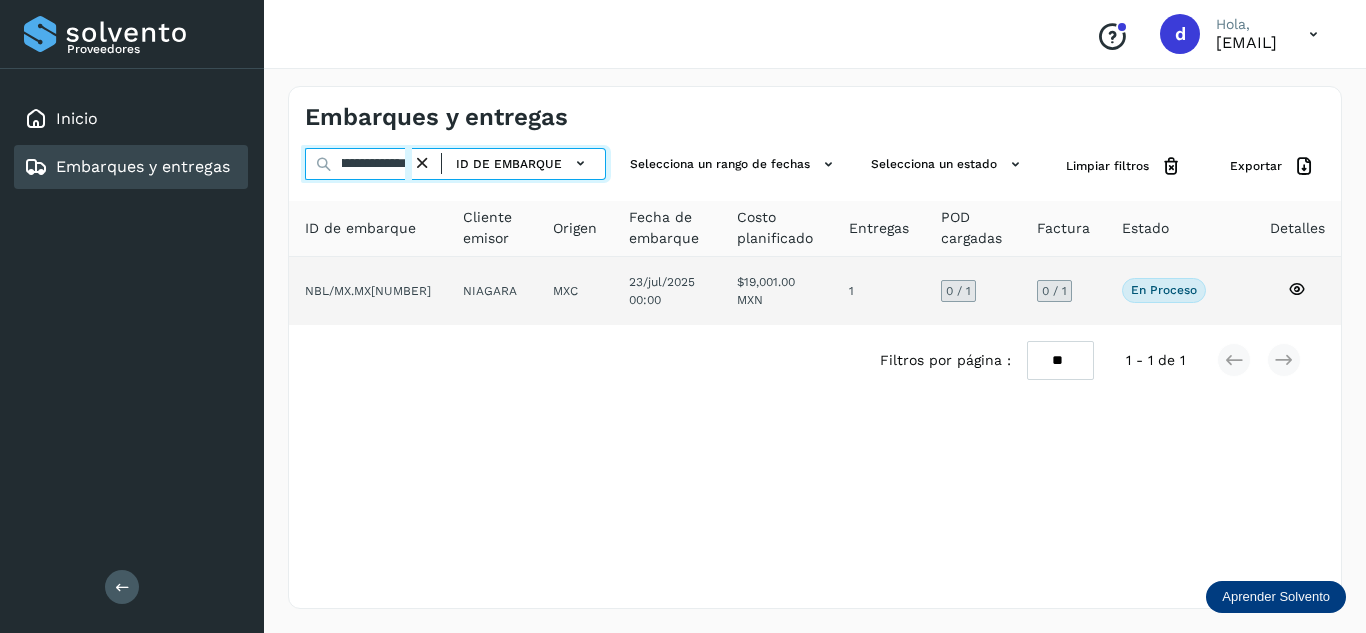 type on "**********" 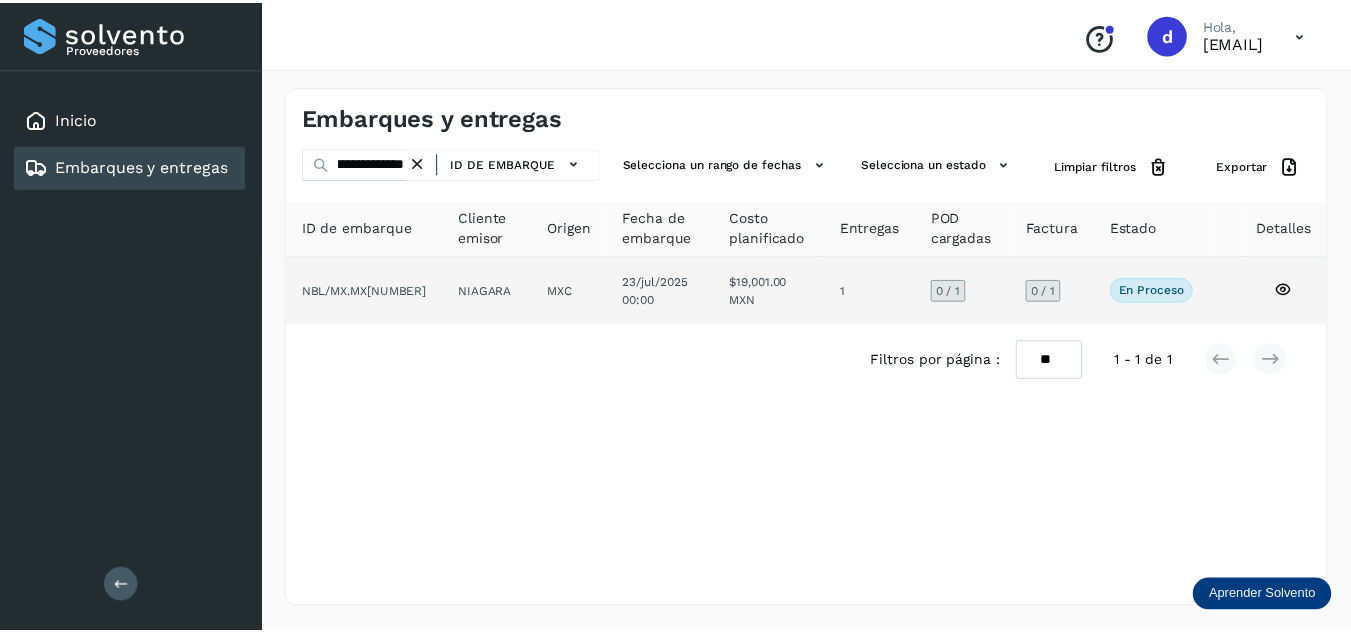 scroll, scrollTop: 0, scrollLeft: 0, axis: both 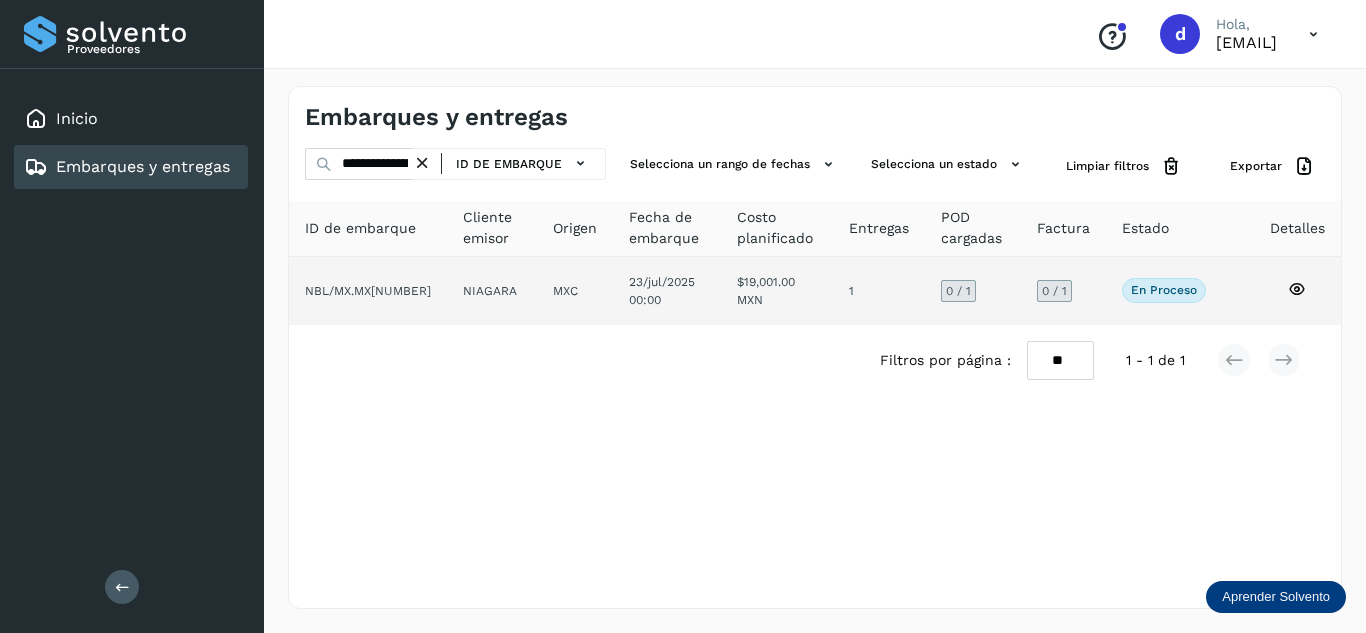 click 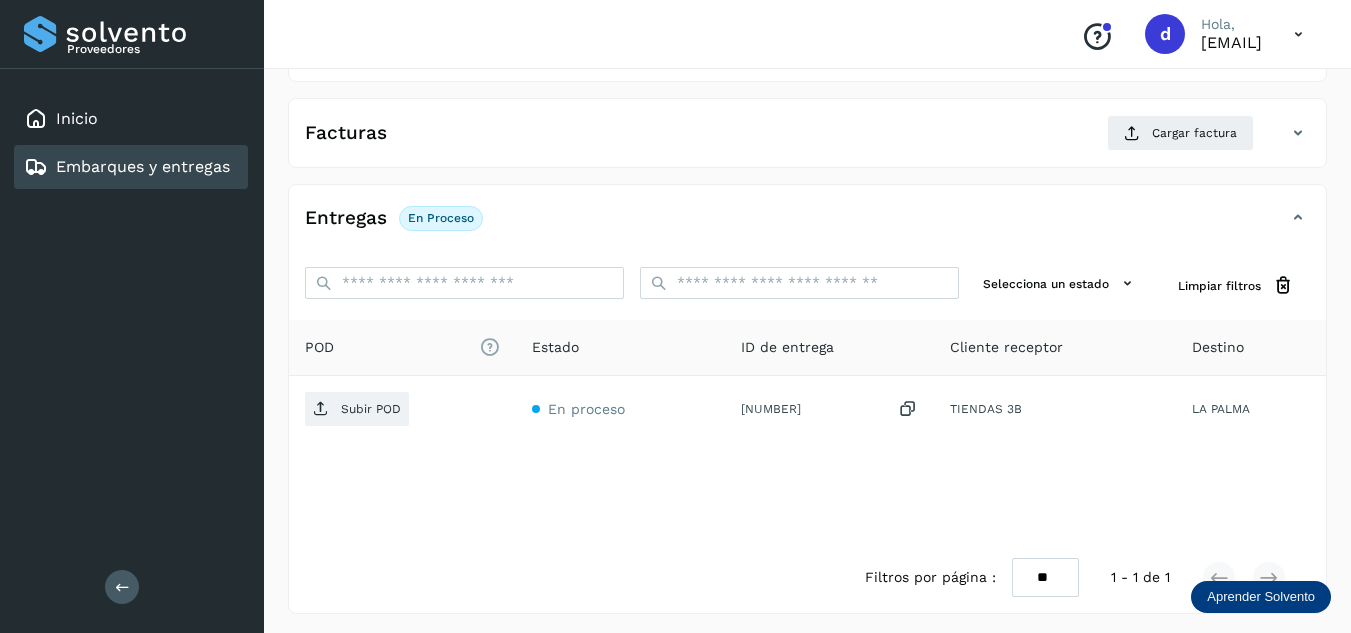 scroll, scrollTop: 316, scrollLeft: 0, axis: vertical 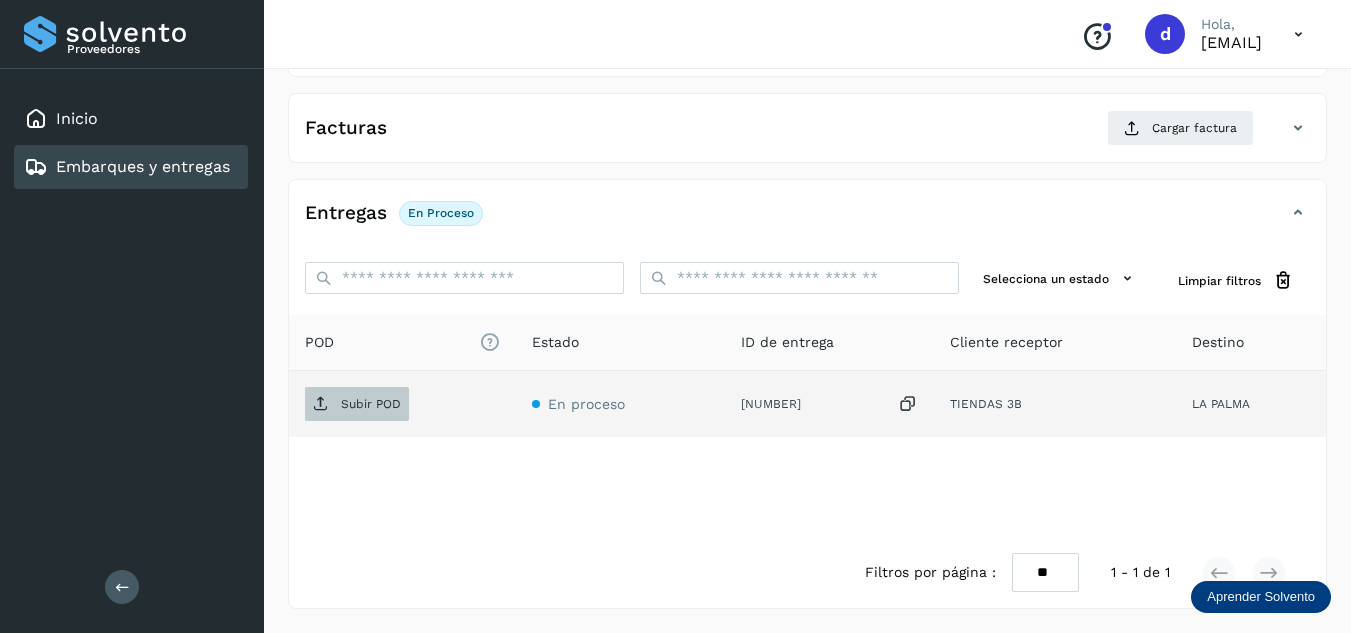 click on "Subir POD" at bounding box center [371, 404] 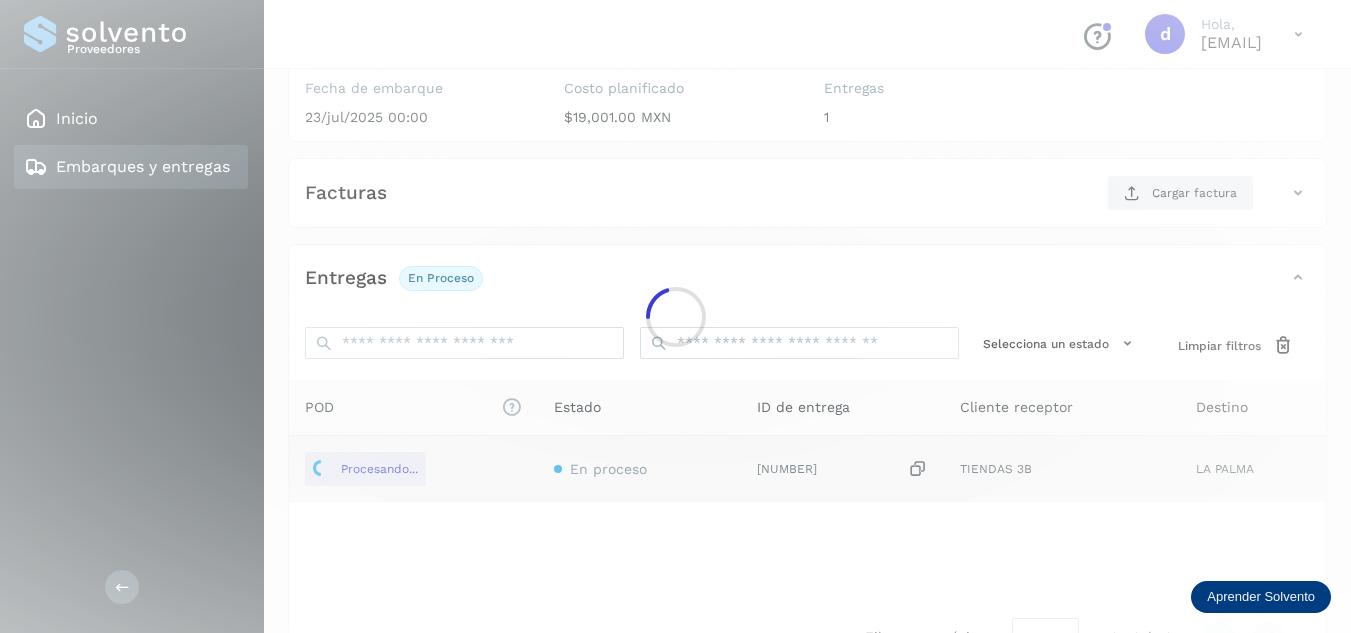 scroll, scrollTop: 216, scrollLeft: 0, axis: vertical 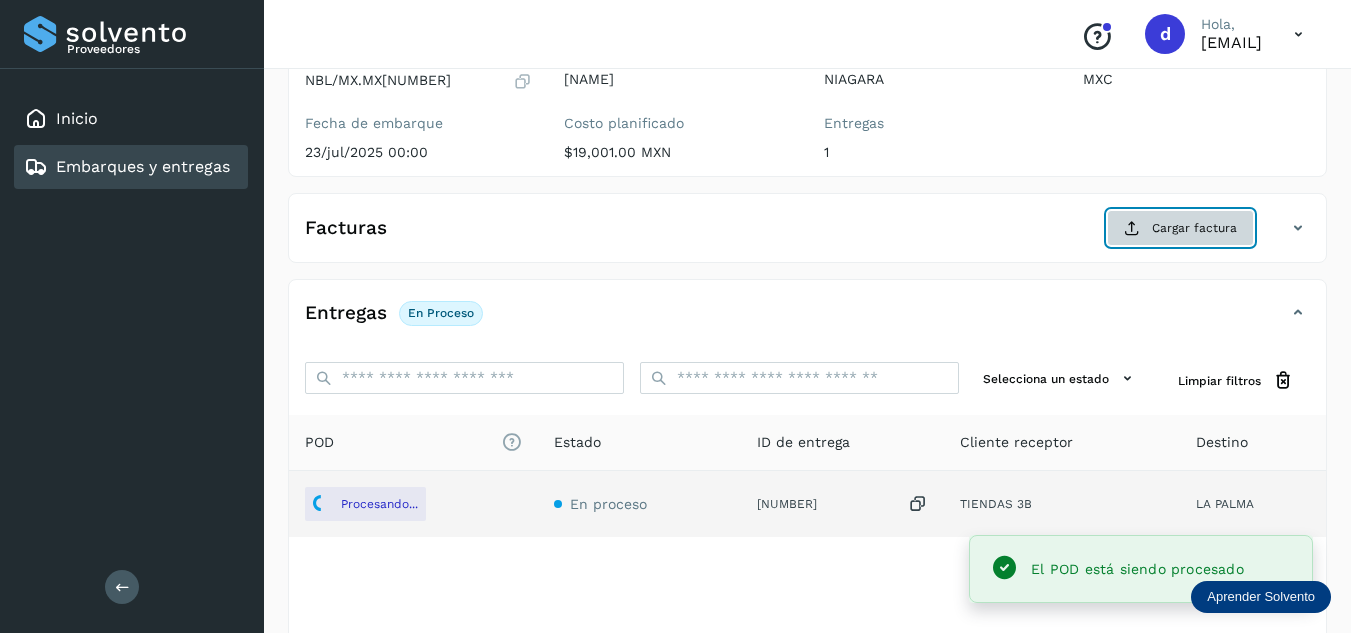 click on "Cargar factura" 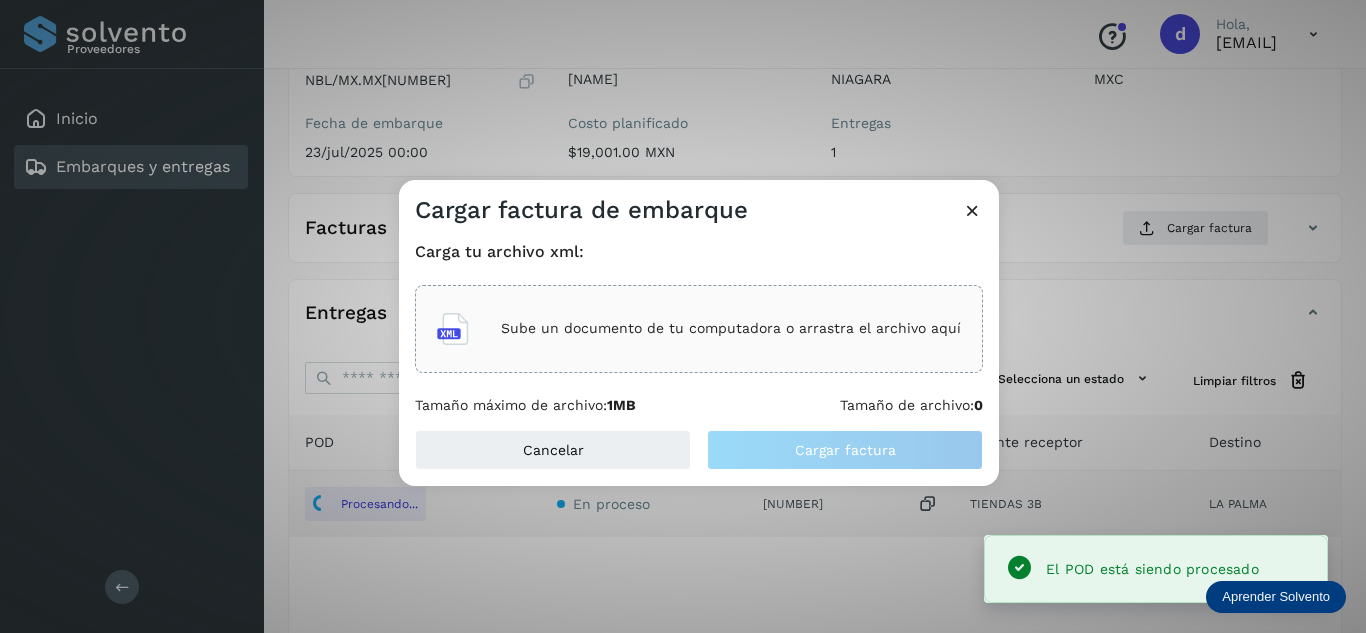 click on "Sube un documento de tu computadora o arrastra el archivo aquí" at bounding box center [731, 328] 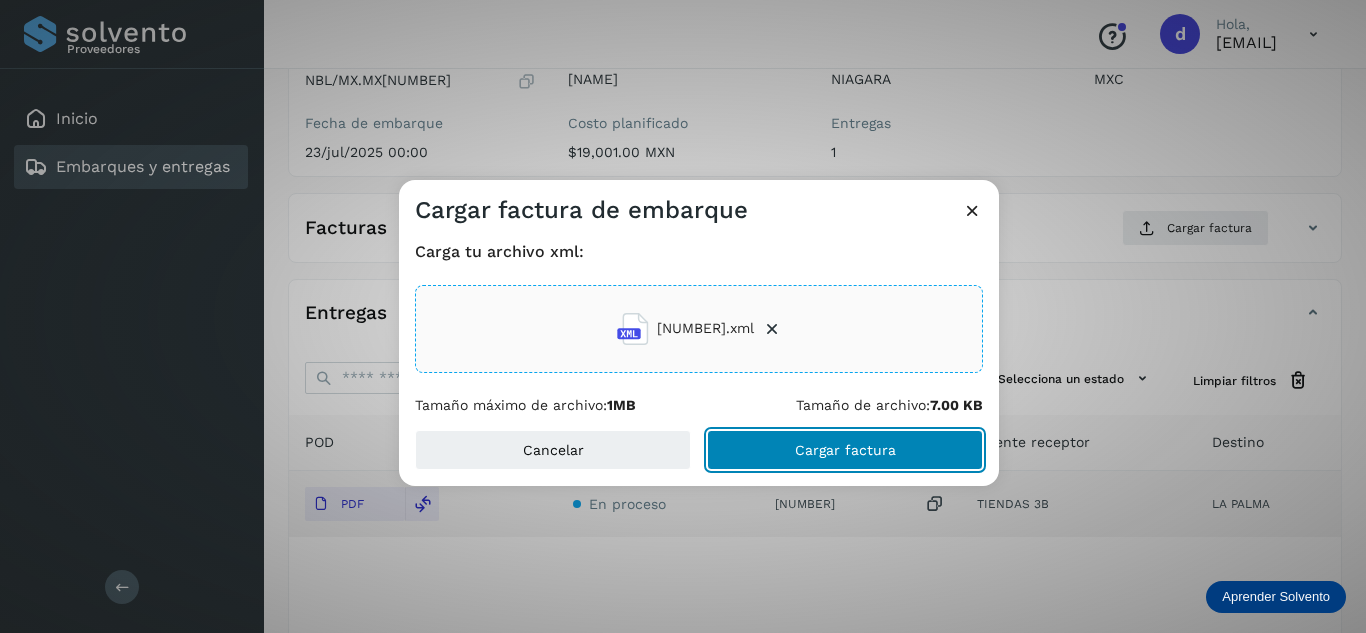 click on "Cargar factura" 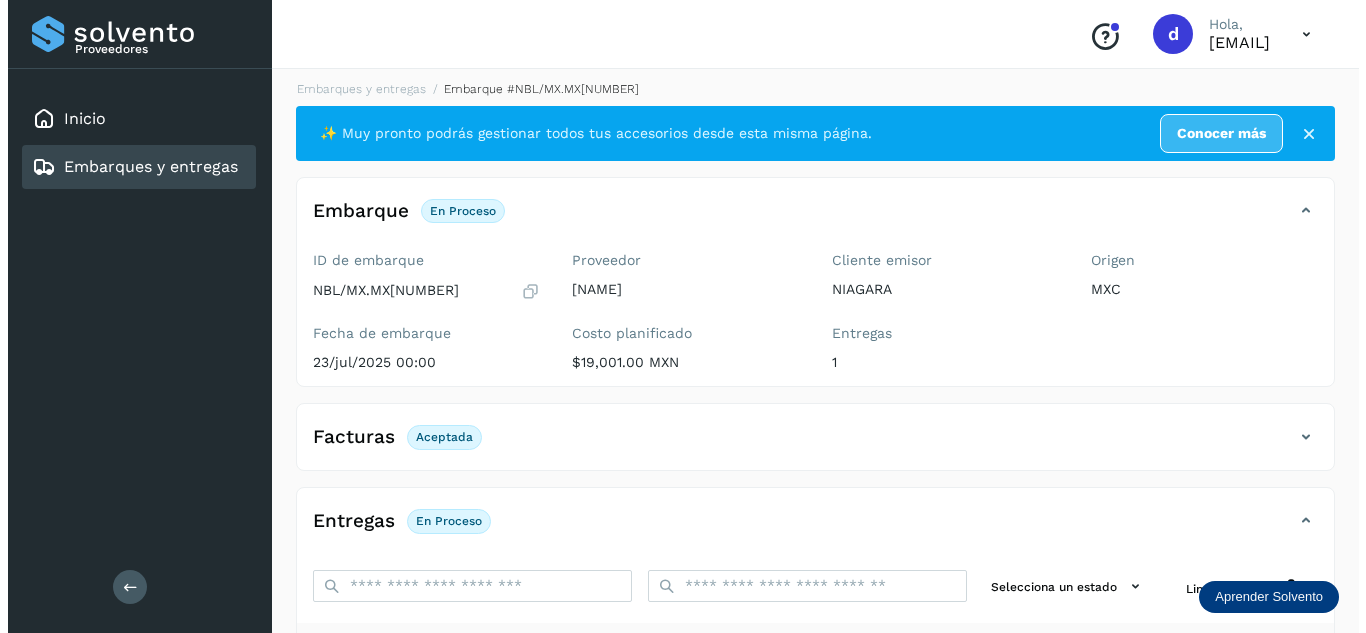 scroll, scrollTop: 0, scrollLeft: 0, axis: both 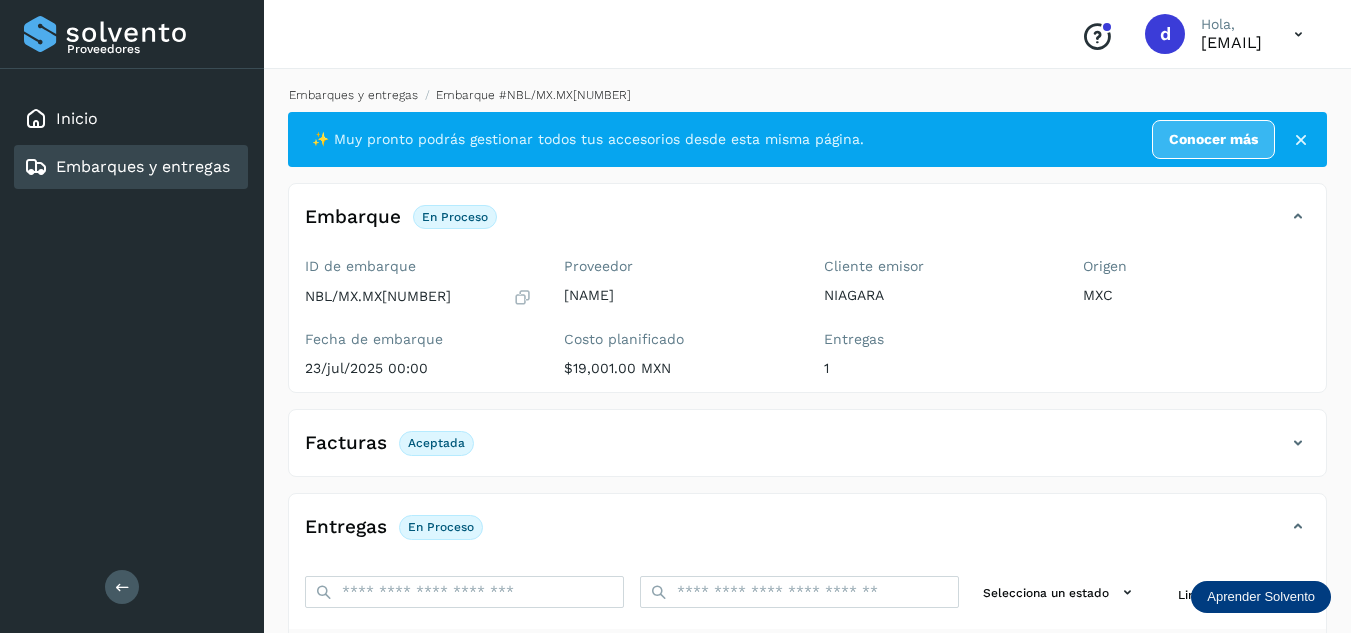 click on "Embarques y entregas" at bounding box center (353, 95) 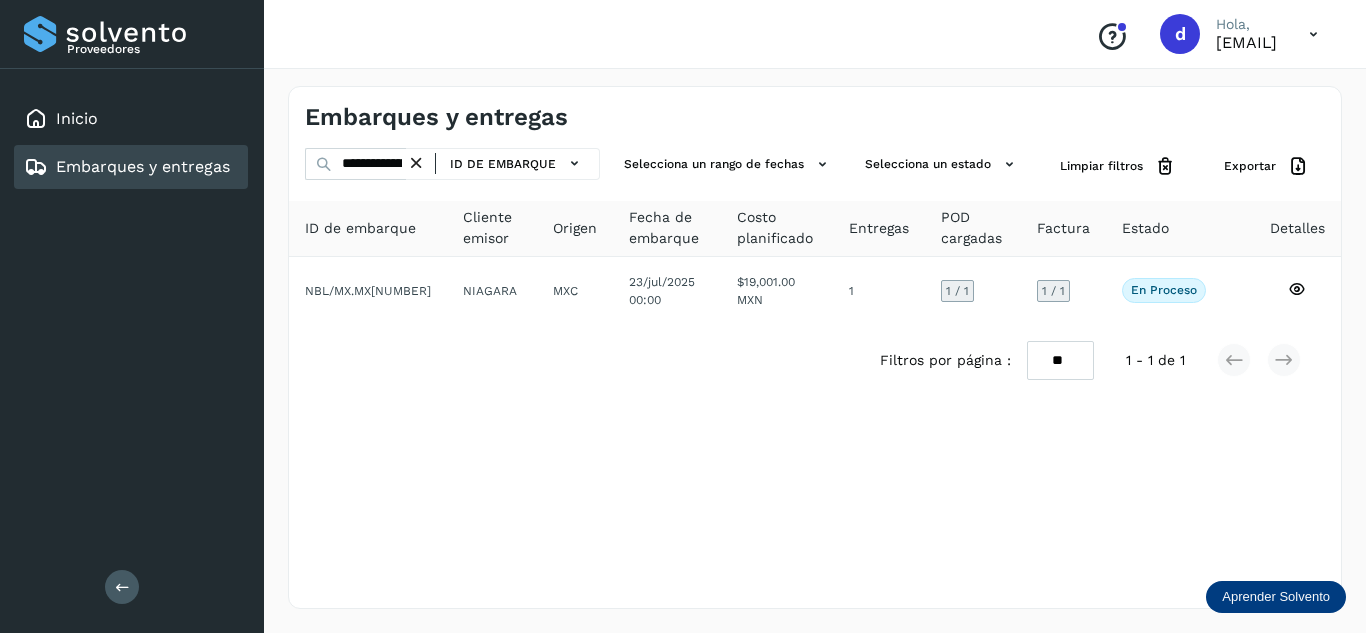 click at bounding box center [416, 163] 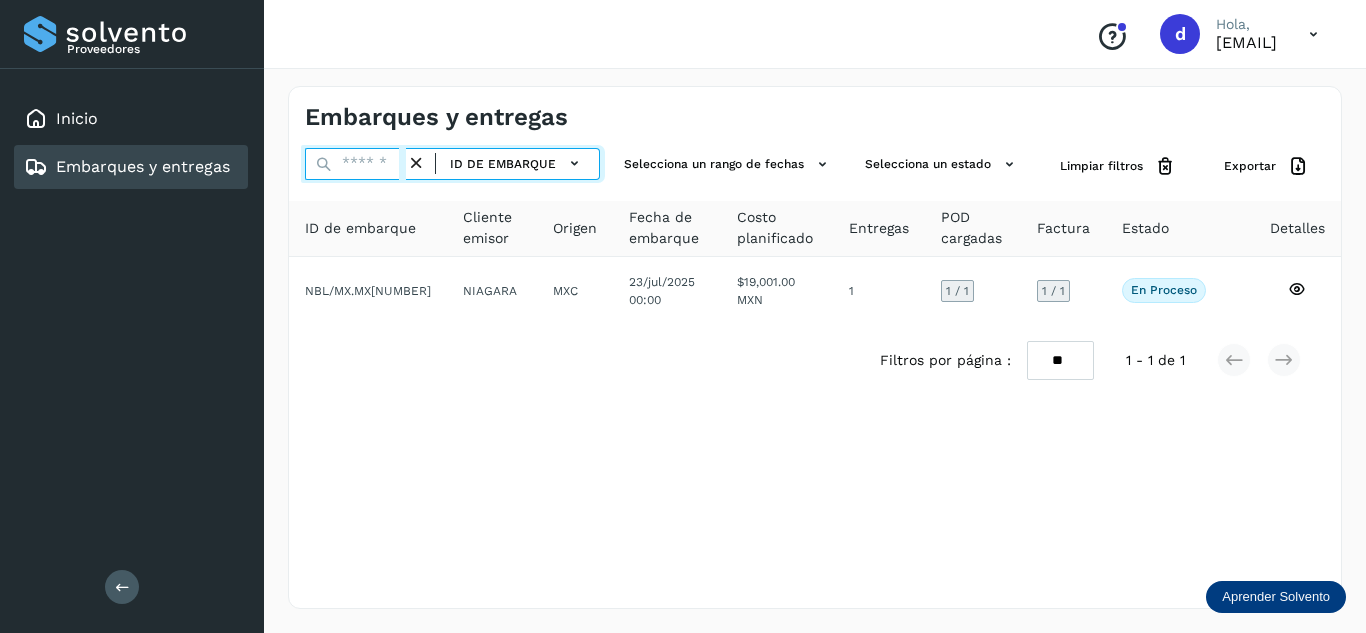 click at bounding box center [355, 164] 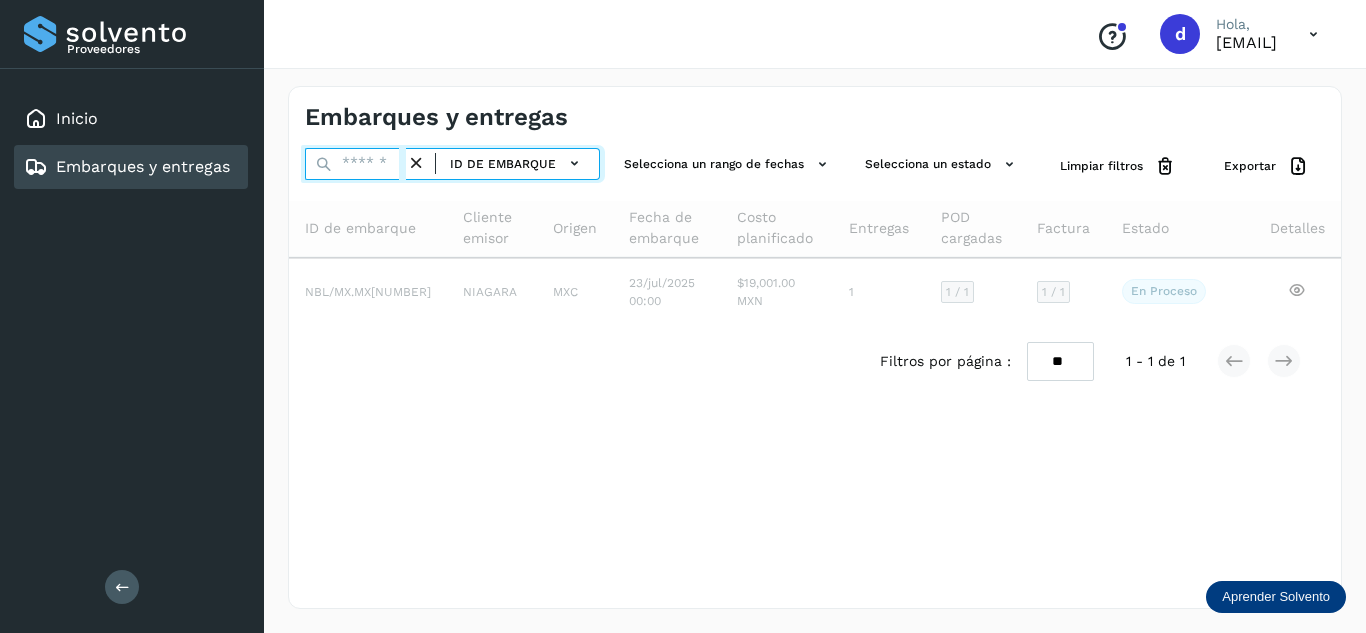 paste on "**********" 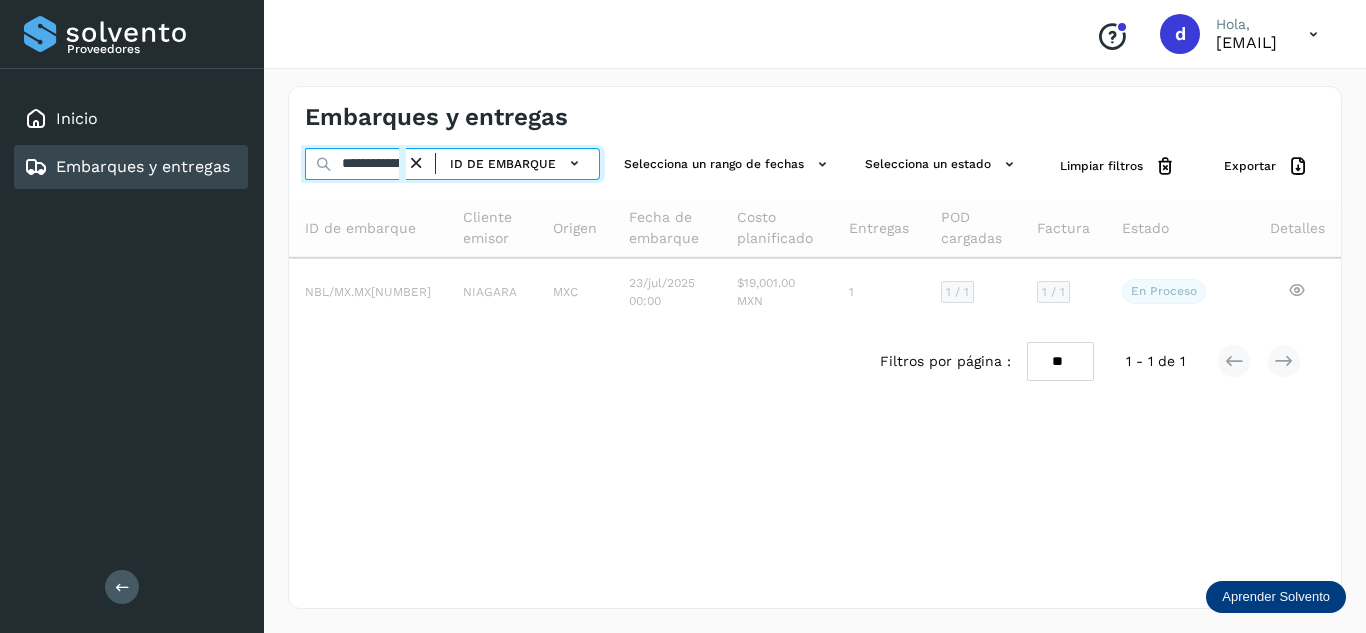 scroll, scrollTop: 0, scrollLeft: 75, axis: horizontal 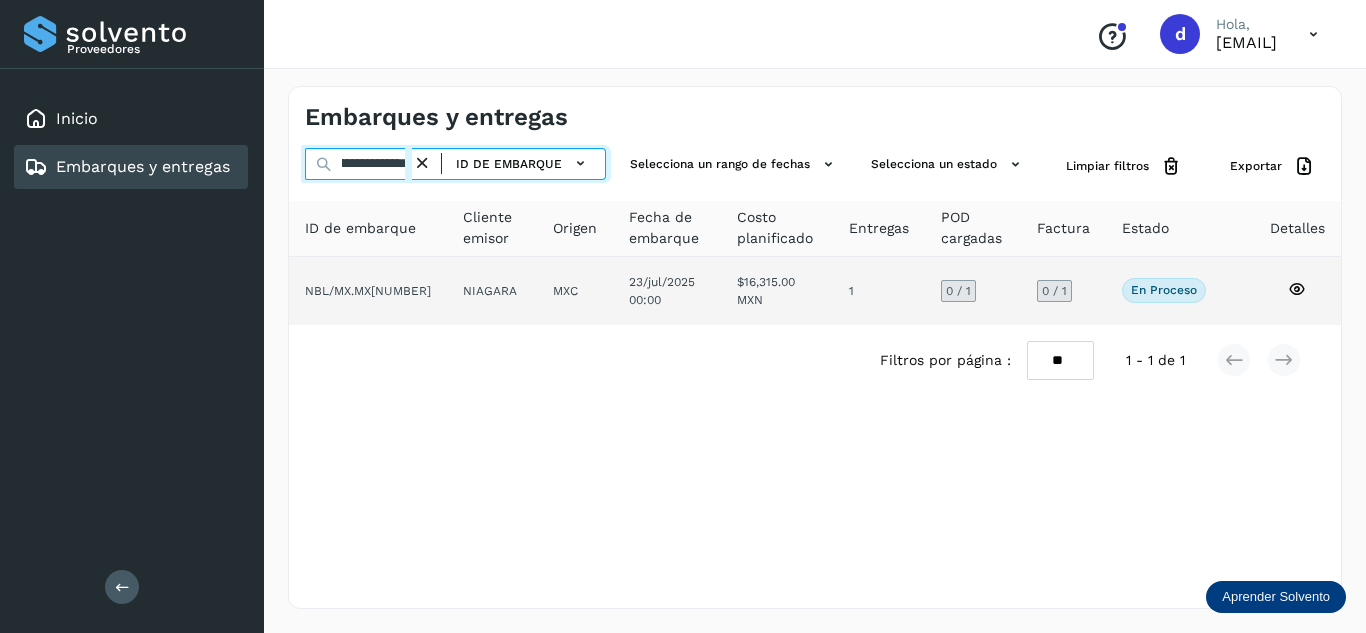 type on "**********" 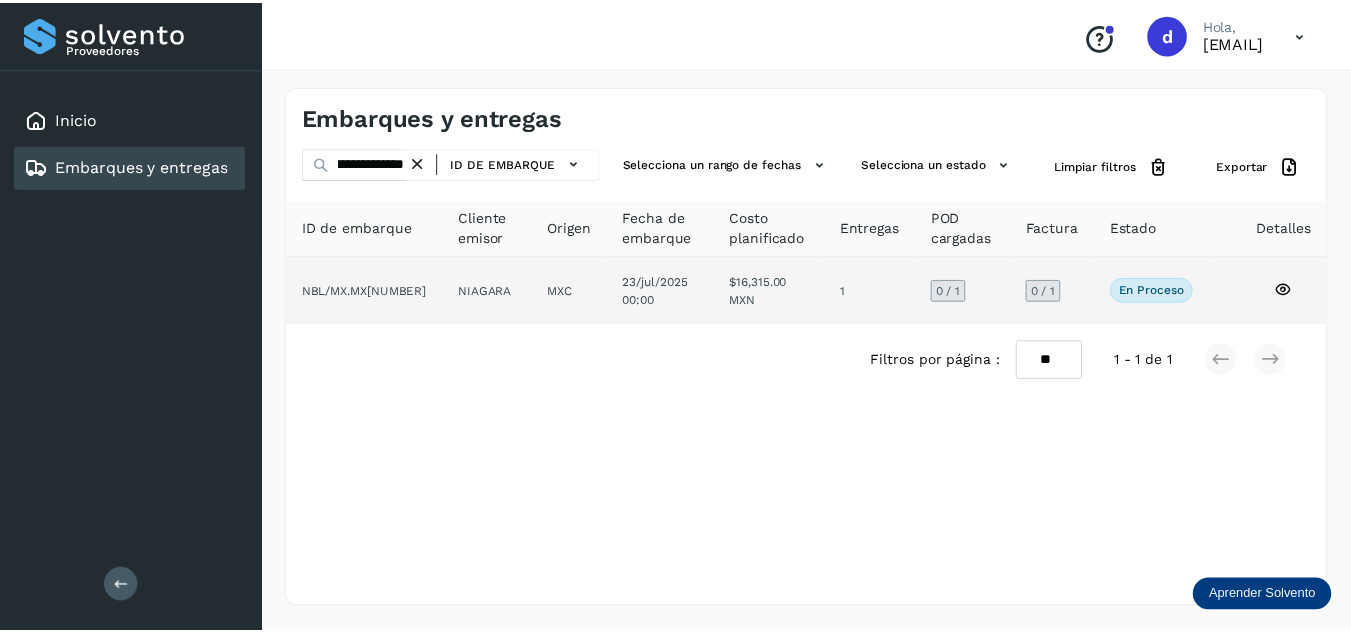 scroll, scrollTop: 0, scrollLeft: 0, axis: both 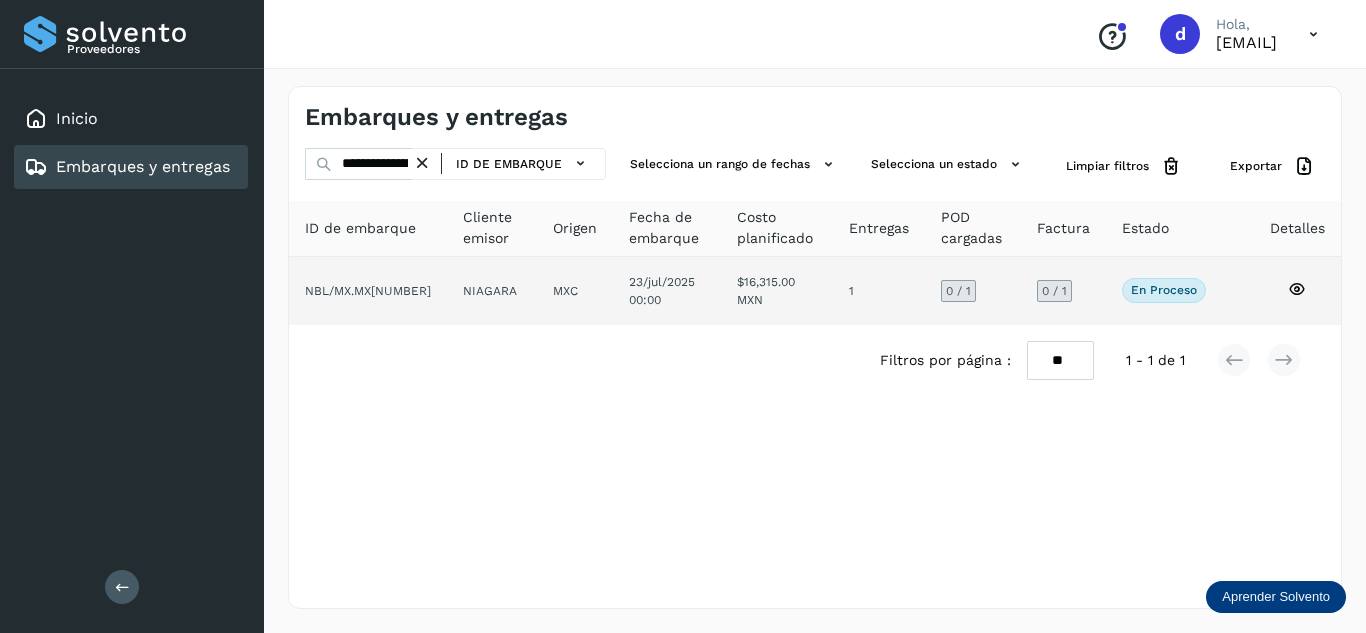 click 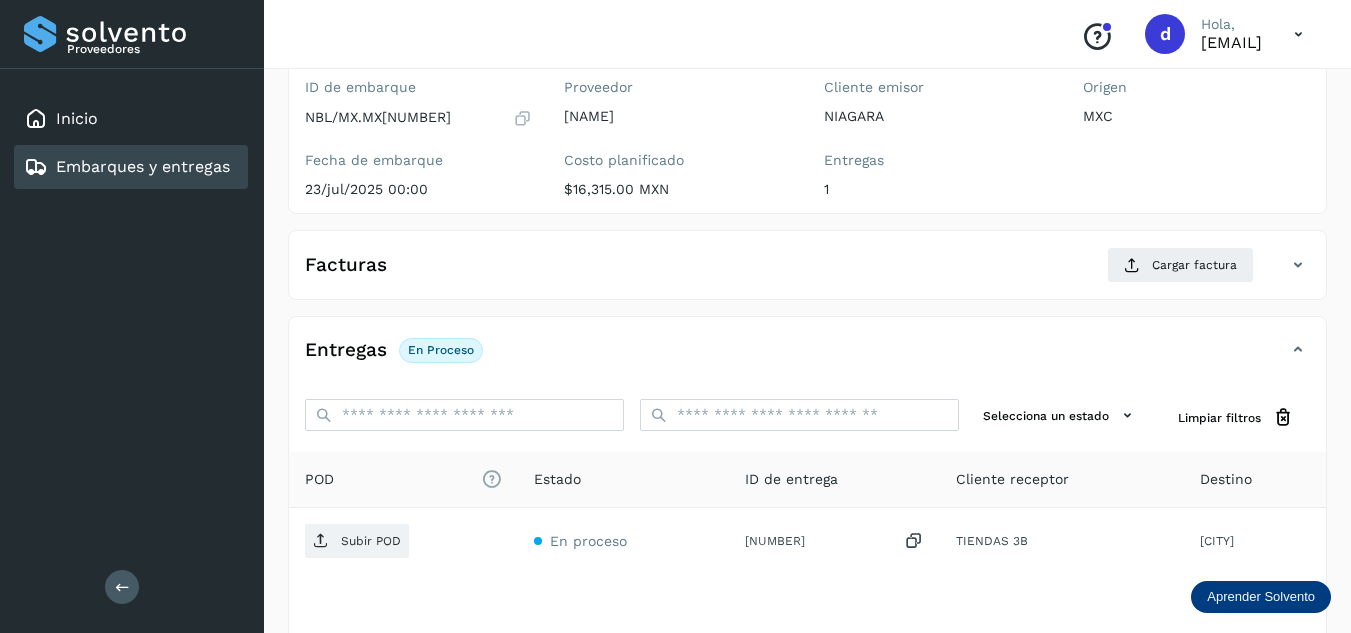 scroll, scrollTop: 300, scrollLeft: 0, axis: vertical 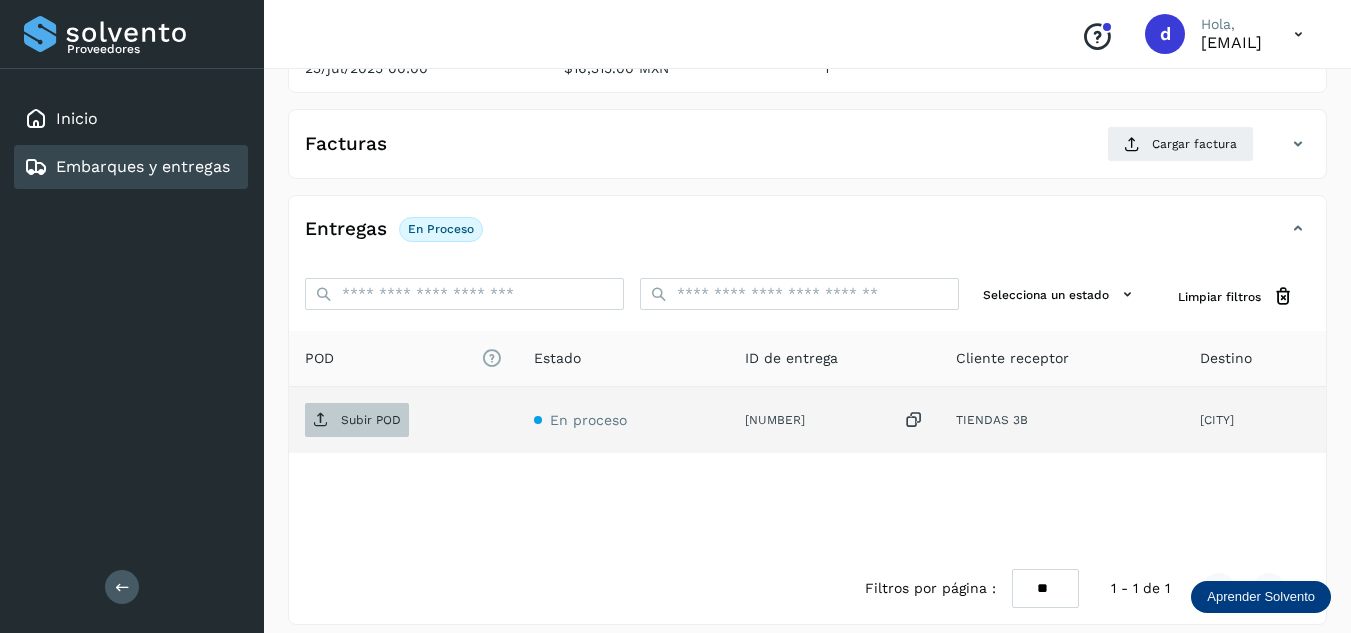 click on "Subir POD" at bounding box center (371, 420) 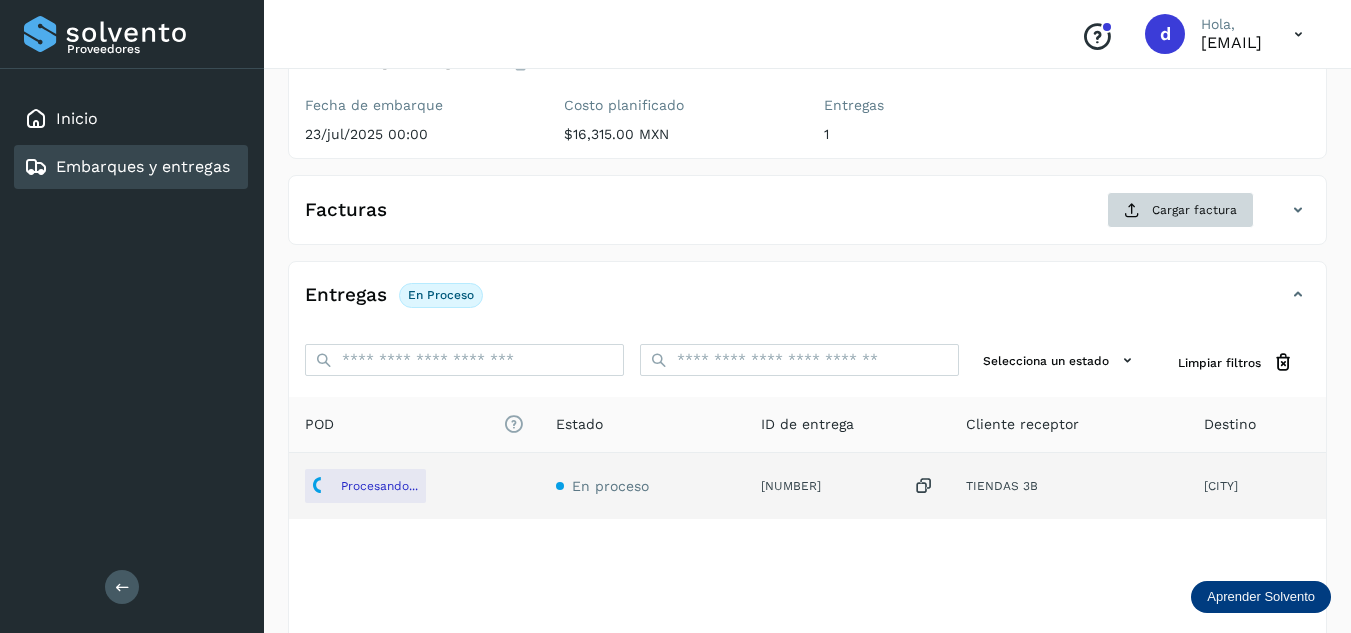 scroll, scrollTop: 200, scrollLeft: 0, axis: vertical 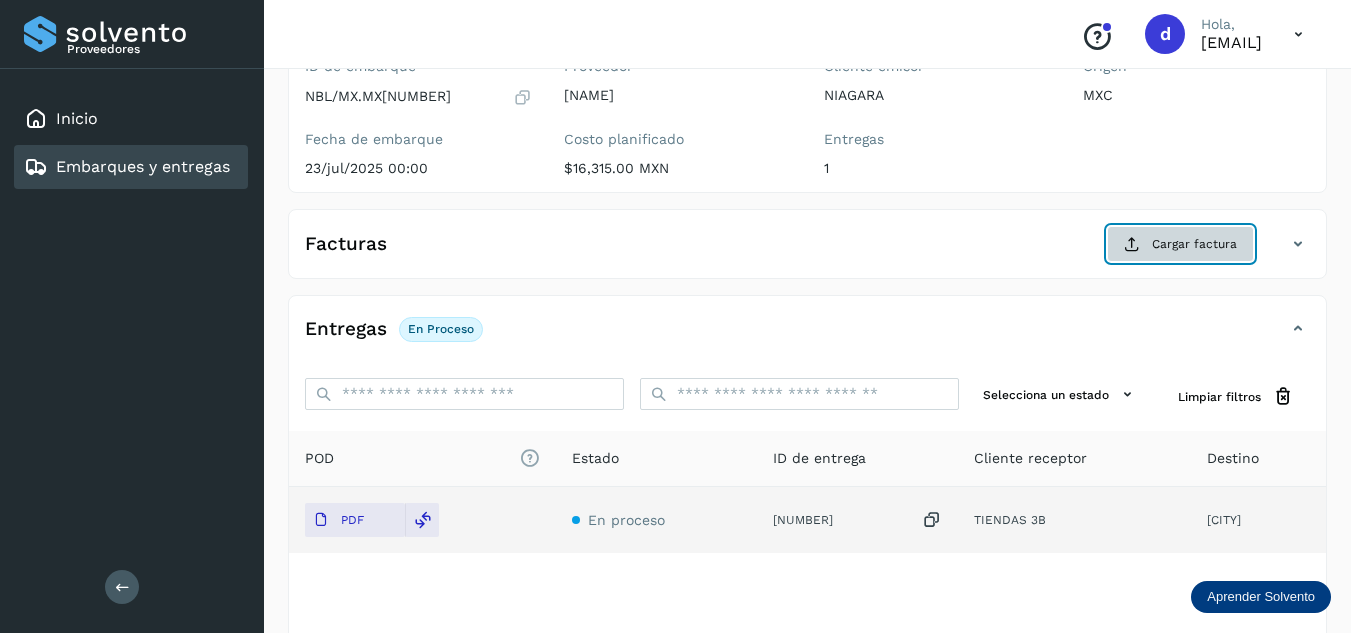 click on "Cargar factura" 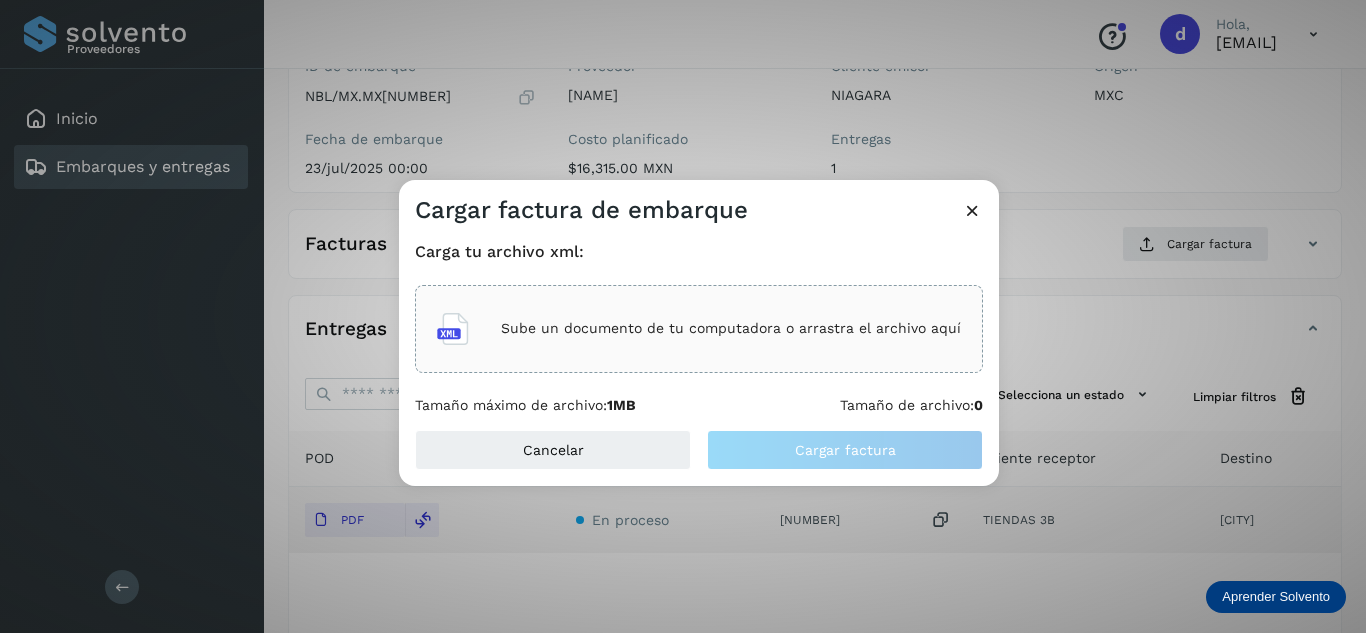 click on "Sube un documento de tu computadora o arrastra el archivo aquí" at bounding box center [731, 328] 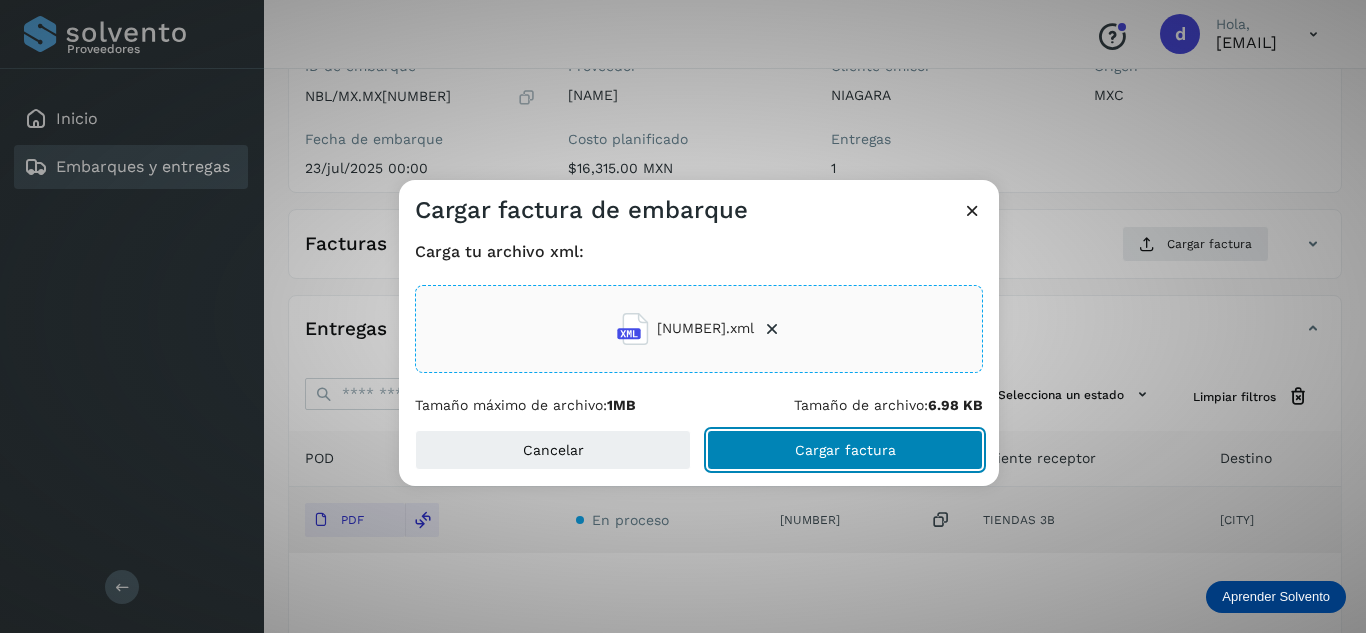 click on "Cargar factura" 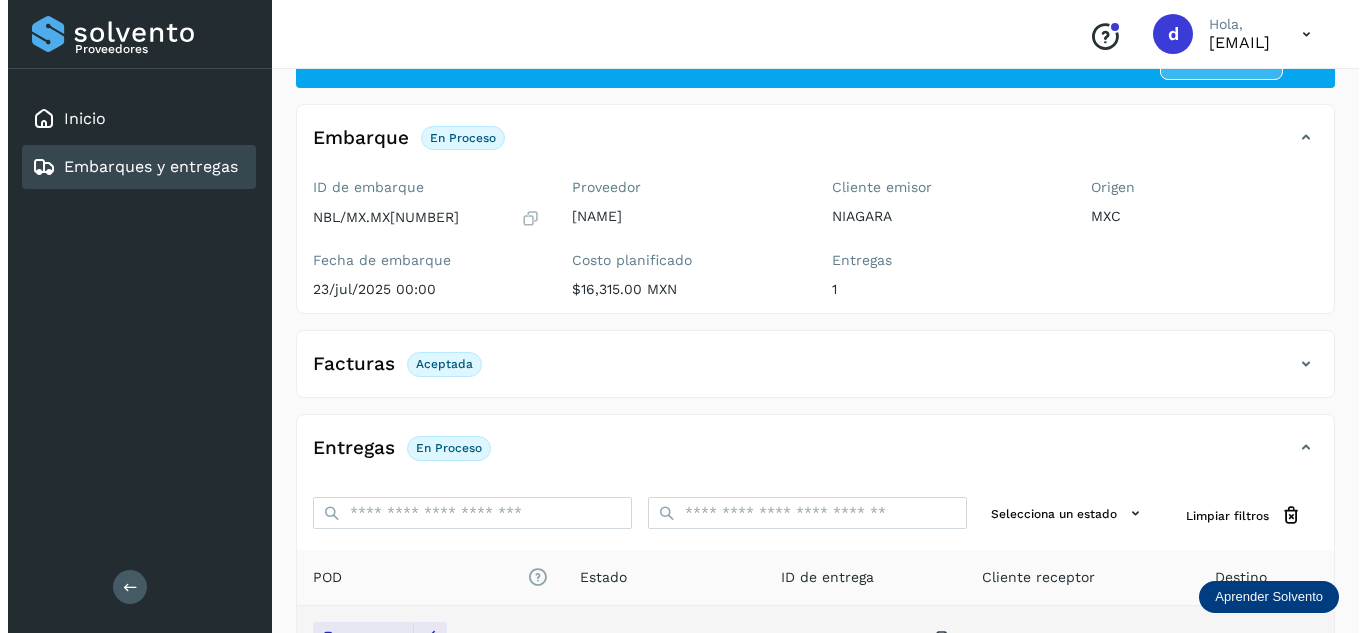 scroll, scrollTop: 0, scrollLeft: 0, axis: both 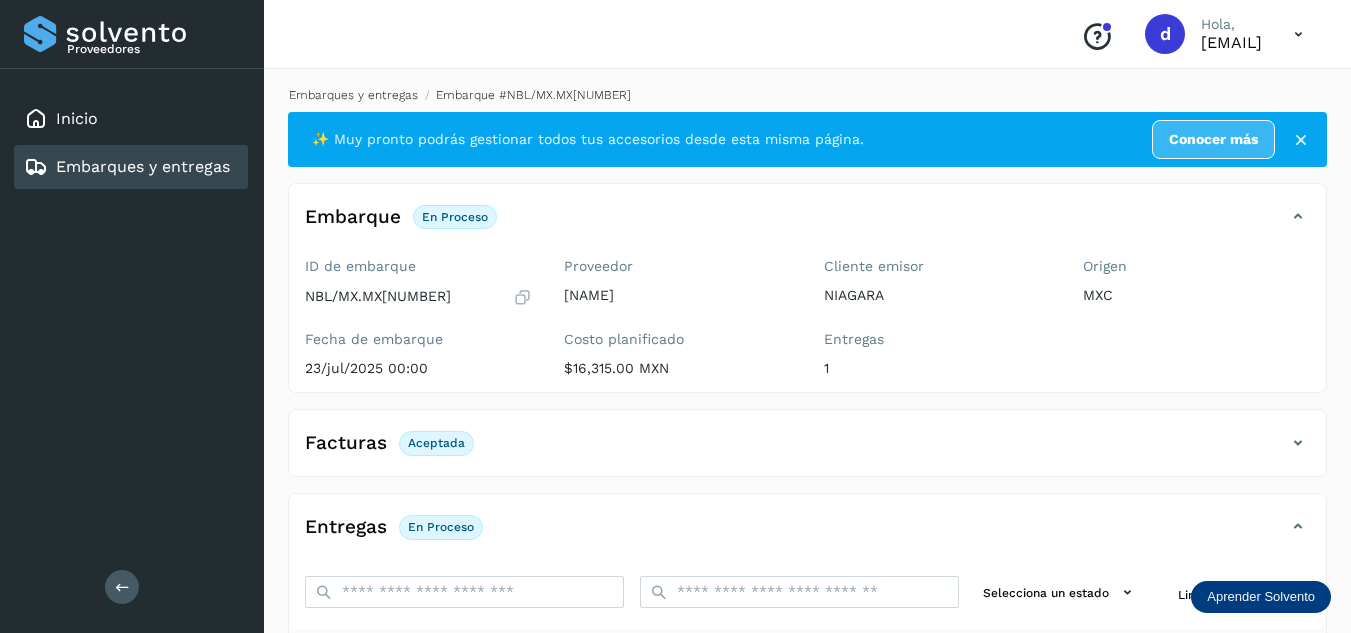 click on "Embarques y entregas" at bounding box center [353, 95] 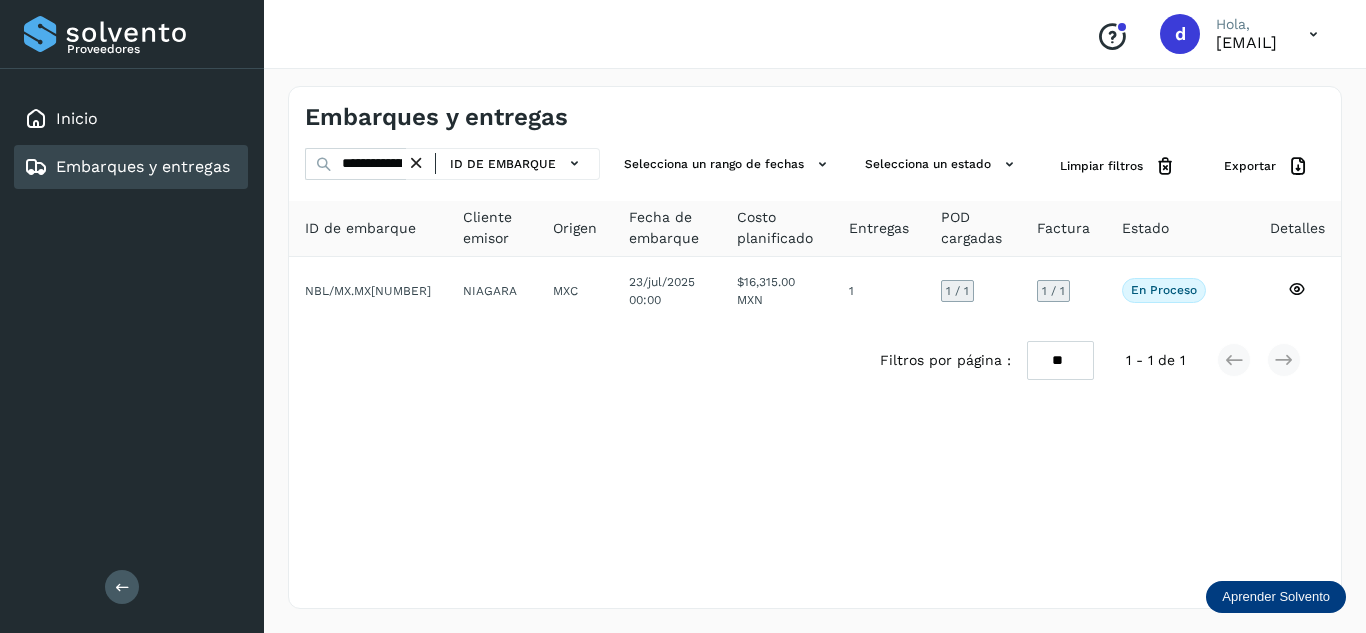 click at bounding box center [416, 163] 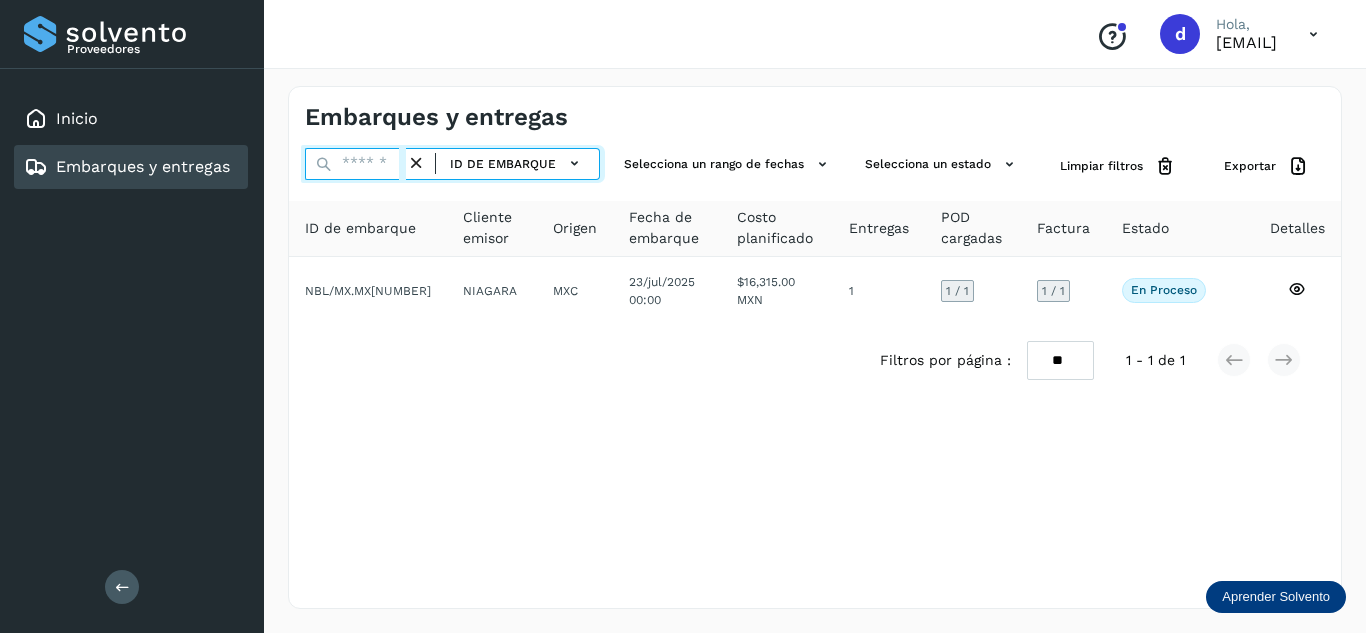 click at bounding box center [355, 164] 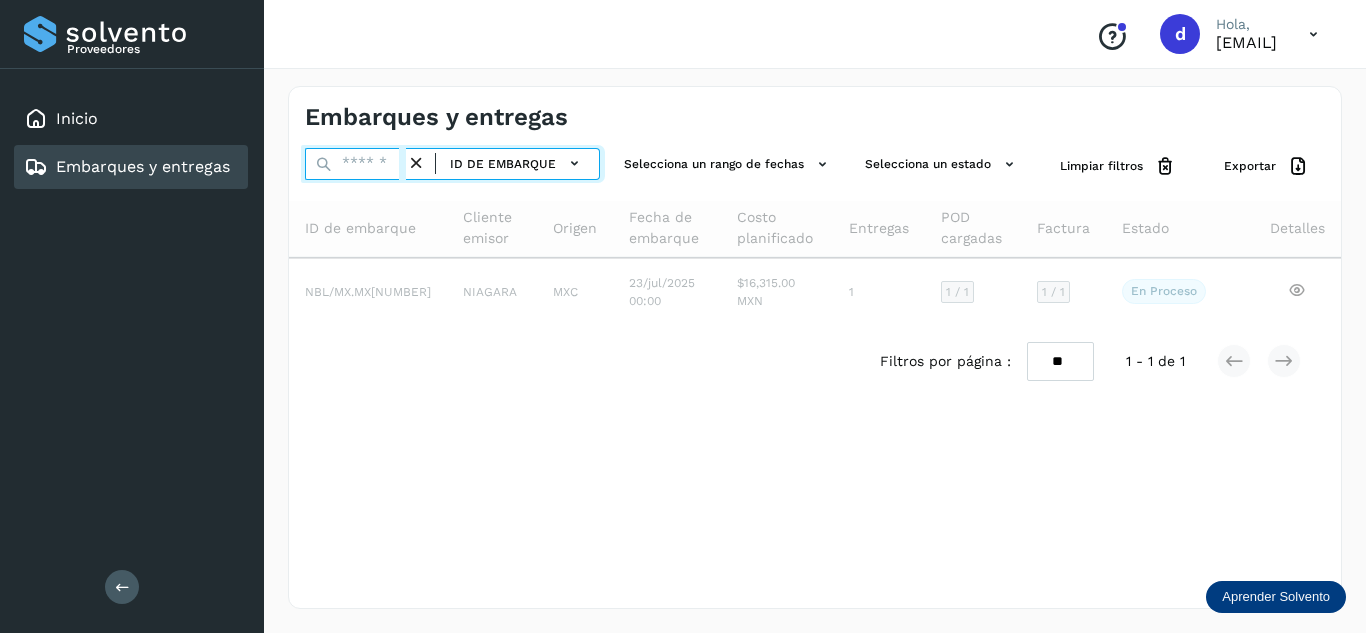 paste on "**********" 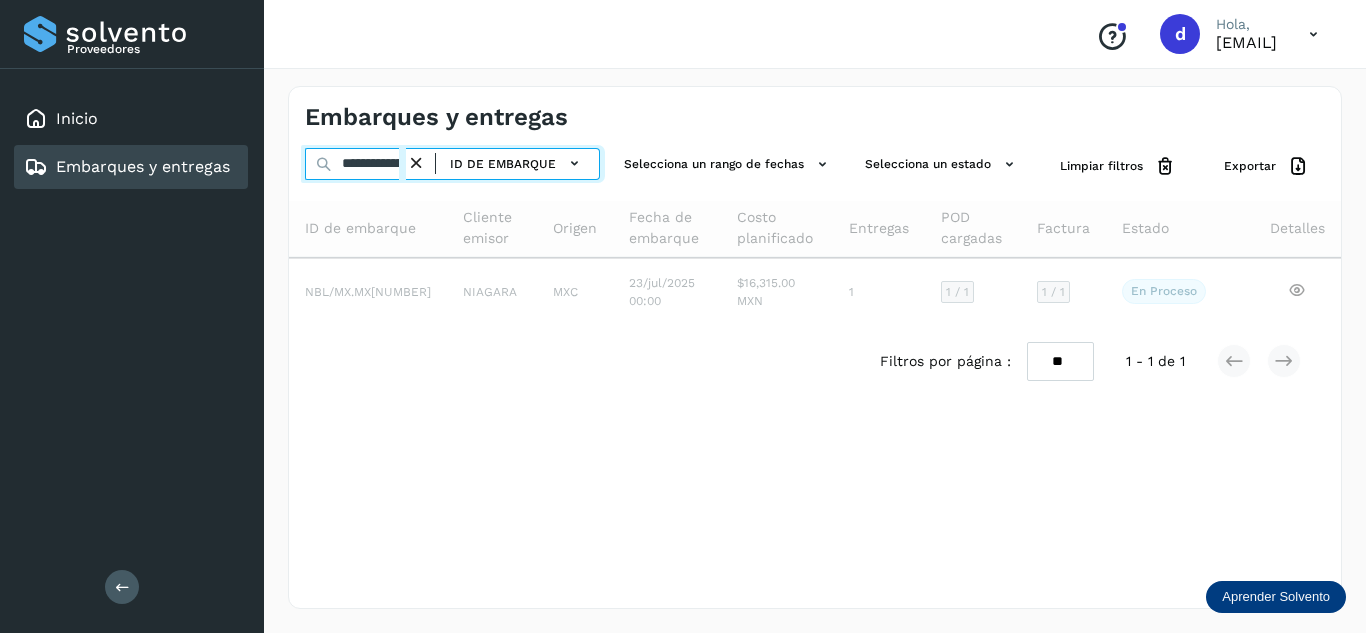 scroll, scrollTop: 0, scrollLeft: 78, axis: horizontal 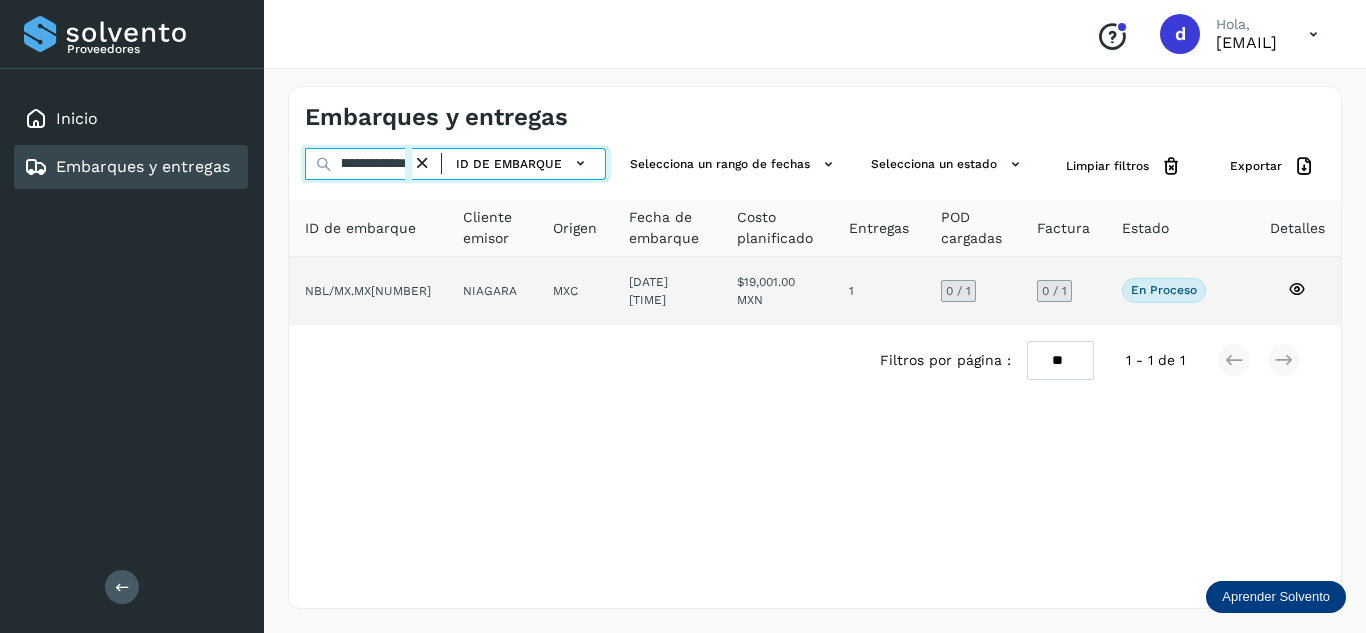 type on "**********" 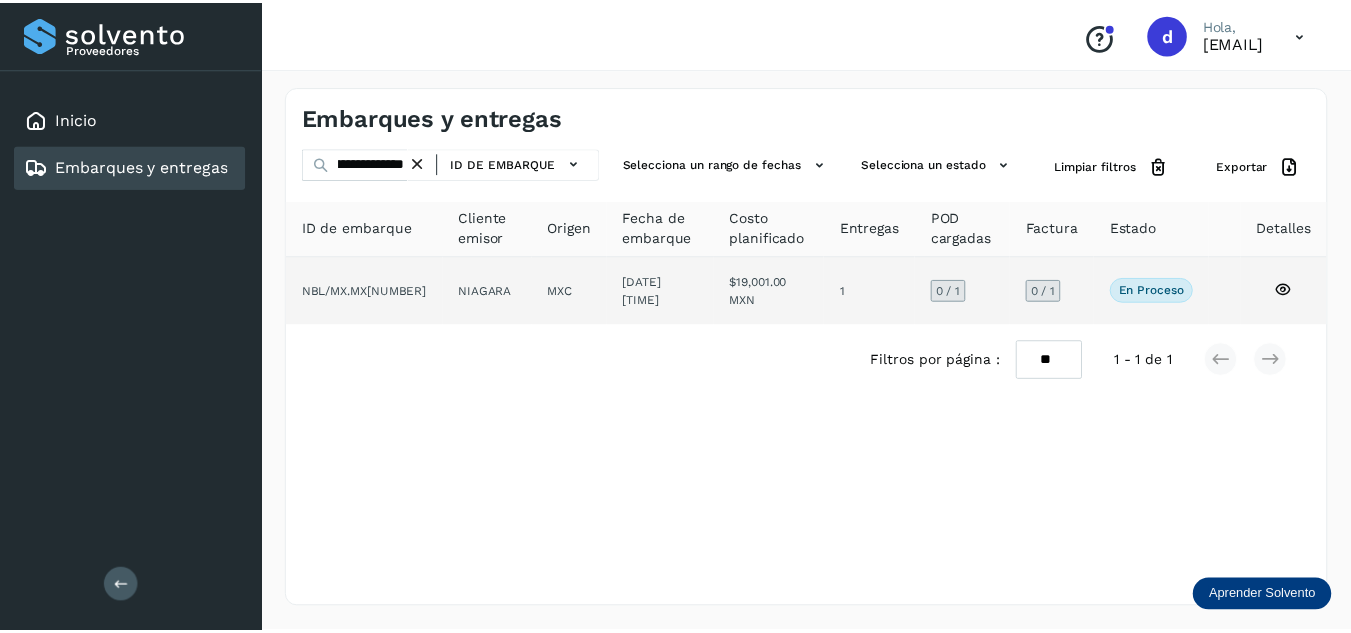 scroll, scrollTop: 0, scrollLeft: 0, axis: both 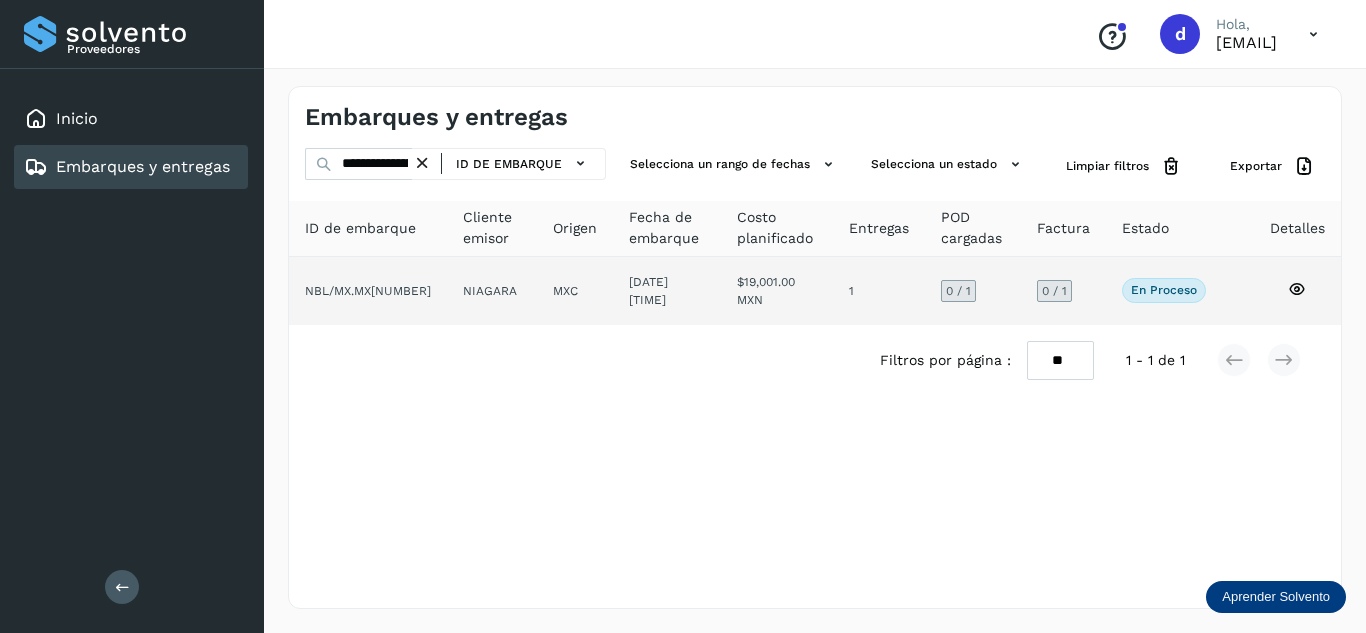 click 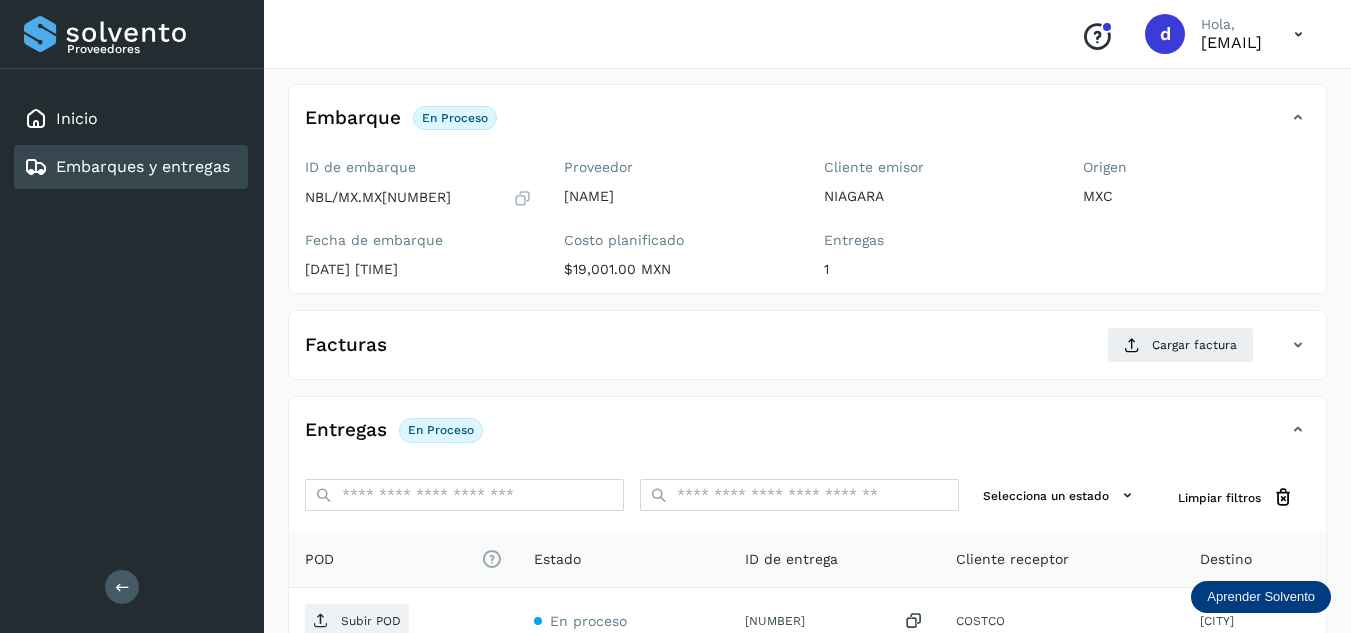scroll, scrollTop: 200, scrollLeft: 0, axis: vertical 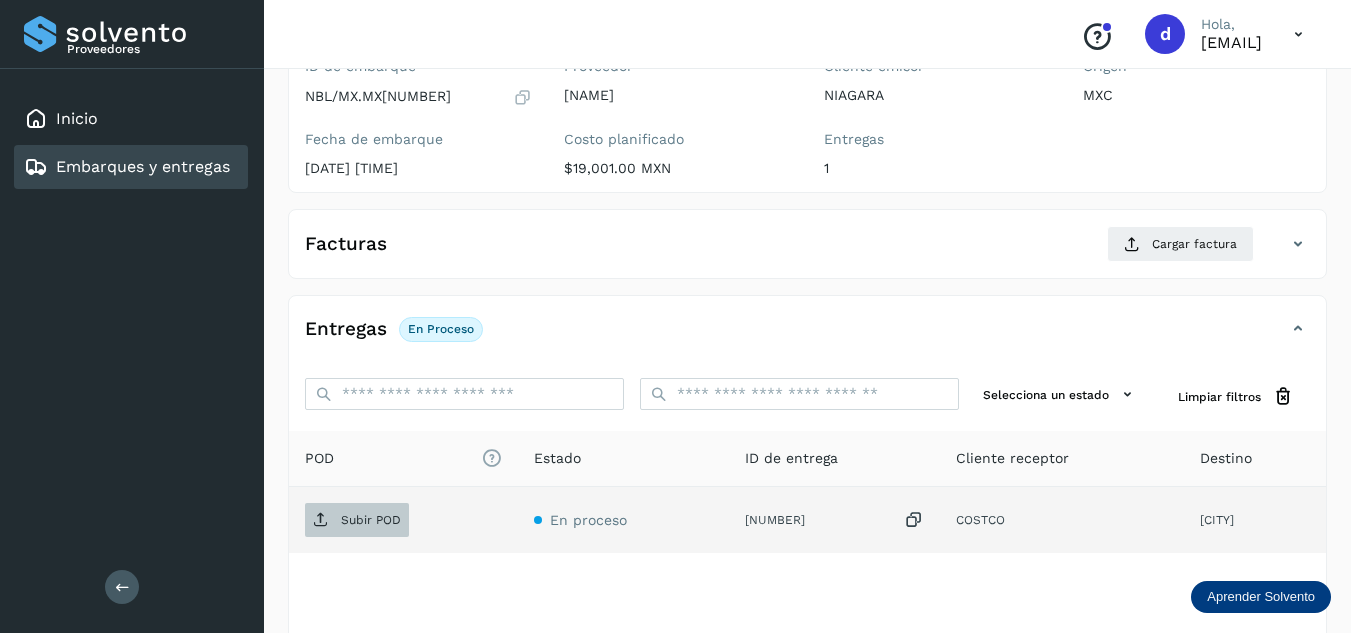 click on "Subir POD" at bounding box center (371, 520) 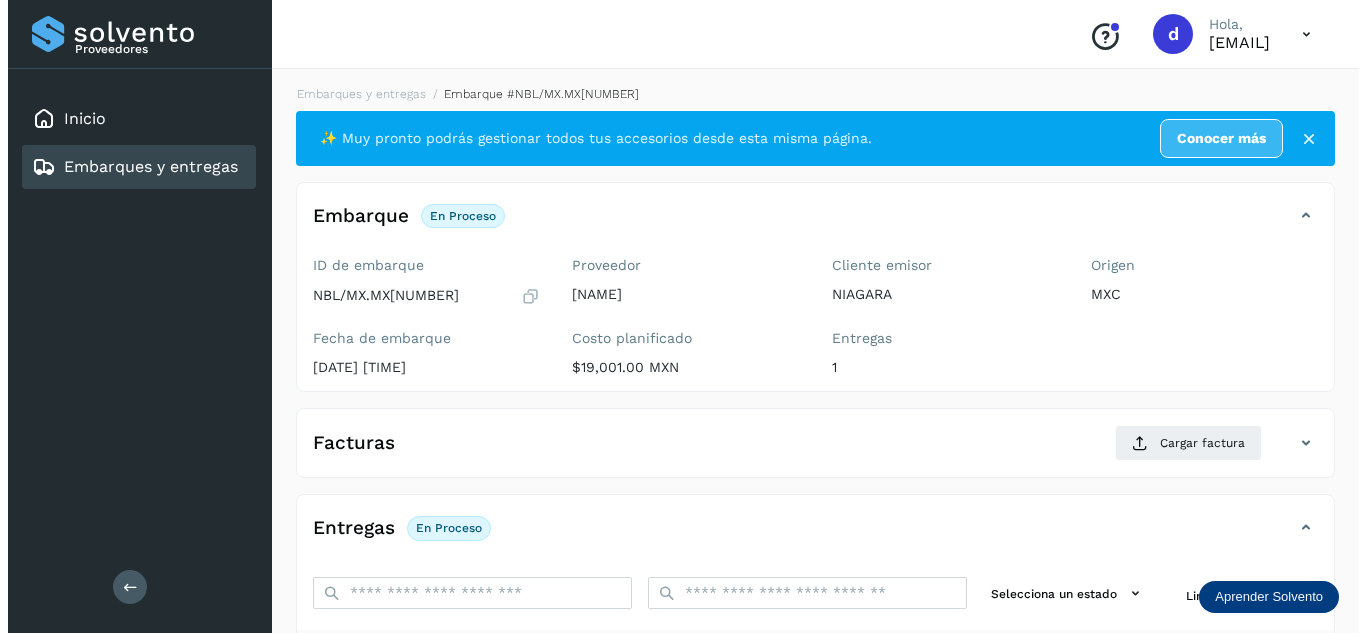 scroll, scrollTop: 0, scrollLeft: 0, axis: both 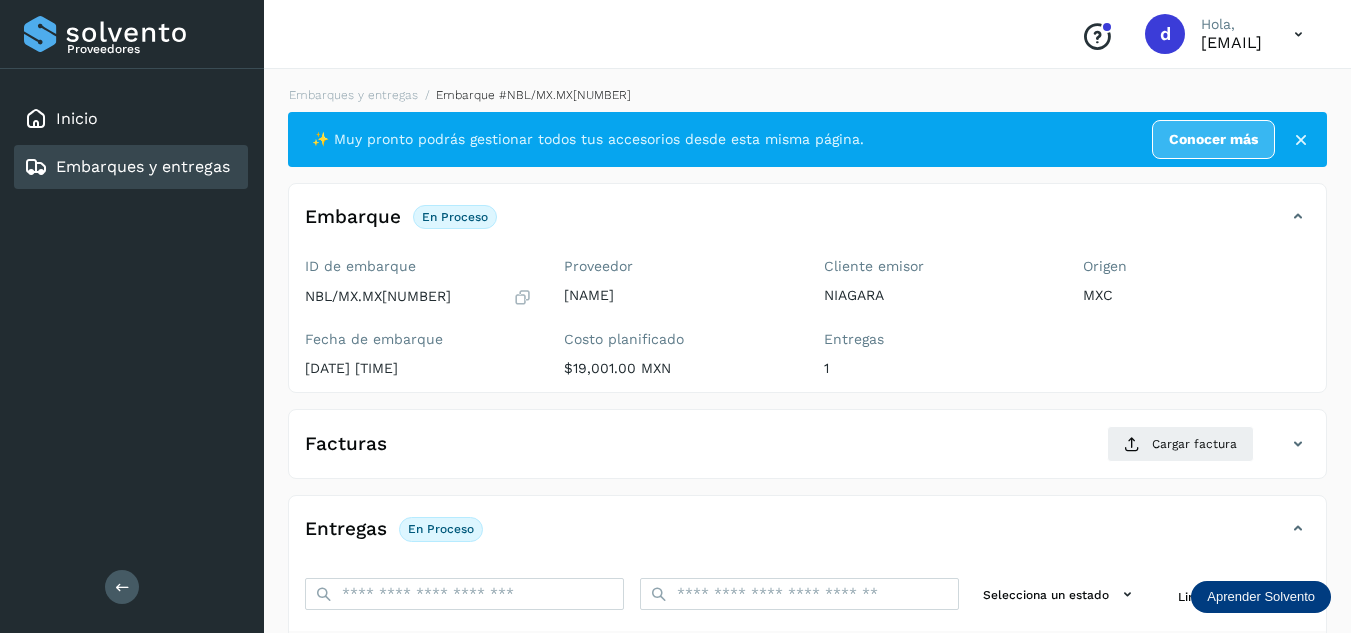 click on "Embarques y entregas Embarque #NBL/MX.MX[NUMBER]  ✨ Muy pronto podrás gestionar todos tus accesorios desde esta misma página. Conocer más Embarque En proceso
Verifica el estado de la factura o entregas asociadas a este embarque
ID de embarque NBL/MX.MX[NUMBER] Fecha de embarque [DATE] [TIME] Proveedor [NAME] Costo planificado  $19,001.00 MXN  Cliente emisor NIAGARA Entregas 1 Origen MXC Facturas Cargar factura Aún no has subido ninguna factura Entregas En proceso Selecciona un estado Limpiar filtros POD
El tamaño máximo de archivo es de 20 Mb.
Estado ID de entrega Cliente receptor Destino Subir POD En proceso [NUMBER]  COSTCO [CITY] COSTCO [NUMBER] POD Destino: [CITY] En proceso Filtros por página : ** ** ** 1 - 1 de 1" at bounding box center [807, 505] 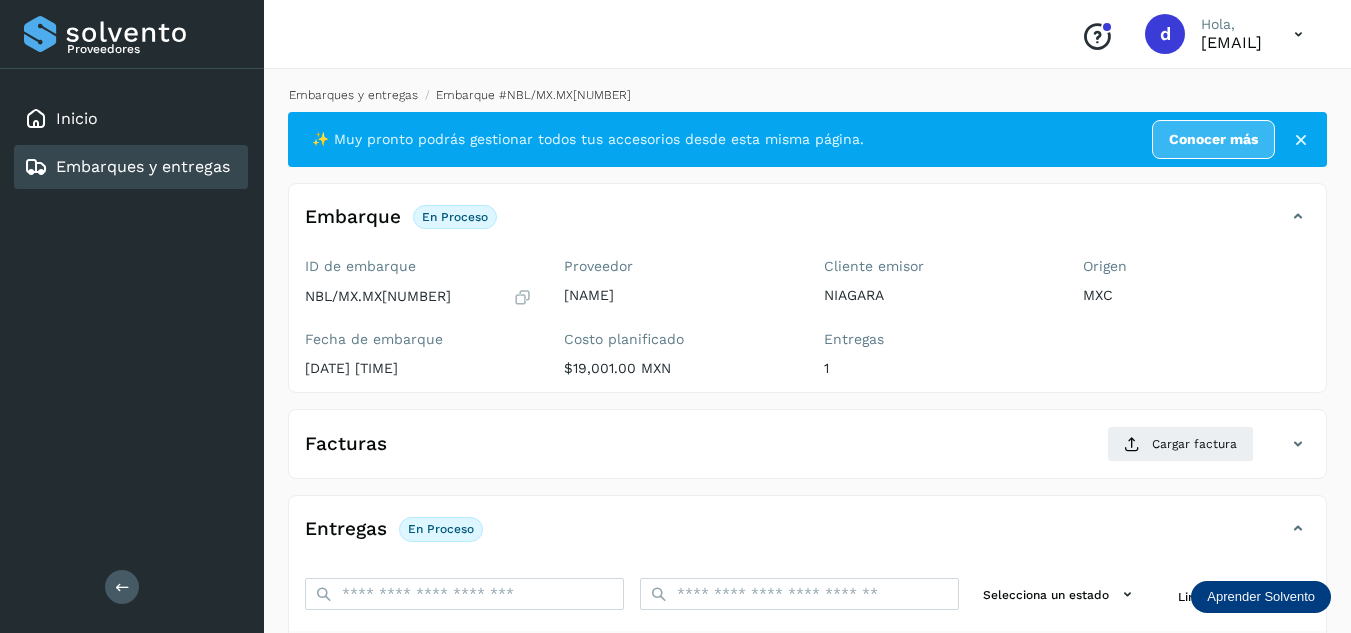 click on "Embarques y entregas" at bounding box center (353, 95) 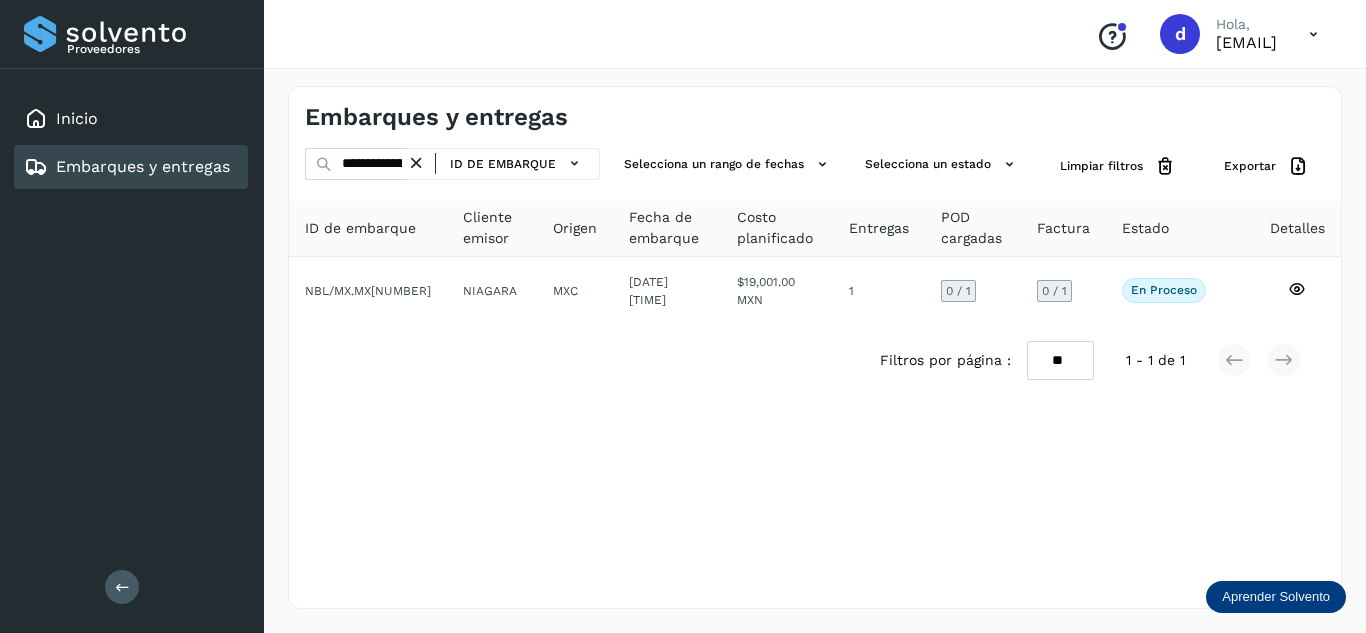click at bounding box center [416, 163] 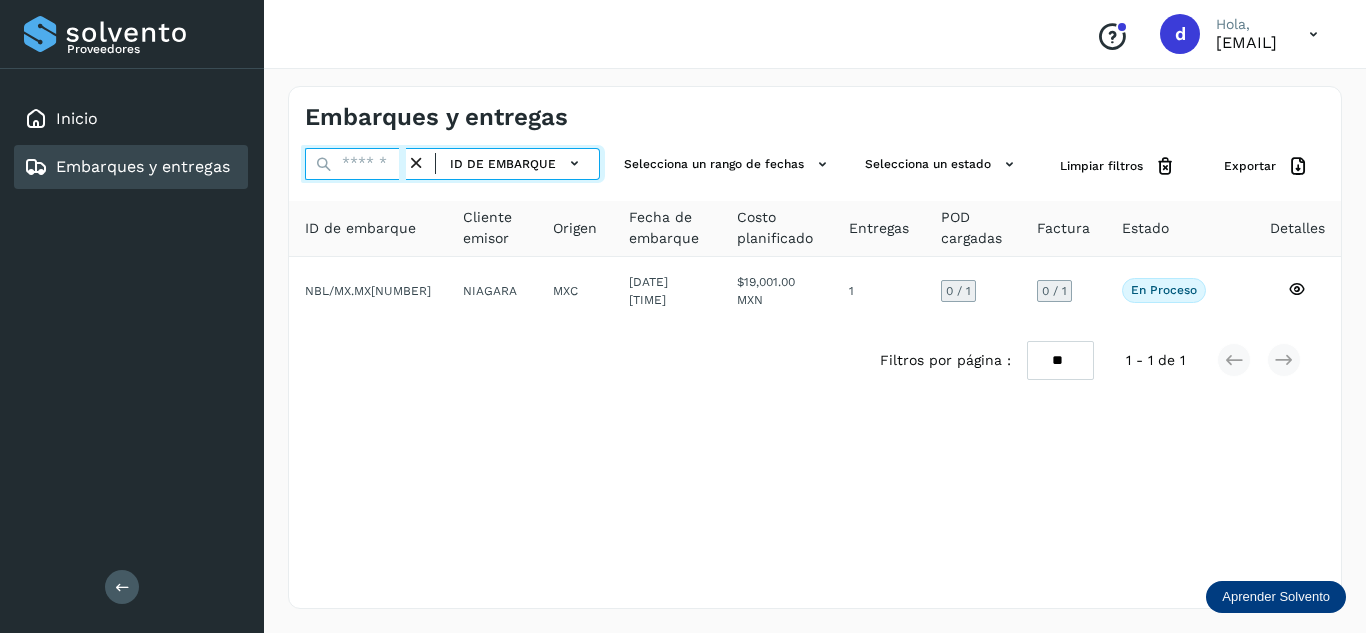 click at bounding box center [355, 164] 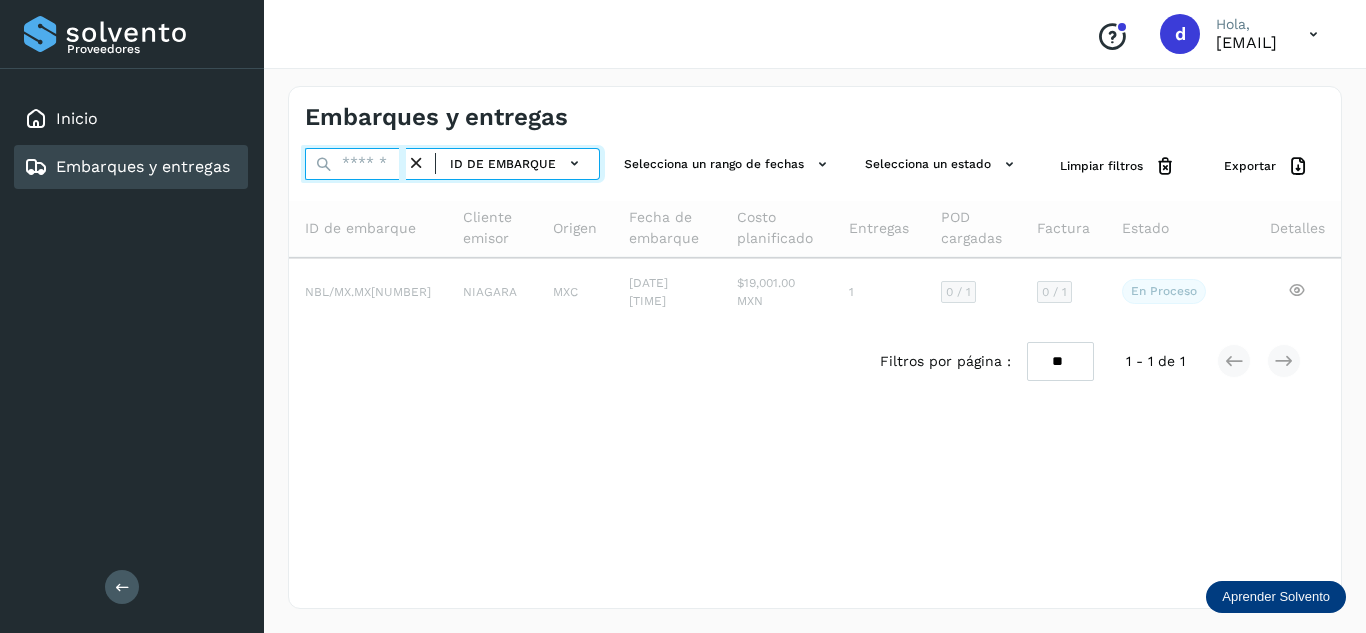 paste on "**********" 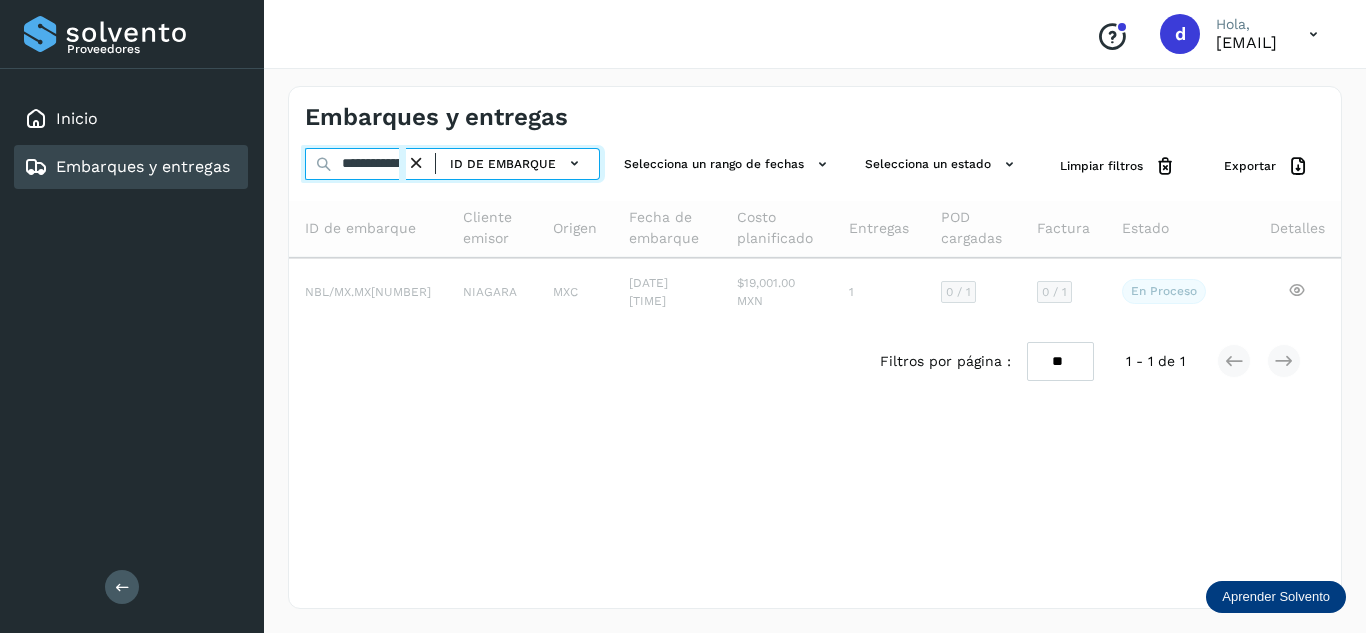 scroll, scrollTop: 0, scrollLeft: 78, axis: horizontal 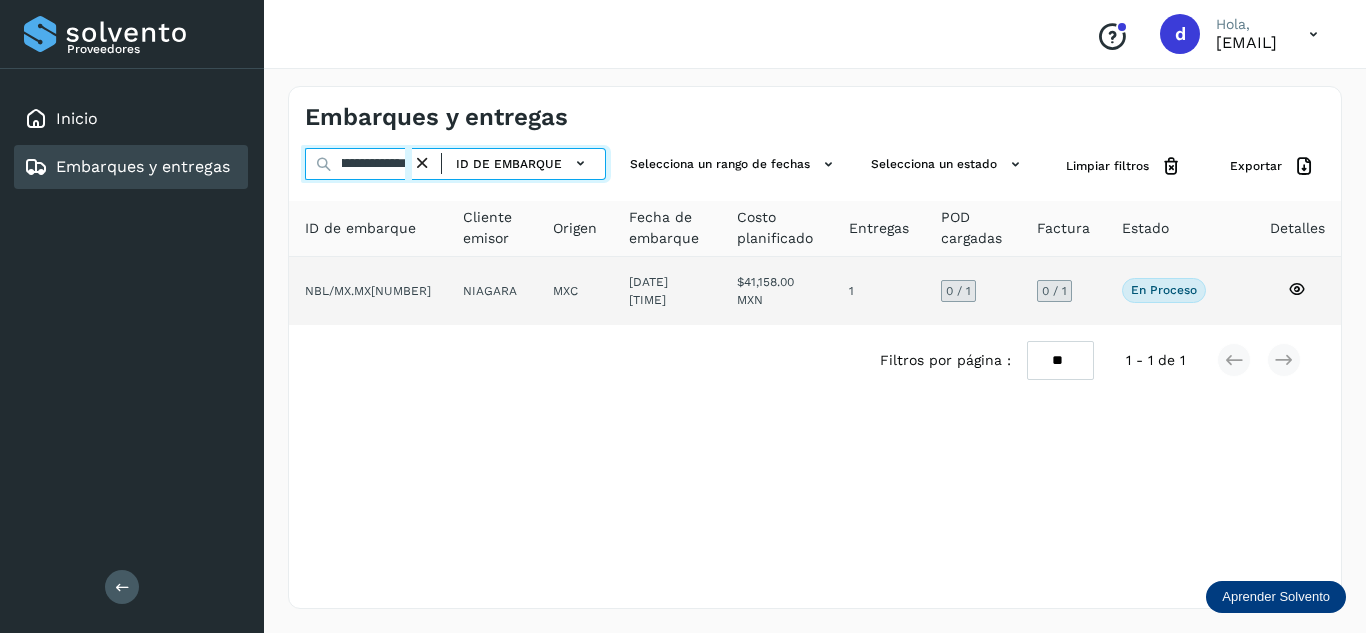type on "**********" 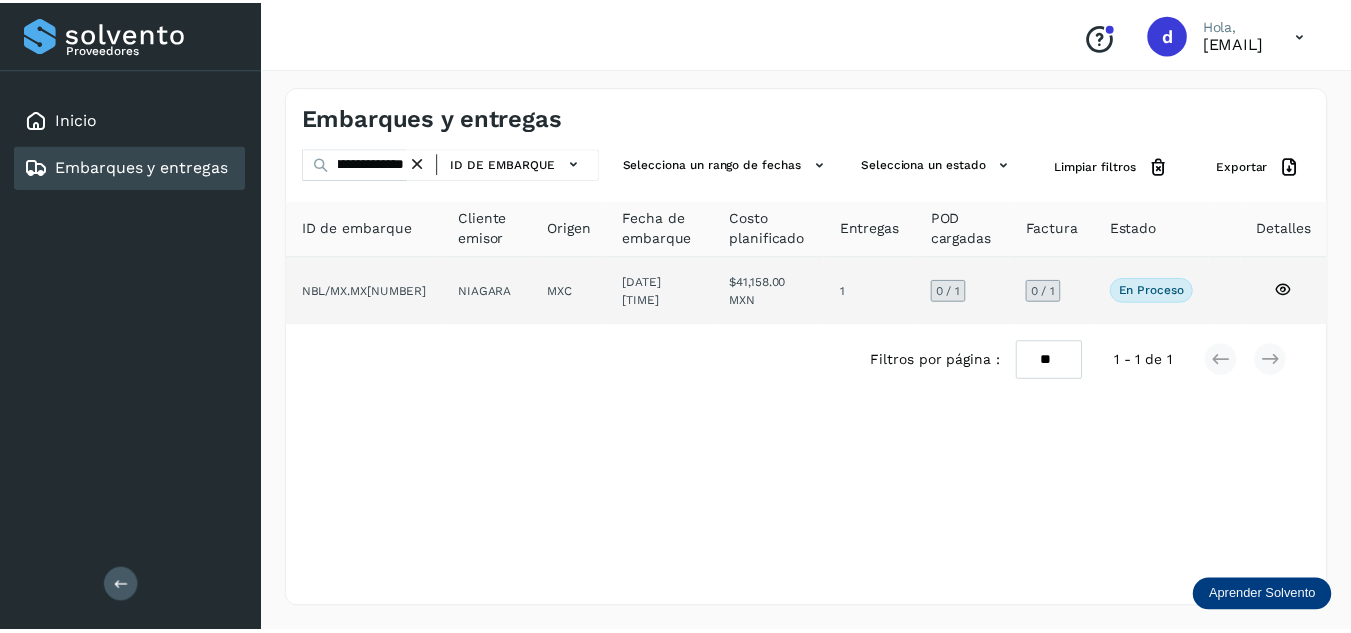 scroll, scrollTop: 0, scrollLeft: 0, axis: both 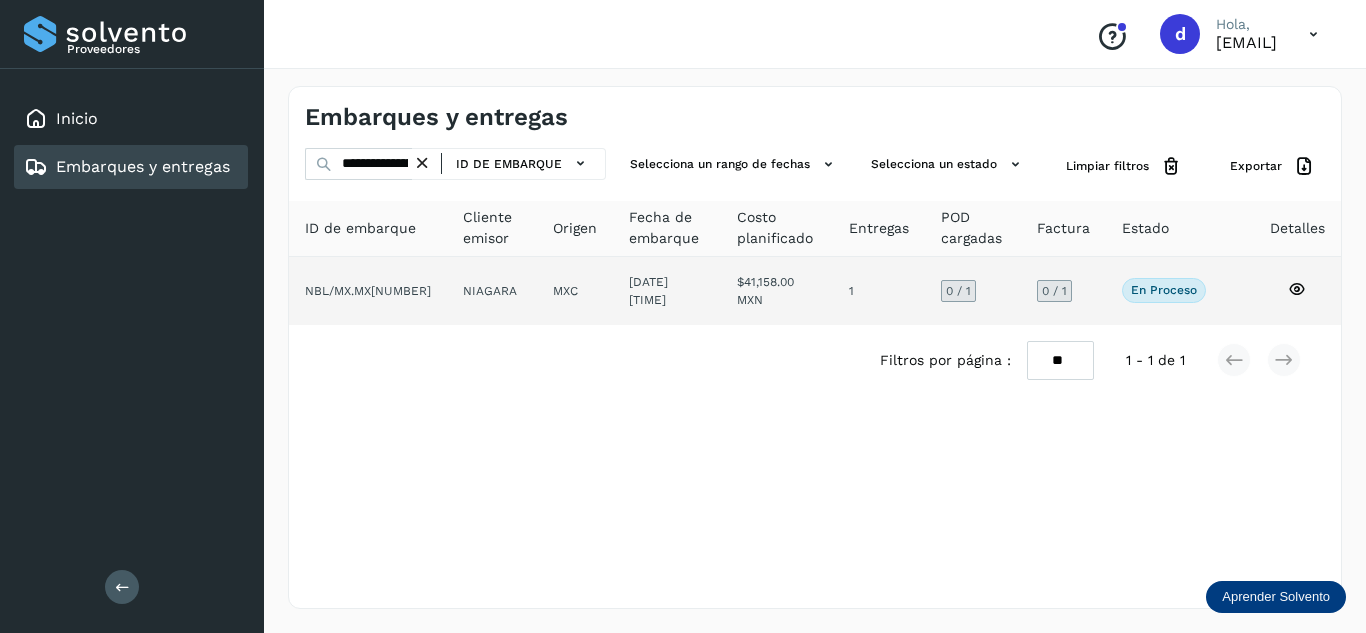 click 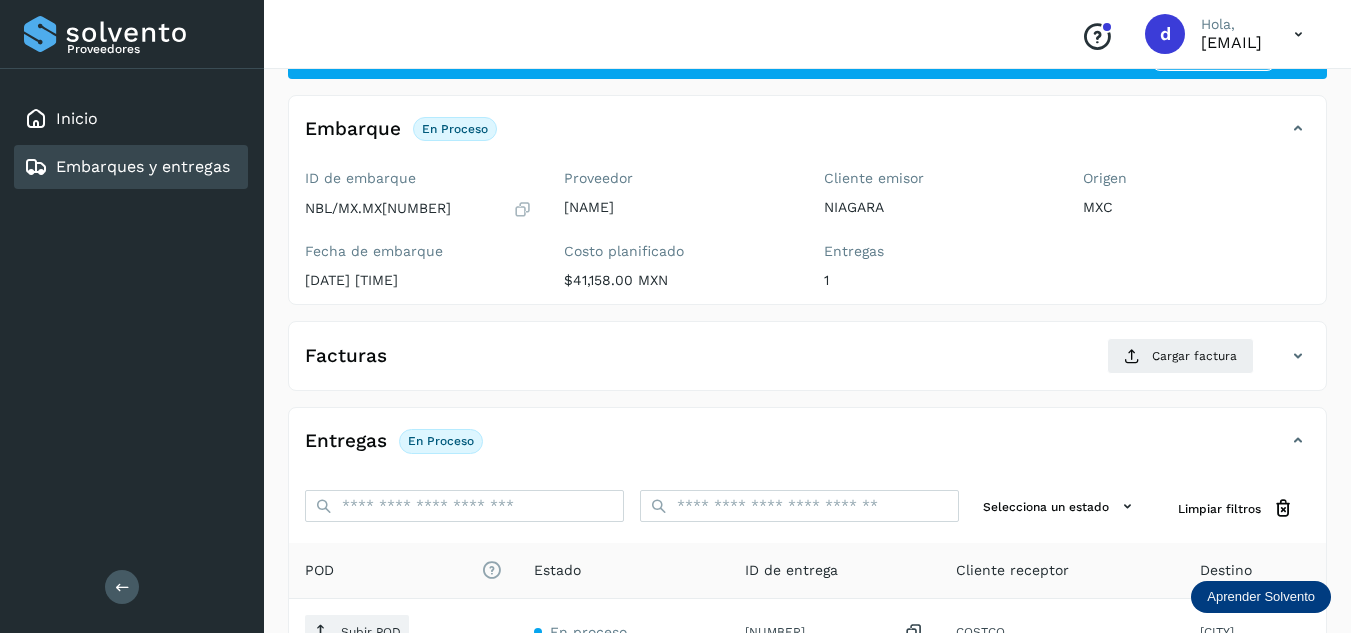 scroll, scrollTop: 200, scrollLeft: 0, axis: vertical 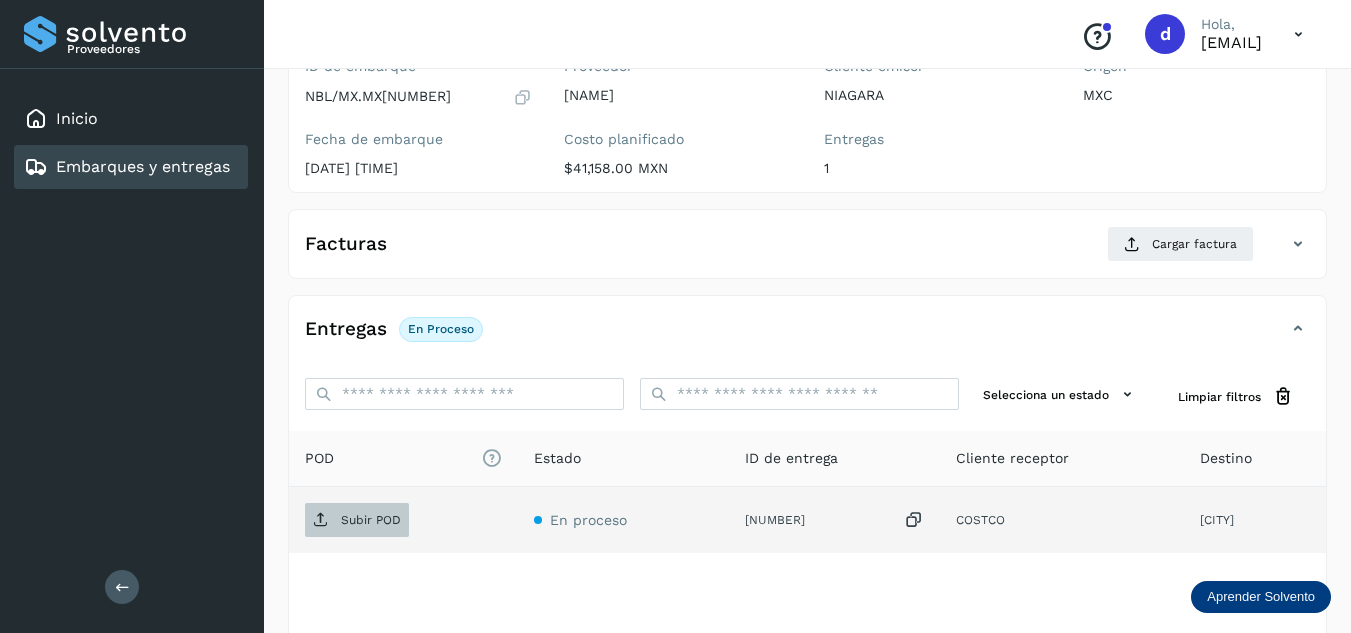 click on "Subir POD" at bounding box center (357, 520) 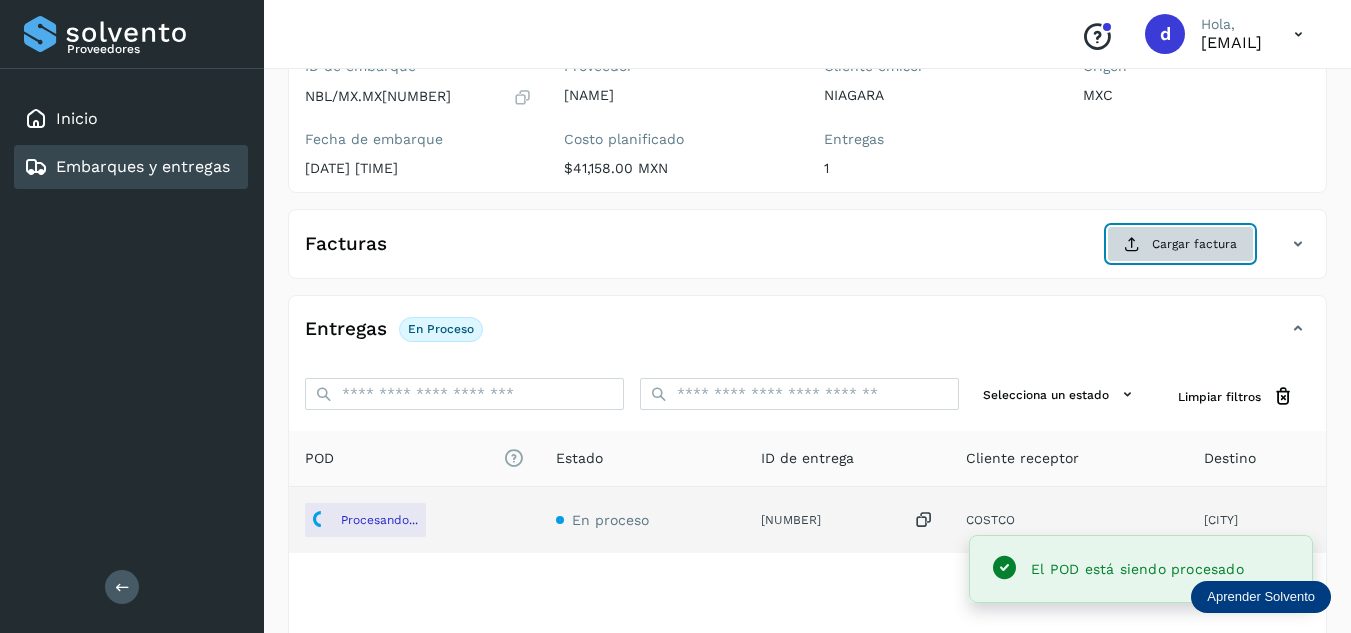 click on "Cargar factura" 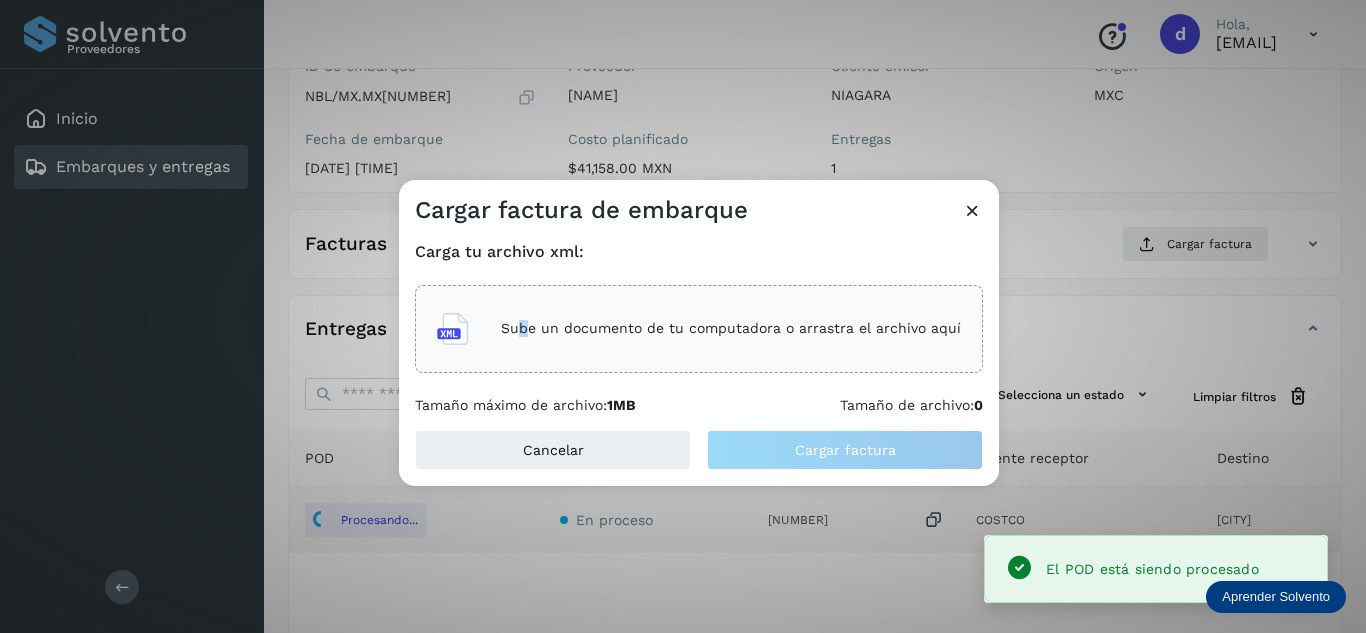 click on "Sube un documento de tu computadora o arrastra el archivo aquí" 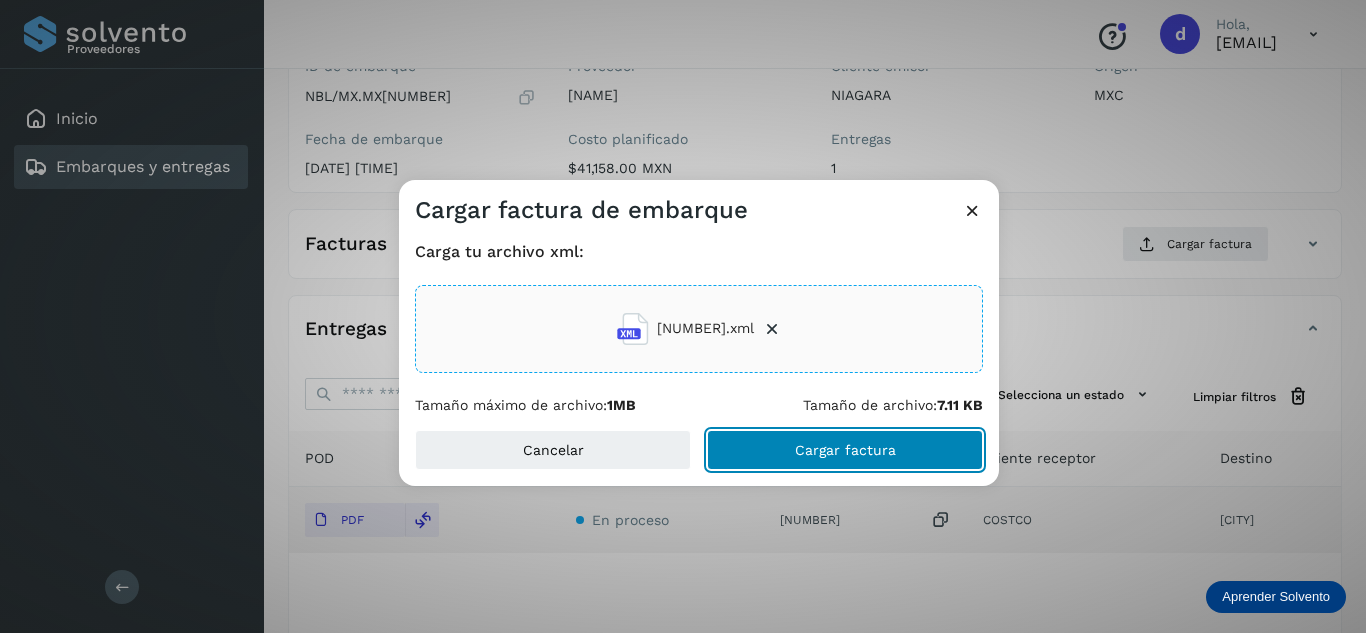 click on "Cargar factura" 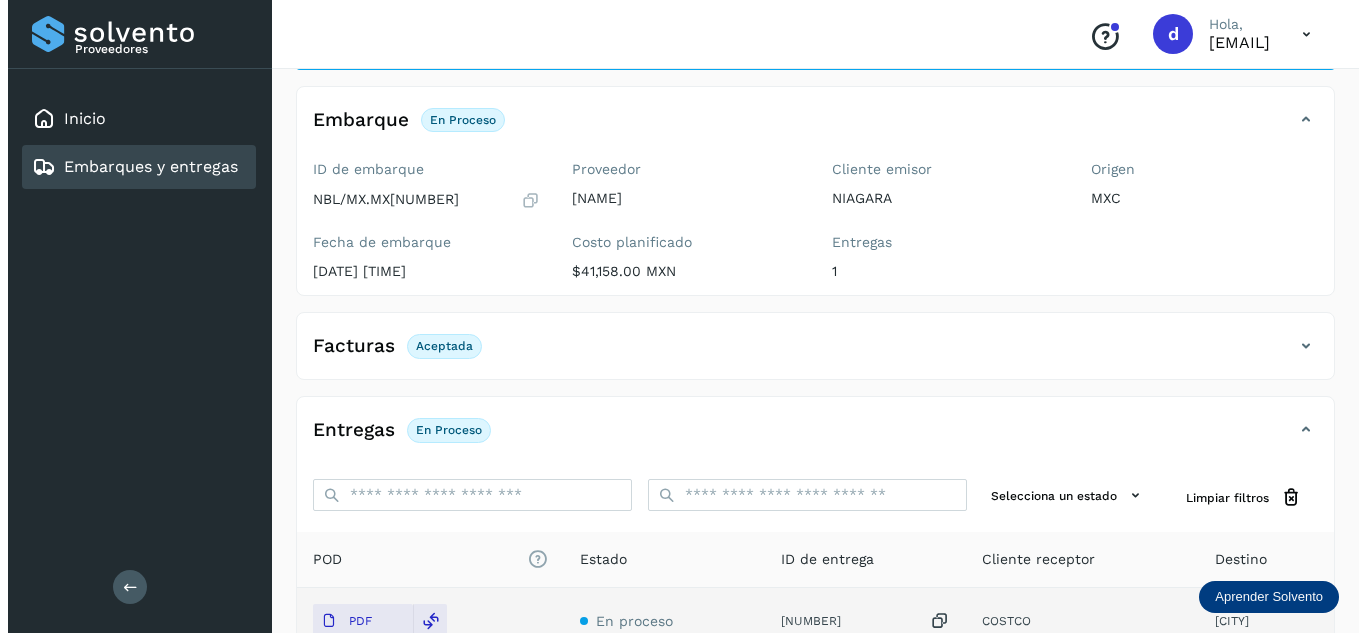 scroll, scrollTop: 0, scrollLeft: 0, axis: both 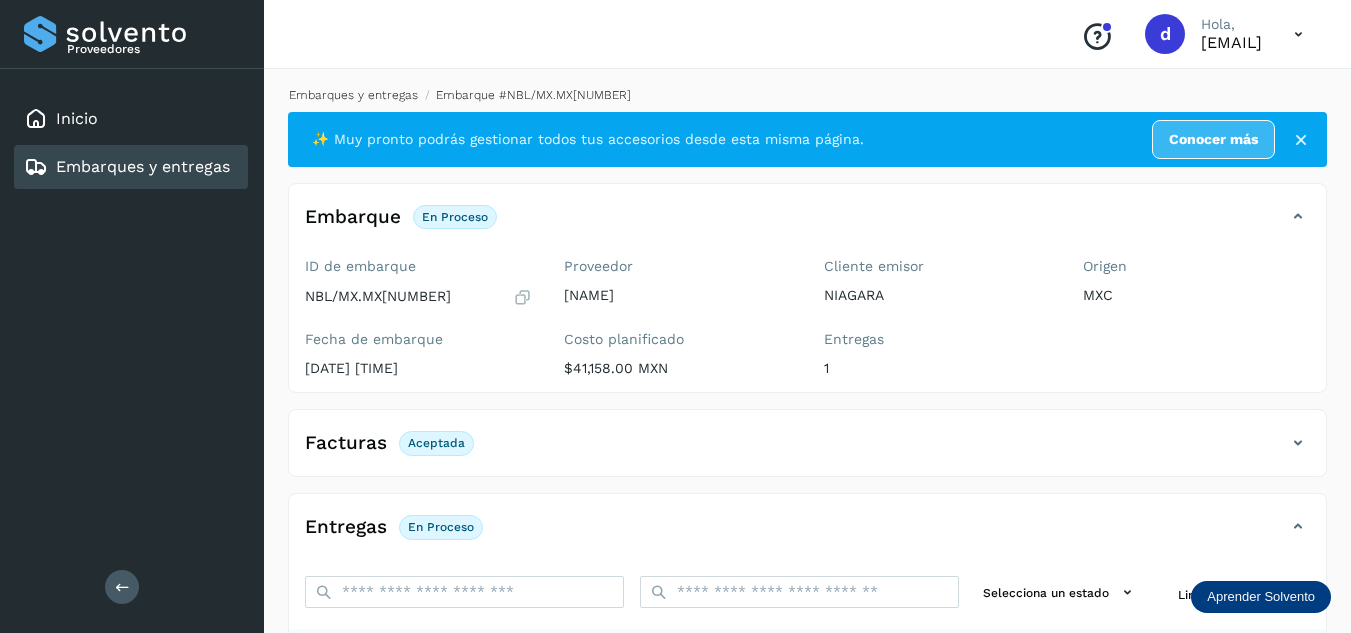 click on "Embarques y entregas" at bounding box center [353, 95] 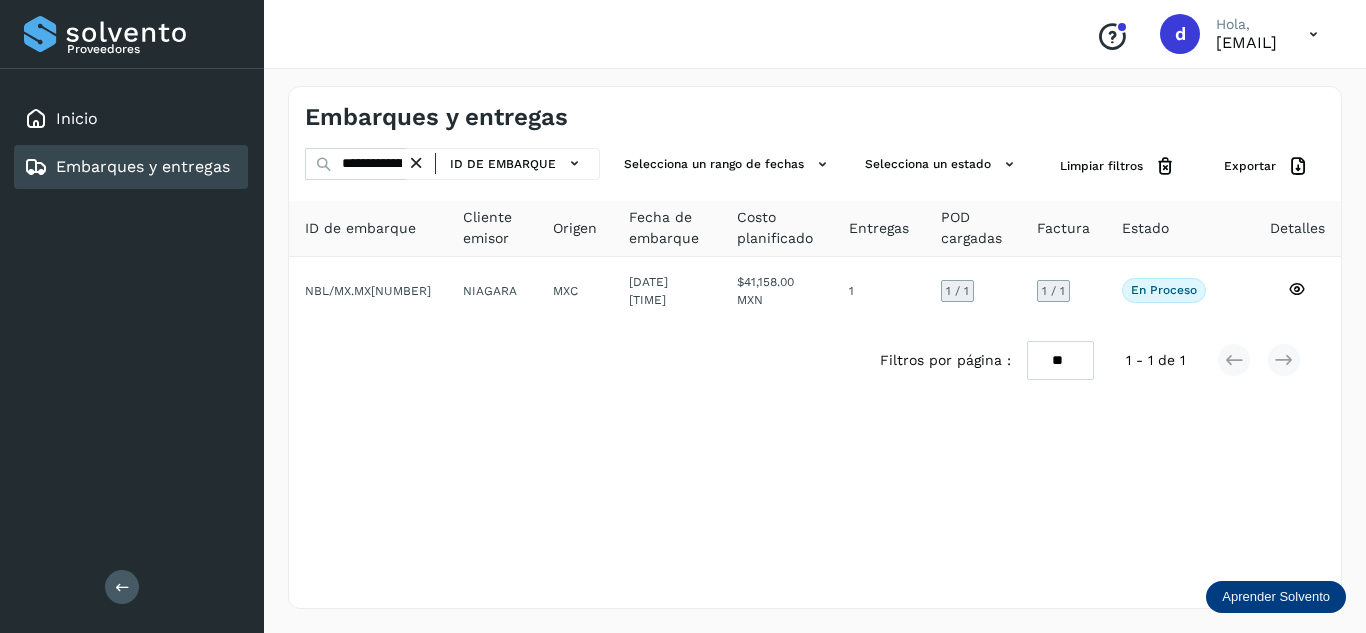 click at bounding box center [416, 163] 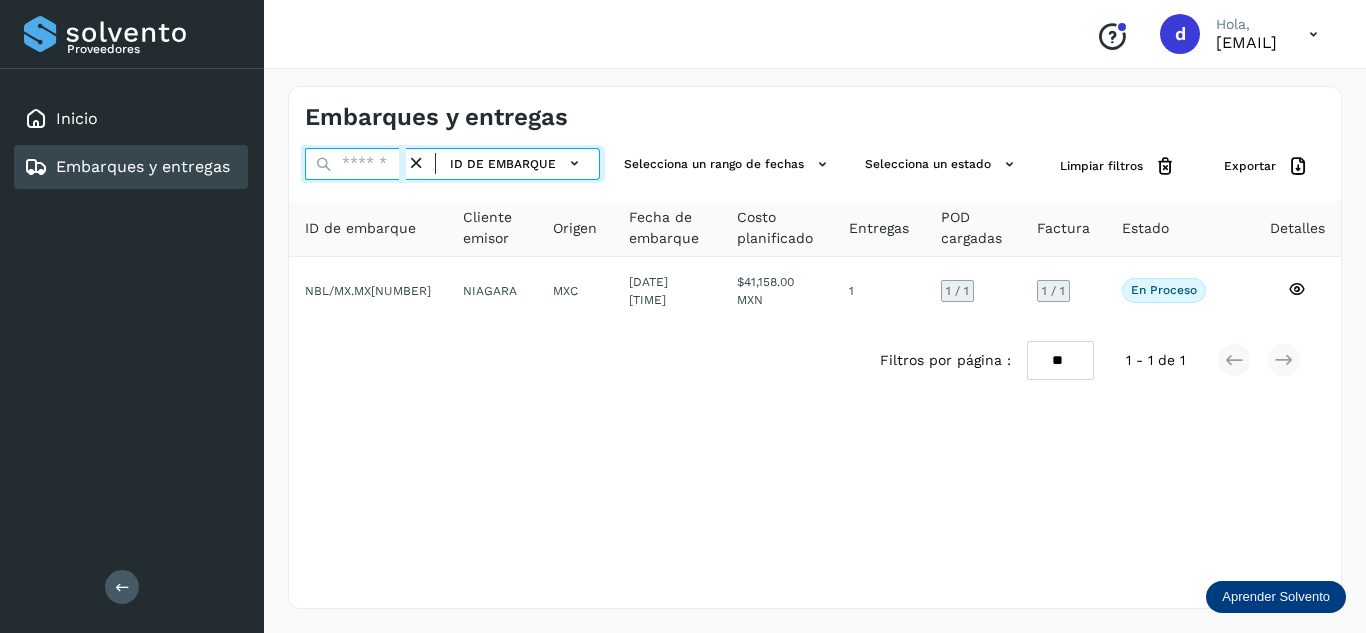 click at bounding box center [355, 164] 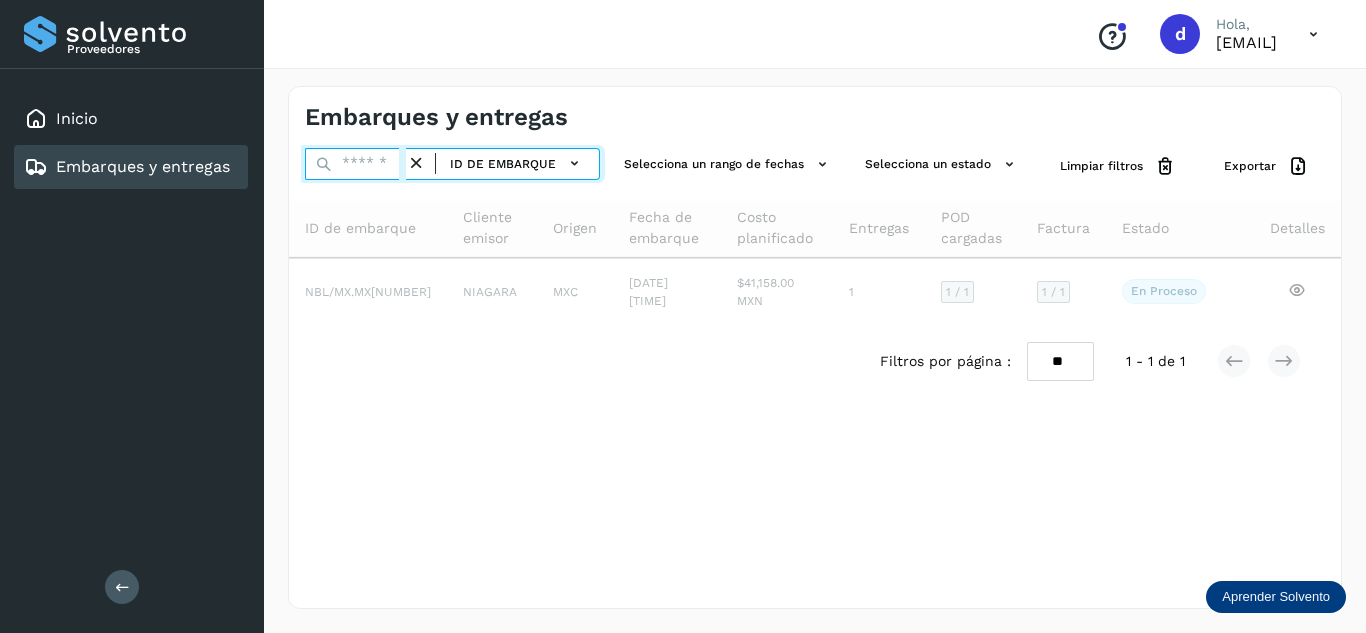 paste on "**********" 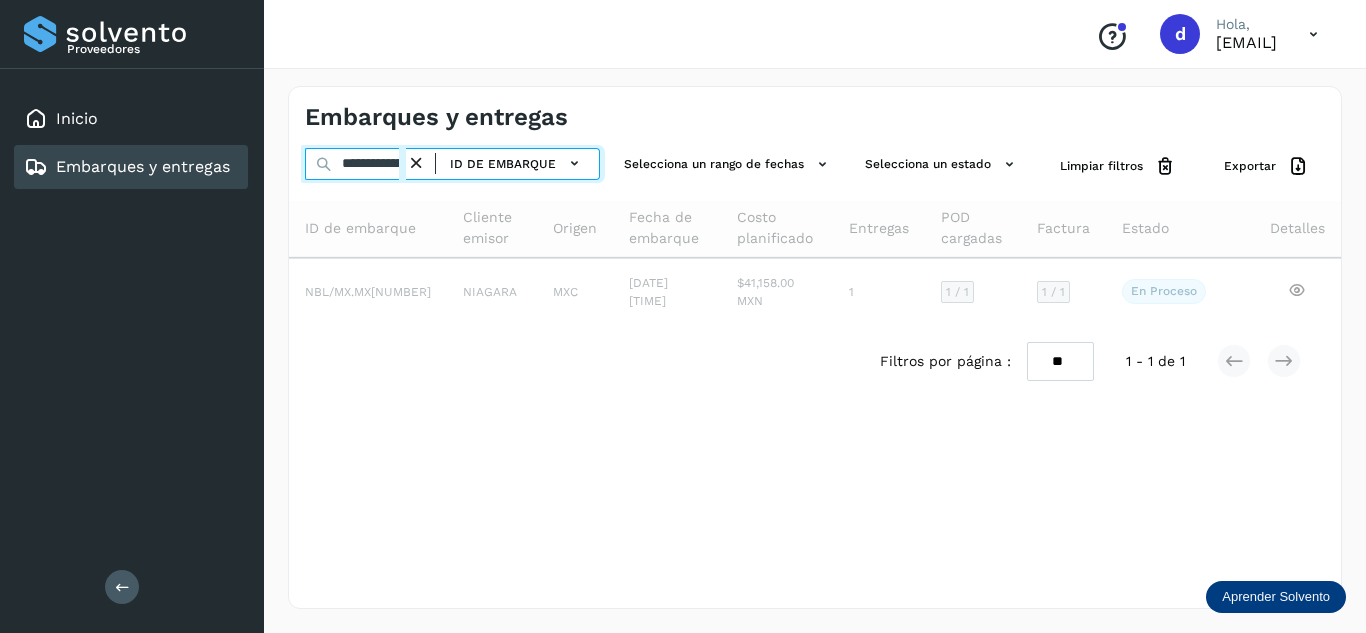 scroll, scrollTop: 0, scrollLeft: 78, axis: horizontal 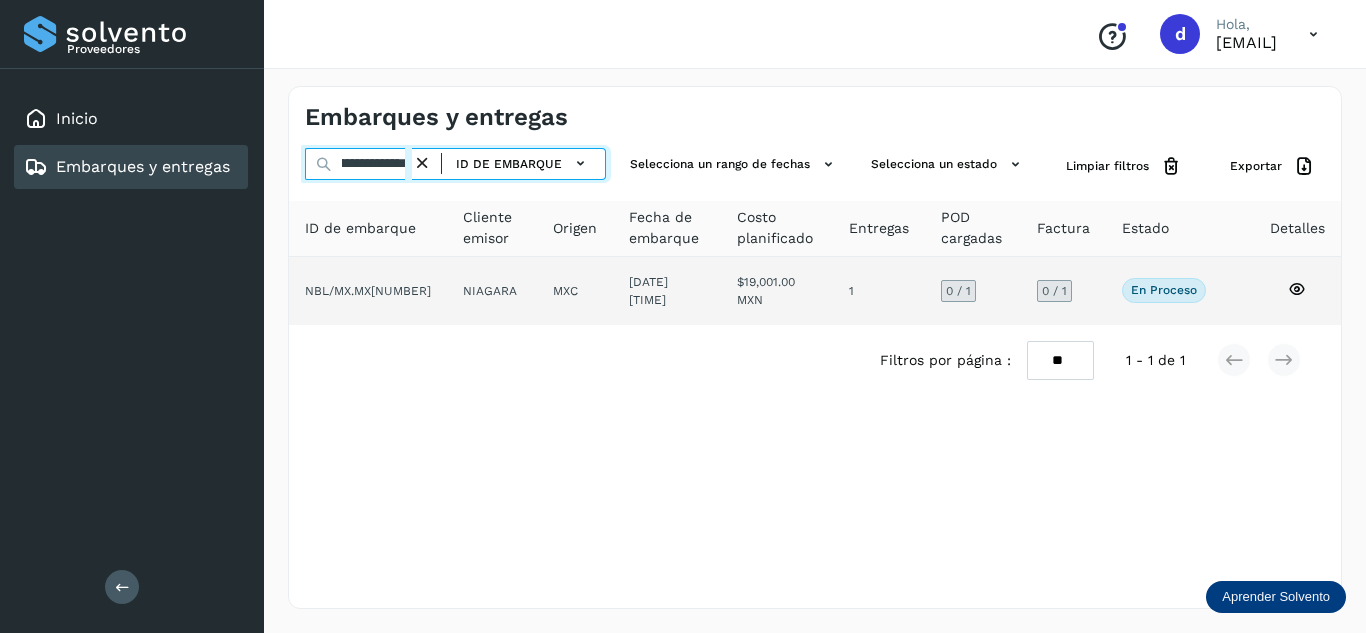type on "**********" 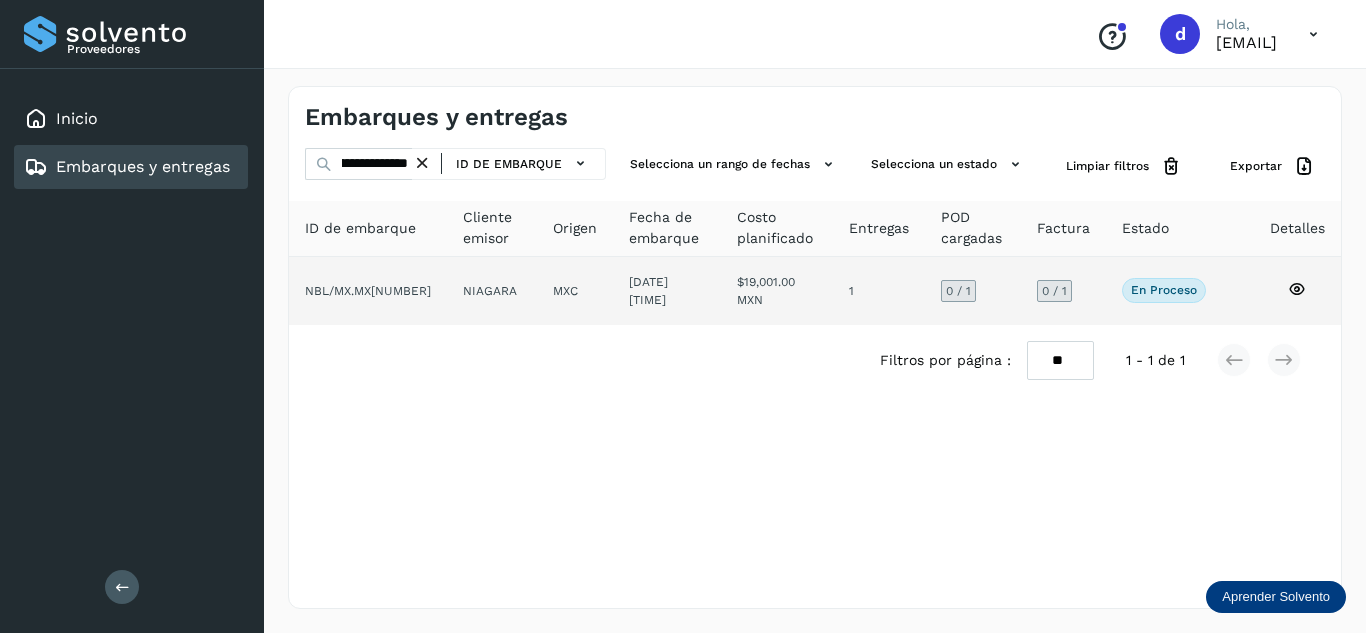 scroll, scrollTop: 0, scrollLeft: 0, axis: both 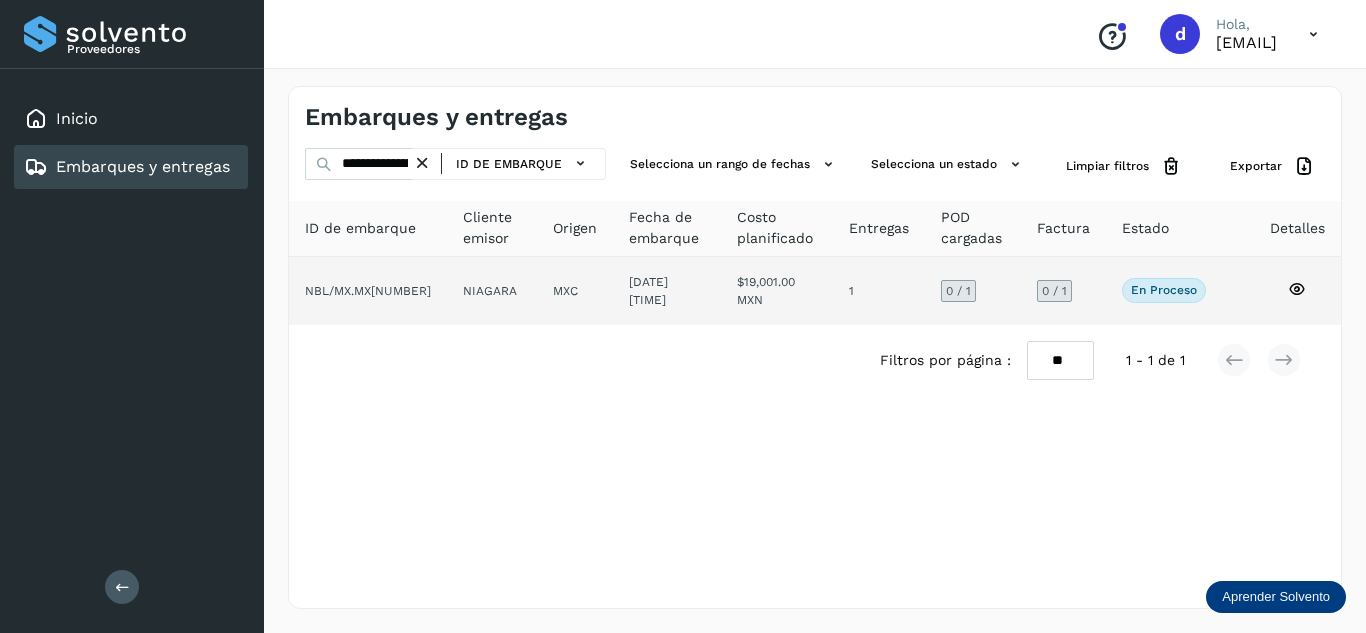 click 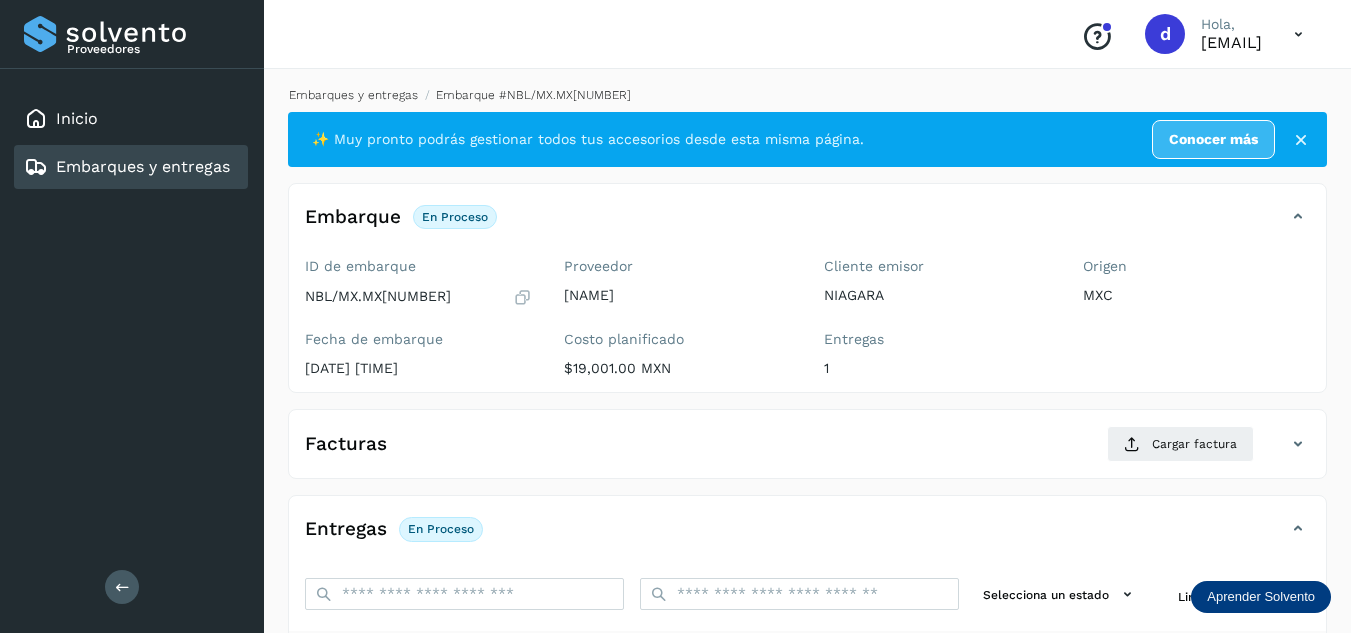 click on "Embarques y entregas" at bounding box center [353, 95] 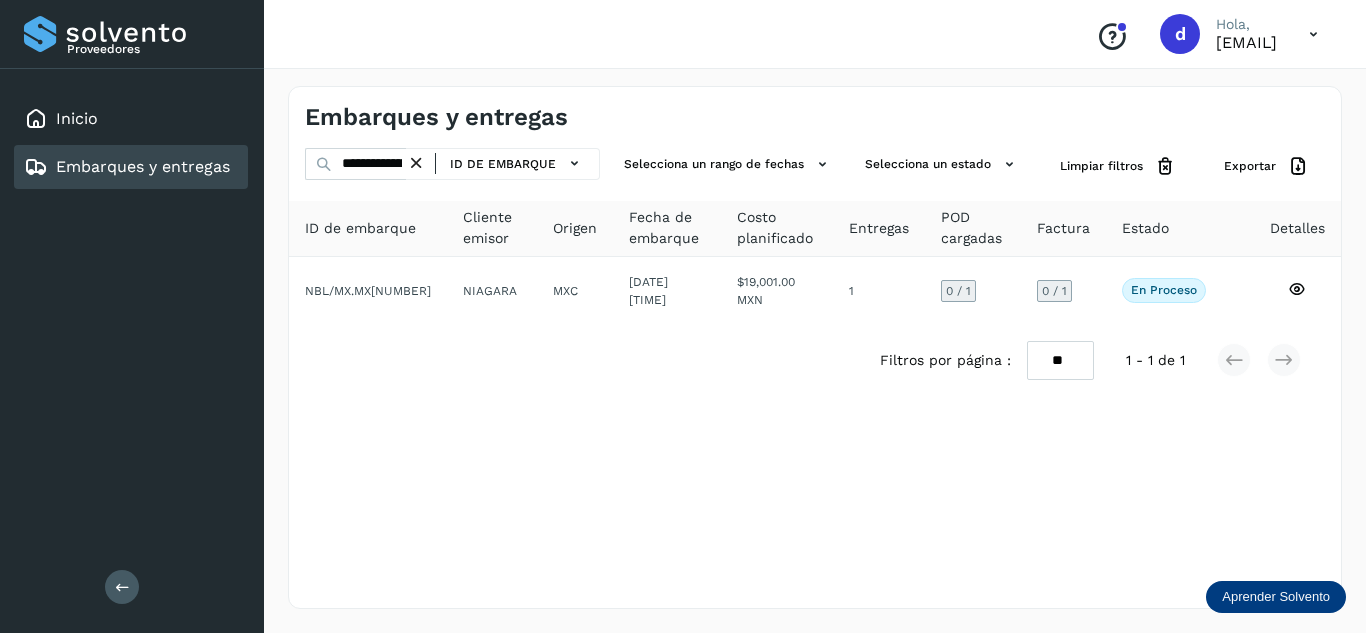 click at bounding box center (416, 163) 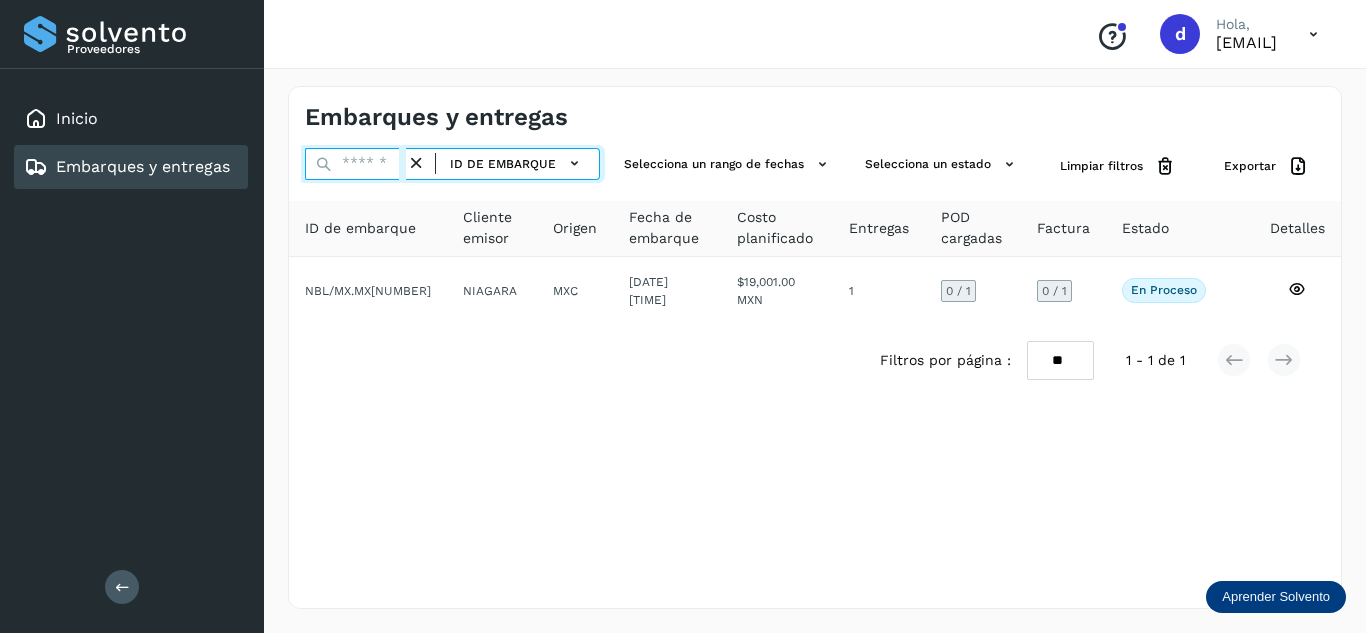 click at bounding box center [355, 164] 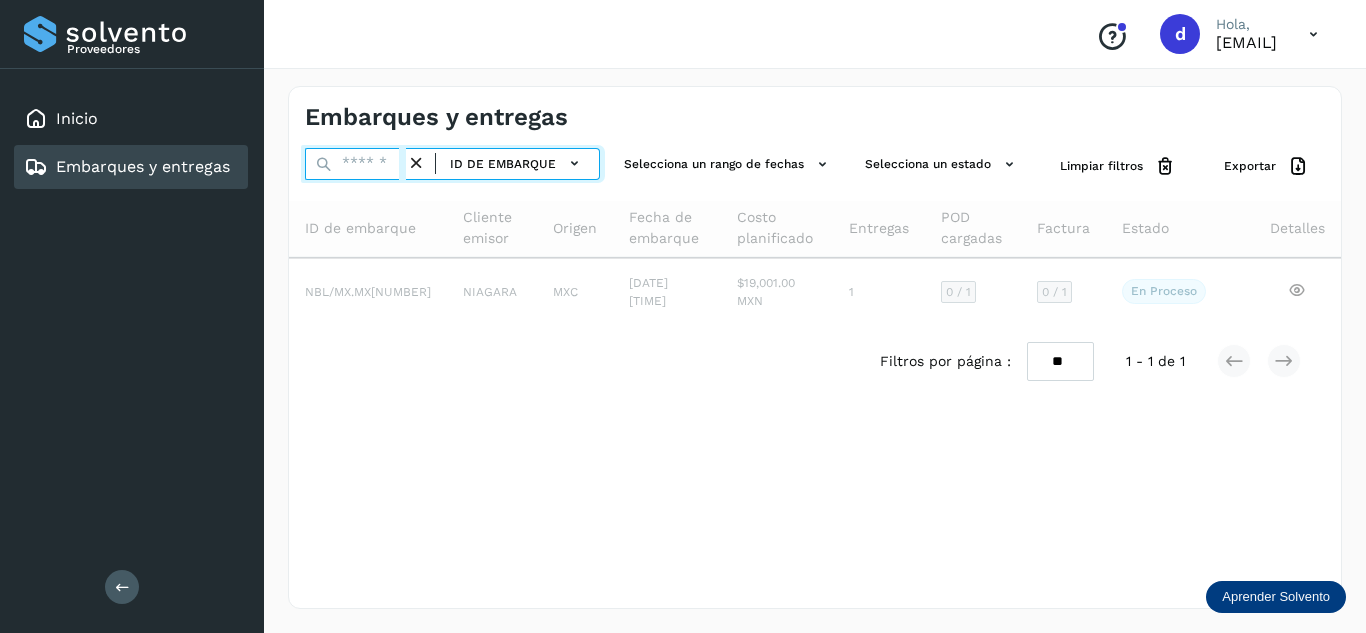 paste on "**********" 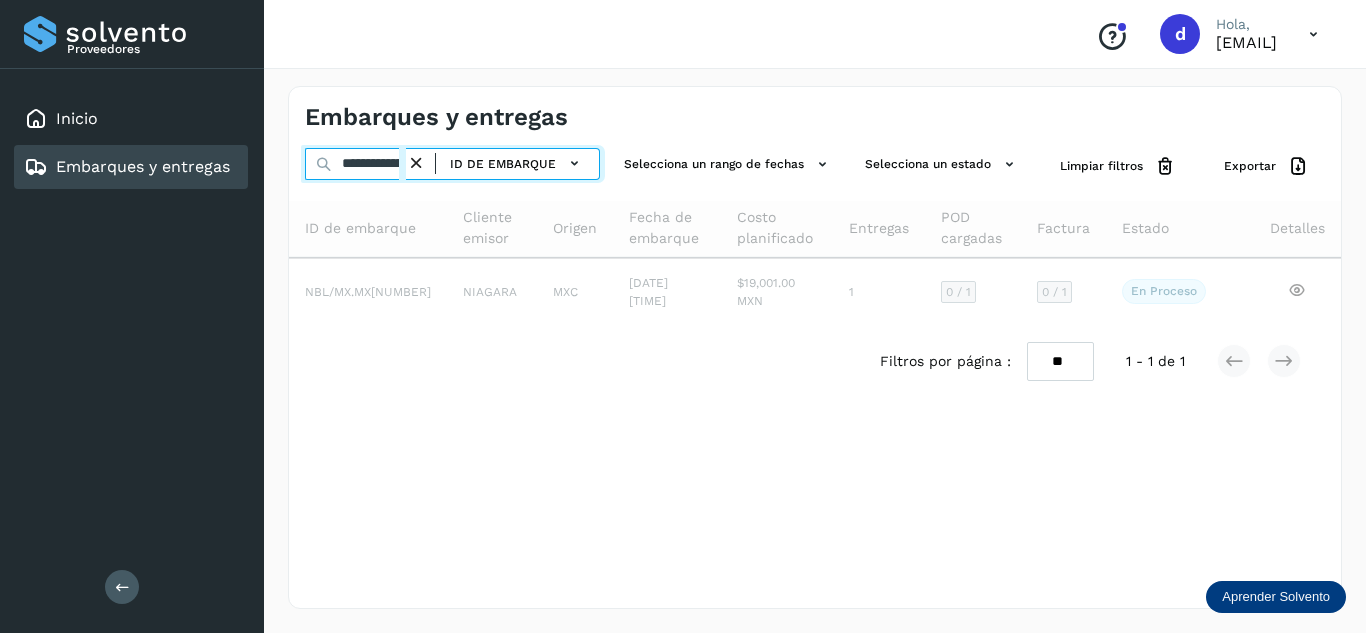 scroll, scrollTop: 0, scrollLeft: 76, axis: horizontal 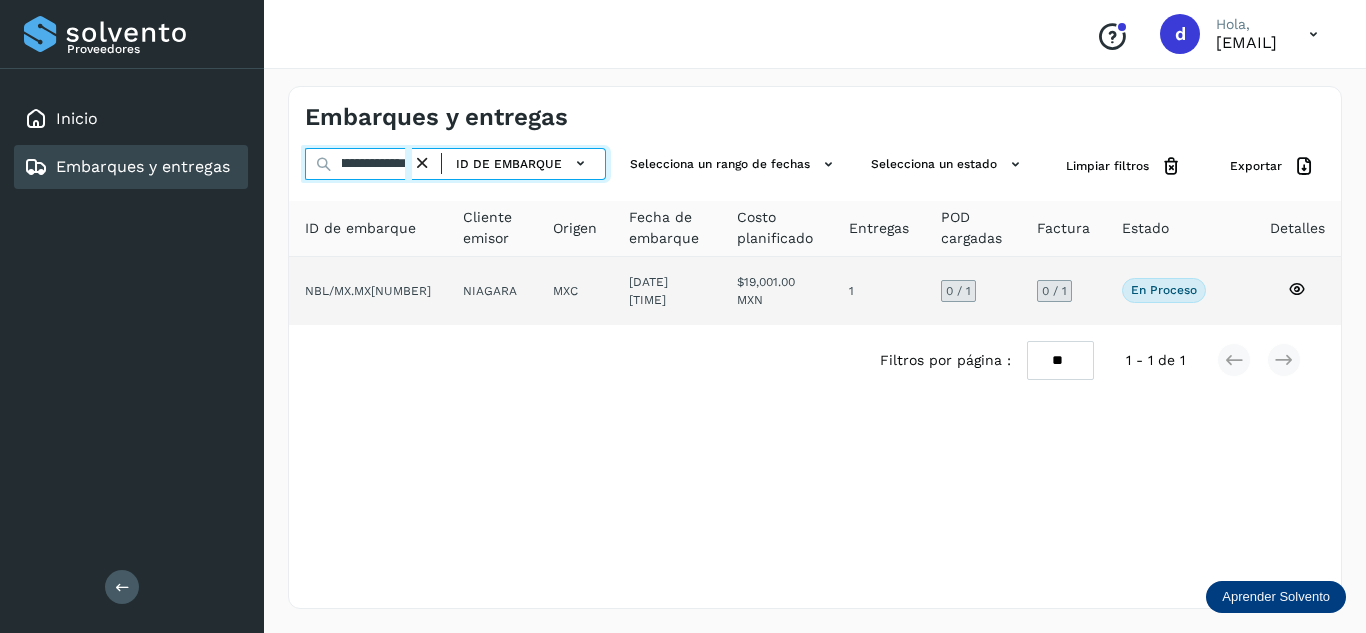 type on "**********" 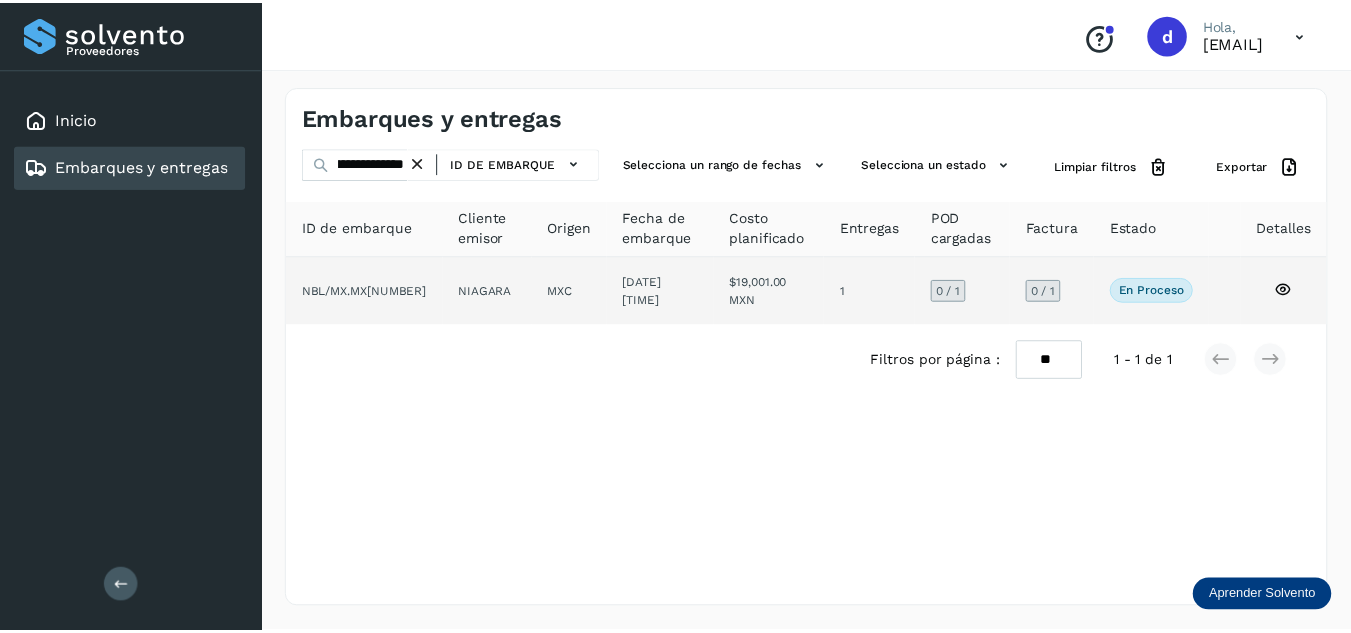 scroll, scrollTop: 0, scrollLeft: 0, axis: both 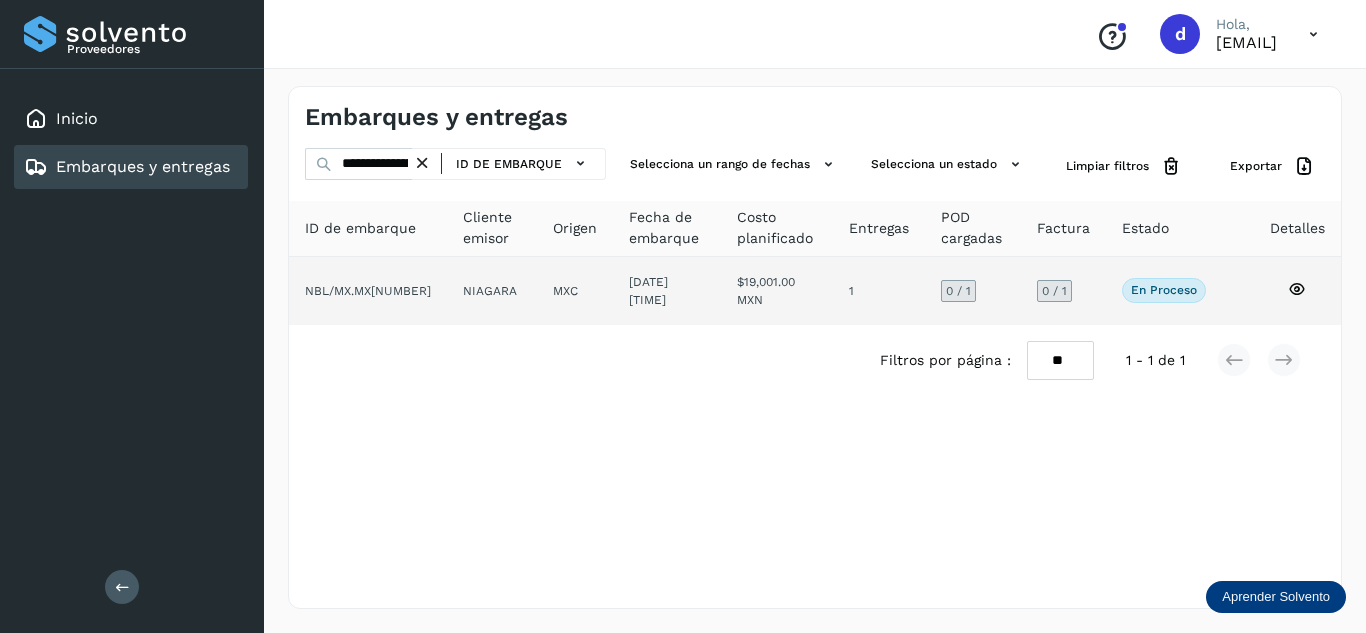 click 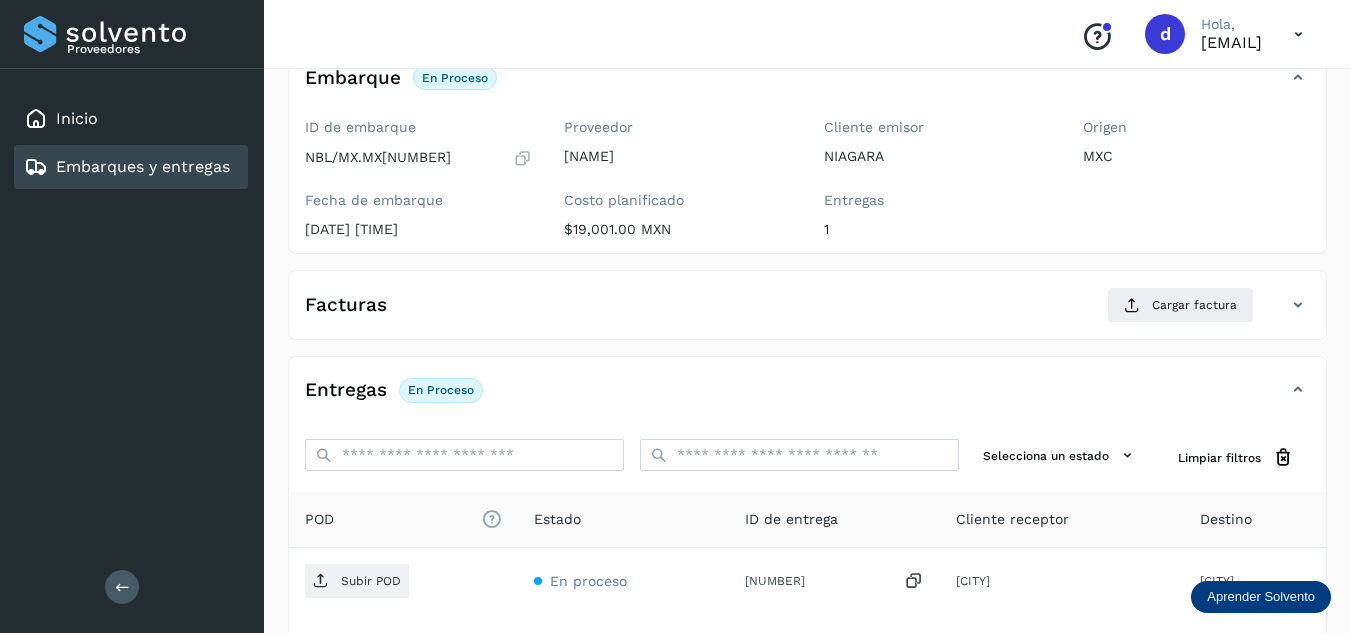 scroll, scrollTop: 316, scrollLeft: 0, axis: vertical 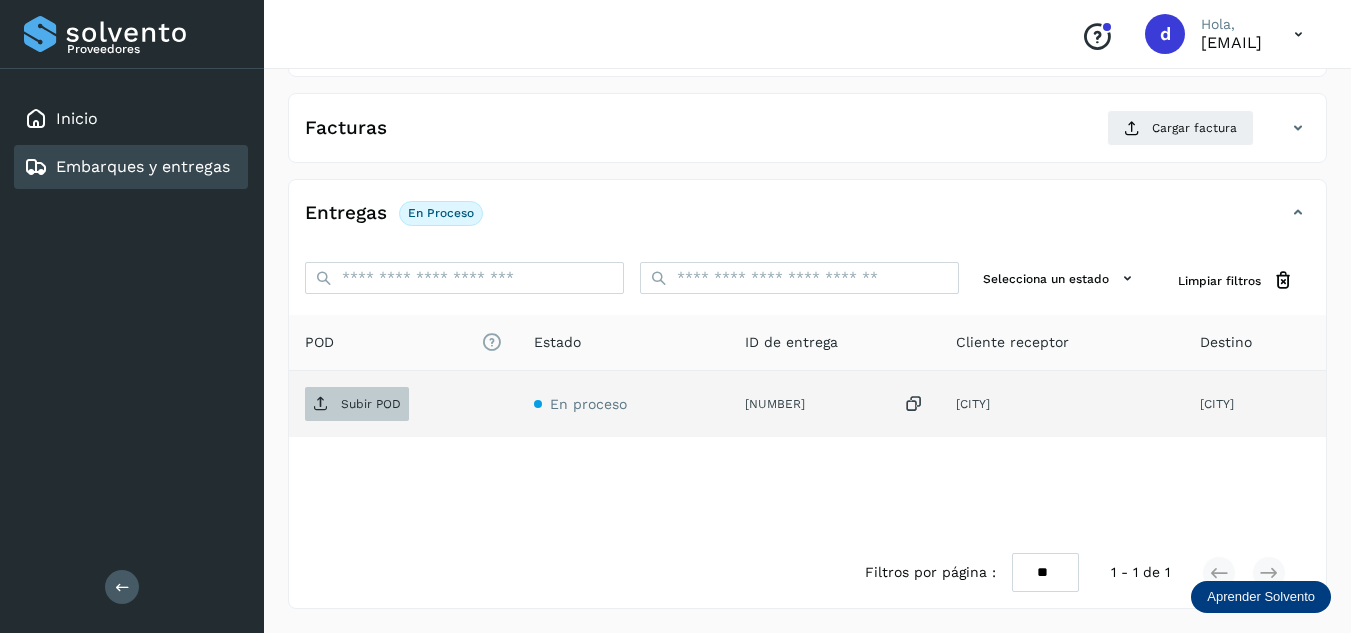 click on "Subir POD" at bounding box center [371, 404] 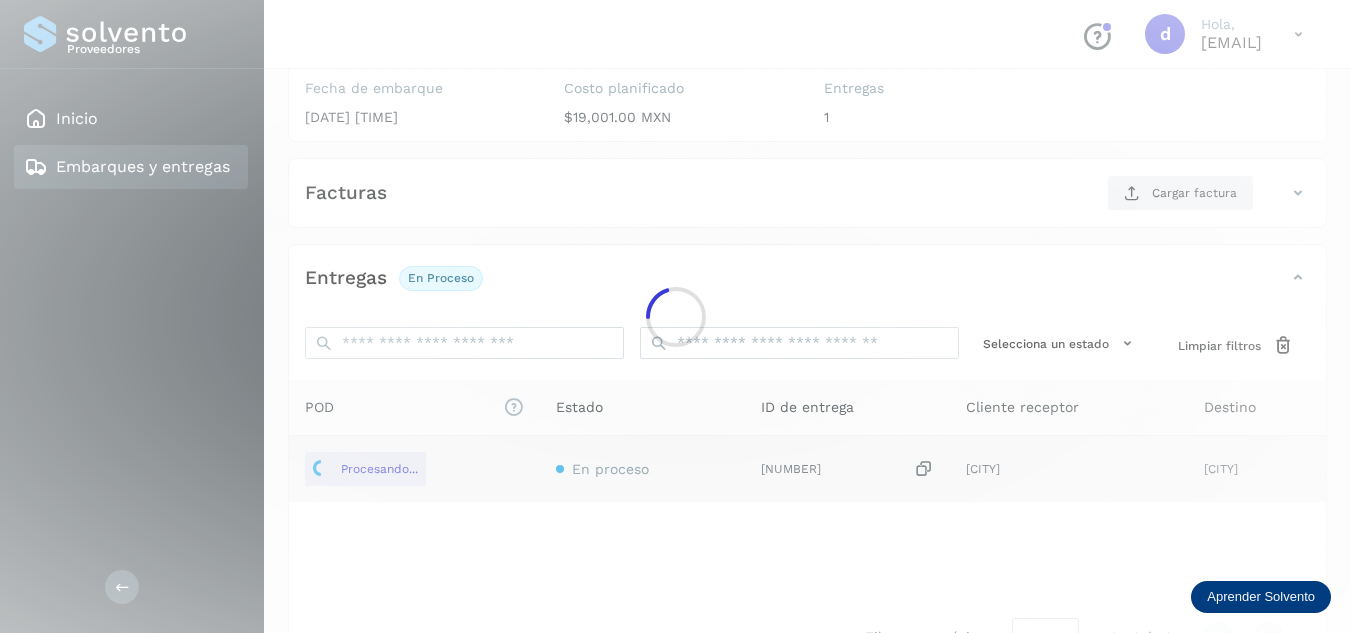 scroll, scrollTop: 216, scrollLeft: 0, axis: vertical 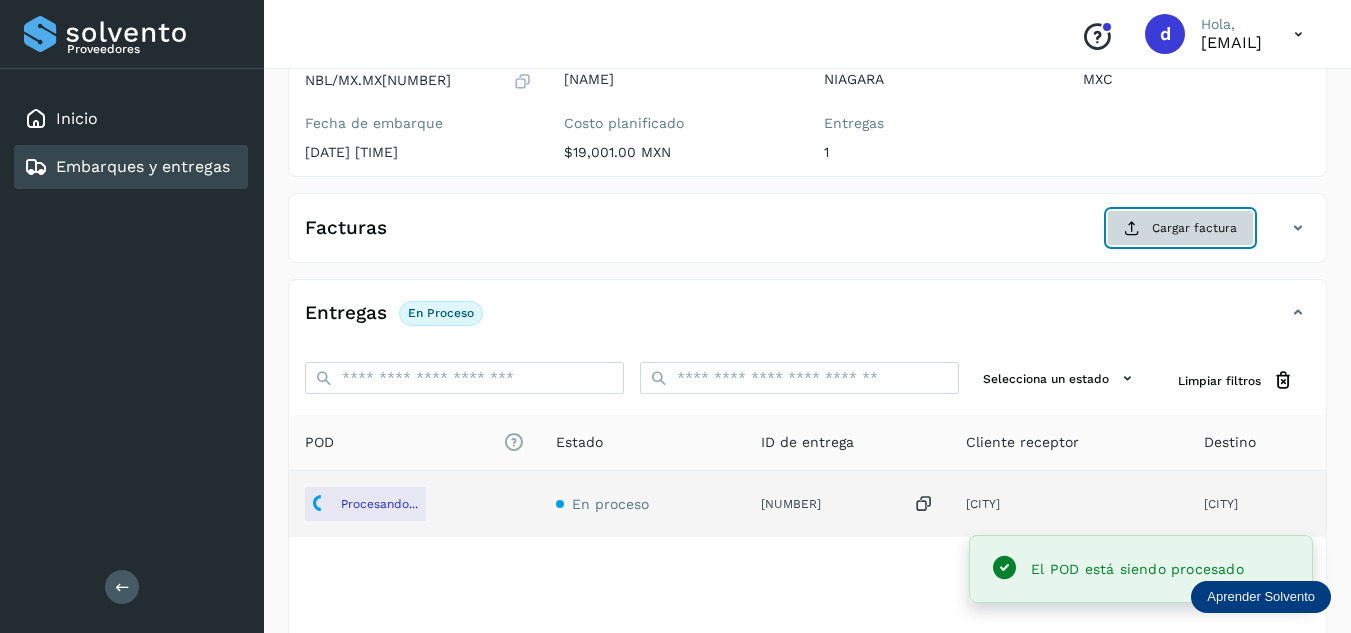 click on "Cargar factura" 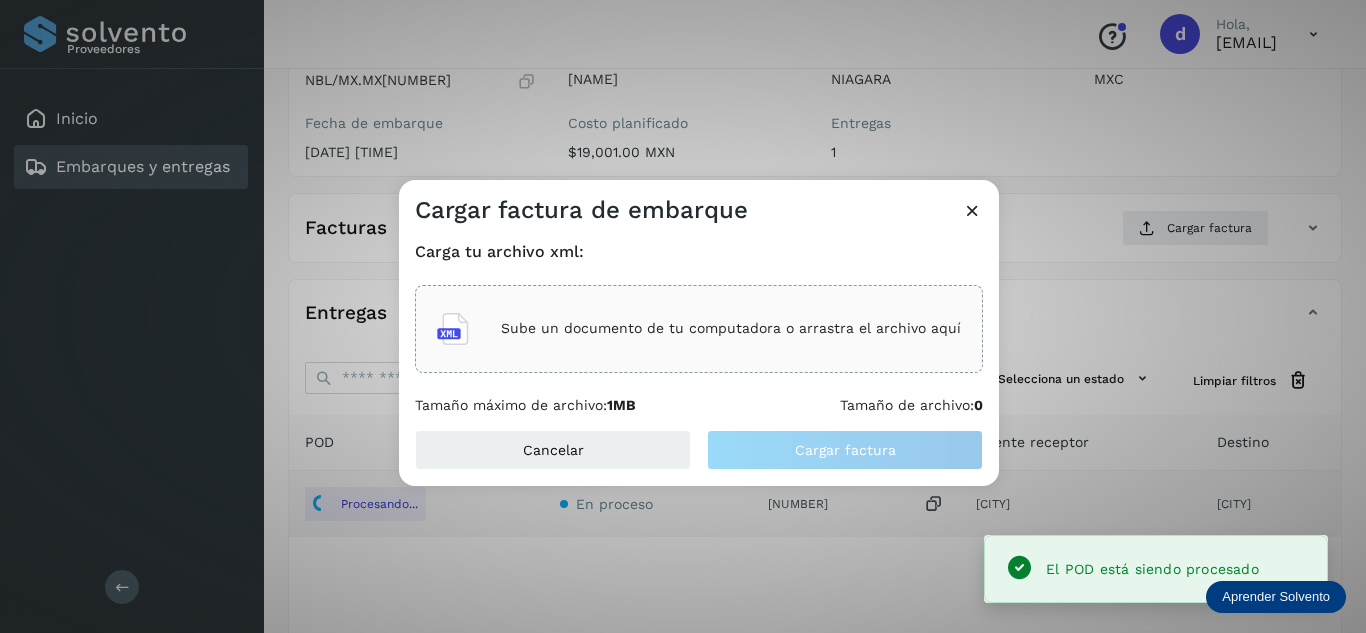 click on "Sube un documento de tu computadora o arrastra el archivo aquí" at bounding box center [731, 328] 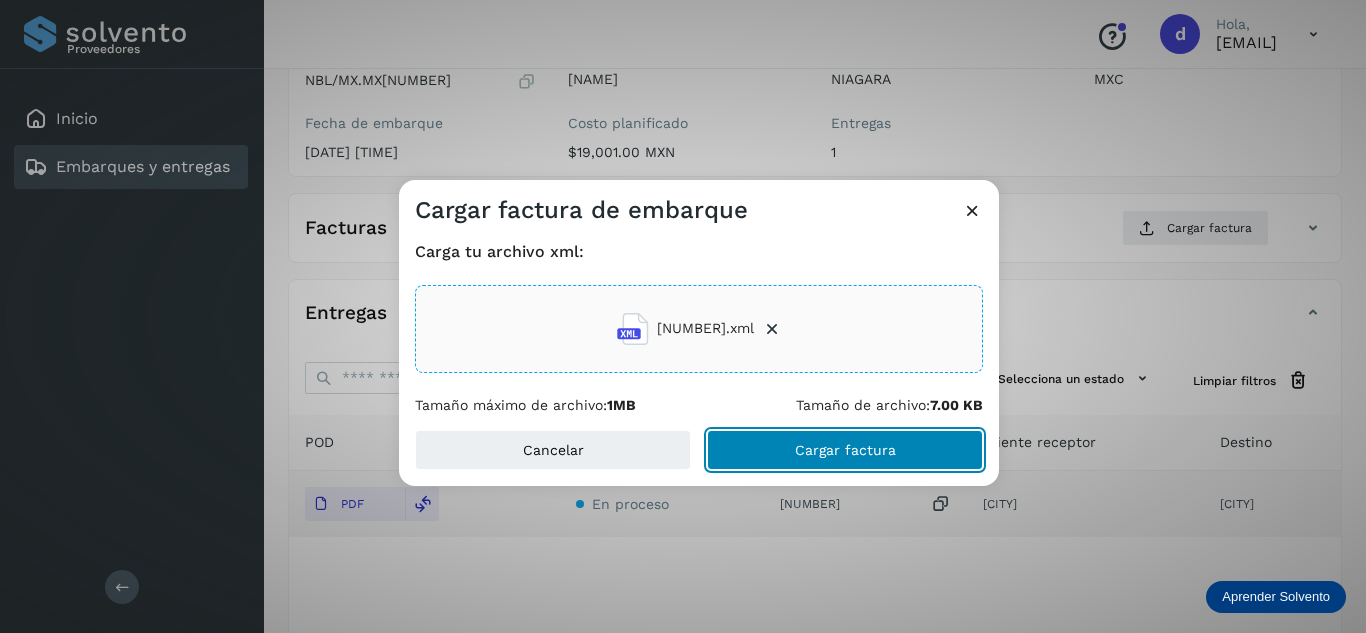 click on "Cargar factura" 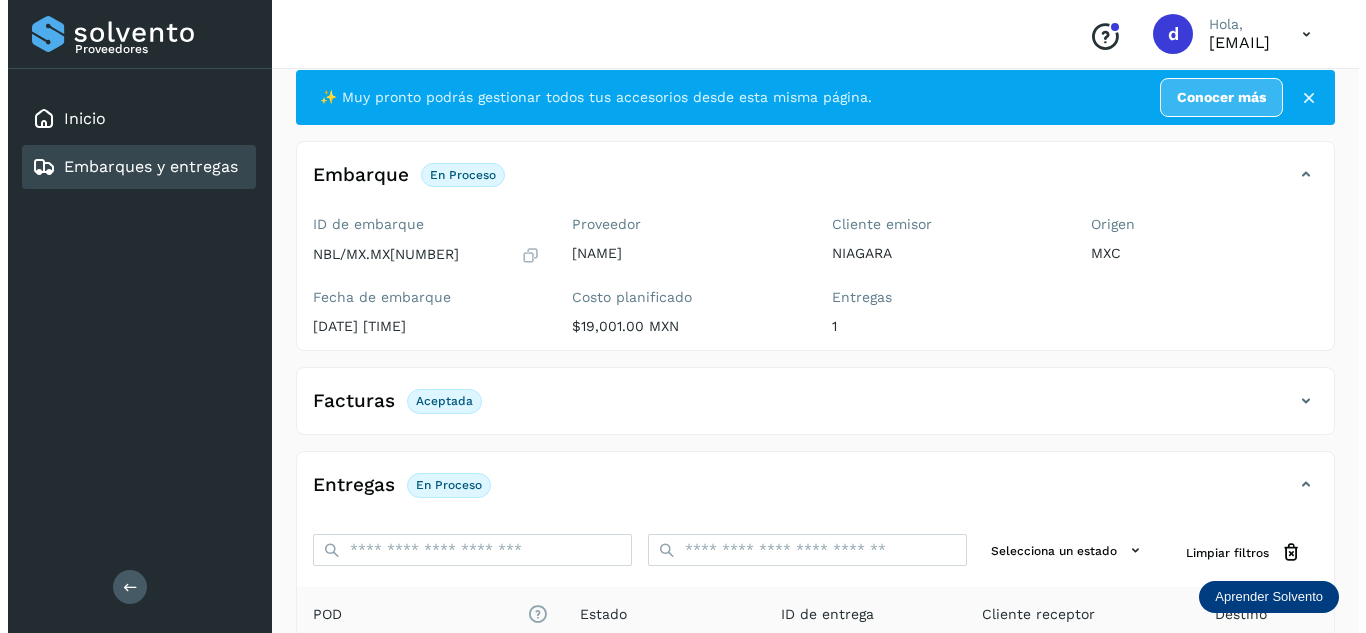 scroll, scrollTop: 0, scrollLeft: 0, axis: both 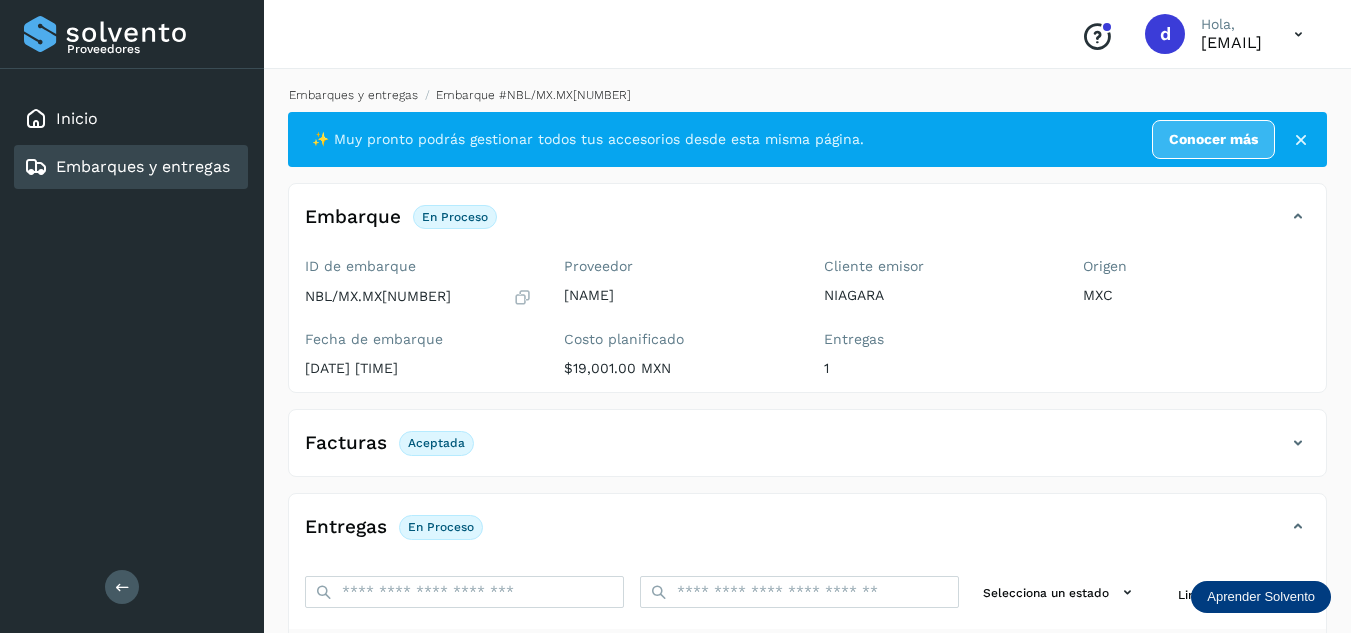 click on "Embarques y entregas" at bounding box center [353, 95] 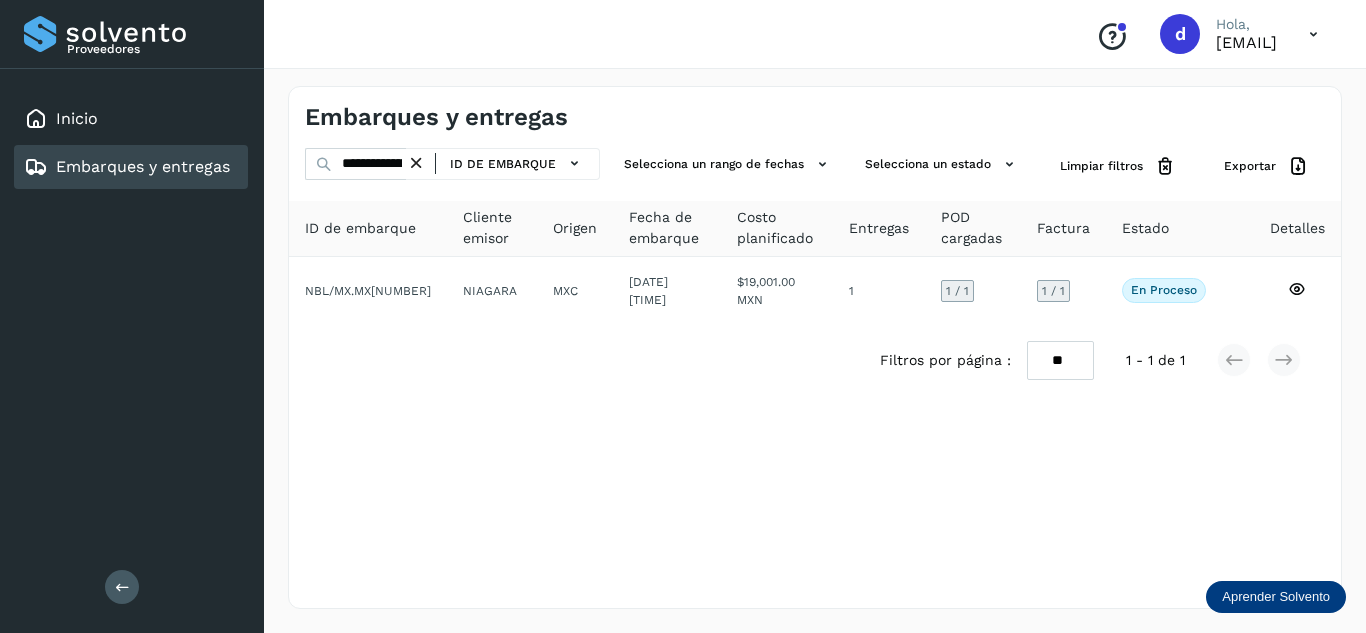 click at bounding box center (416, 163) 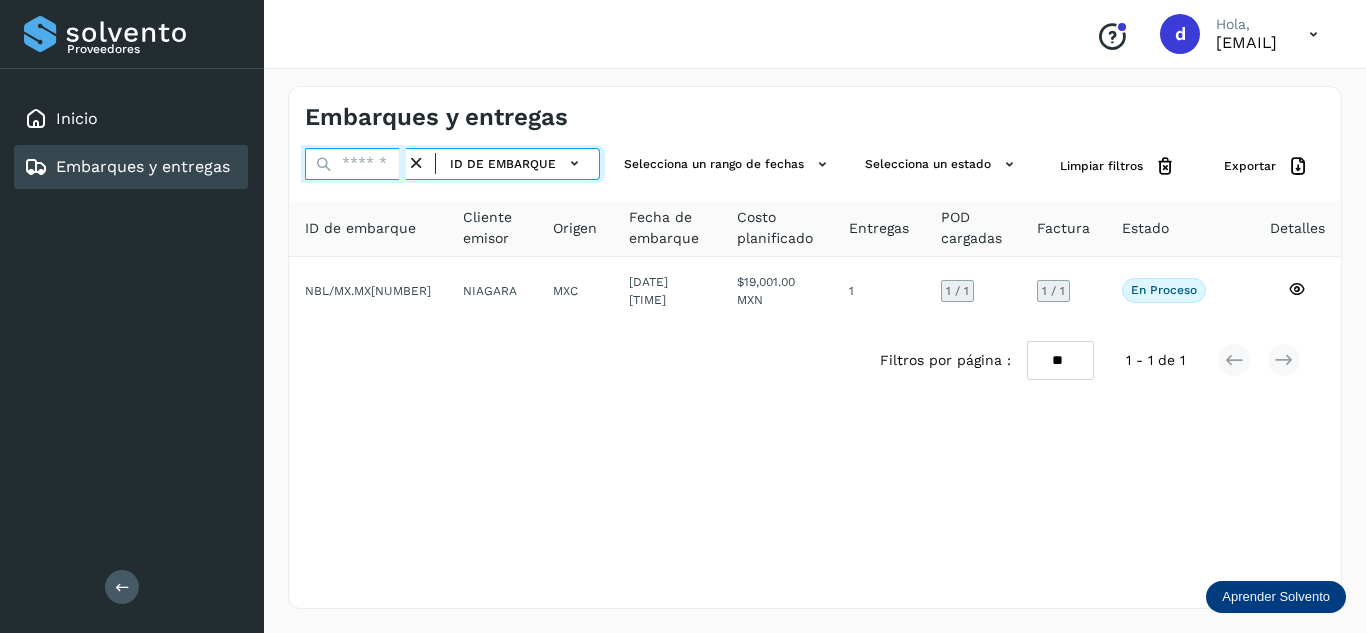 click at bounding box center (355, 164) 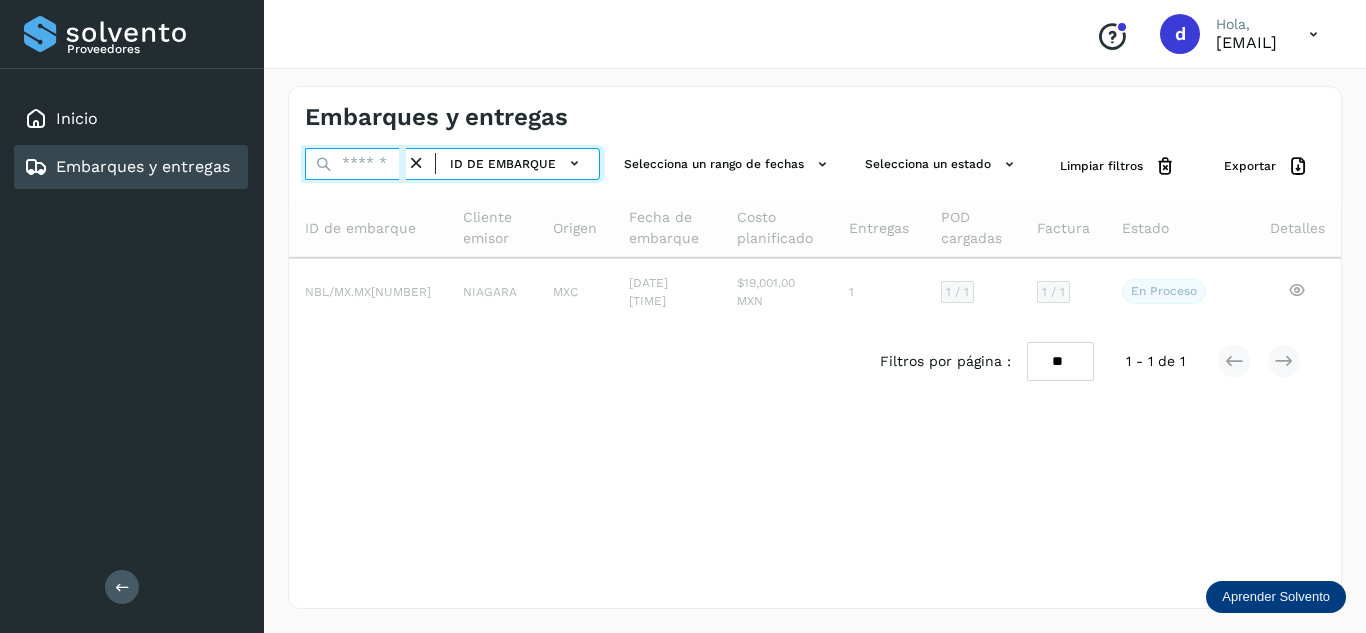 paste on "**********" 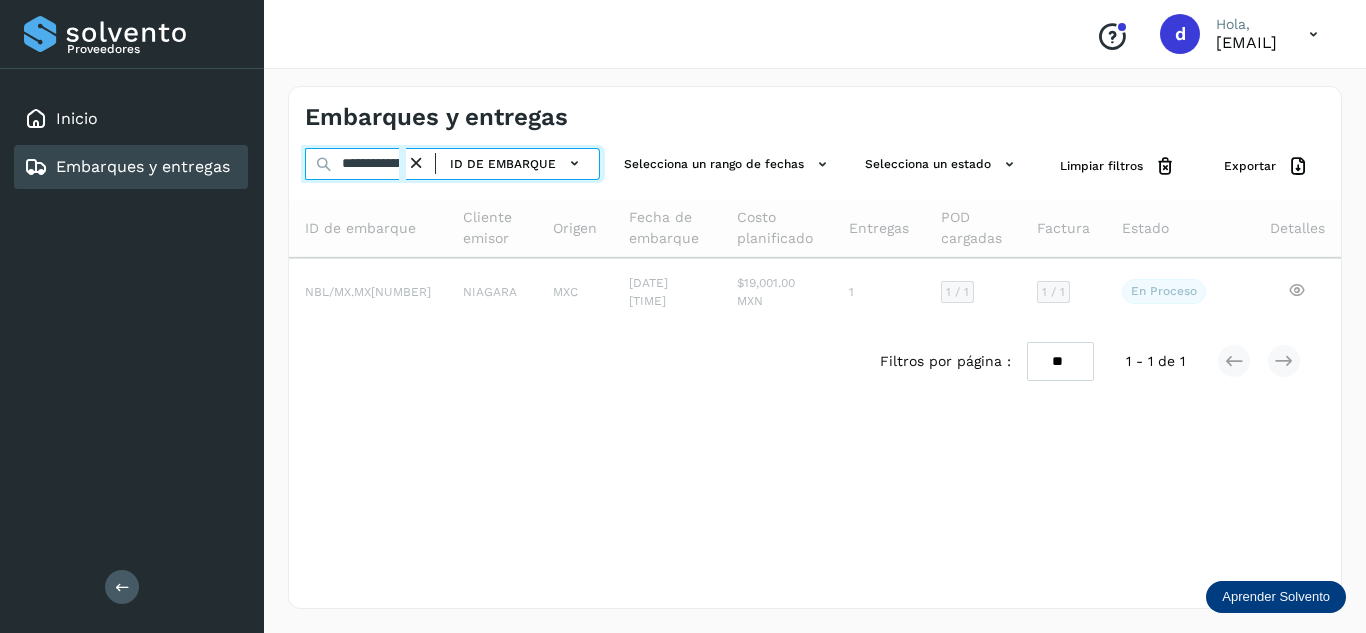 scroll, scrollTop: 0, scrollLeft: 74, axis: horizontal 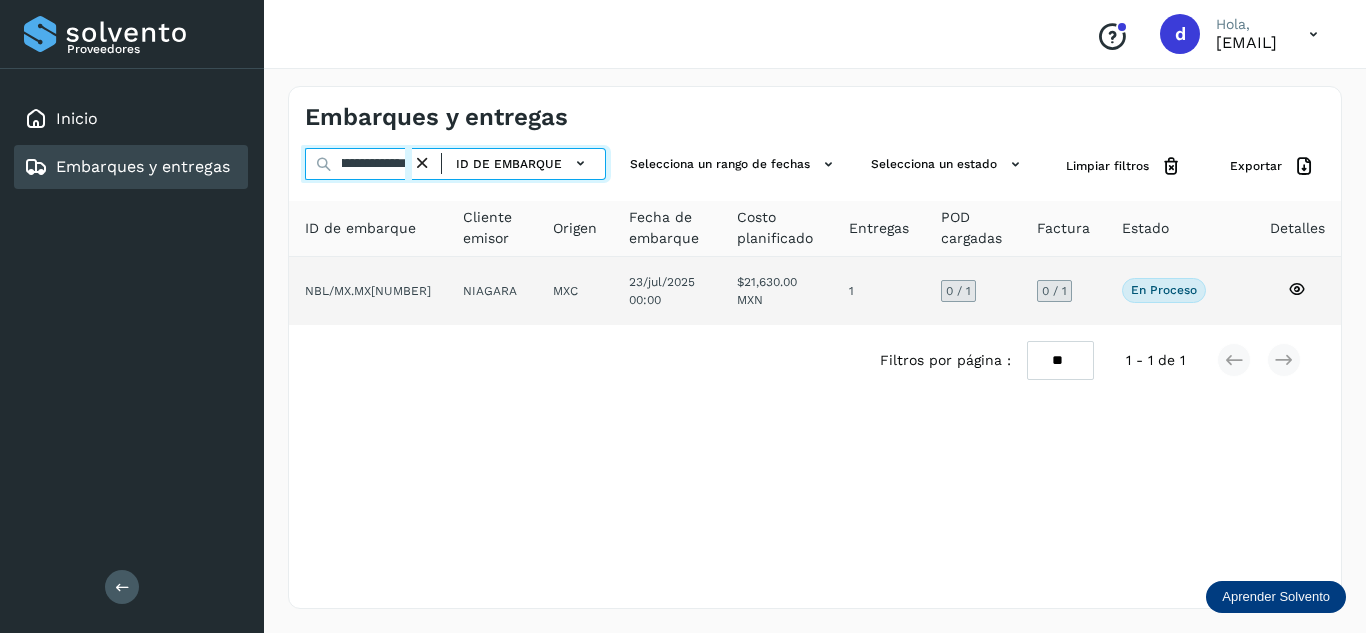 type on "**********" 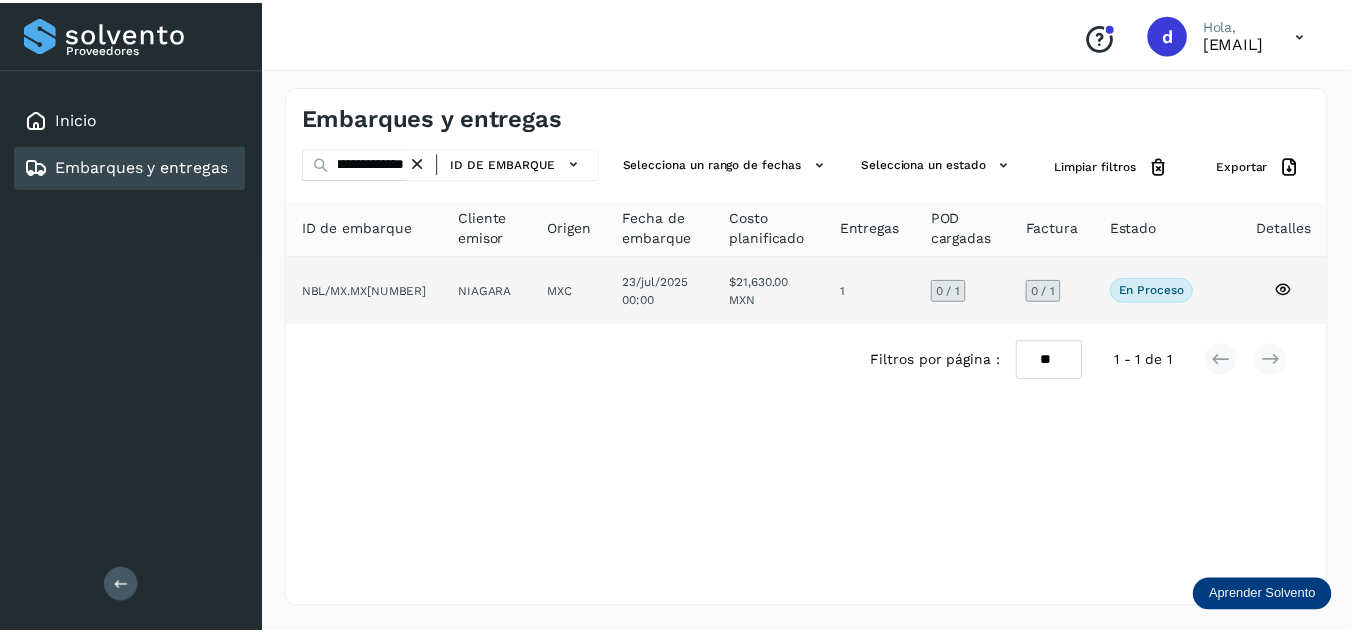 scroll, scrollTop: 0, scrollLeft: 0, axis: both 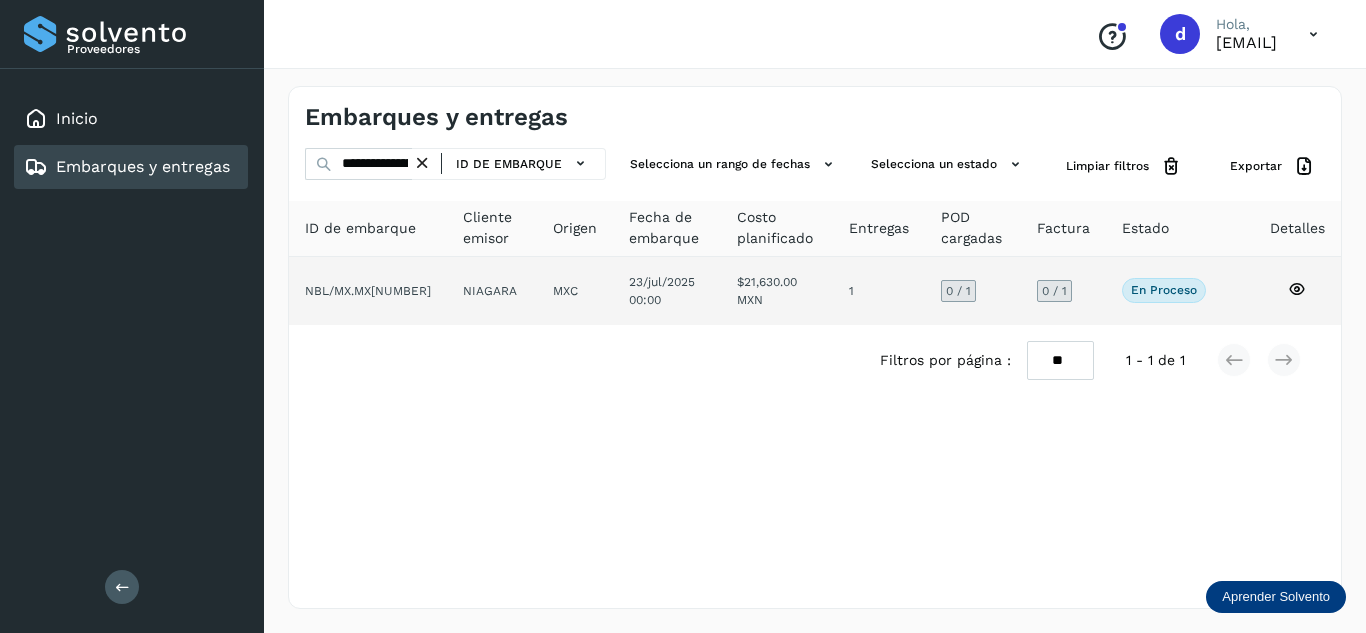 click 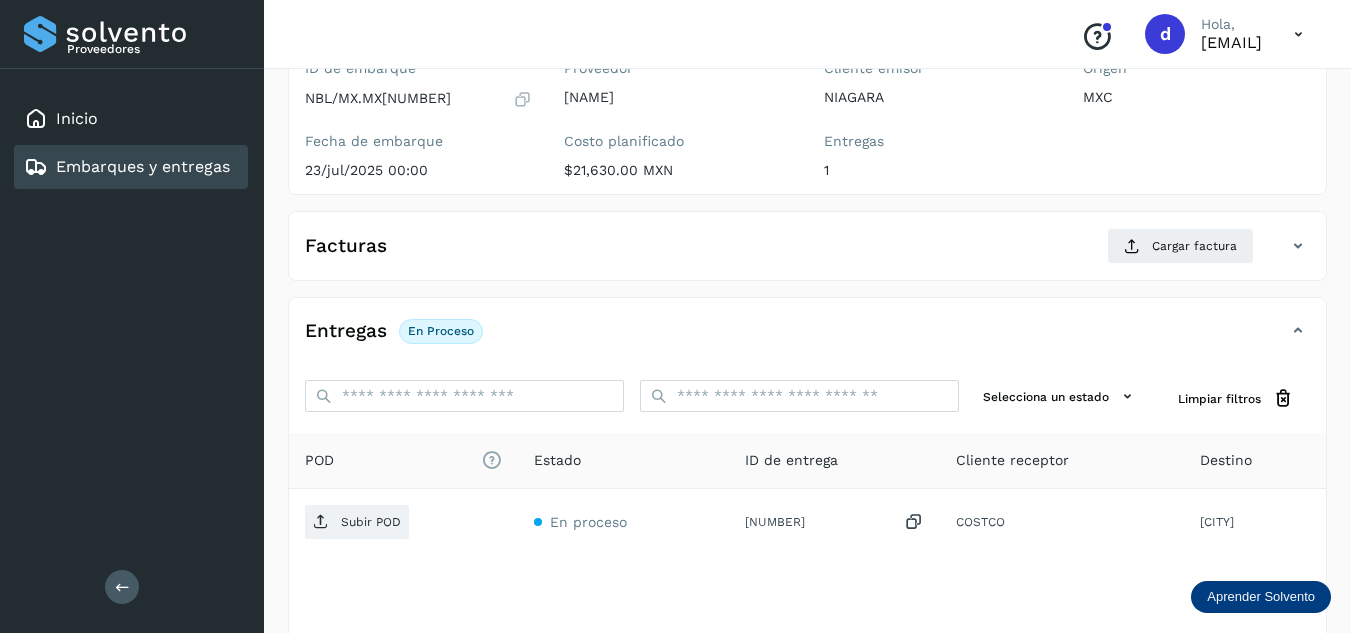 scroll, scrollTop: 200, scrollLeft: 0, axis: vertical 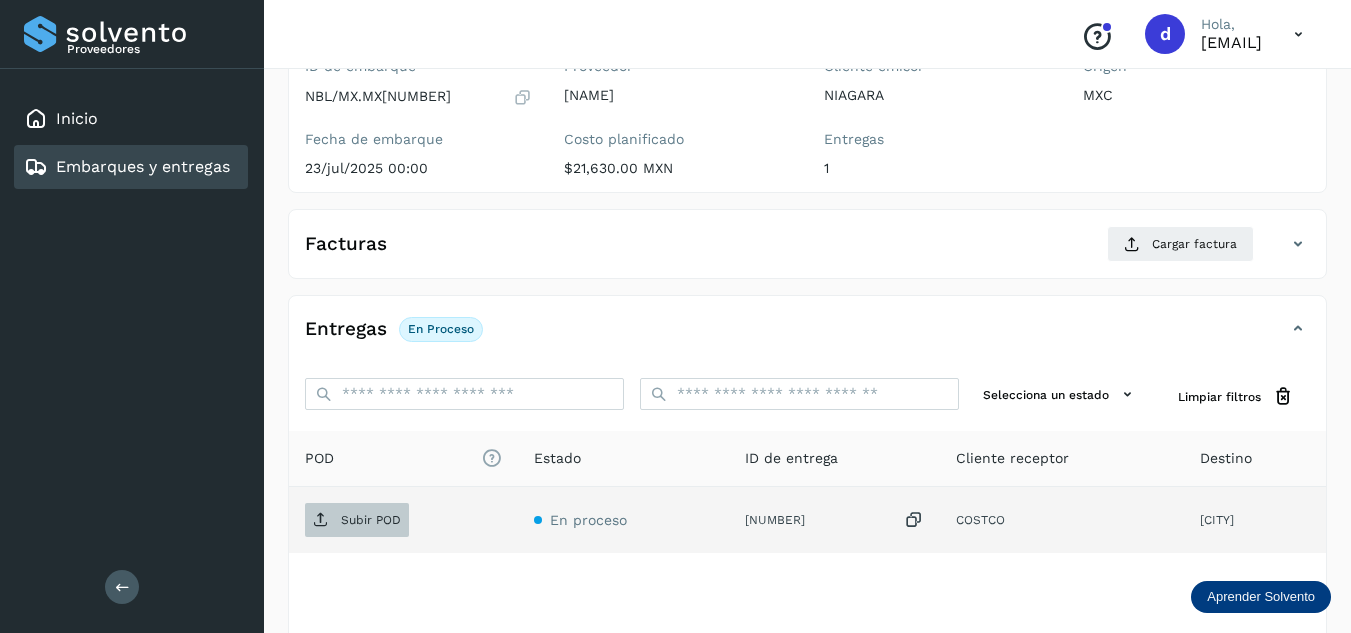 click on "Subir POD" at bounding box center [357, 520] 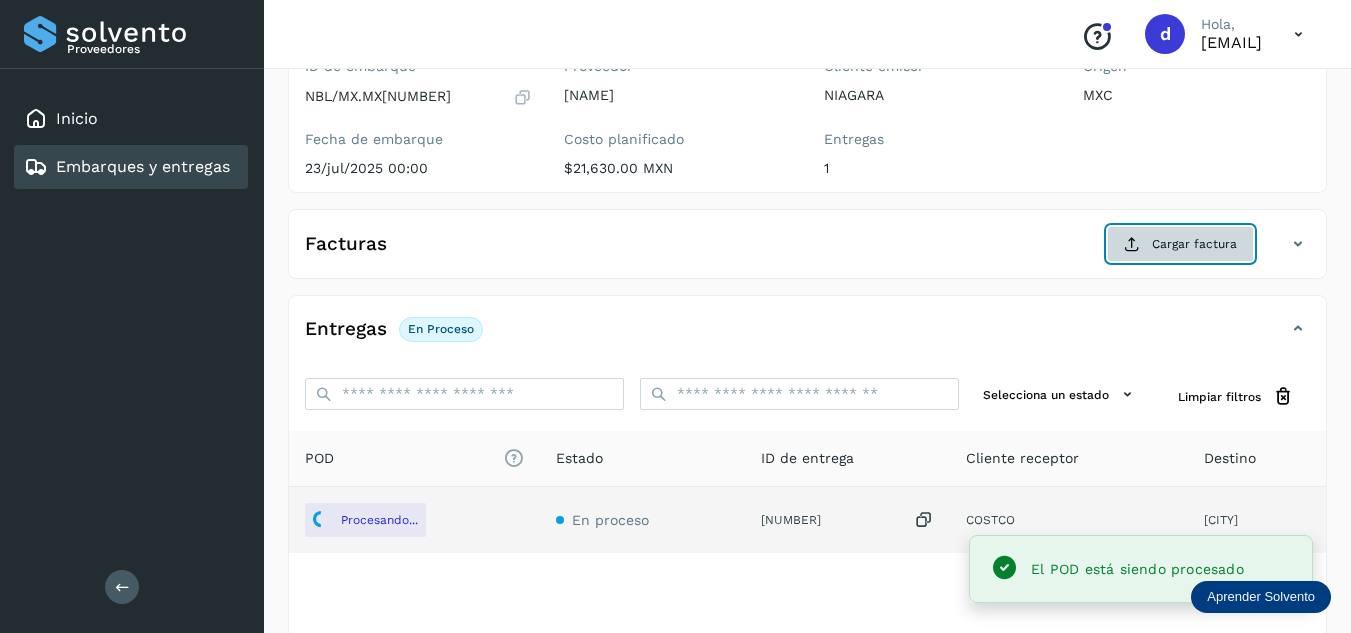 click on "Cargar factura" 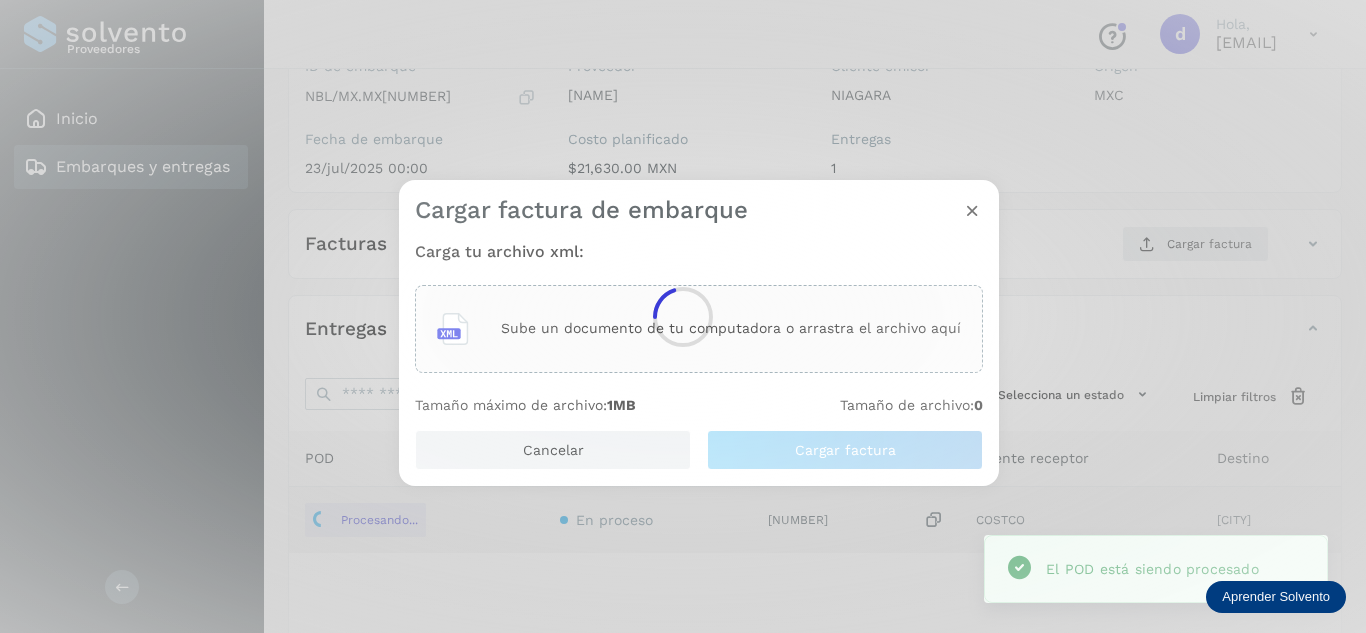 click 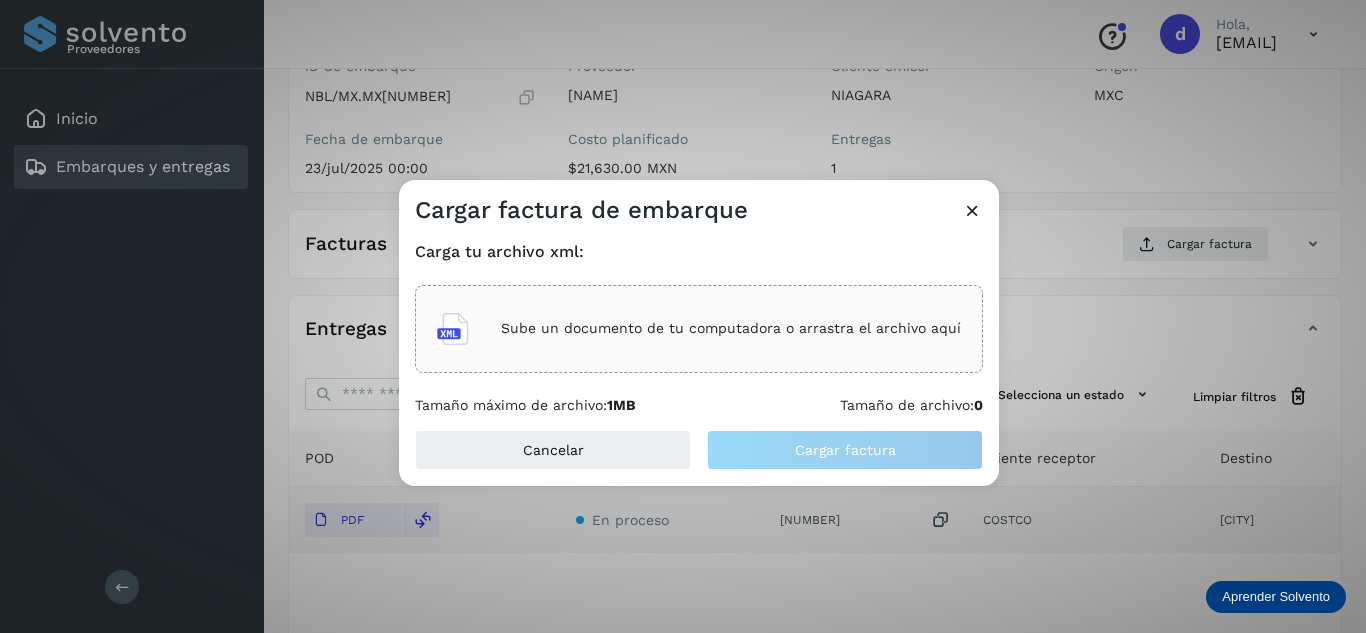 click on "Sube un documento de tu computadora o arrastra el archivo aquí" 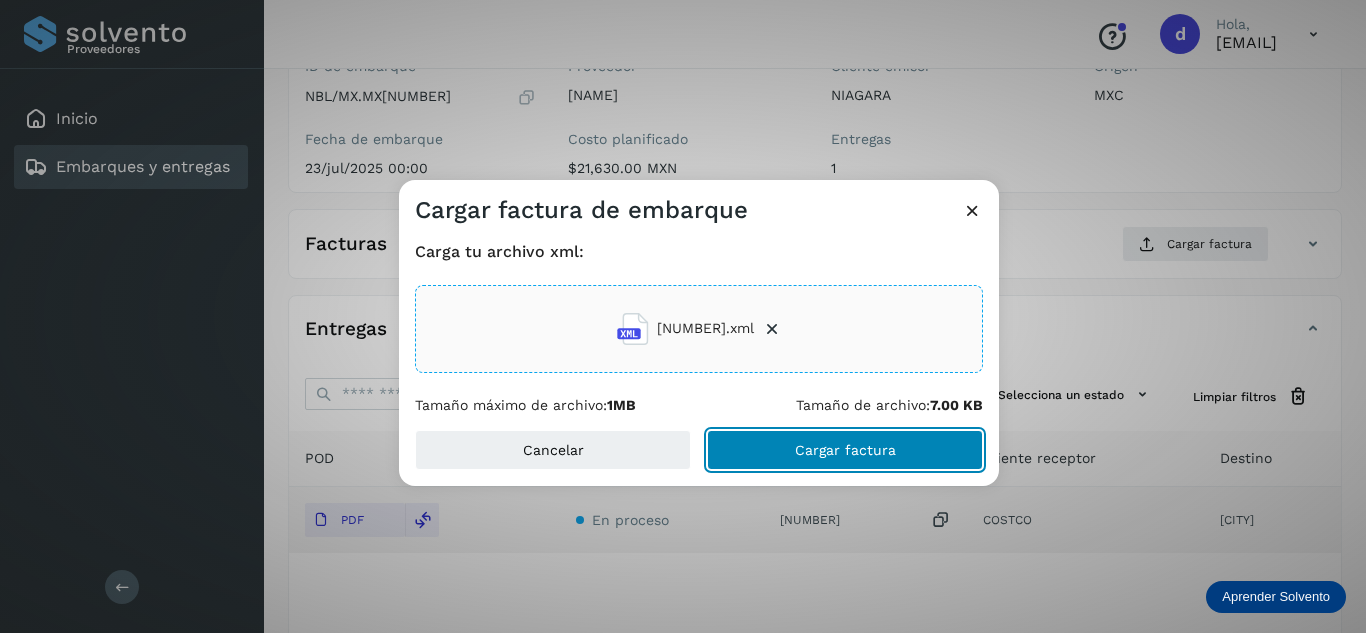 click on "Cargar factura" 